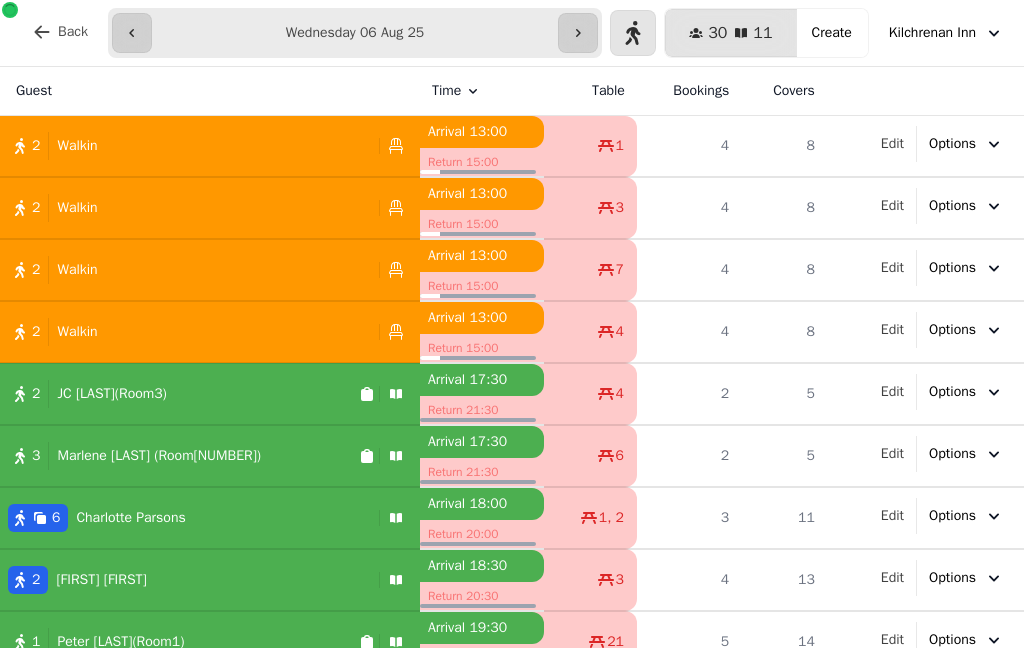 select on "*" 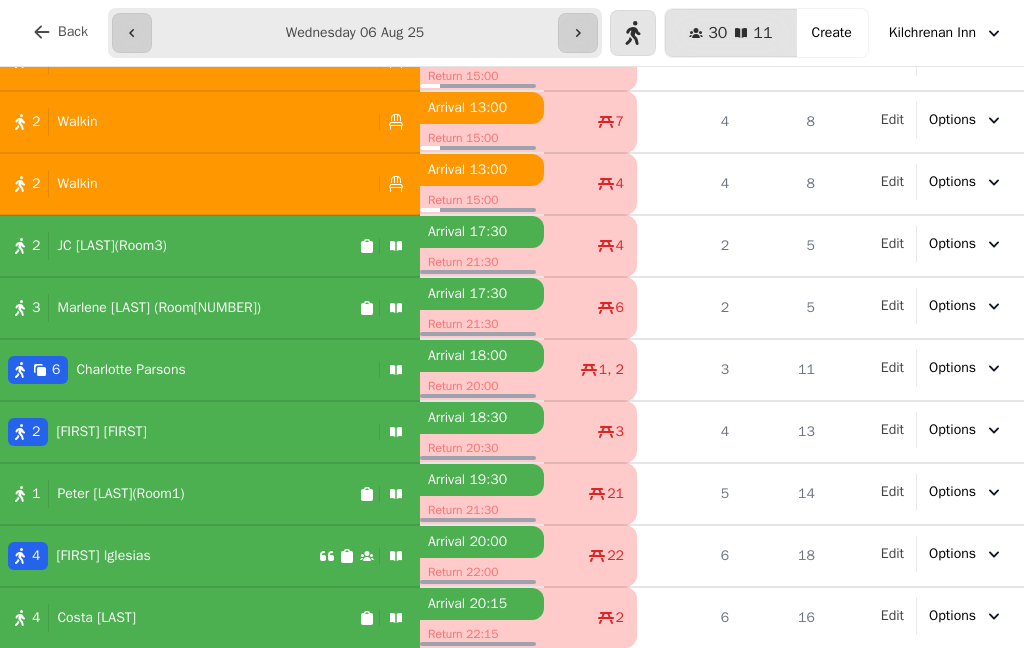 scroll, scrollTop: 148, scrollLeft: 0, axis: vertical 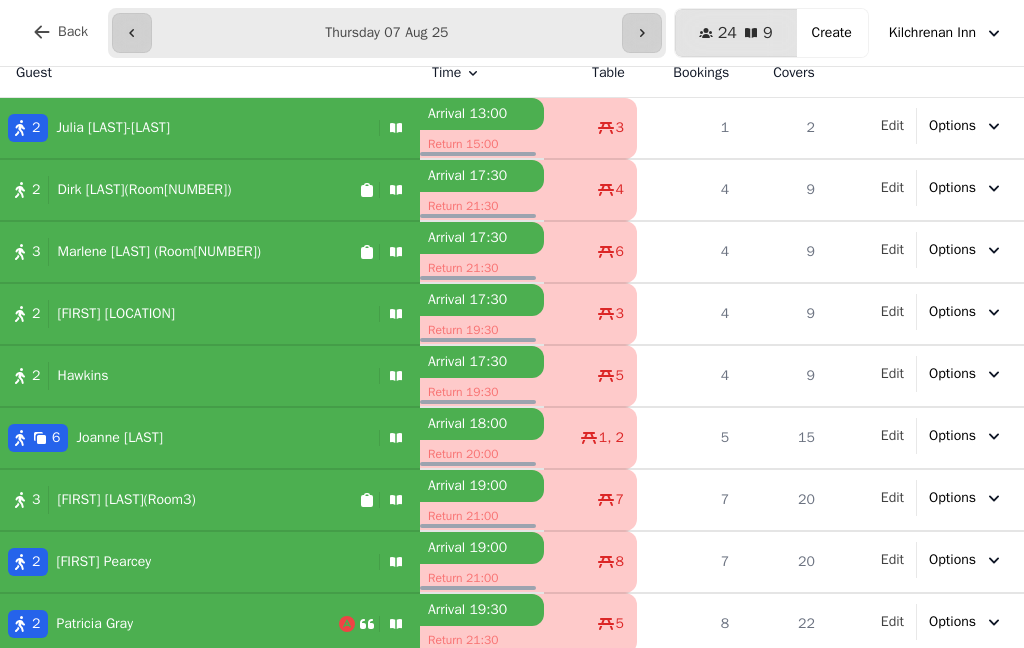 click at bounding box center (132, 33) 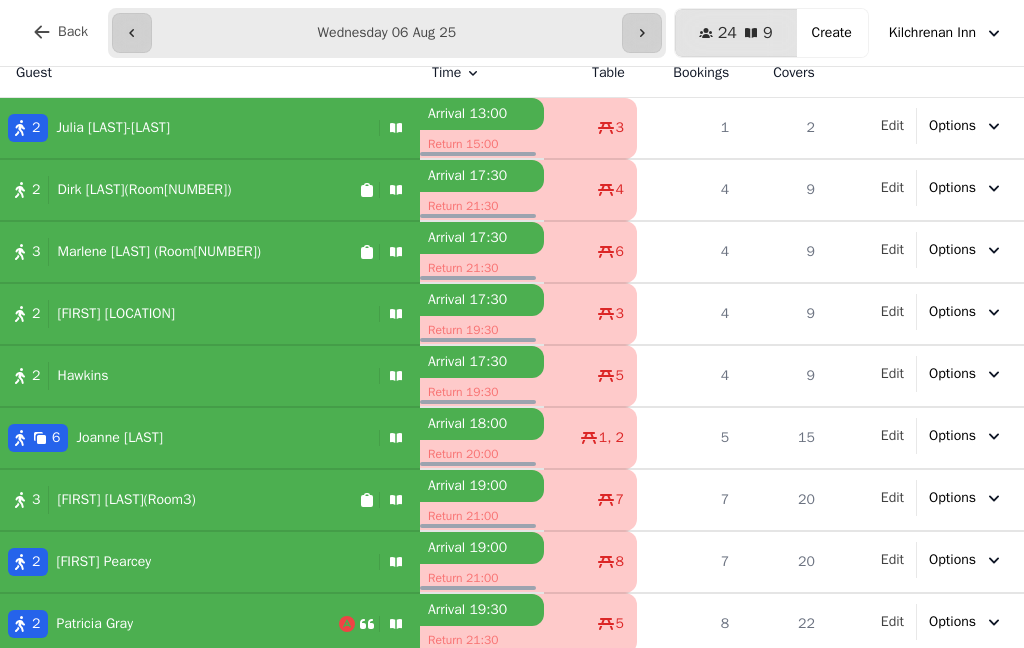 type on "**********" 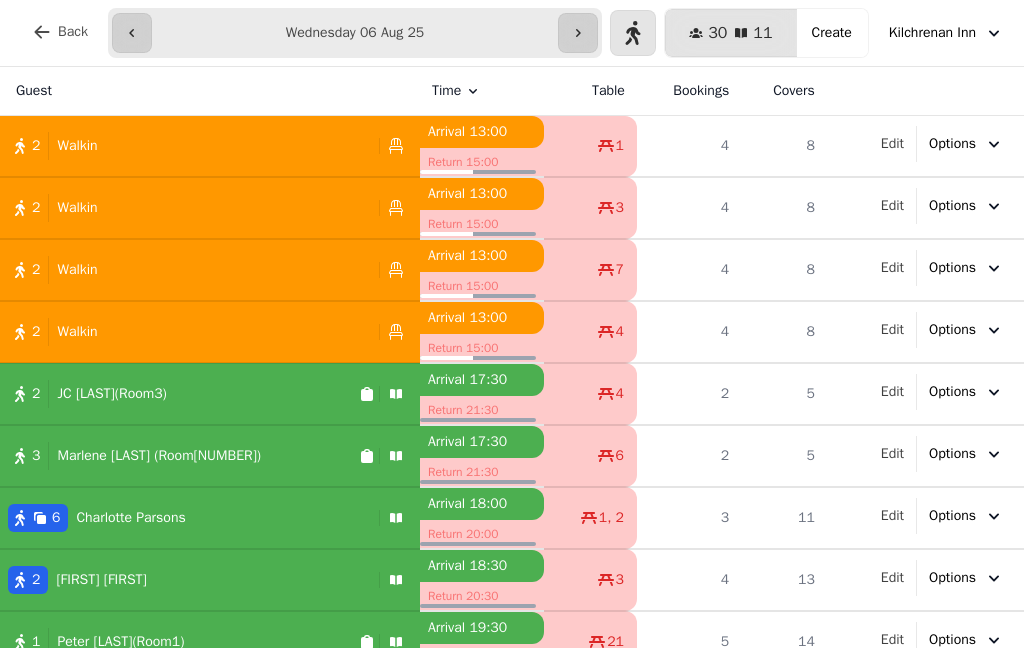 scroll, scrollTop: 0, scrollLeft: 0, axis: both 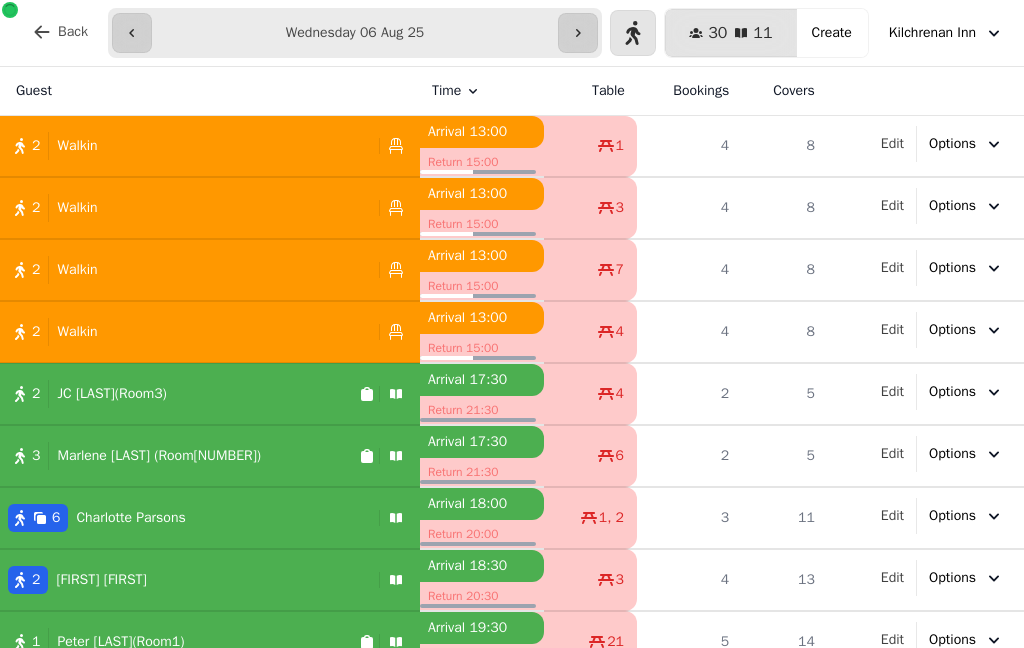 click at bounding box center (633, 33) 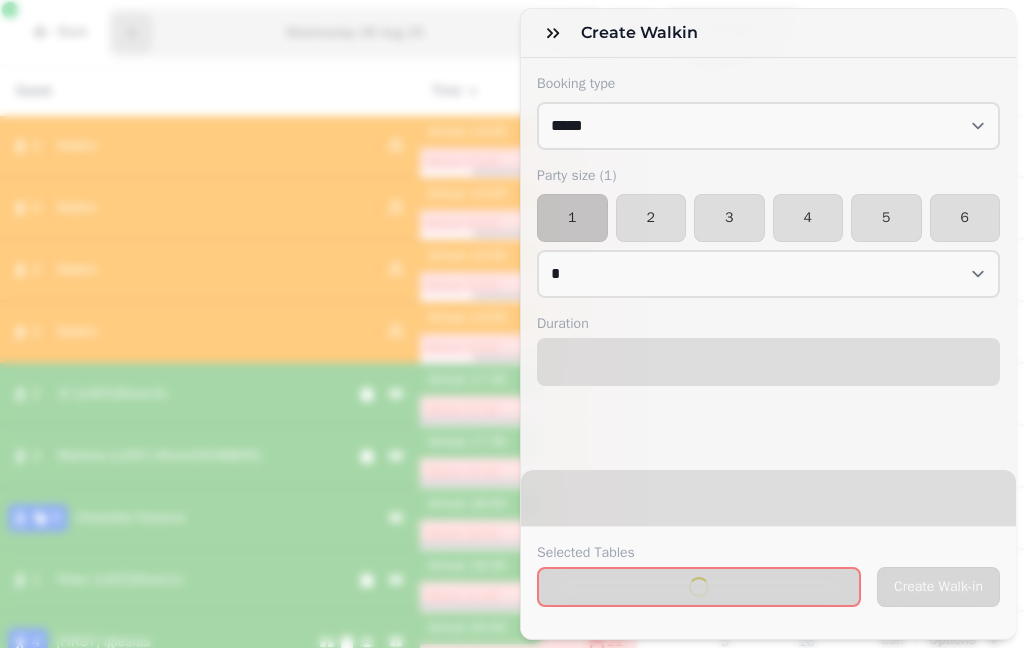 click on "2" at bounding box center [651, 218] 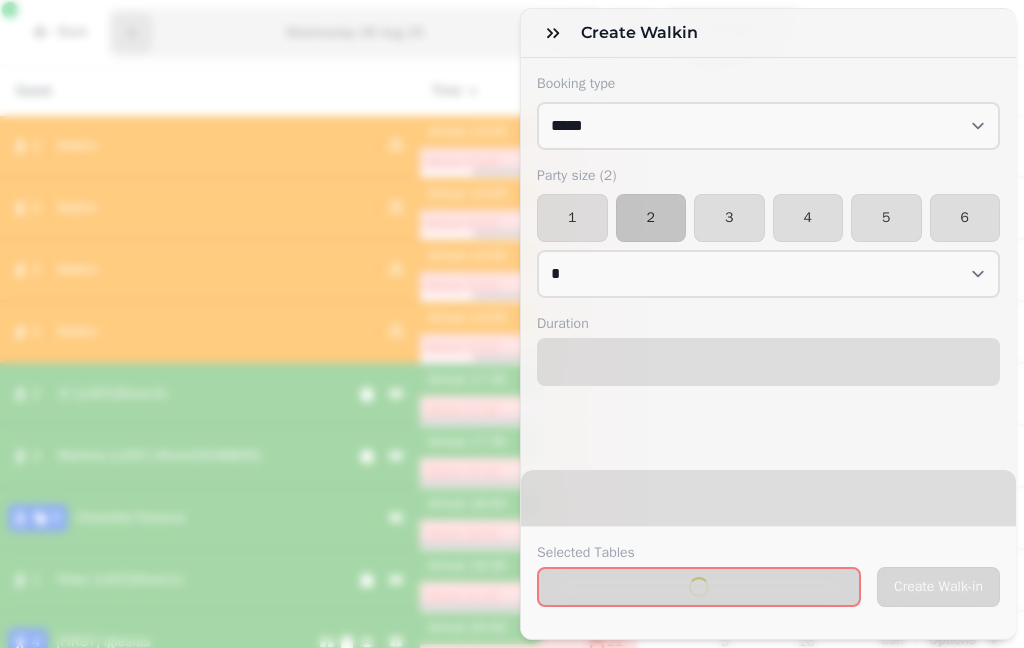 select on "****" 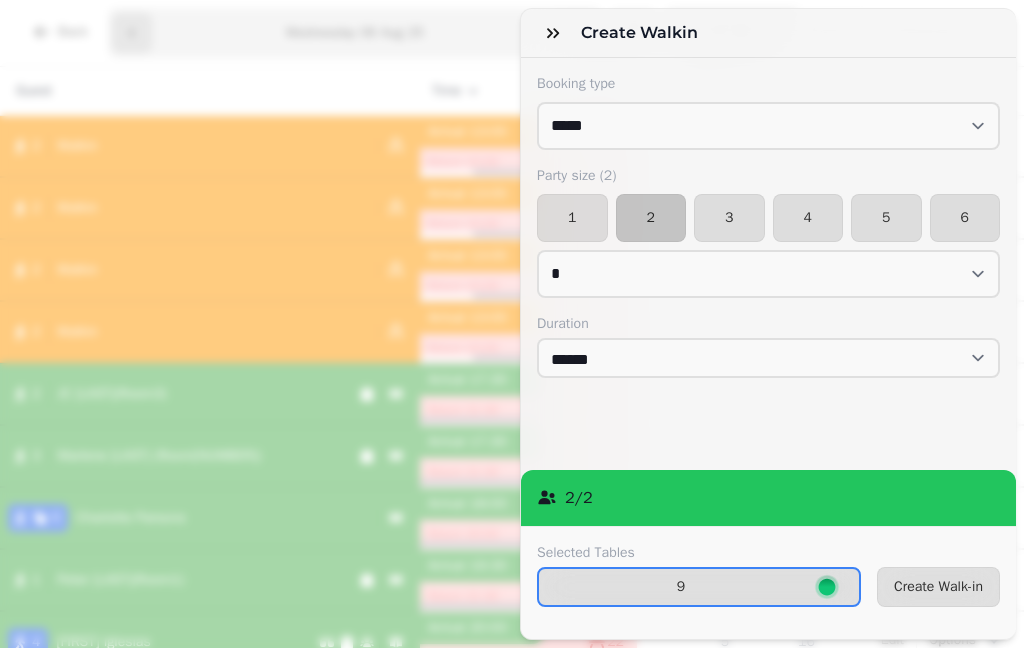 click on "Create Walk-in" at bounding box center (938, 587) 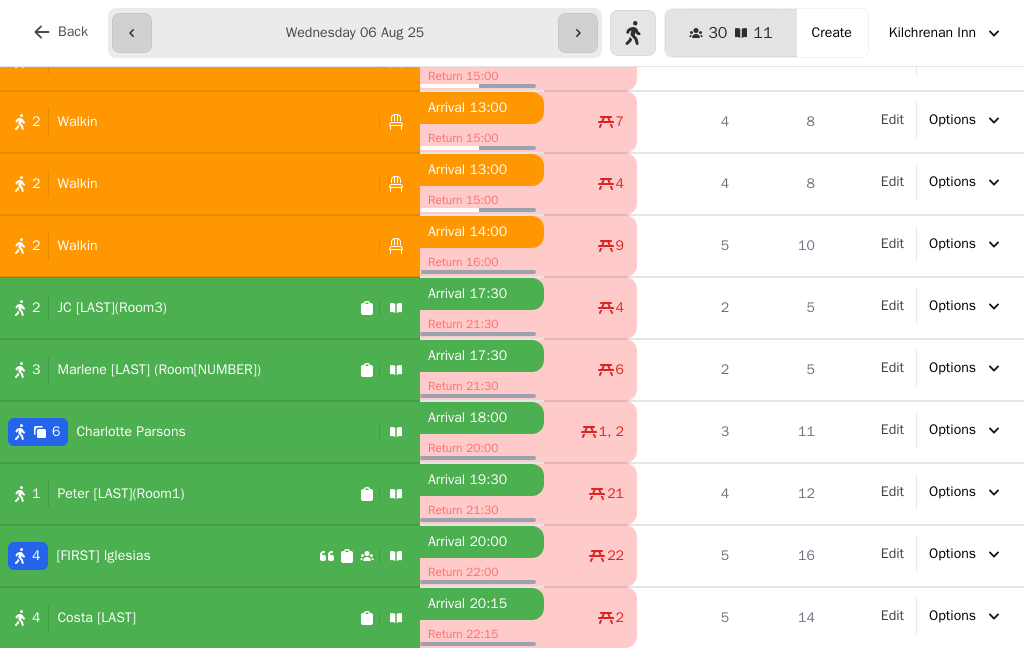 scroll, scrollTop: 148, scrollLeft: 0, axis: vertical 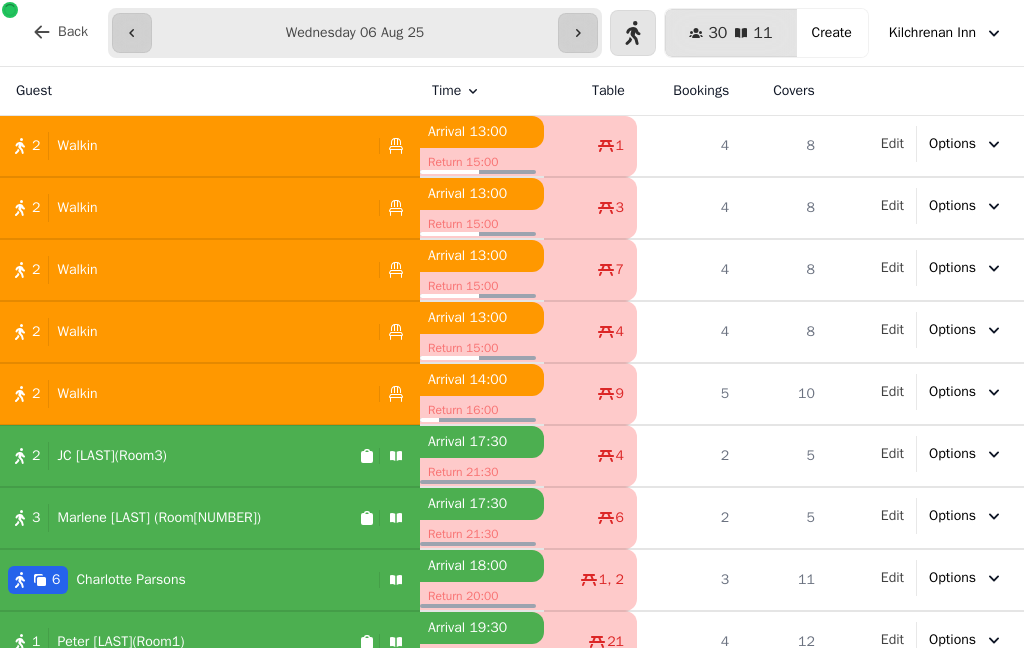 click at bounding box center (578, 33) 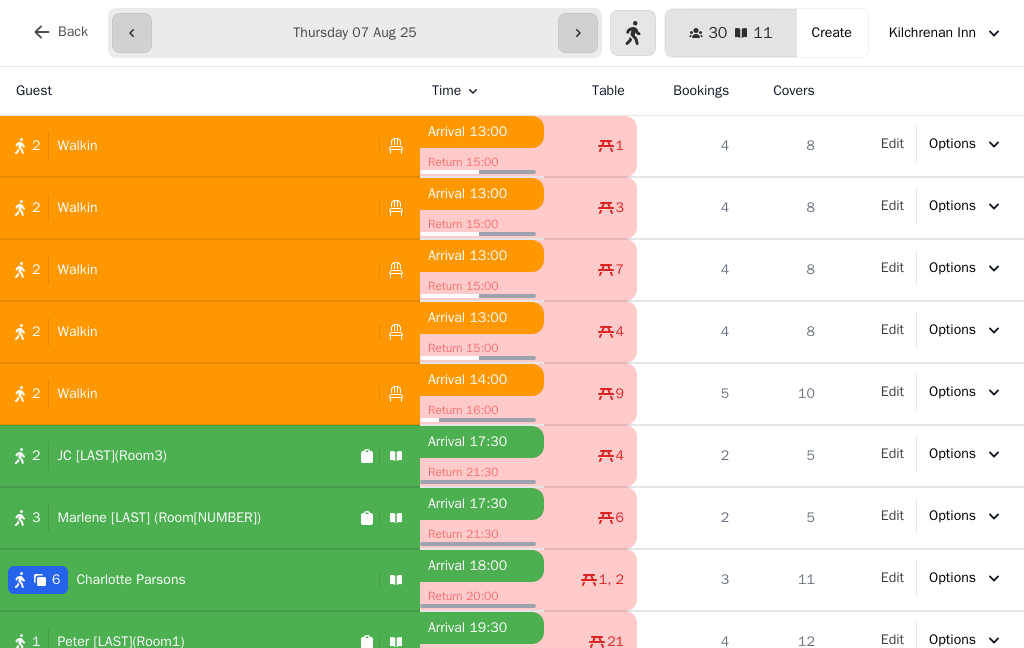 type on "**********" 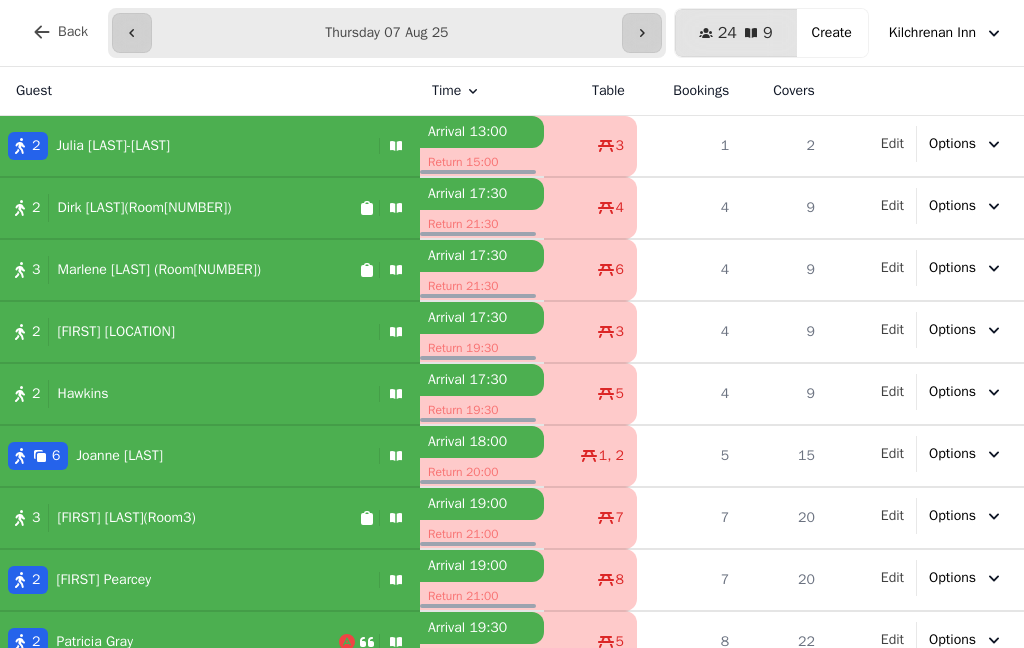scroll, scrollTop: 0, scrollLeft: 0, axis: both 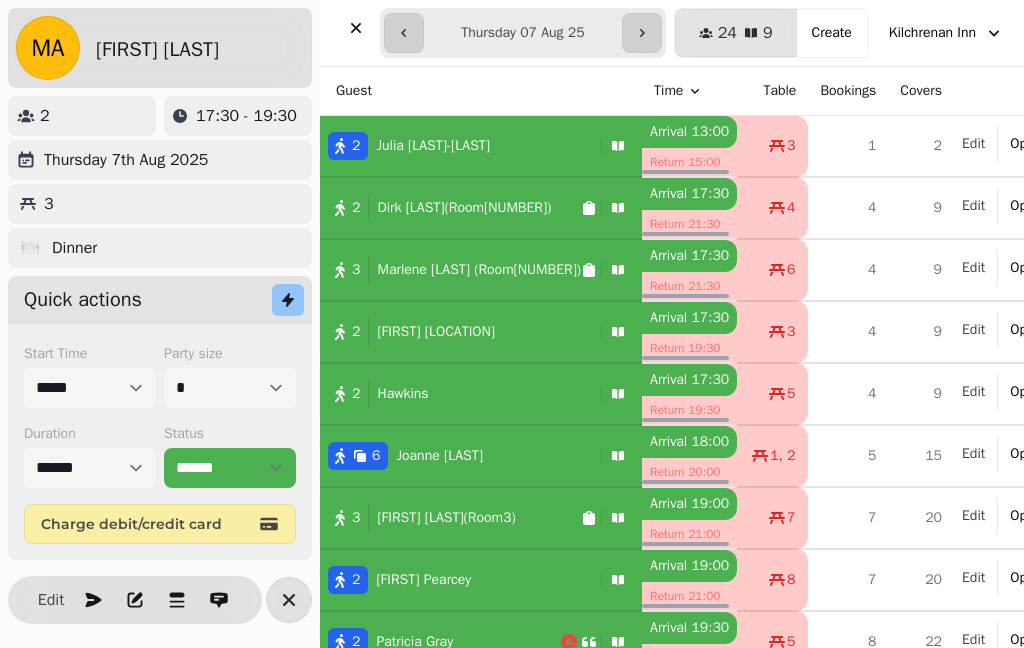click on "Edit" at bounding box center [51, 600] 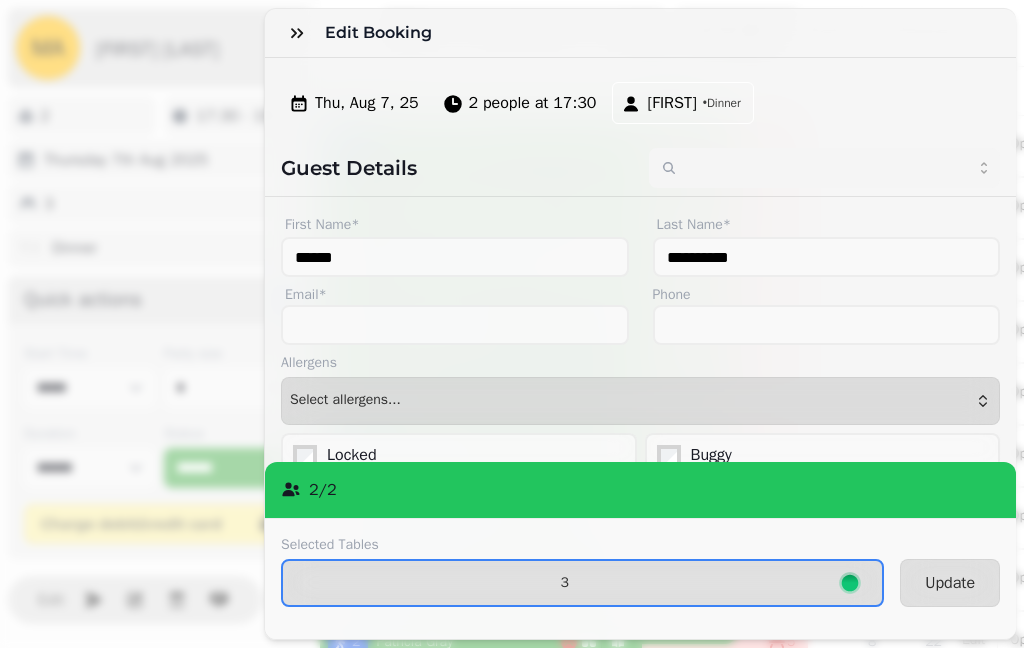 click on "3" at bounding box center (582, 583) 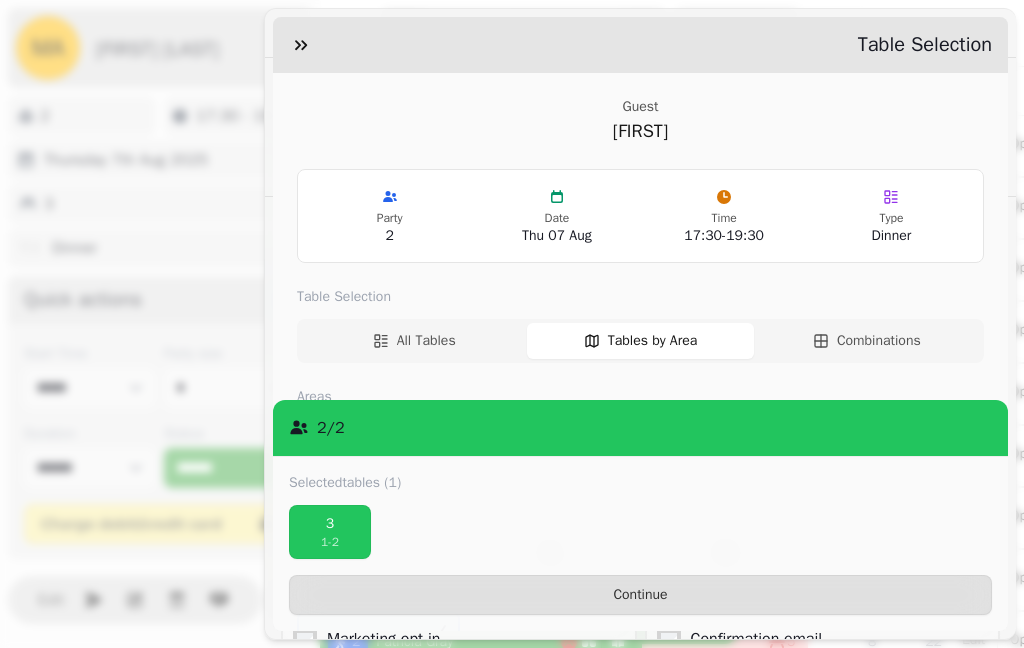 scroll, scrollTop: 0, scrollLeft: 0, axis: both 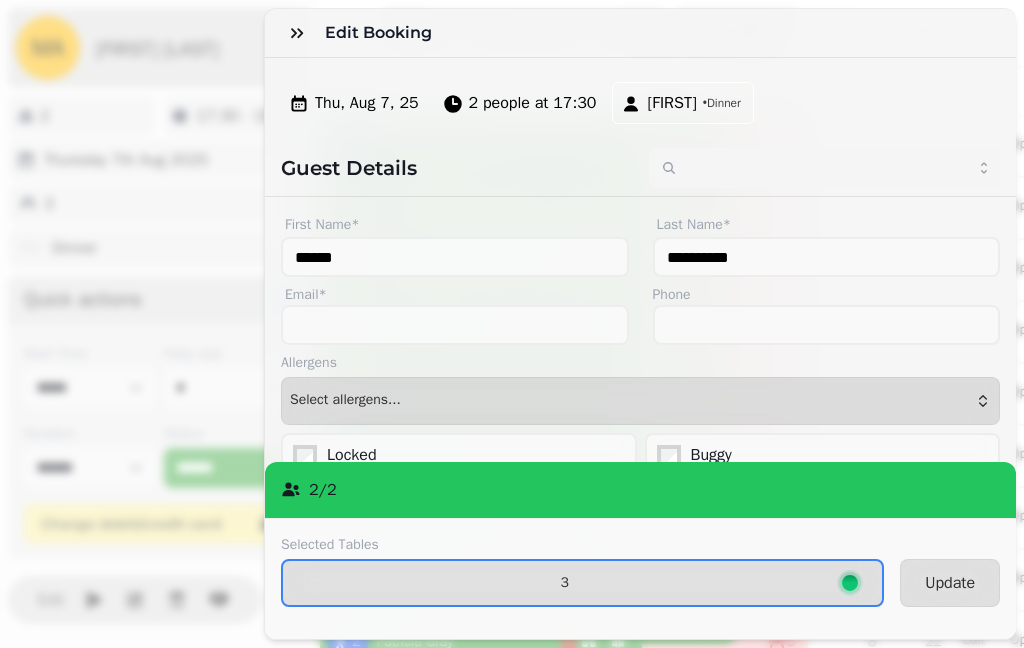 click on "3" at bounding box center [564, 583] 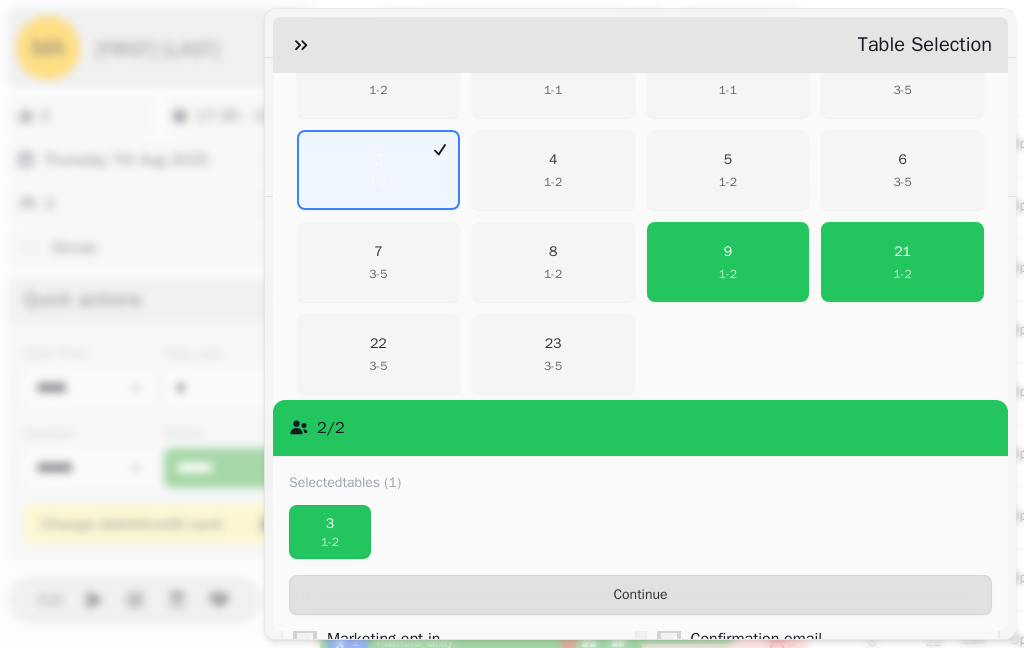 click on "3 1  -  2" at bounding box center (378, 170) 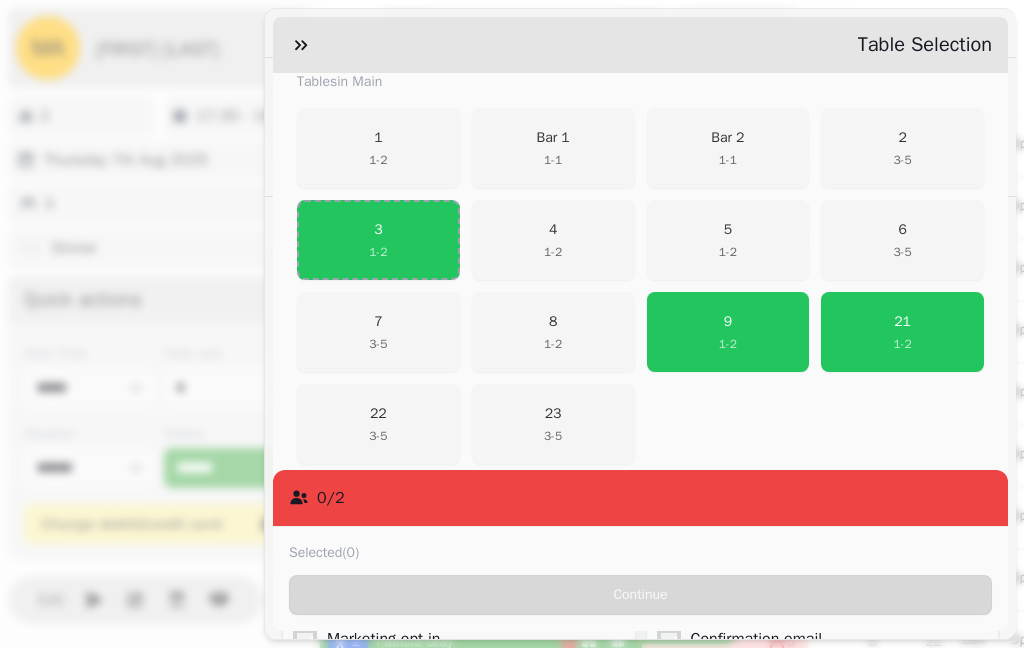 click on "22 3  -  5" at bounding box center (378, 424) 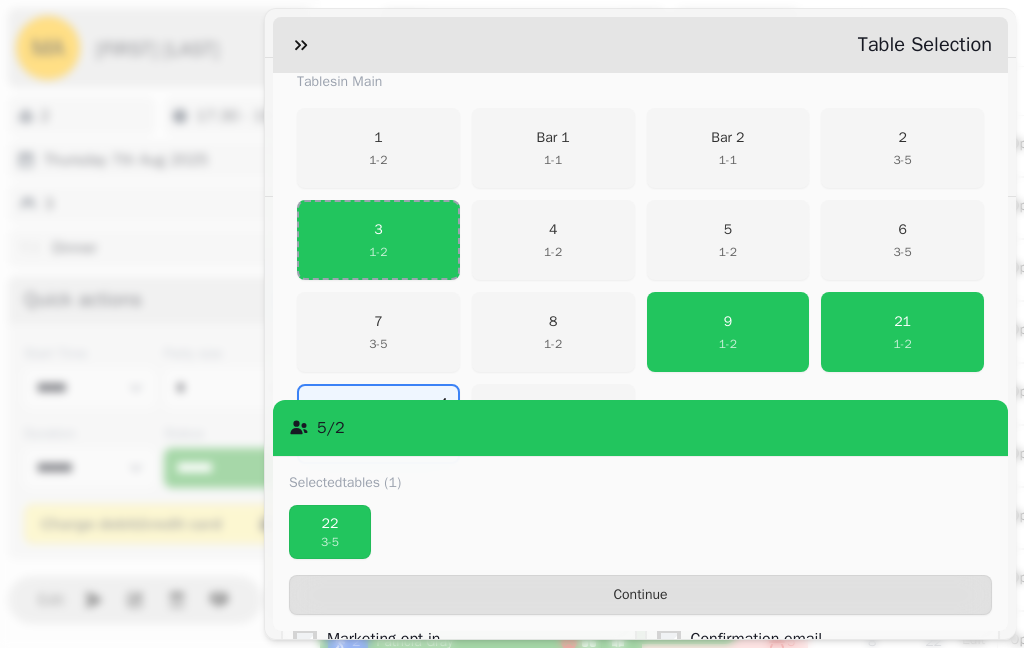 click on "Continue" at bounding box center [640, 595] 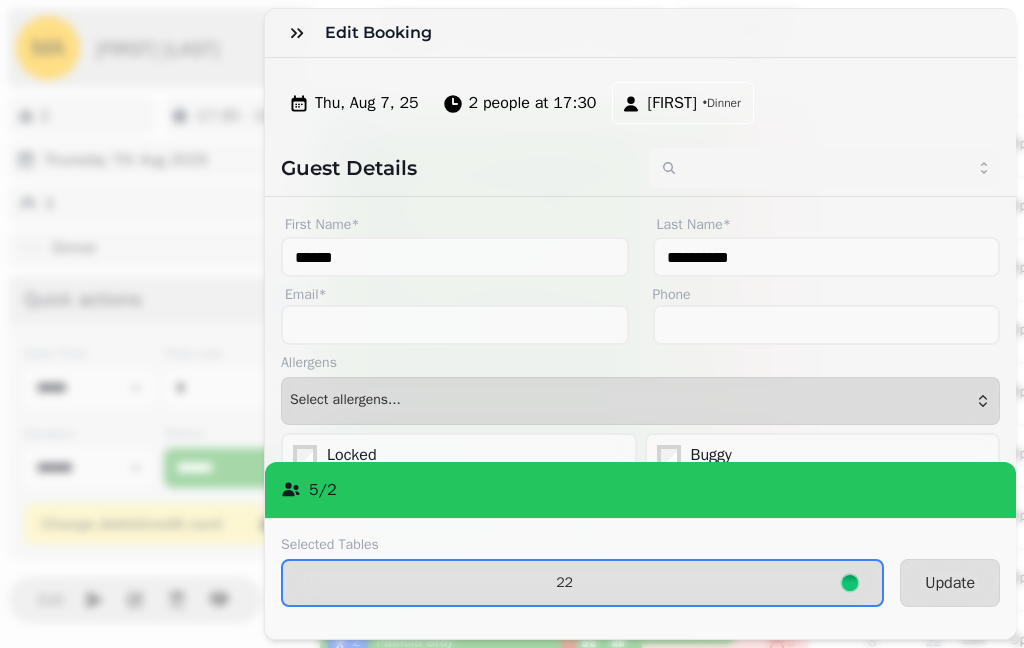 click on "Update" at bounding box center [950, 583] 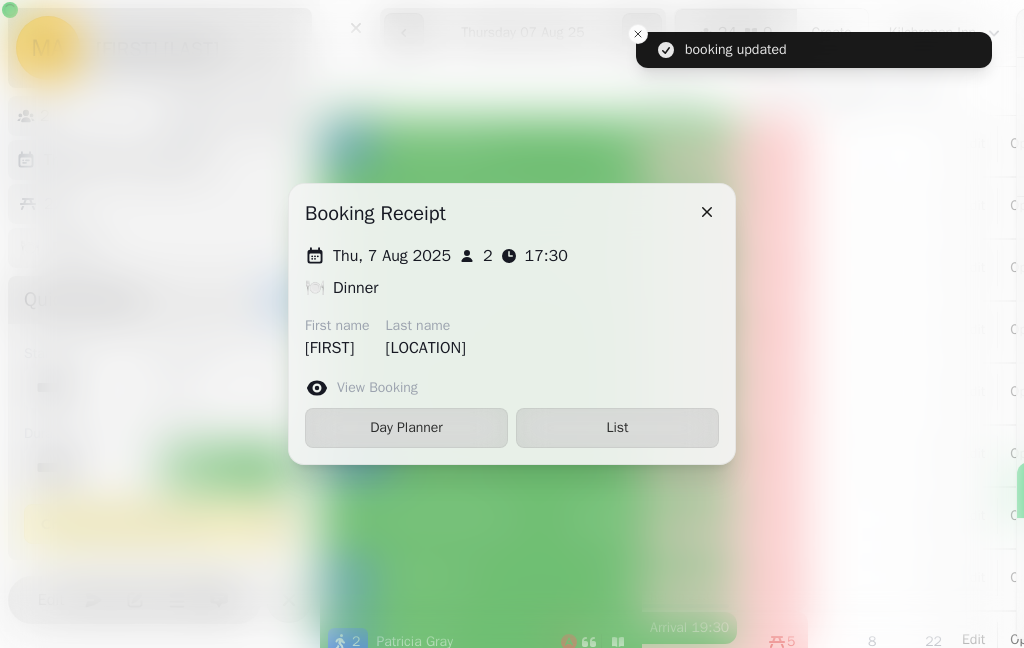 click on "List" at bounding box center (617, 428) 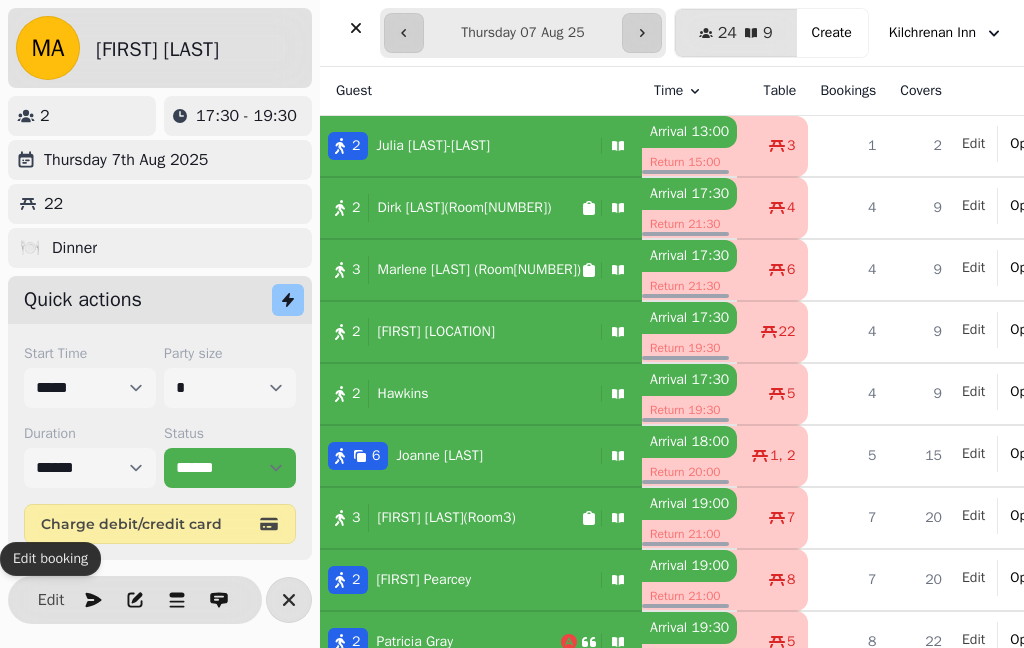 scroll, scrollTop: 0, scrollLeft: 0, axis: both 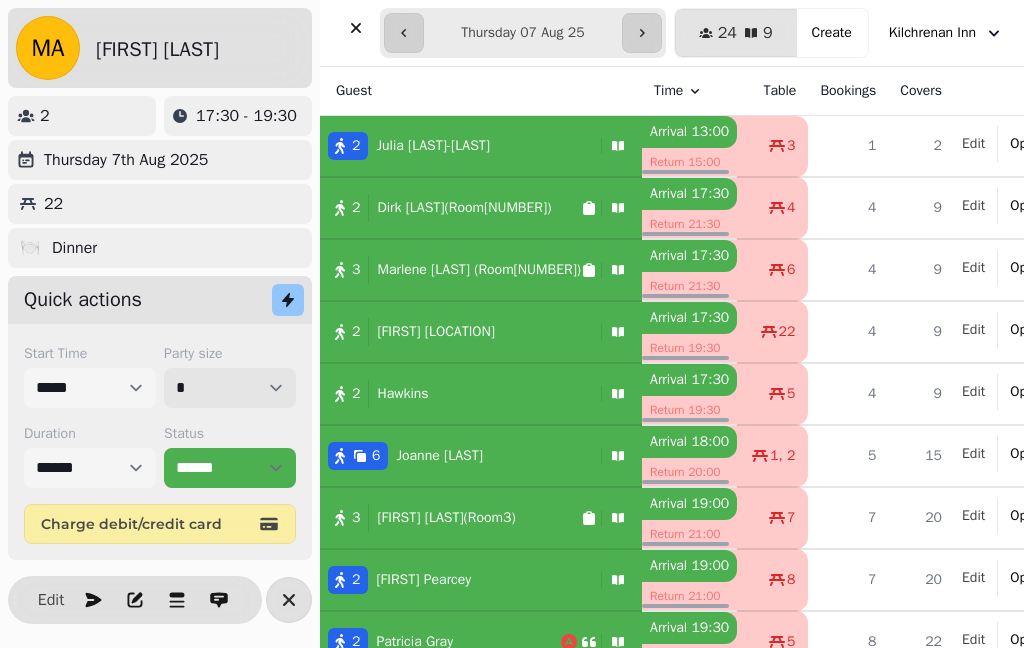 click on "* * * * * * * * * ** ** ** ** ** ** ** ** ** ** ** ** ** ** ** ** ** ** ** ** ** ** ** ** ** ** ** ** ** ** ** ** ** ** ** ** ** ** ** ** ** ** ** ** ** ** ** ** ** ** ** ** ** ** ** ** ** ** ** ** ** ** ** ** ** ** ** ** ** ** ** ** ** ** ** ** ** ** ** ** ** ** ** ** ** ** ** ** ** ** *** *** *** *** *** *** *** *** *** *** *** *** *** *** *** *** *** *** *** *** *** *** *** *** *** *** *** *** *** *** *** *** *** *** *** *** *** *** *** *** *** *** *** *** *** *** *** *** *** *** *** *** *** *** *** *** *** *** *** *** *** *** *** *** *** *** *** *** *** *** *** *** *** *** *** *** *** *** *** *** *** *** *** *** *** *** *** *** *** *** *** *** *** *** *** *** *** *** *** *** *** *** *** *** *** *** *** *** *** *** *** *** *** *** *** *** *** *** *** *** *** *** *** *** *** *** *** *** *** *** *** *** *** *** *** *** *** *** *** *** *** *** *** *** *** *** *** *** *** *** ***" at bounding box center [230, 388] 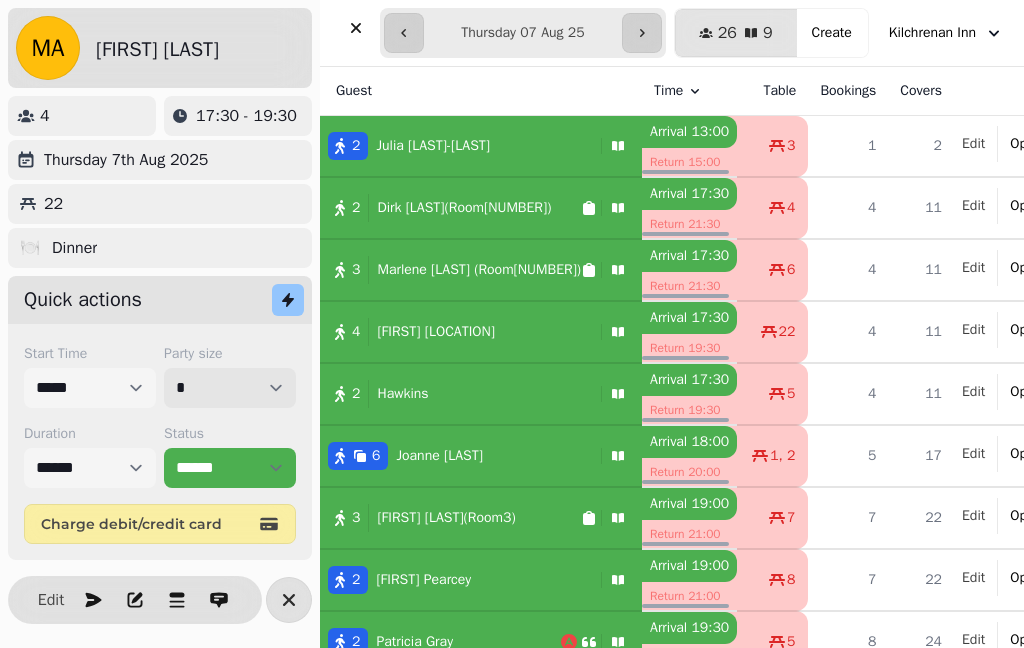 scroll, scrollTop: 0, scrollLeft: 0, axis: both 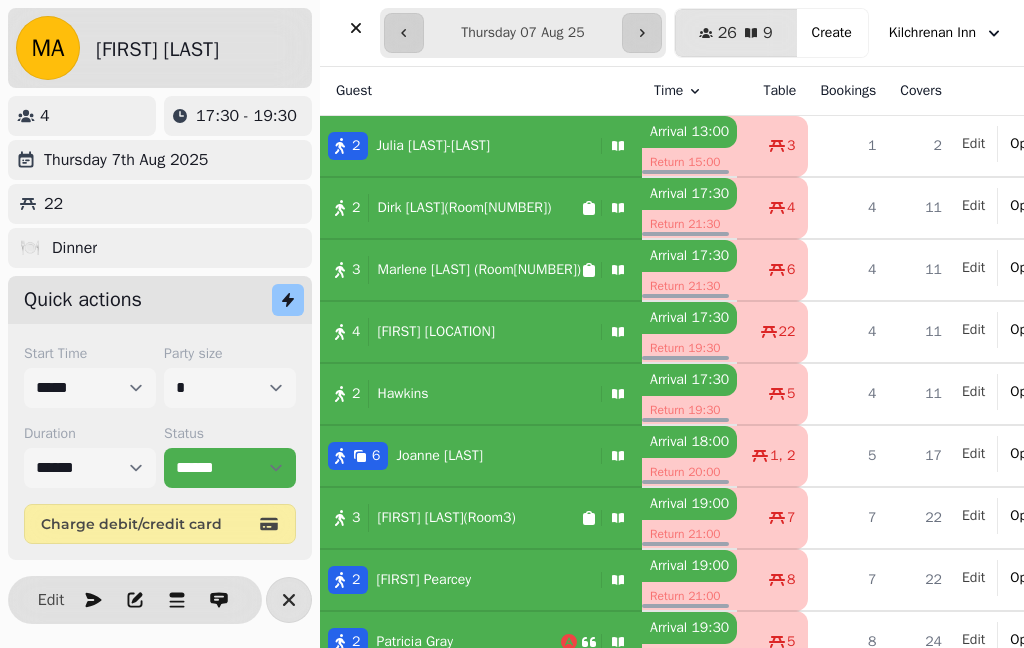 click 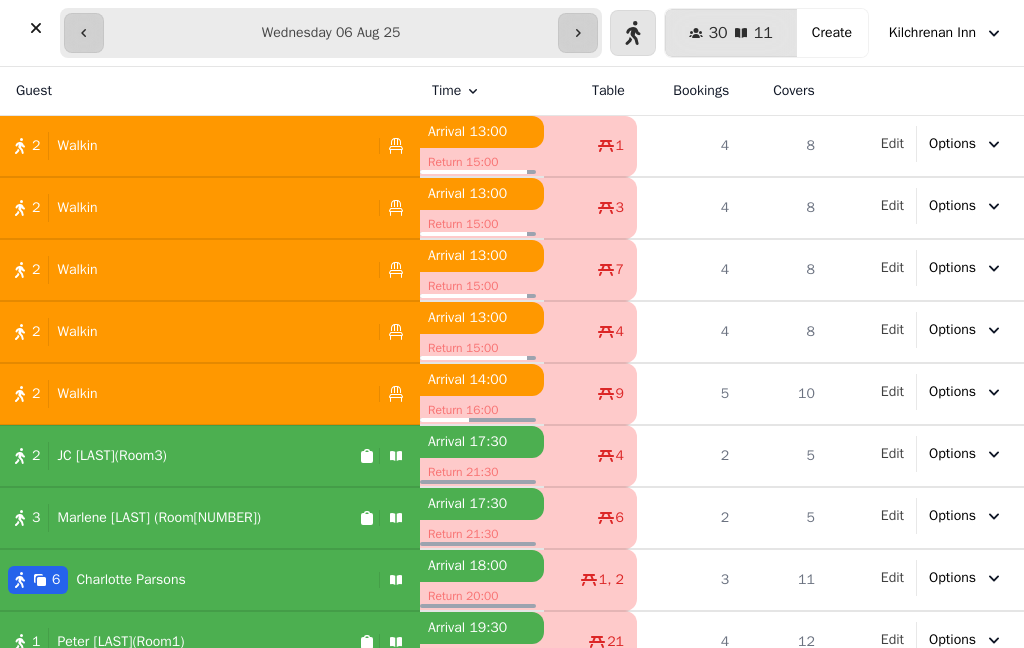 scroll, scrollTop: 0, scrollLeft: 0, axis: both 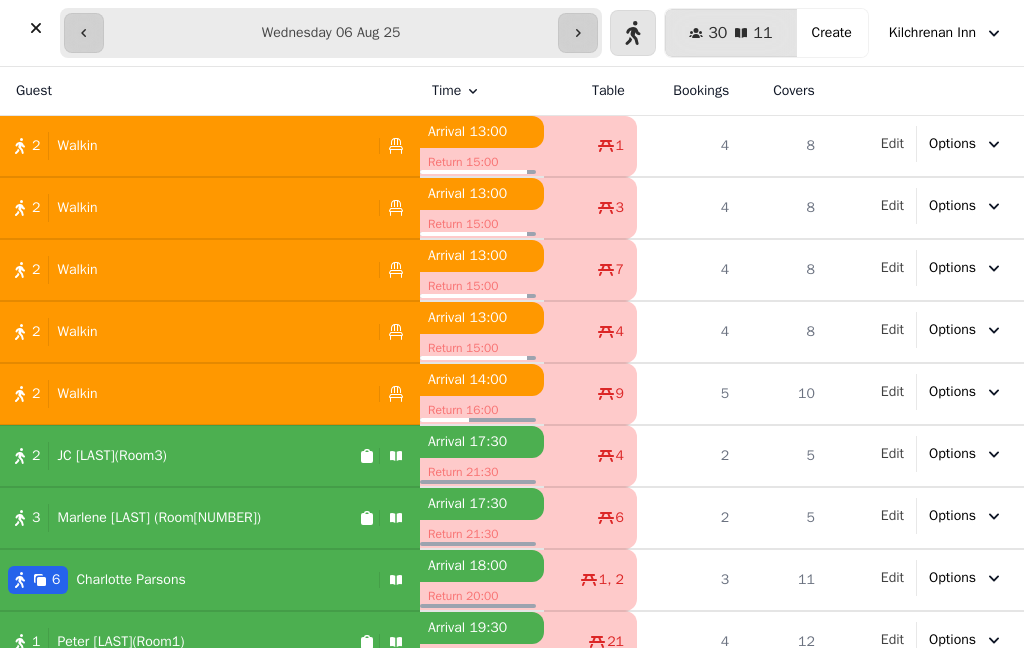 click at bounding box center [578, 33] 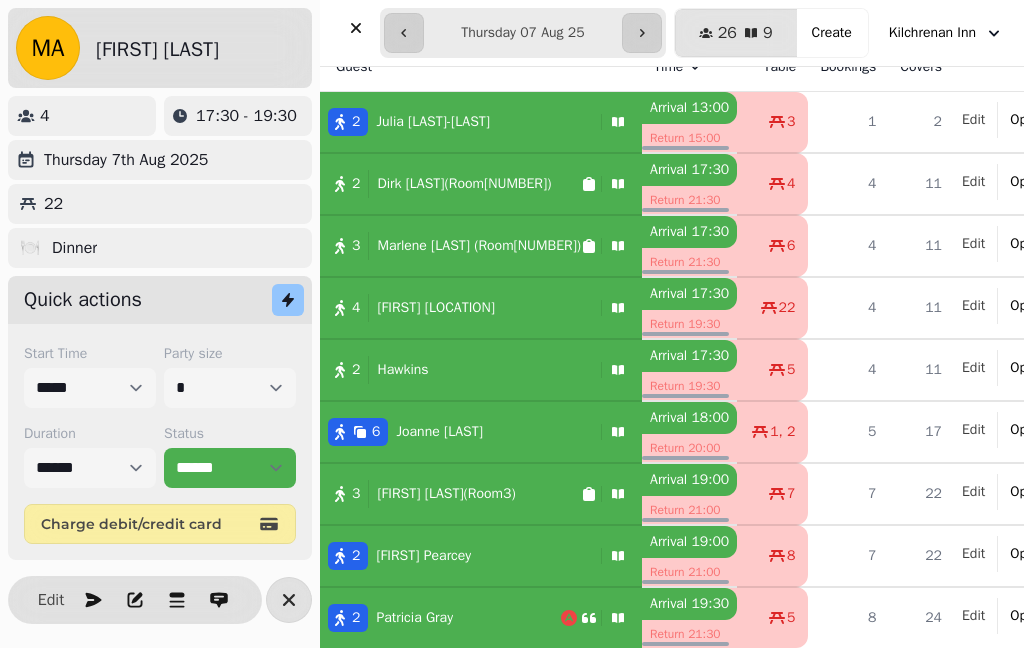 scroll, scrollTop: 348, scrollLeft: 0, axis: vertical 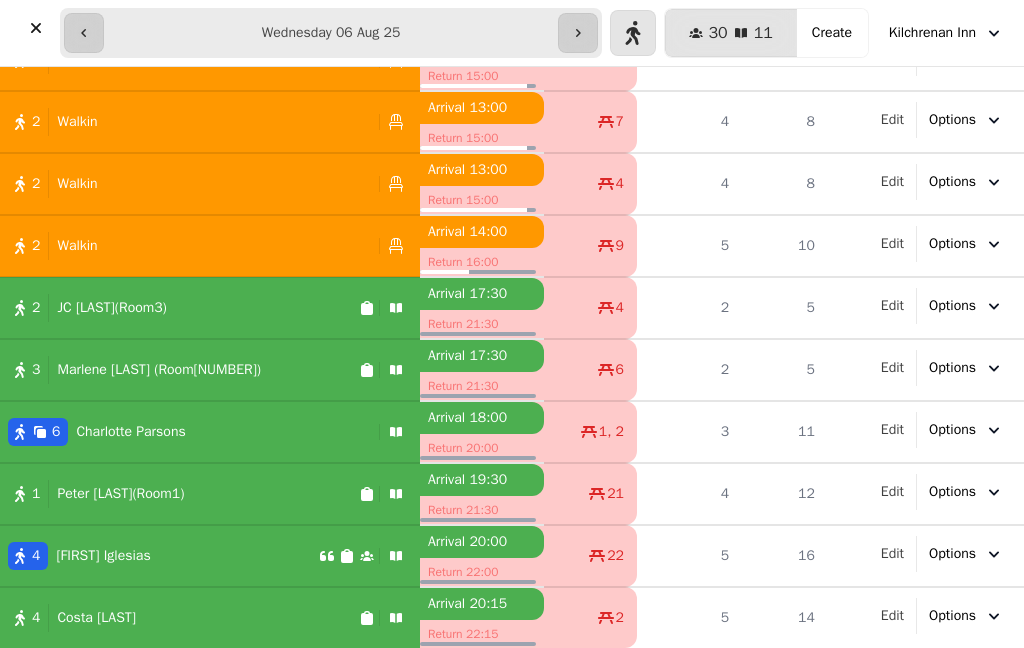 type on "**********" 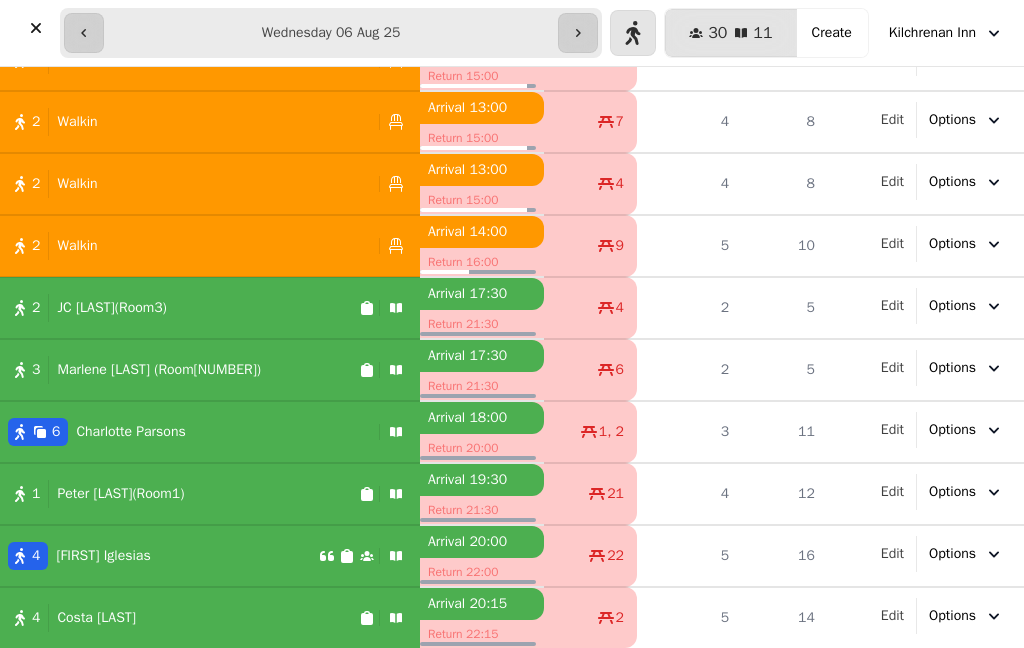 scroll, scrollTop: 148, scrollLeft: 0, axis: vertical 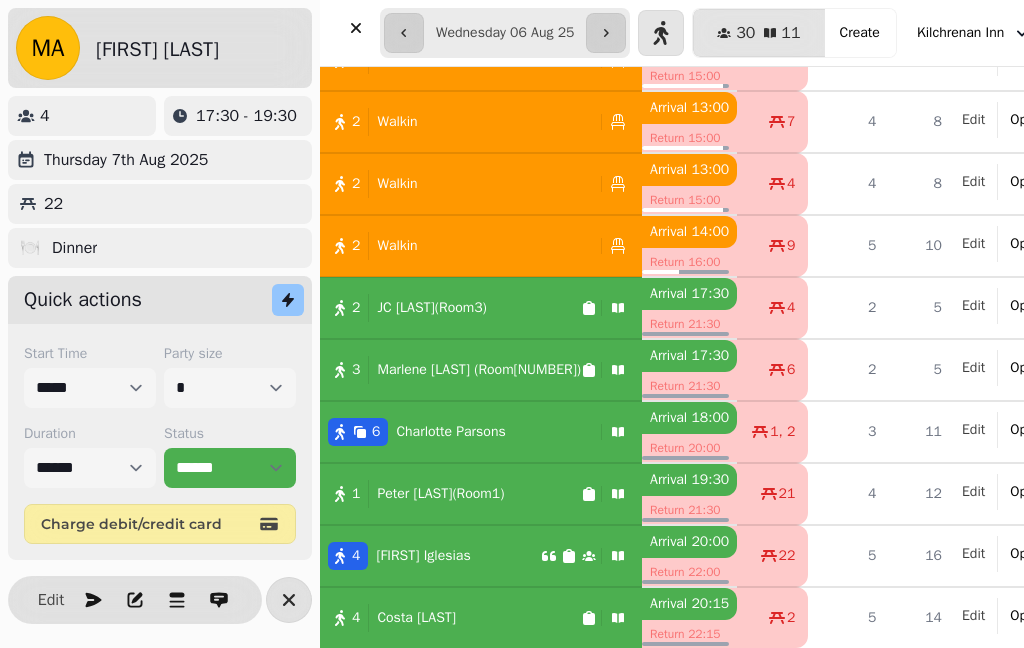 select on "**********" 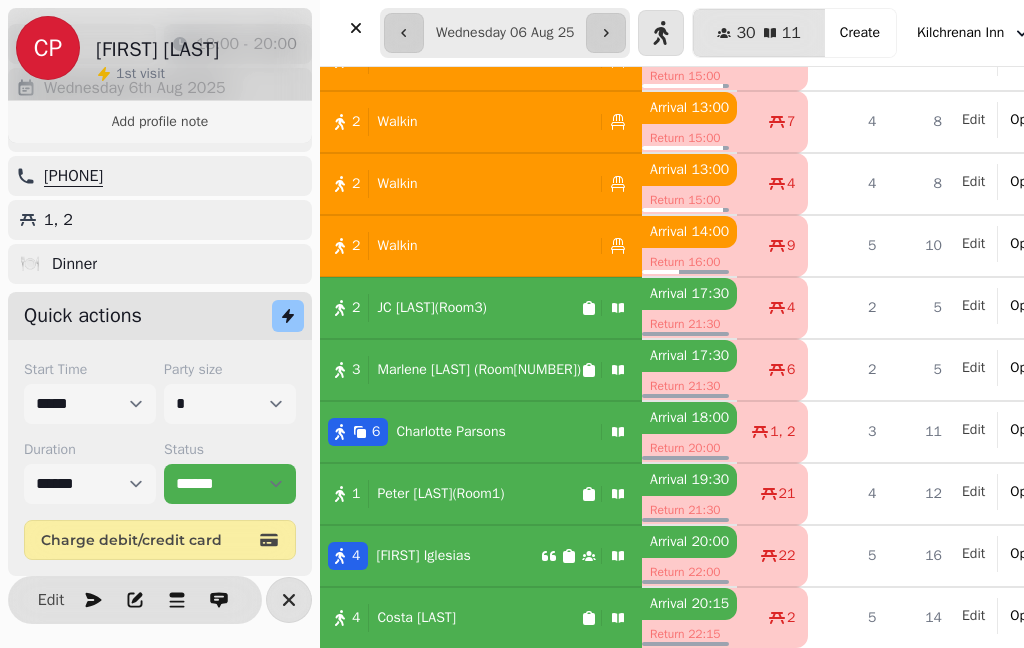 scroll, scrollTop: 126, scrollLeft: 0, axis: vertical 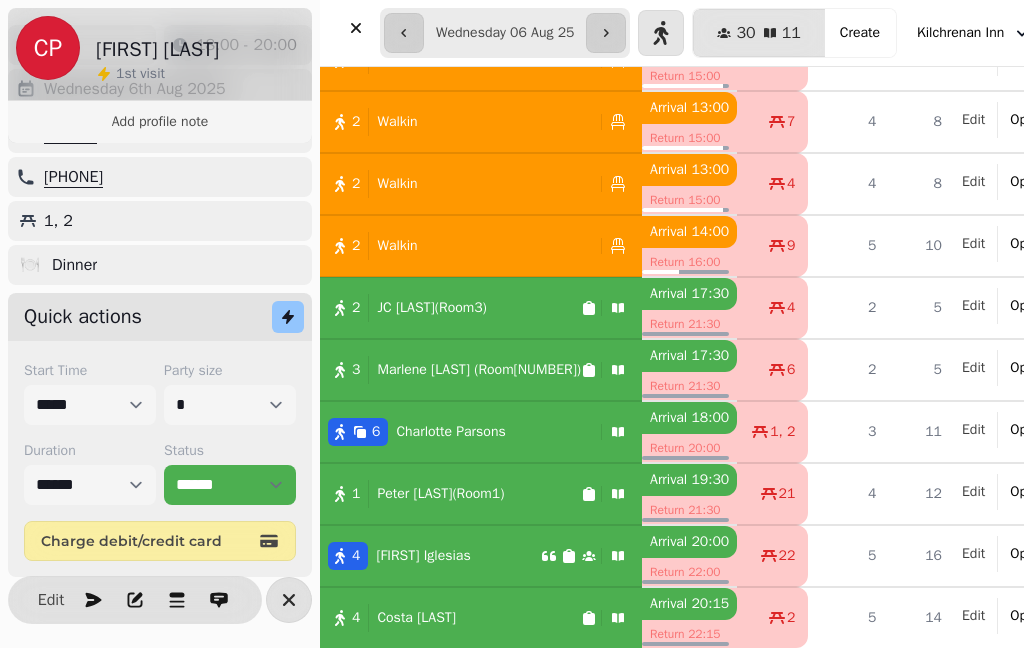 click on "[FIRST]   [LAST]" at bounding box center [412, 618] 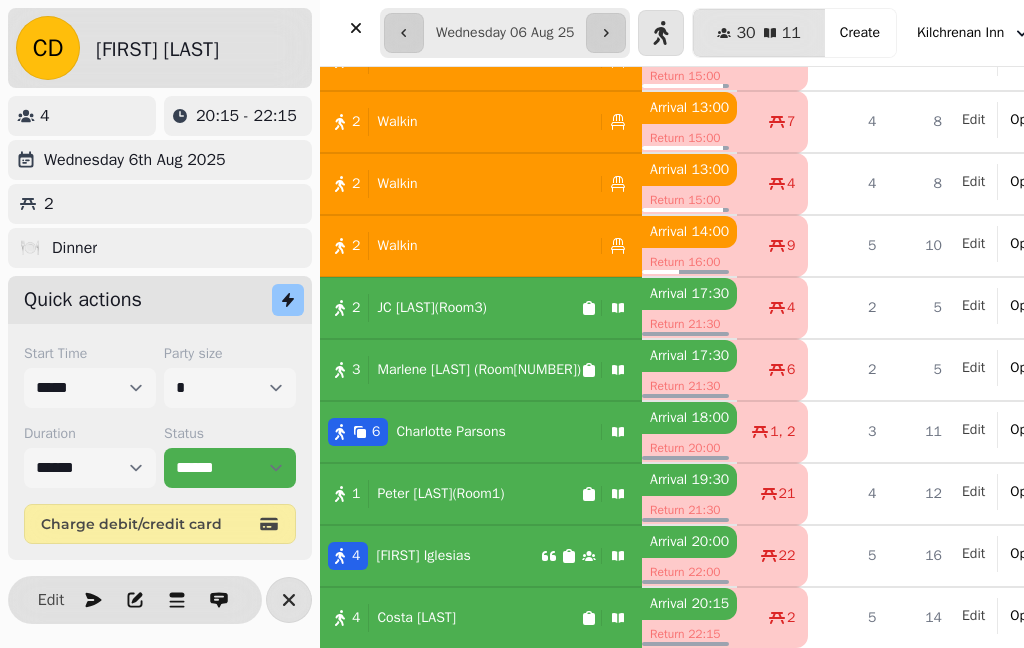 scroll, scrollTop: 0, scrollLeft: 0, axis: both 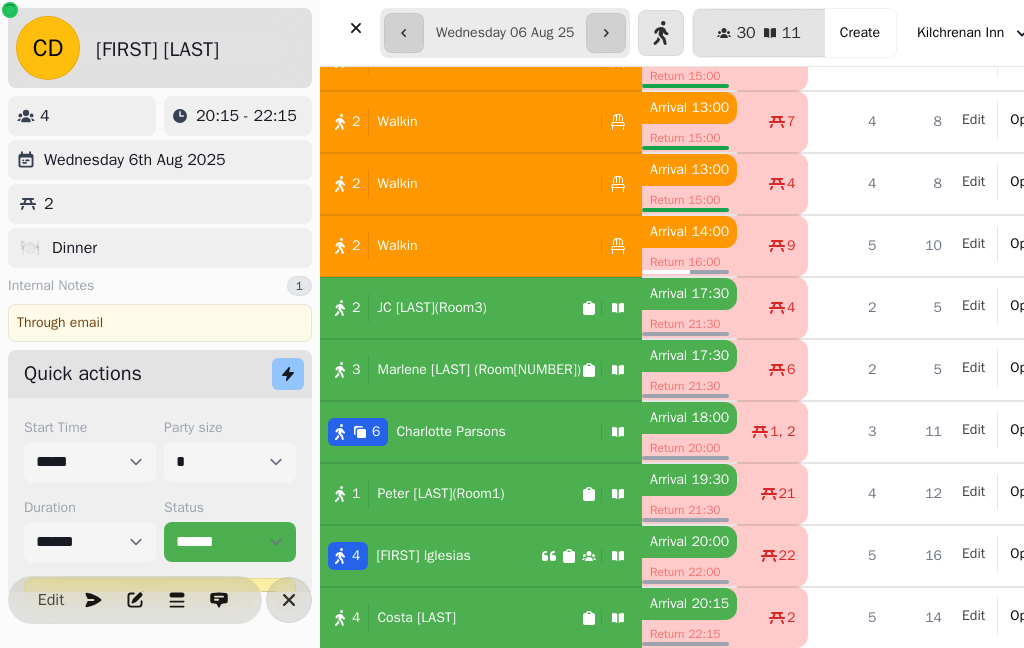 click 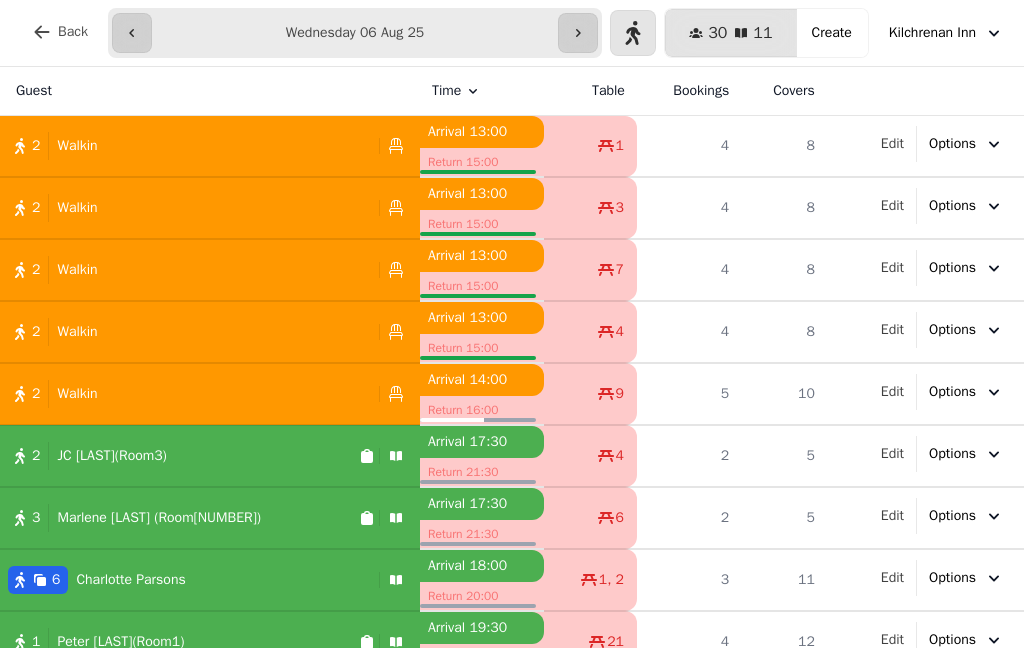 scroll, scrollTop: 0, scrollLeft: 0, axis: both 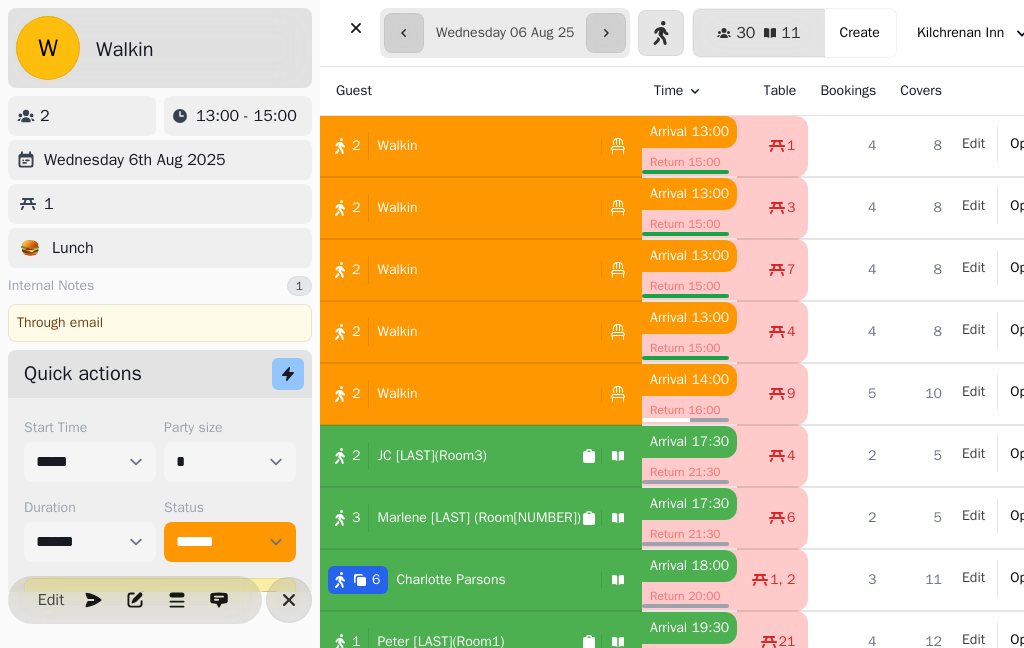 select on "**********" 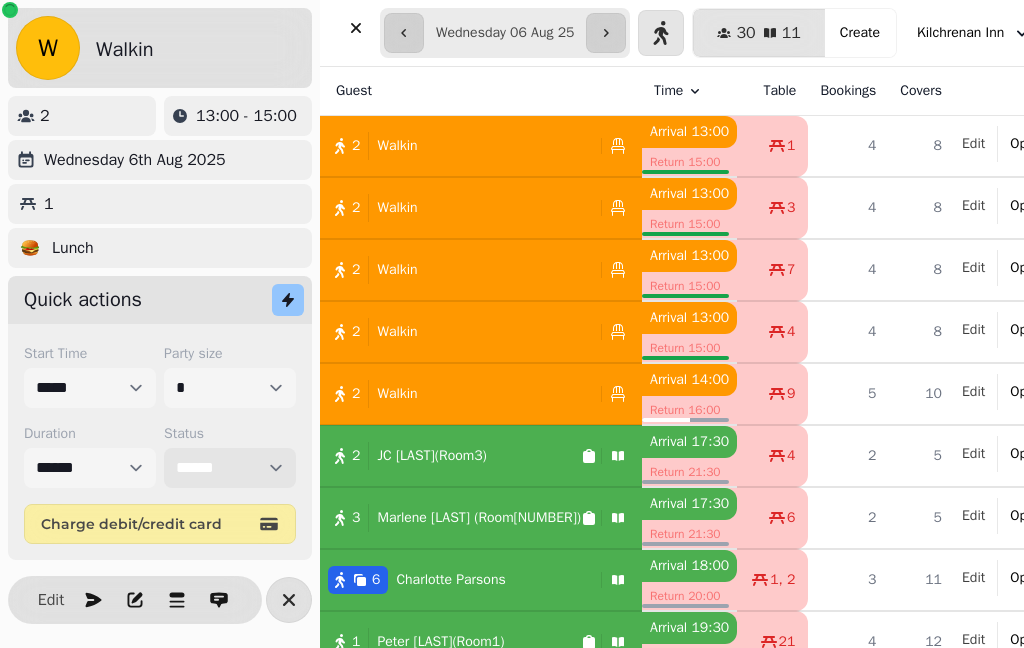 click on "**********" at bounding box center (230, 468) 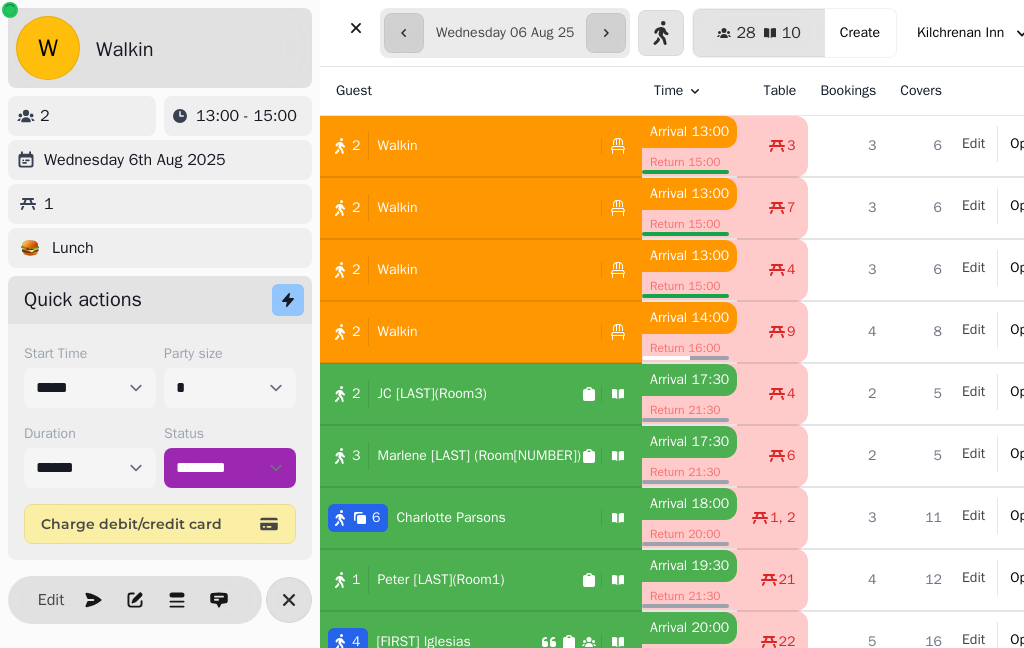 click on "2 Walkin" at bounding box center (456, 146) 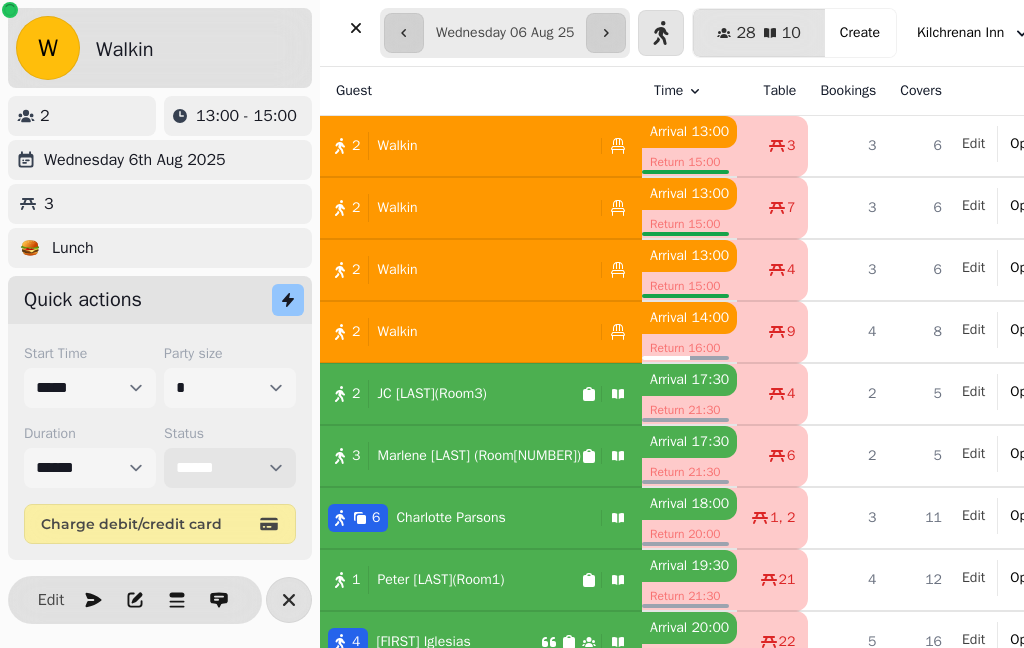 click on "**********" at bounding box center [230, 468] 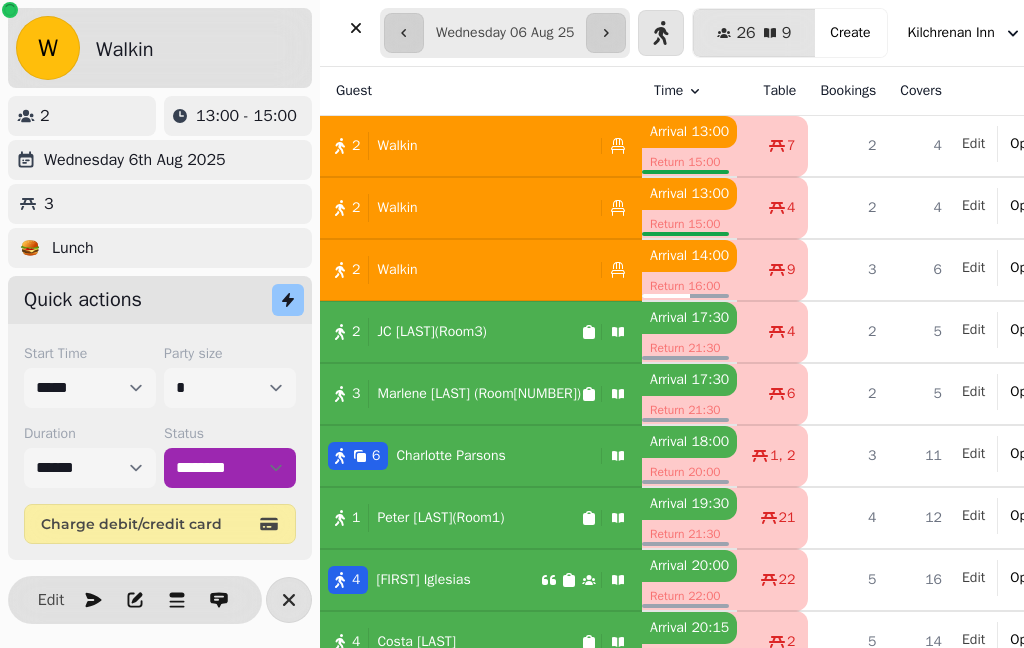click on "2 Walkin" at bounding box center [456, 146] 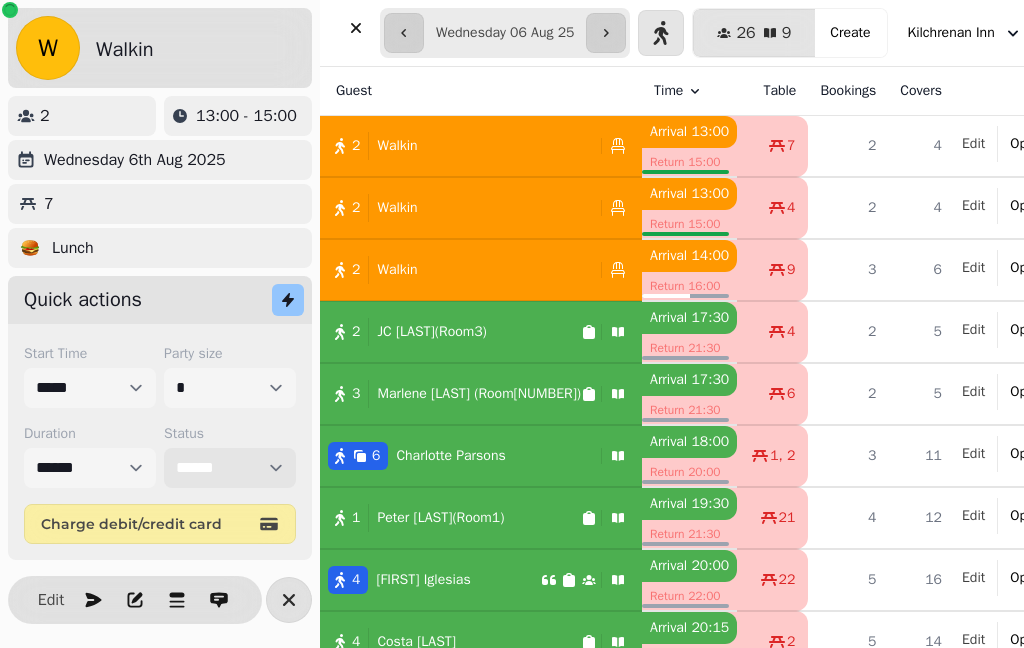 click on "**********" at bounding box center [230, 468] 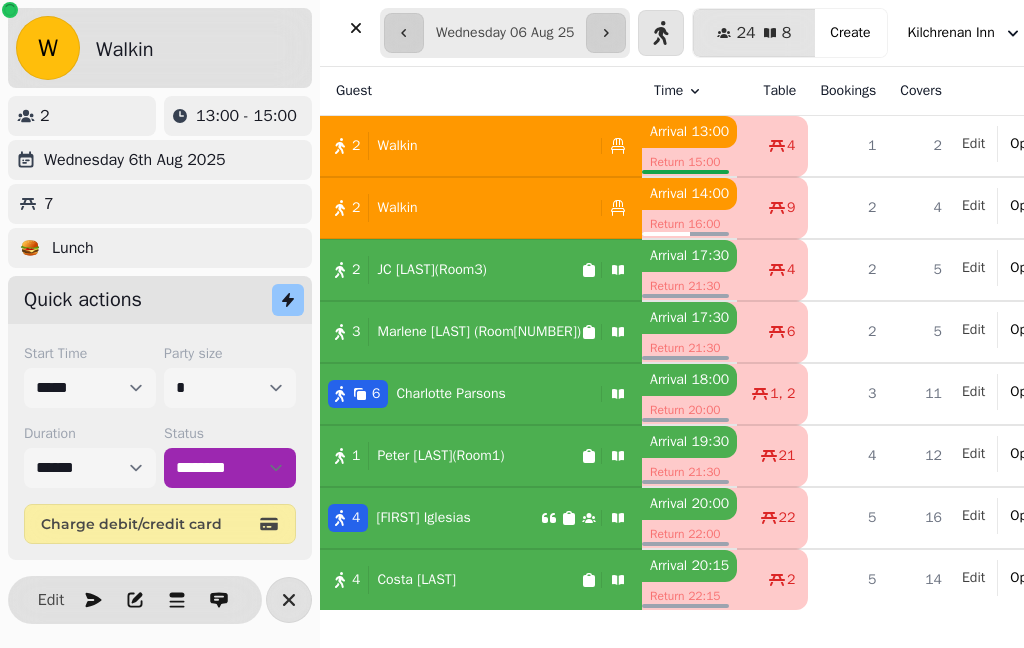 click on "2 Walkin" at bounding box center [456, 146] 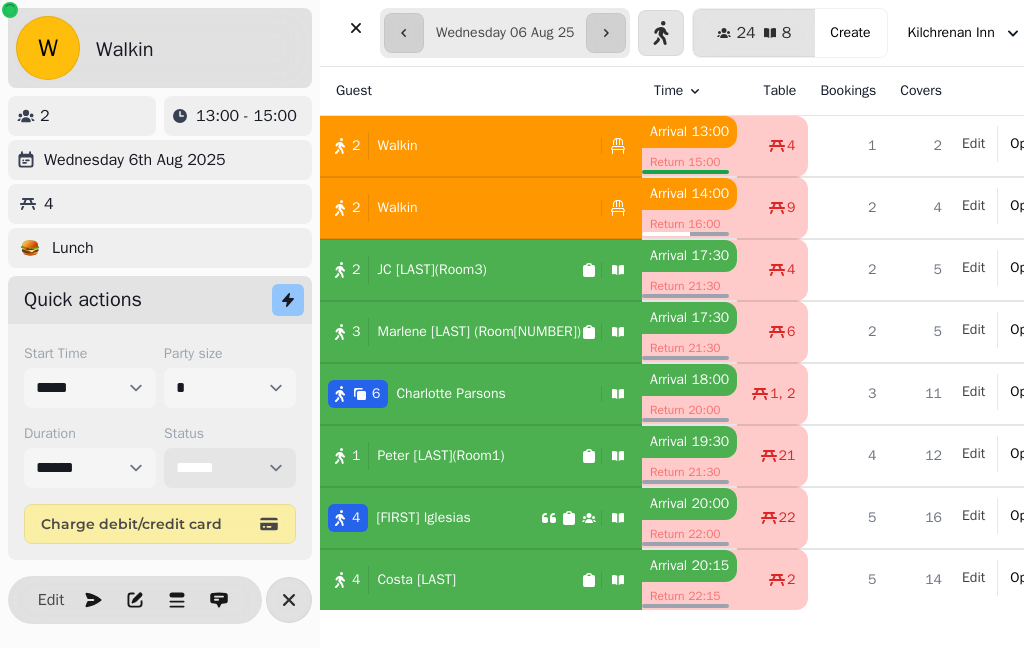 click on "**********" at bounding box center [230, 468] 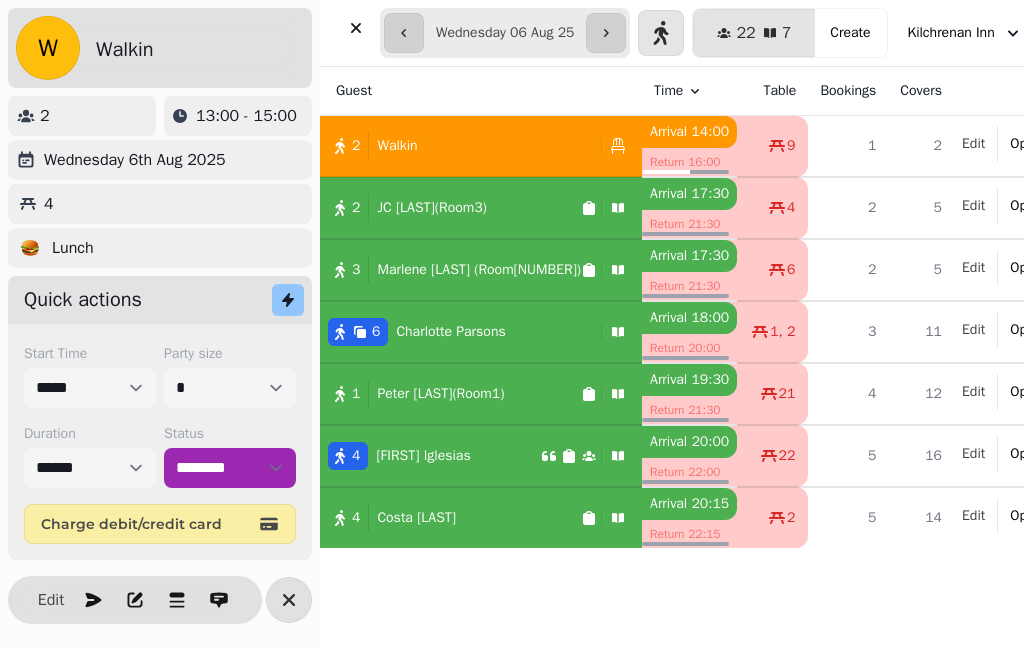 click on "2 Walkin" at bounding box center [481, 146] 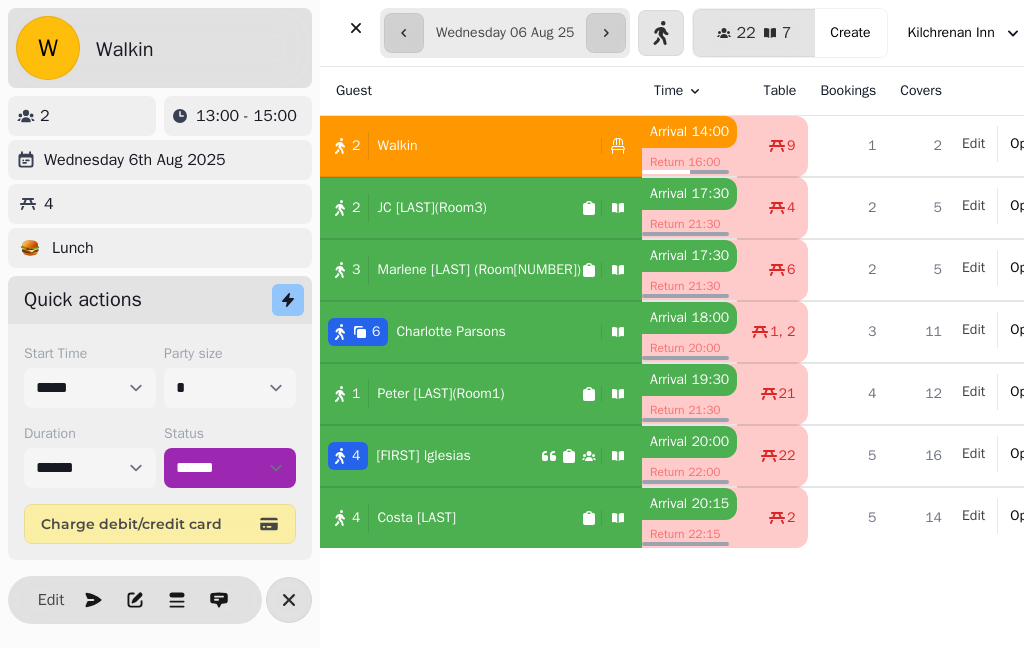 select on "**********" 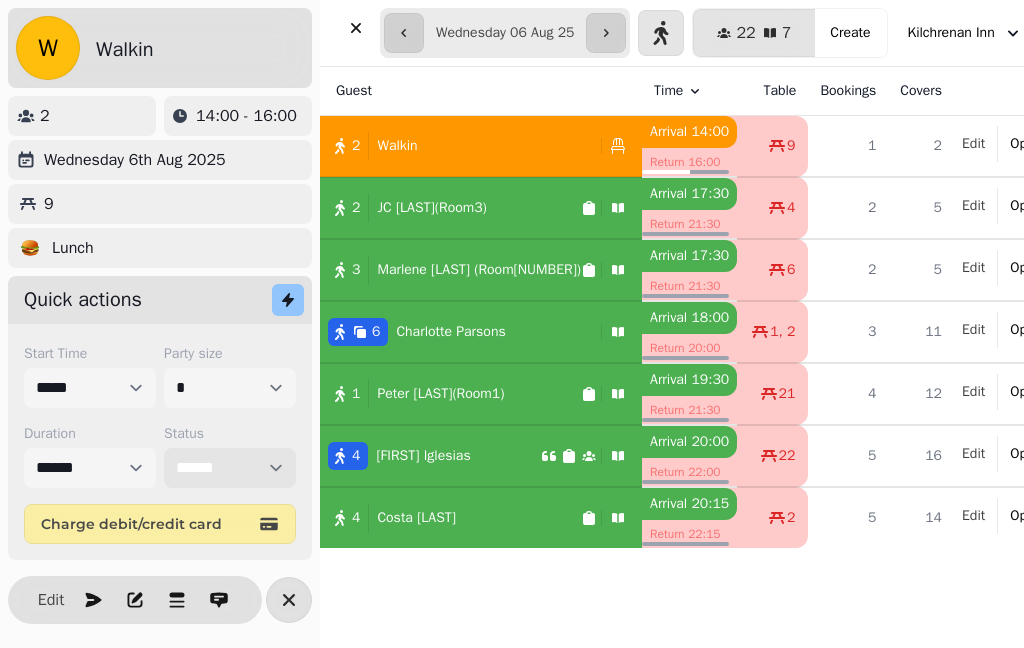 click on "**********" at bounding box center [230, 468] 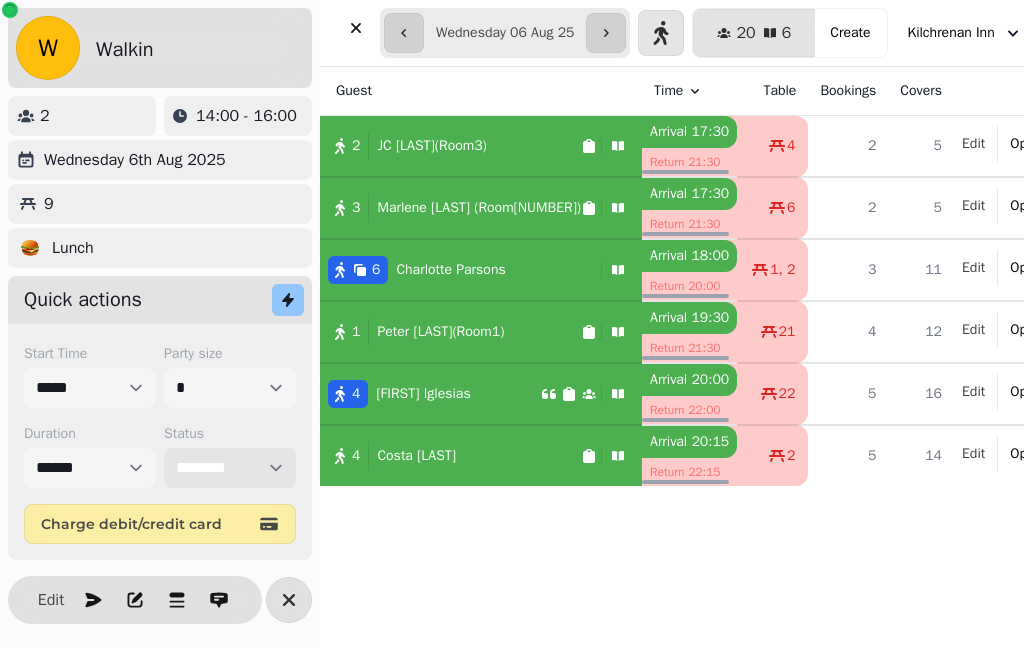 select on "****" 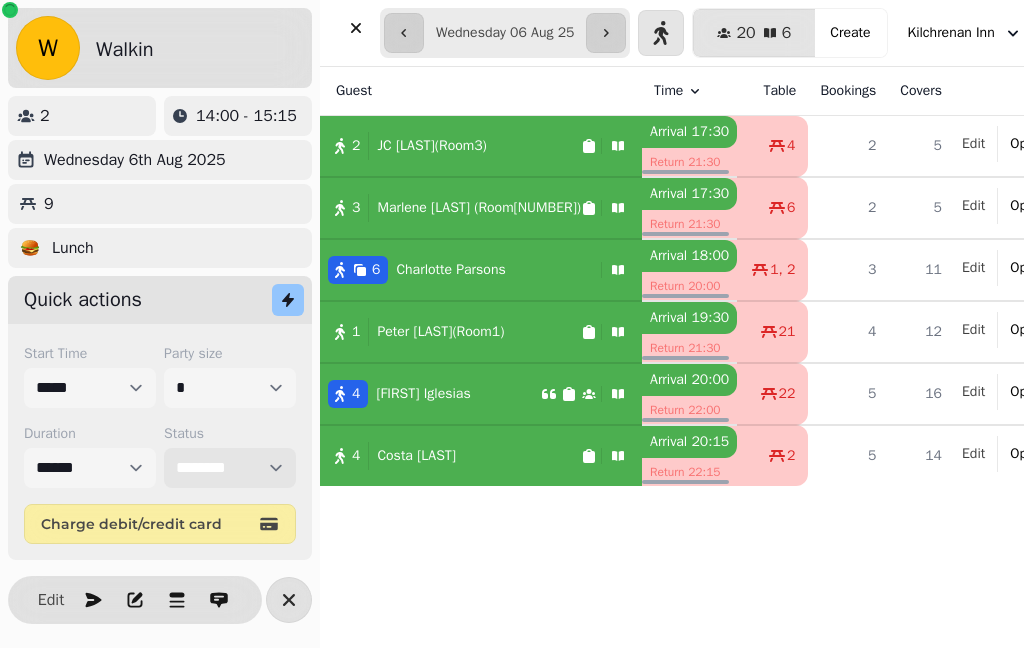 scroll, scrollTop: 54, scrollLeft: 0, axis: vertical 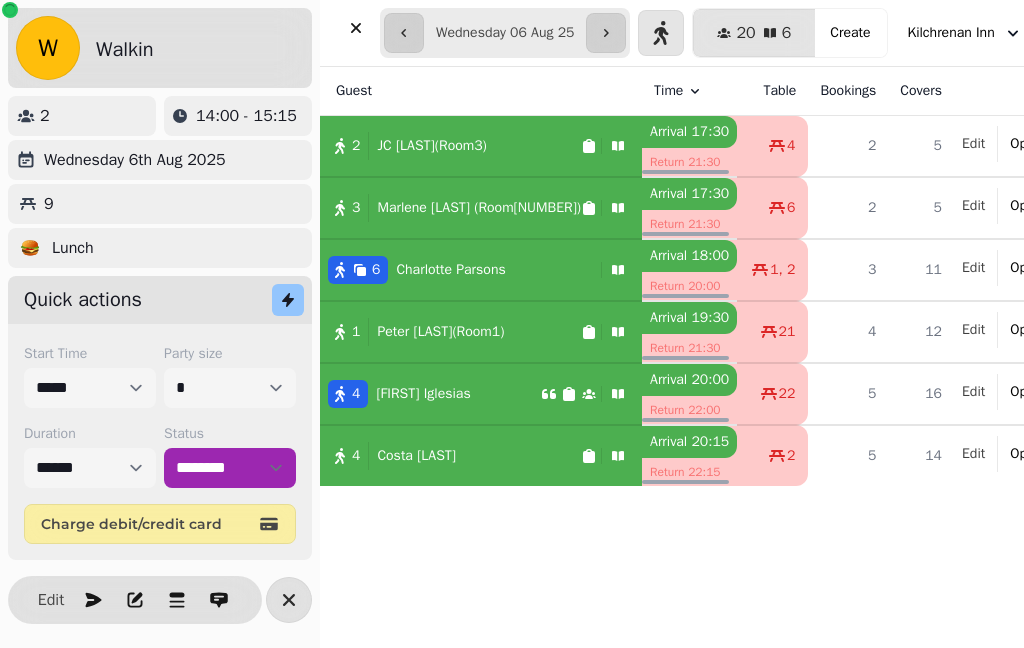 click on "Create" at bounding box center [850, 33] 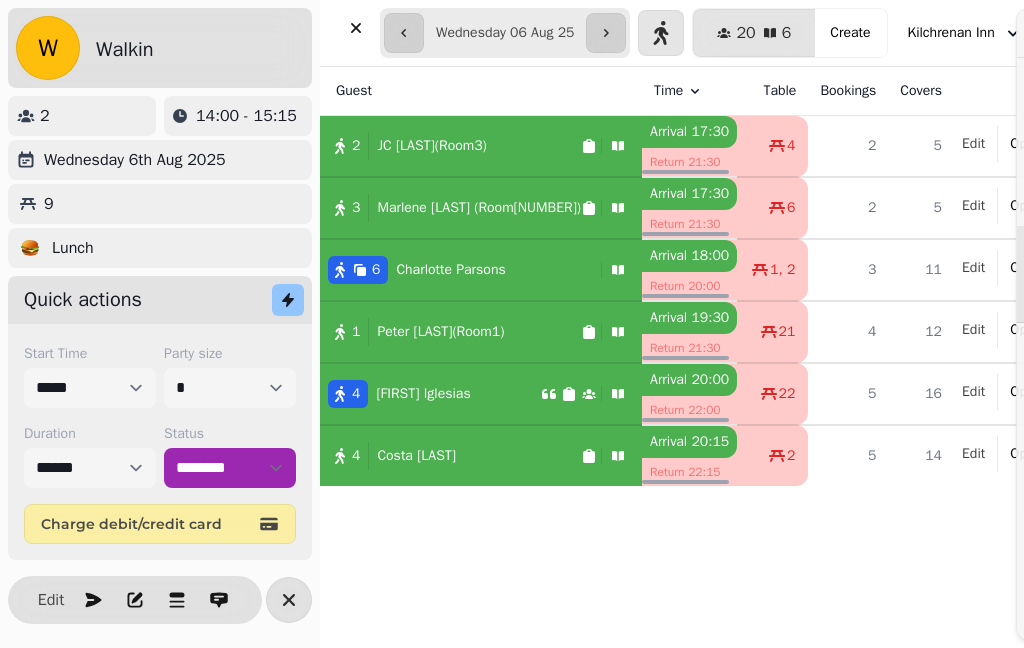 scroll, scrollTop: 54, scrollLeft: 0, axis: vertical 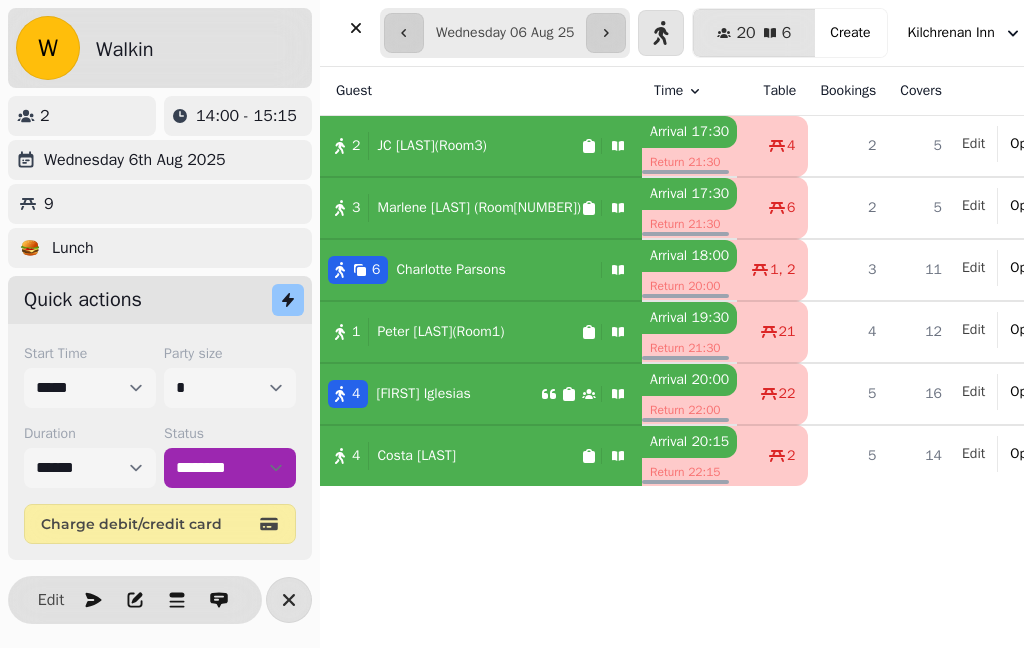 click on "Create" at bounding box center [850, 33] 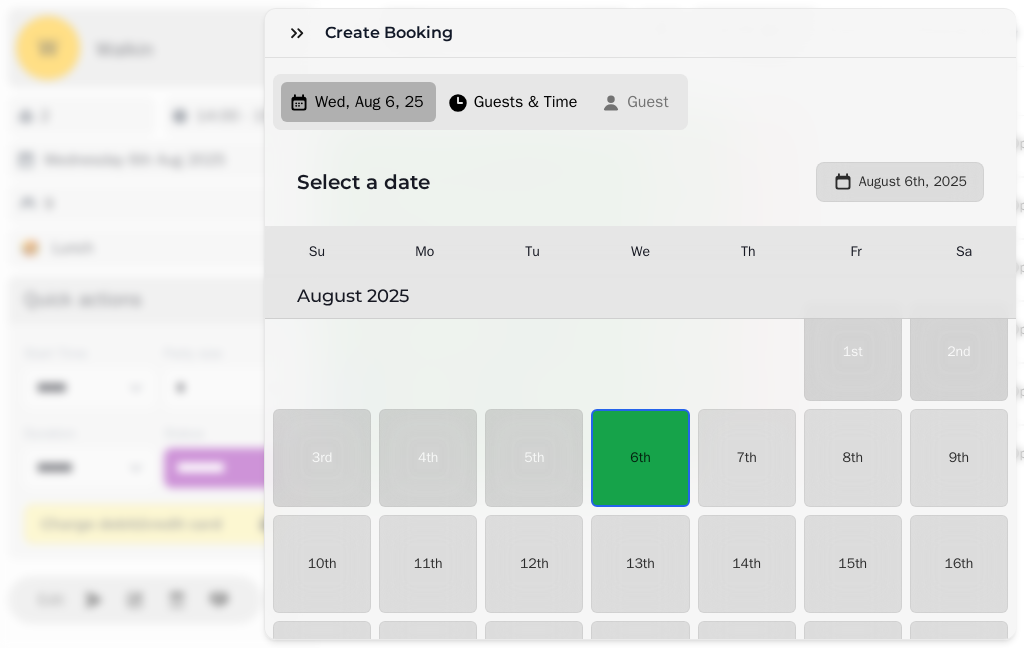 scroll, scrollTop: 54, scrollLeft: 0, axis: vertical 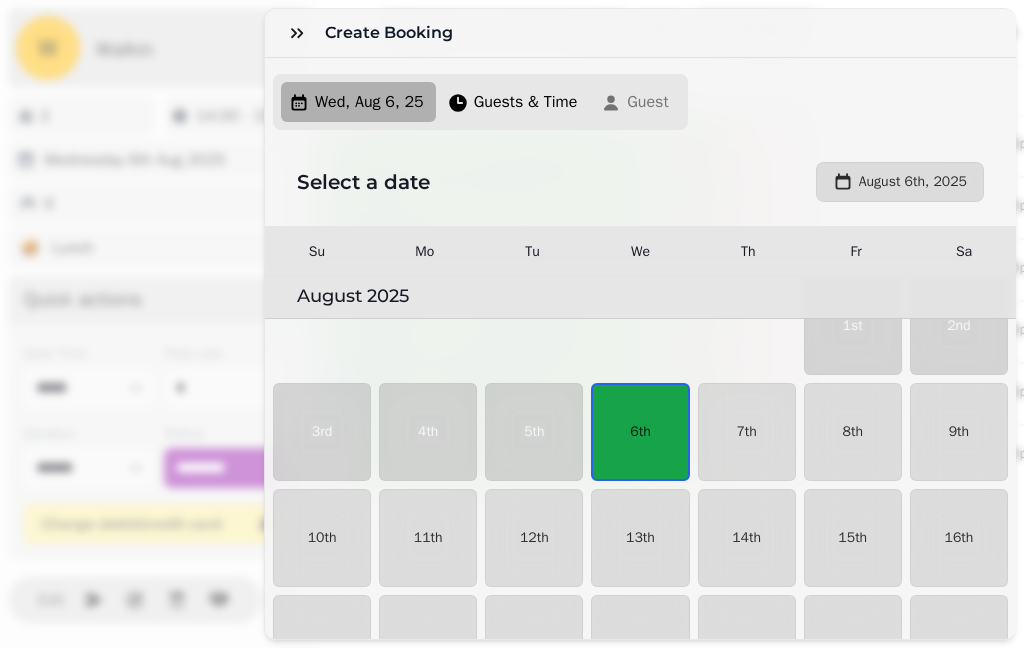click on "6th" at bounding box center [640, 432] 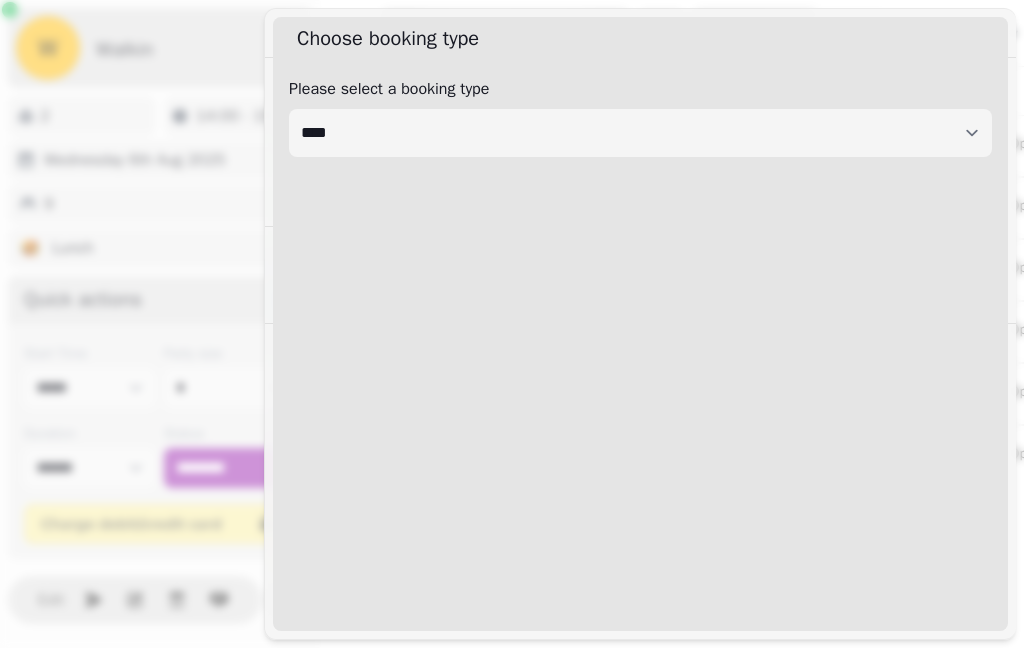 select on "****" 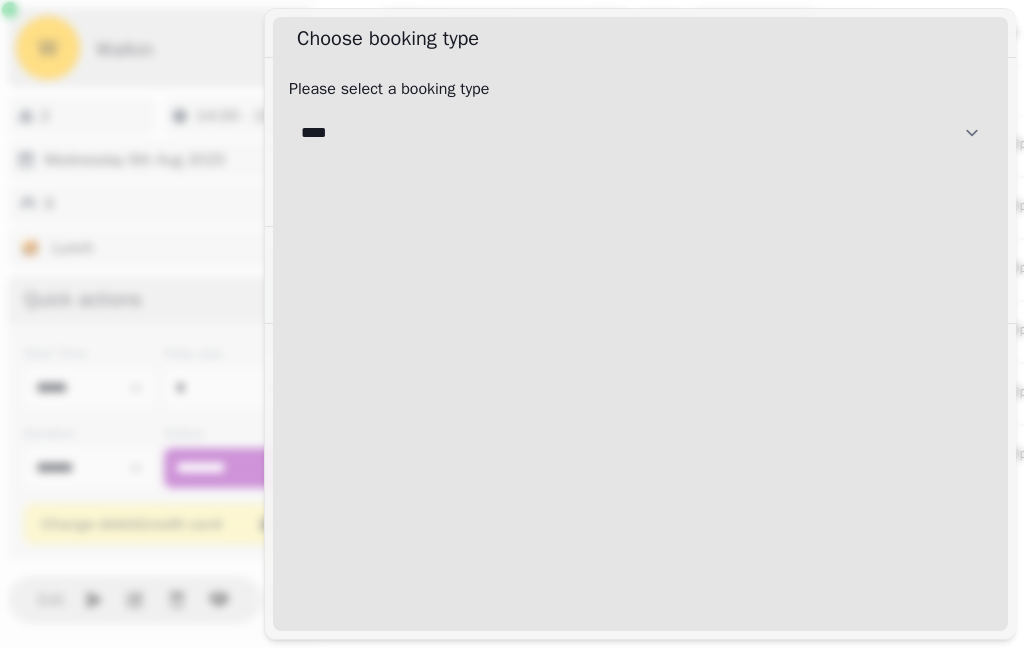 click on "**********" at bounding box center [640, 133] 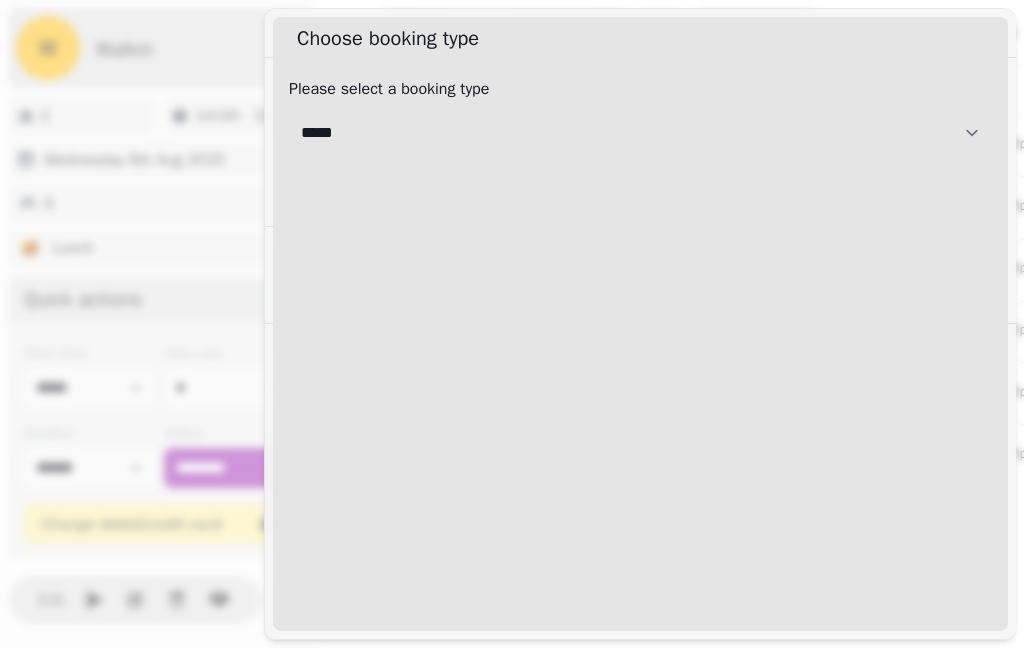 select on "**********" 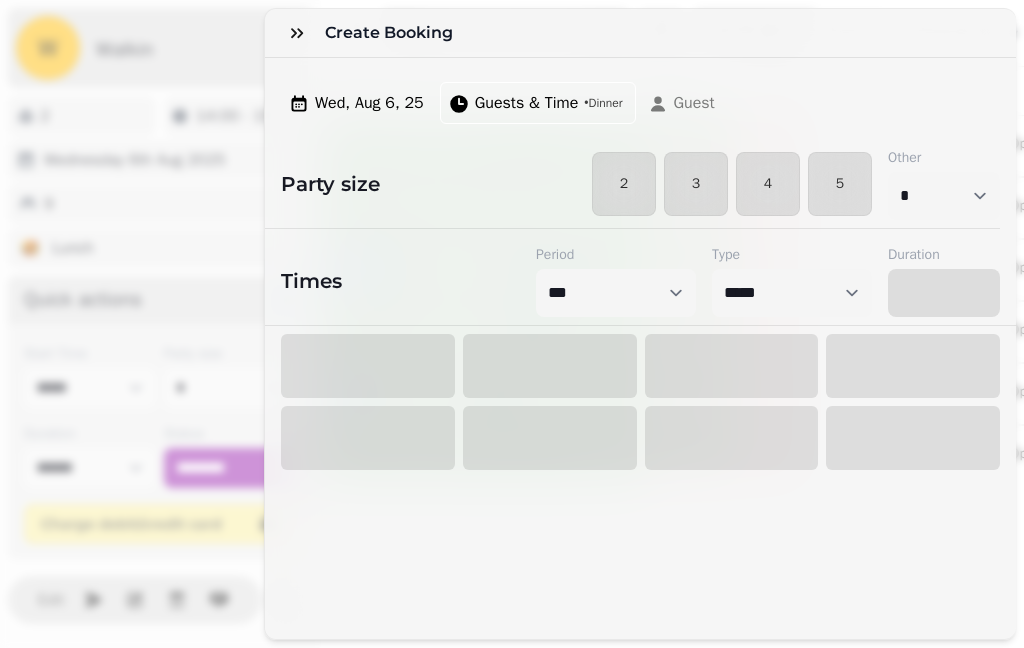 select on "****" 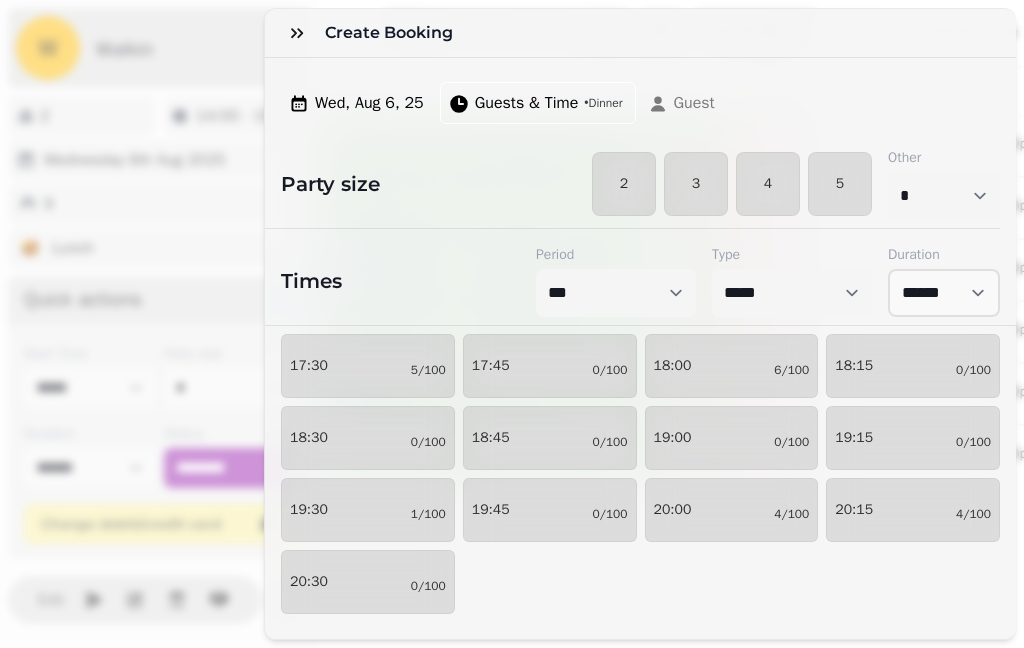click on "2" at bounding box center [624, 184] 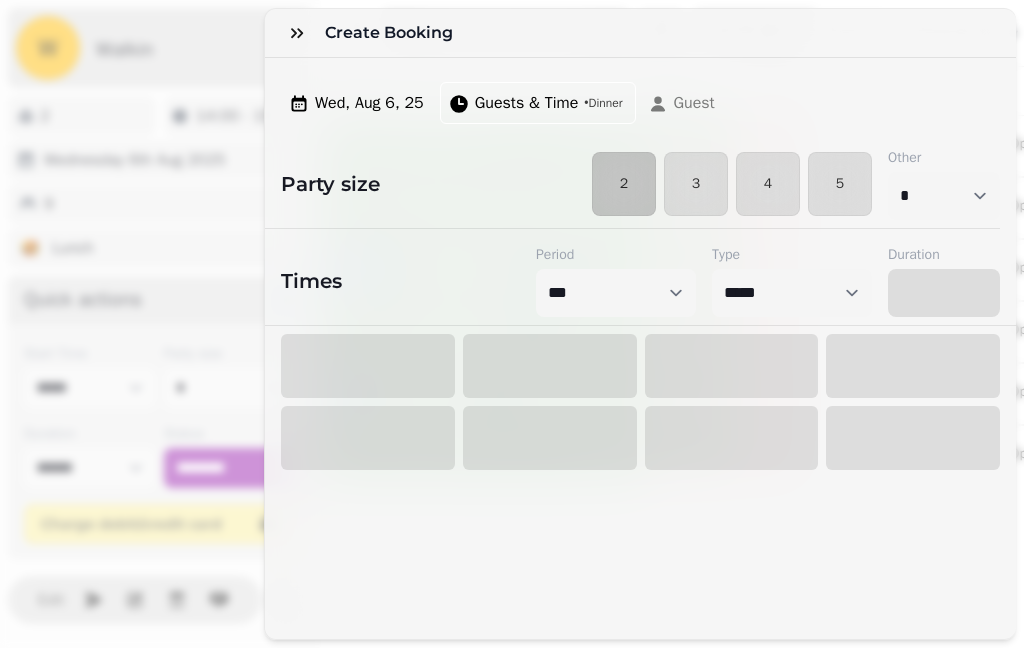 select on "****" 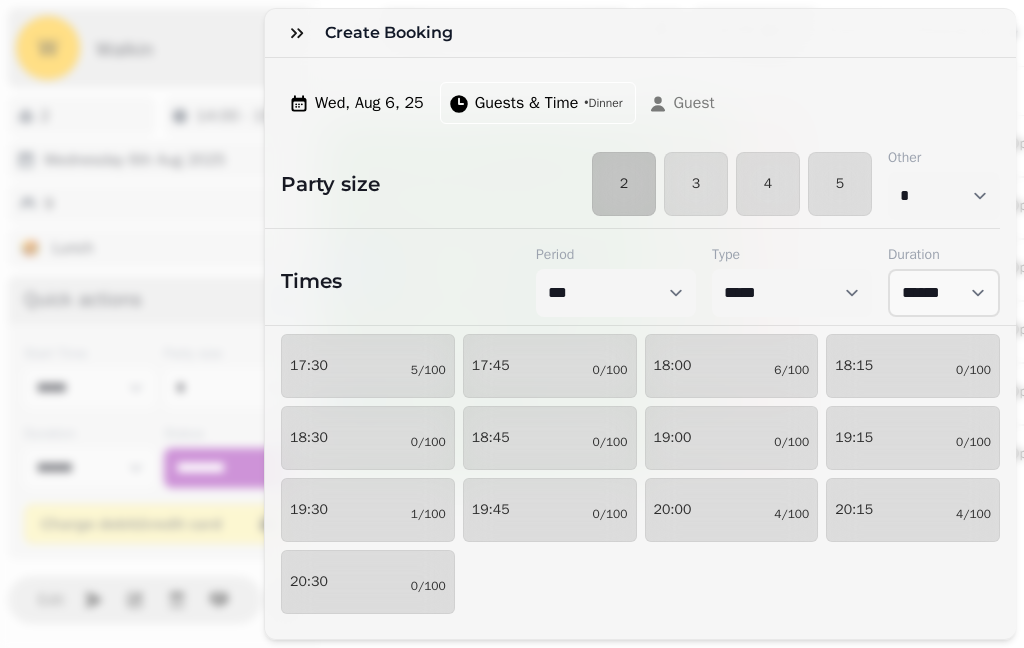 click on "18:30 0/100" at bounding box center (368, 438) 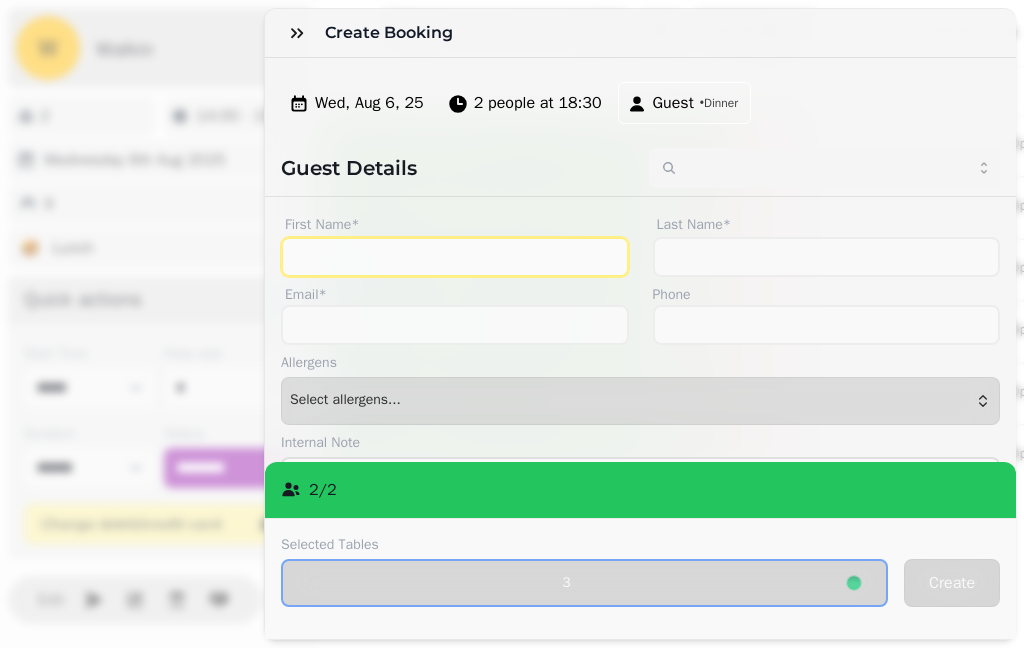 click on "First Name*" at bounding box center (455, 257) 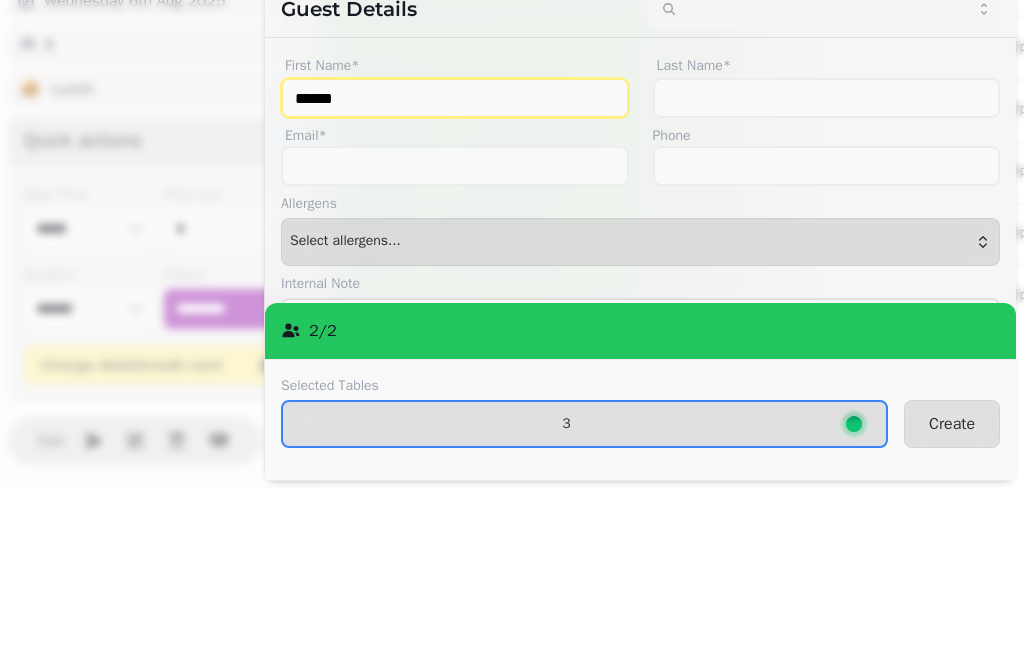 type on "******" 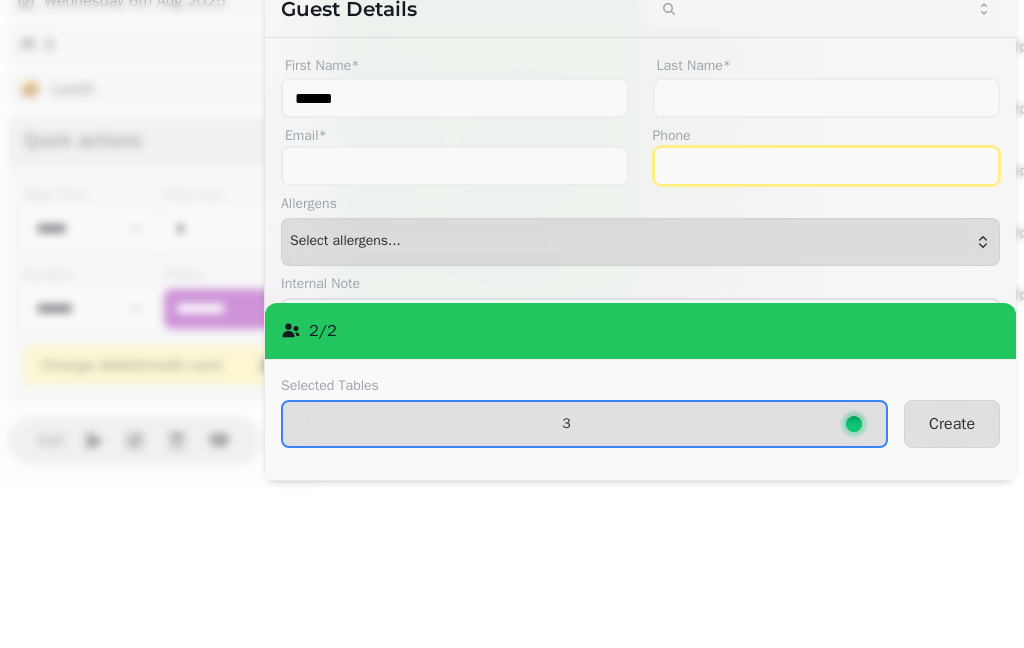 click on "Phone" at bounding box center (827, 325) 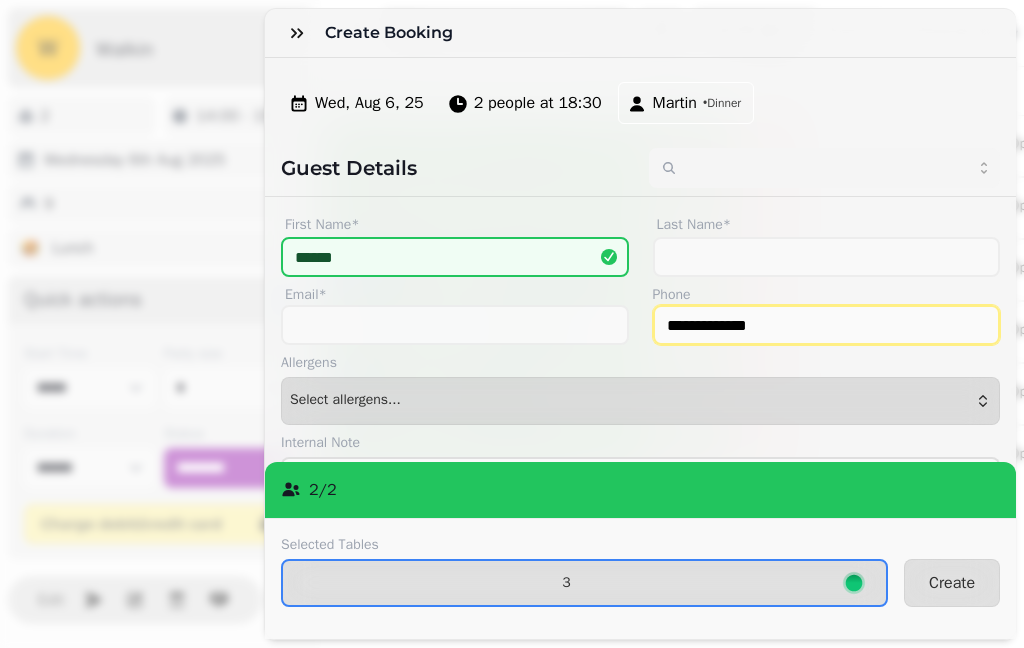 type on "**********" 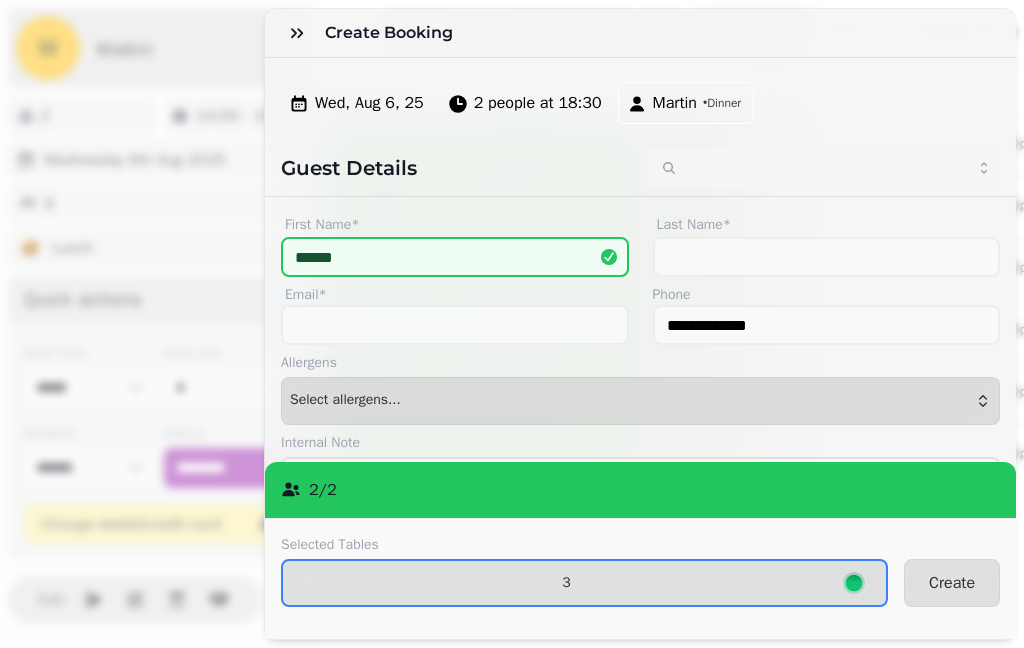 click on "Create" at bounding box center (952, 583) 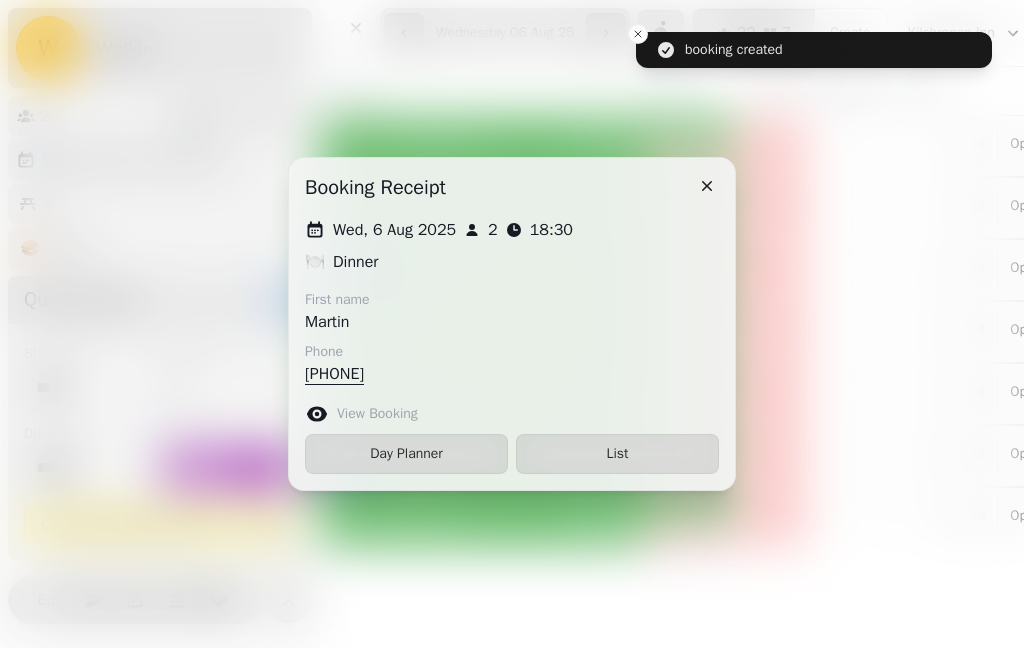 click on "List" at bounding box center (617, 454) 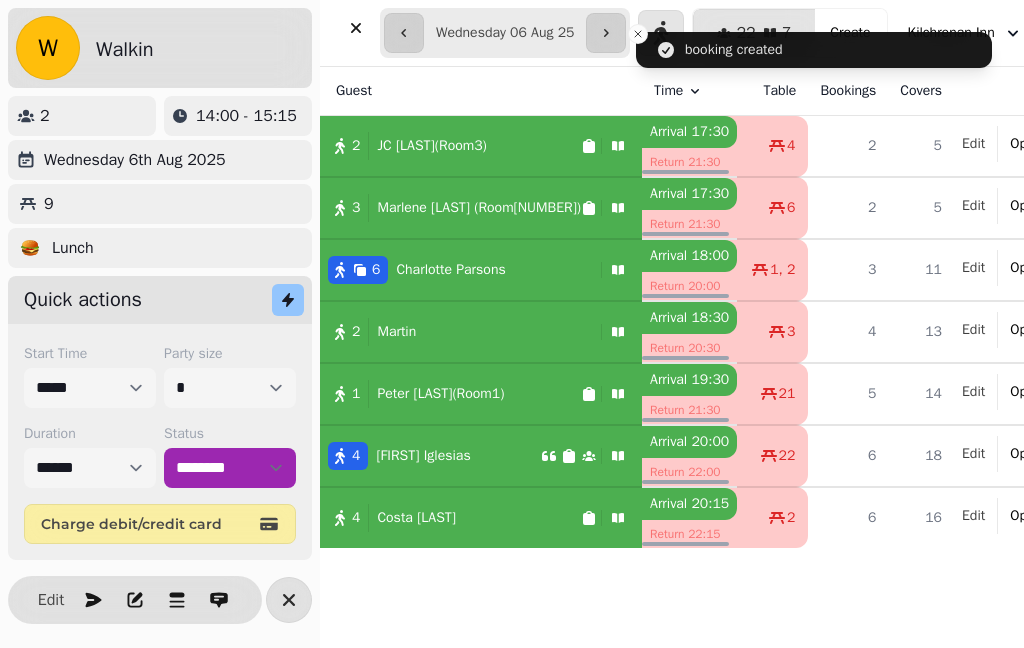 select on "******" 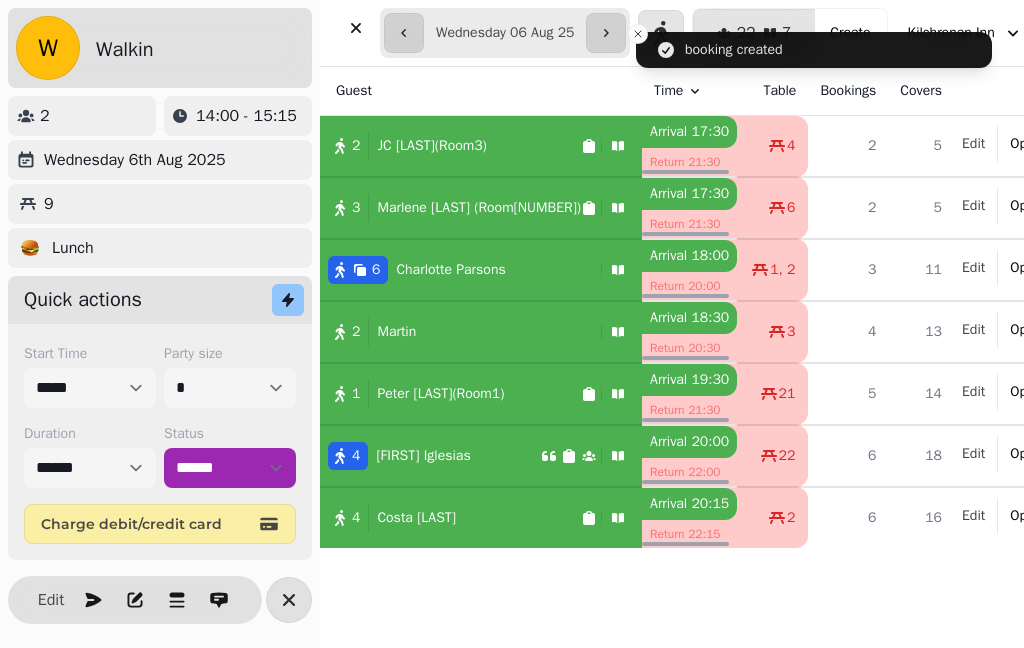 select on "**********" 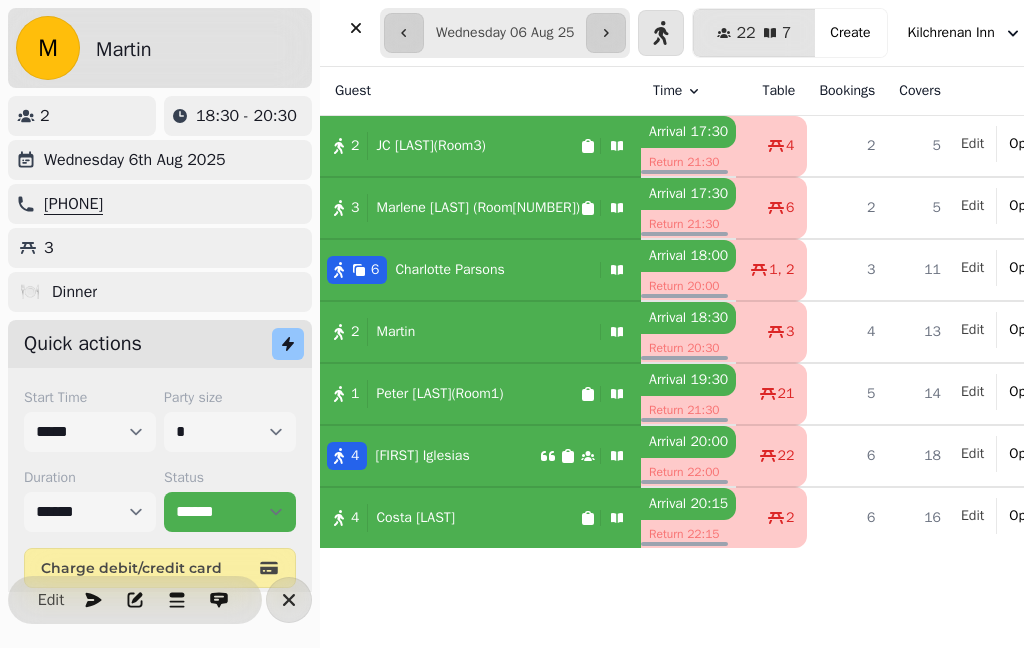 scroll, scrollTop: 0, scrollLeft: 1, axis: horizontal 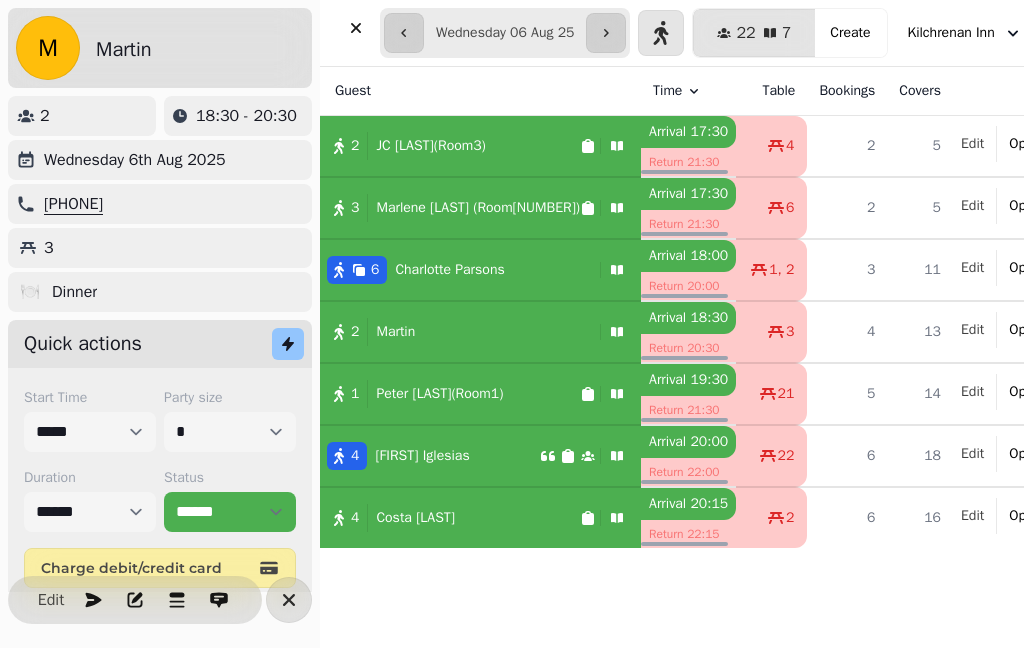 click on "Edit" at bounding box center (51, 600) 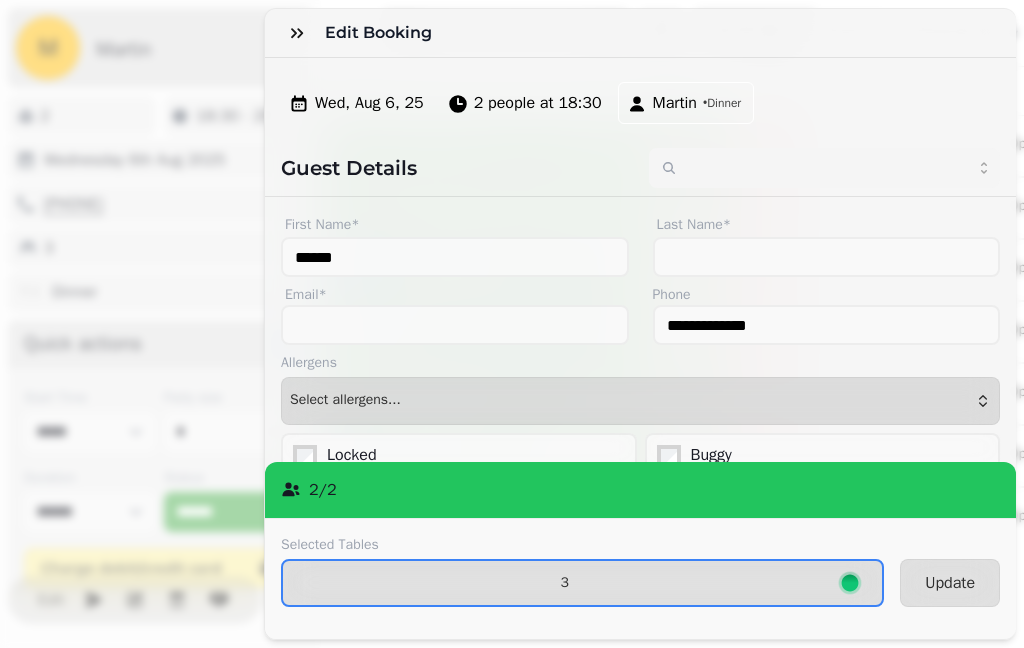 click on "3" at bounding box center [564, 583] 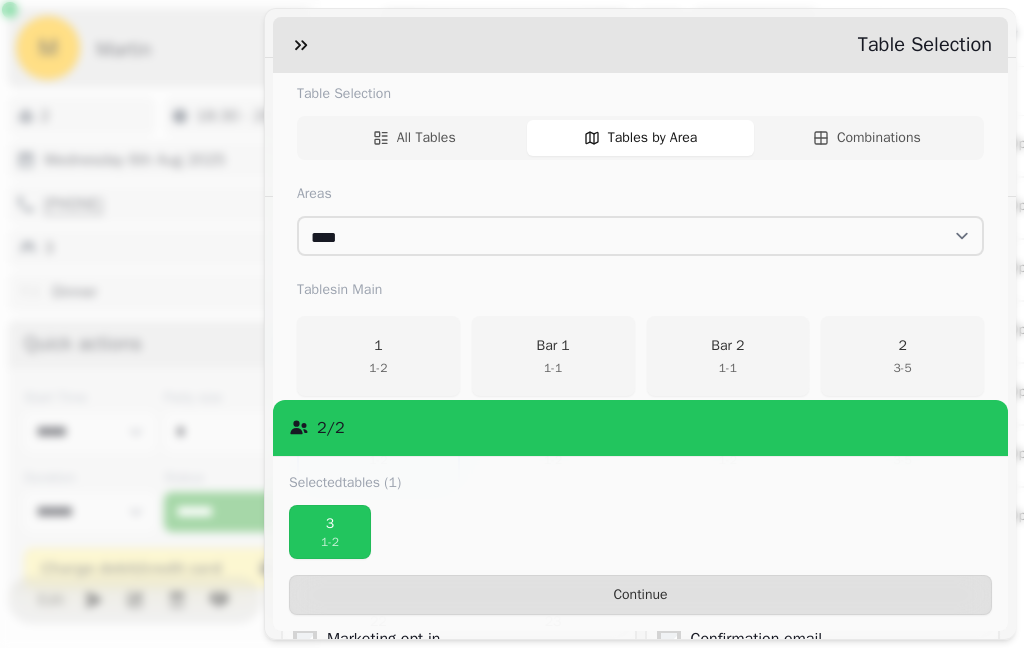 scroll, scrollTop: 290, scrollLeft: 0, axis: vertical 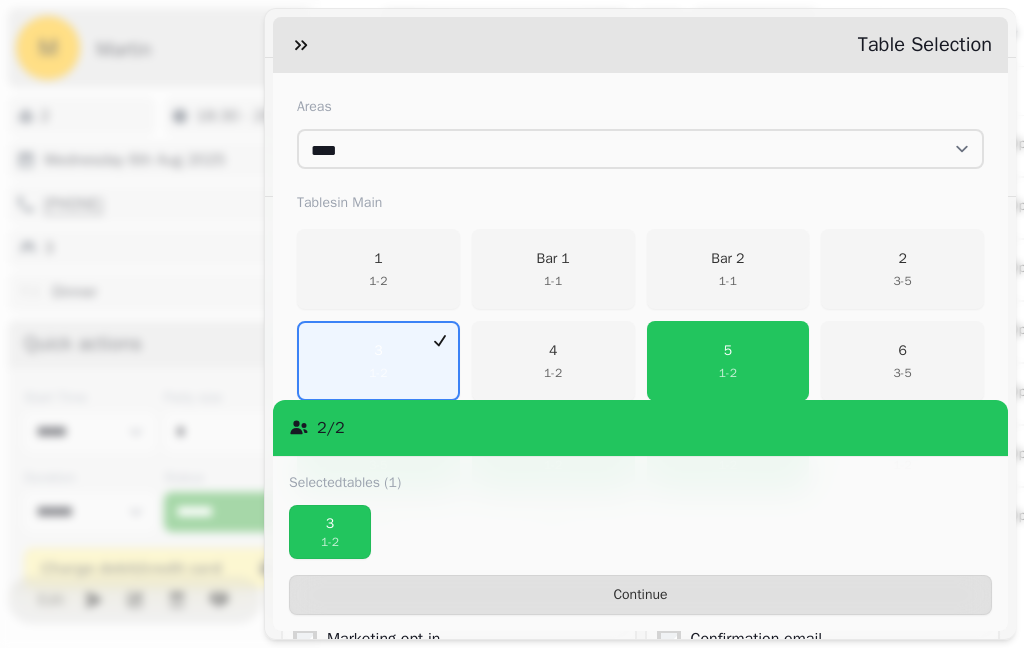 click on "5" at bounding box center (728, 351) 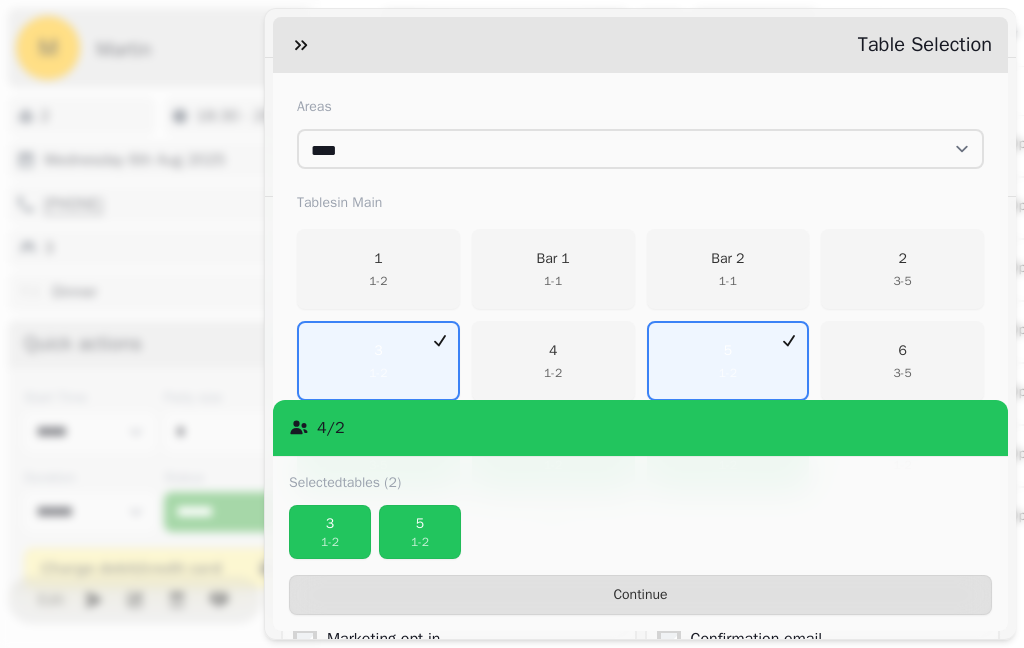 click on "1 - 2" at bounding box center (330, 542) 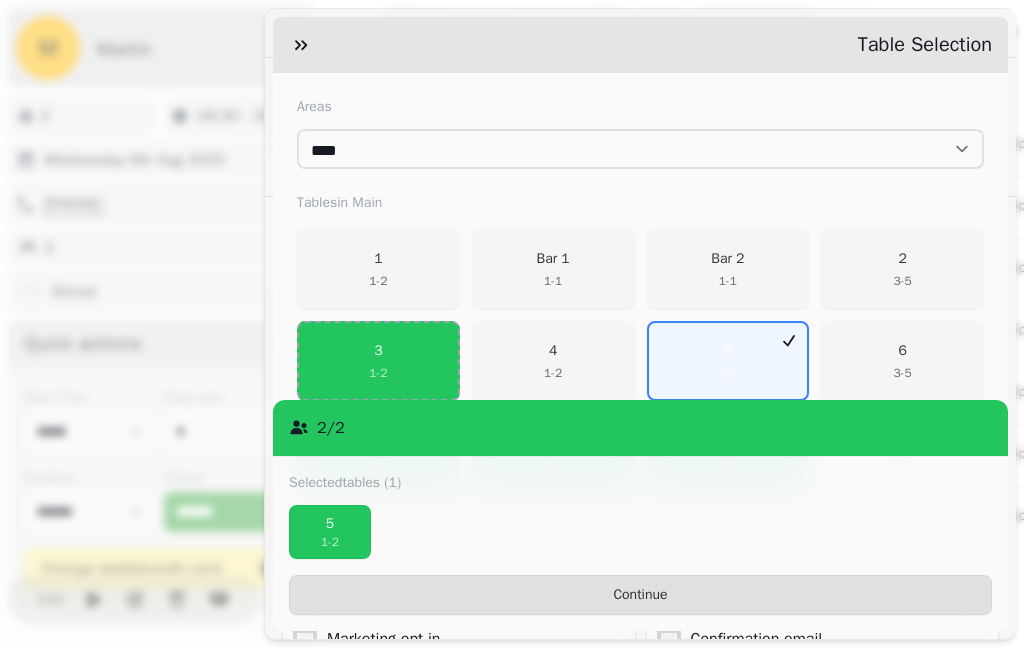 click on "Continue" at bounding box center (640, 595) 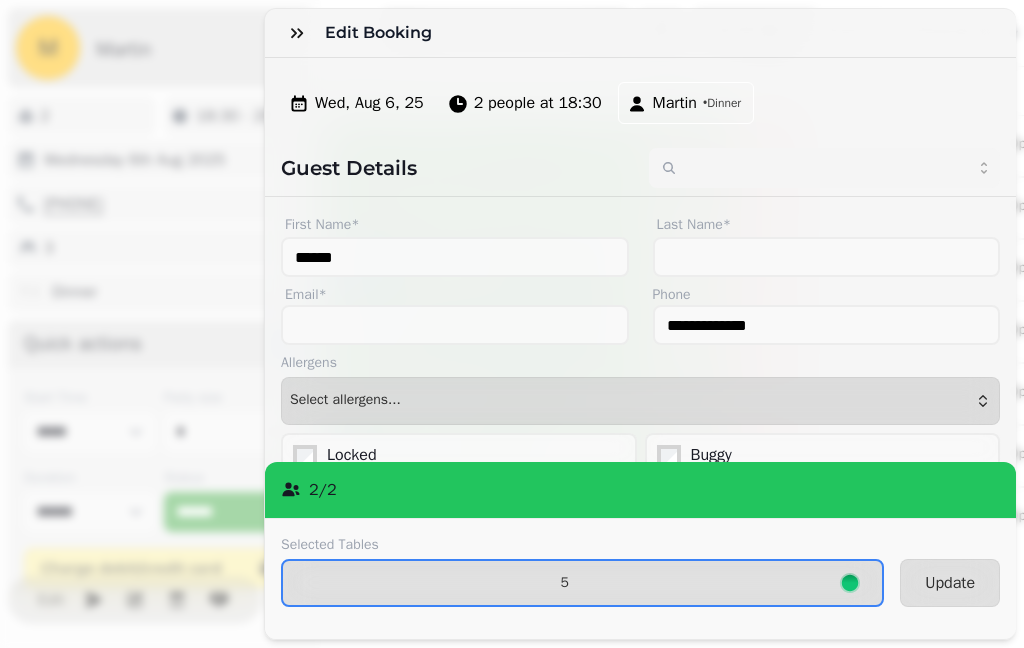 click on "Update" at bounding box center (950, 583) 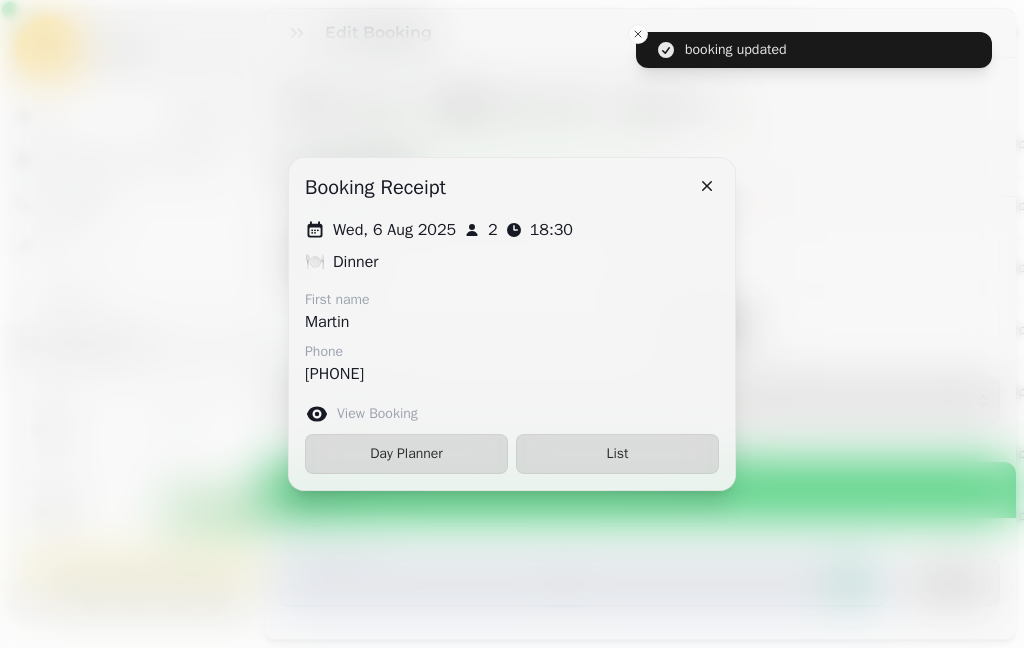 scroll, scrollTop: 101, scrollLeft: 0, axis: vertical 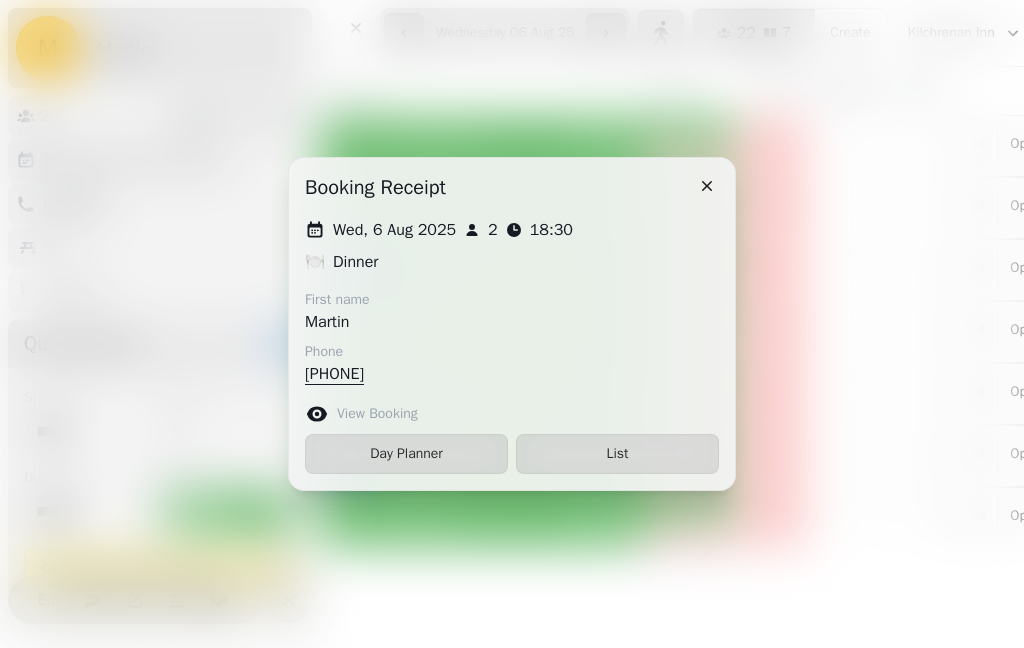 click on "List" at bounding box center [617, 454] 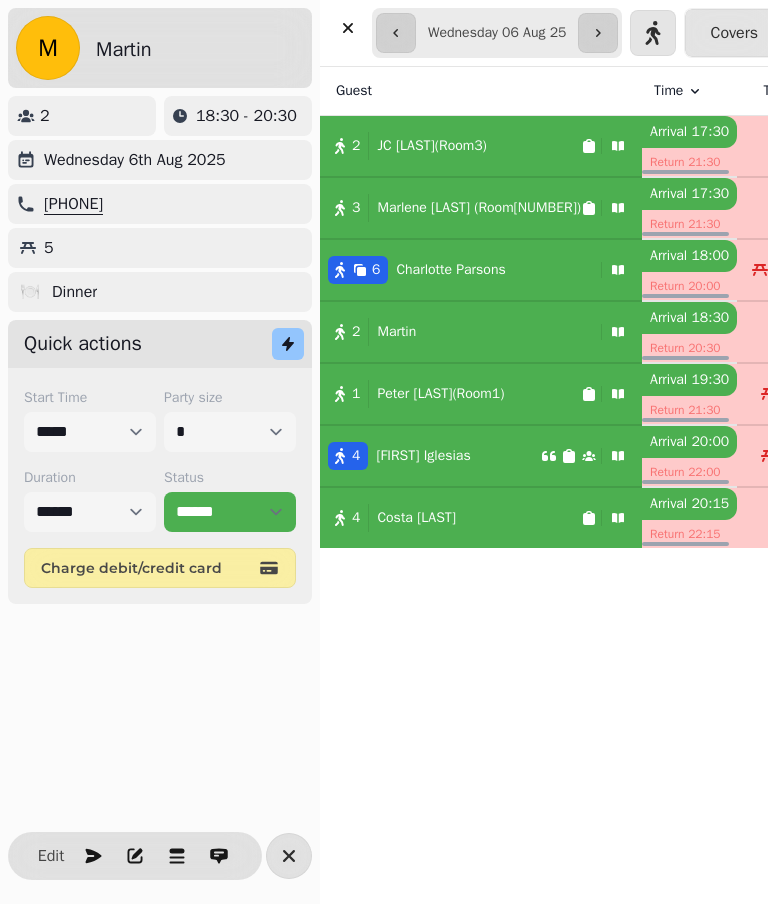 scroll, scrollTop: 0, scrollLeft: 0, axis: both 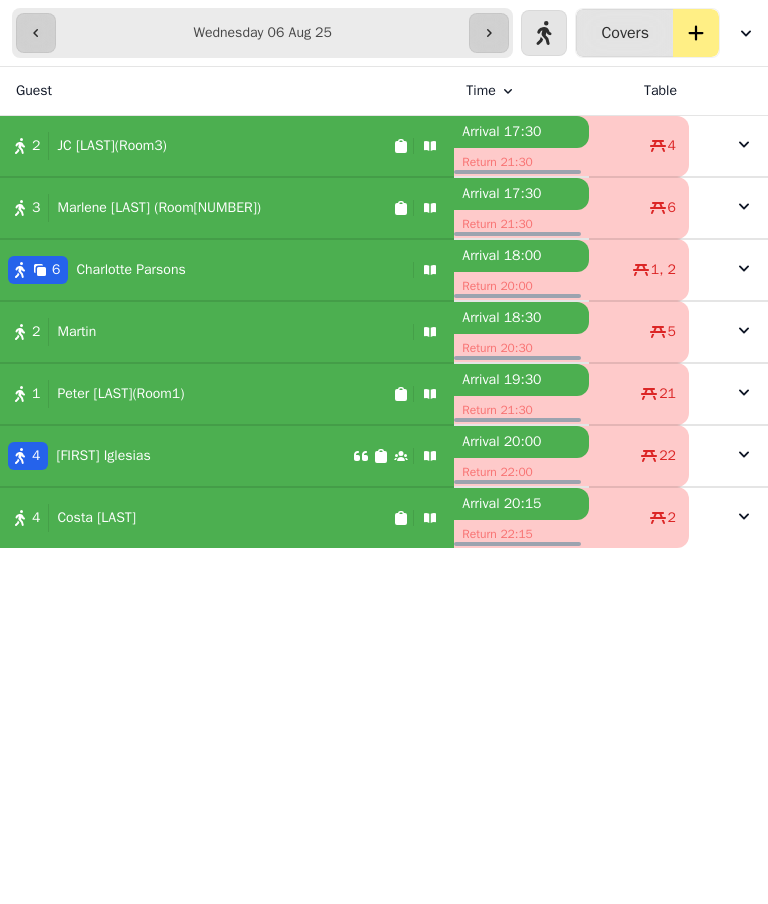 click 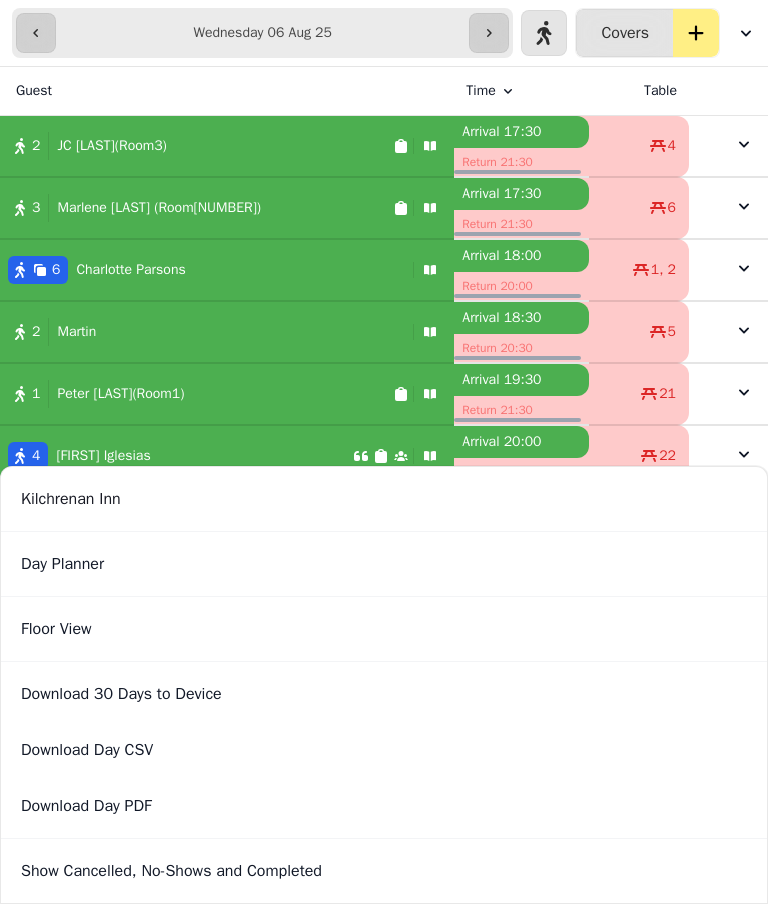 click on "Day Planner" at bounding box center (384, 564) 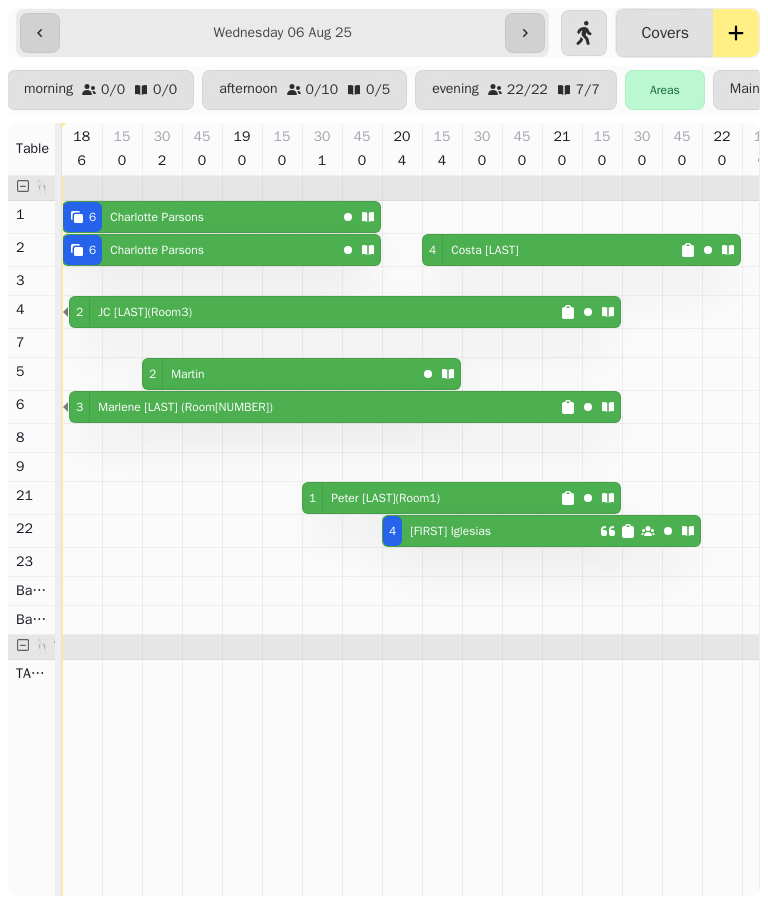 scroll, scrollTop: 0, scrollLeft: 94, axis: horizontal 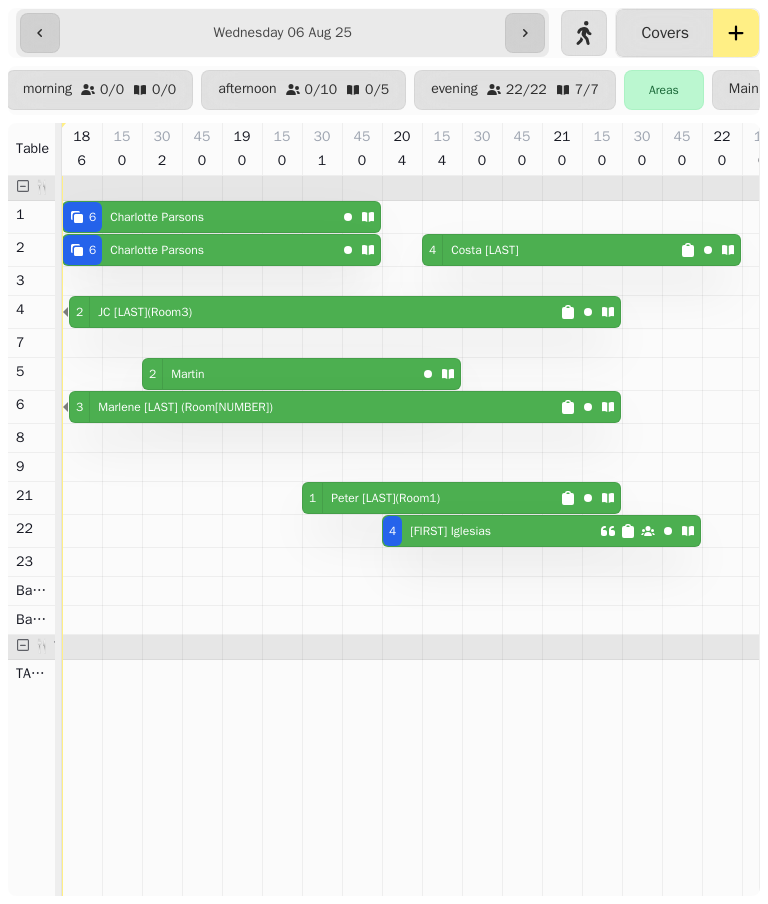 click 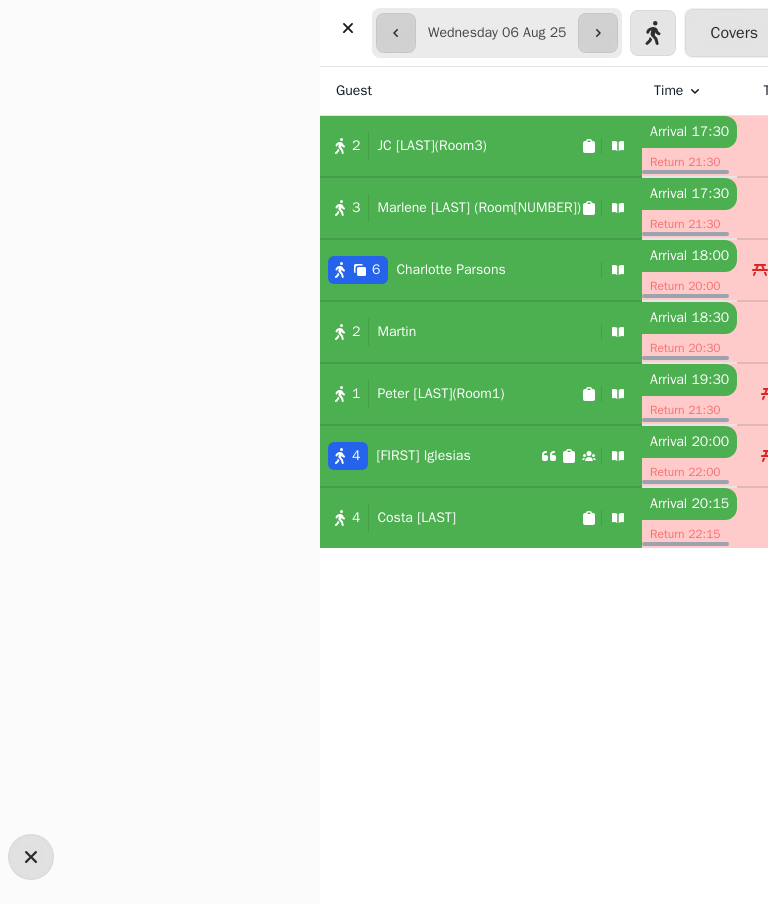 select on "**********" 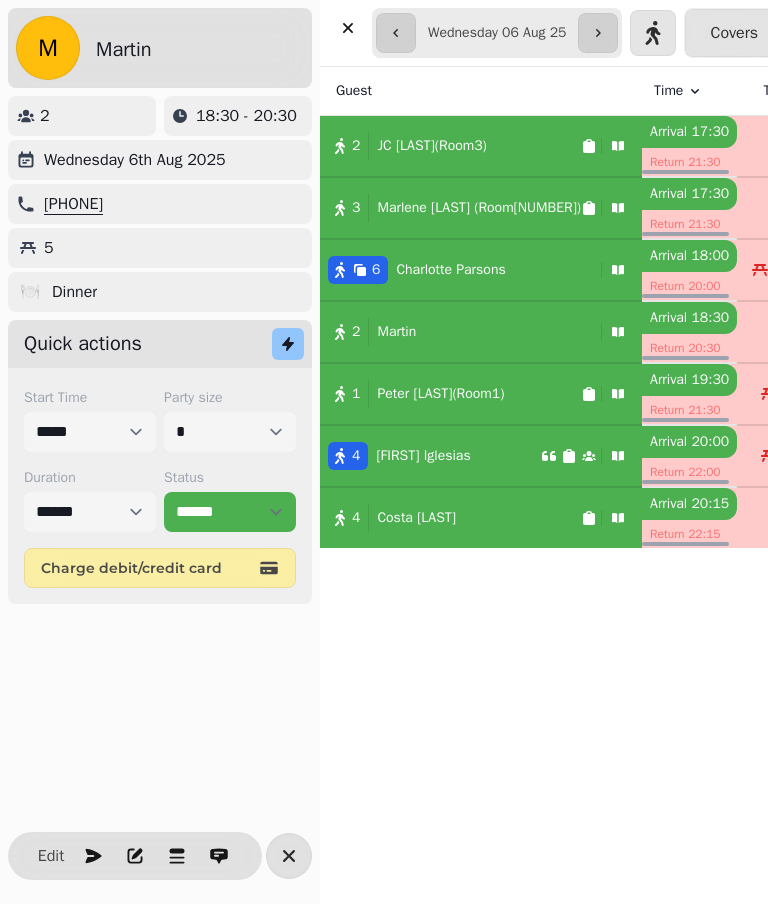 click 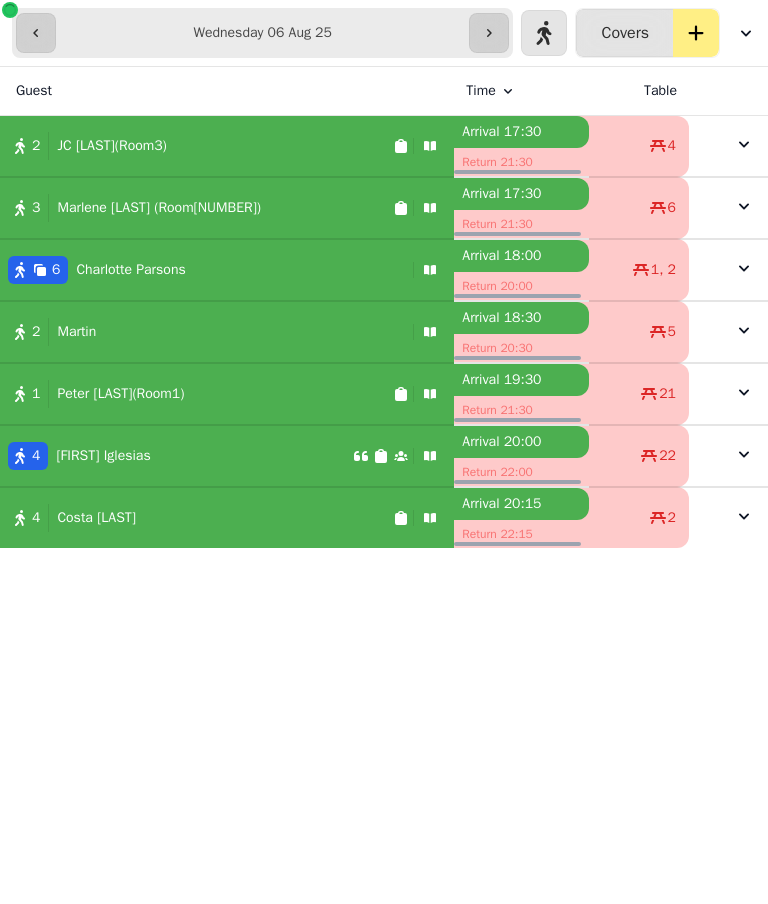 click 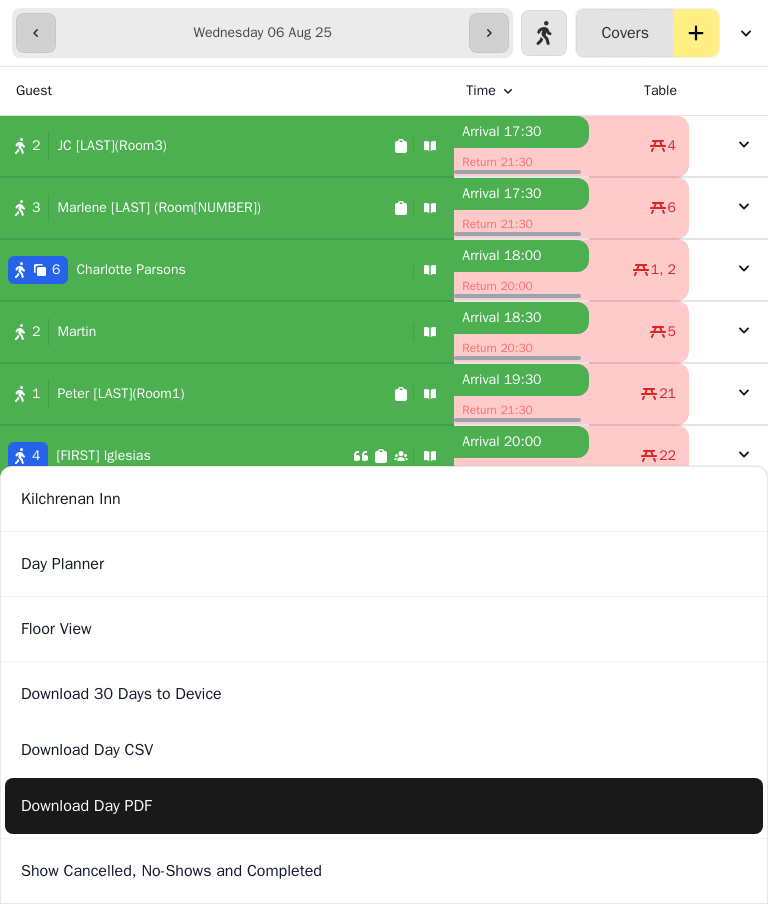 click on "Show Cancelled, No-Shows and Completed" at bounding box center [384, 871] 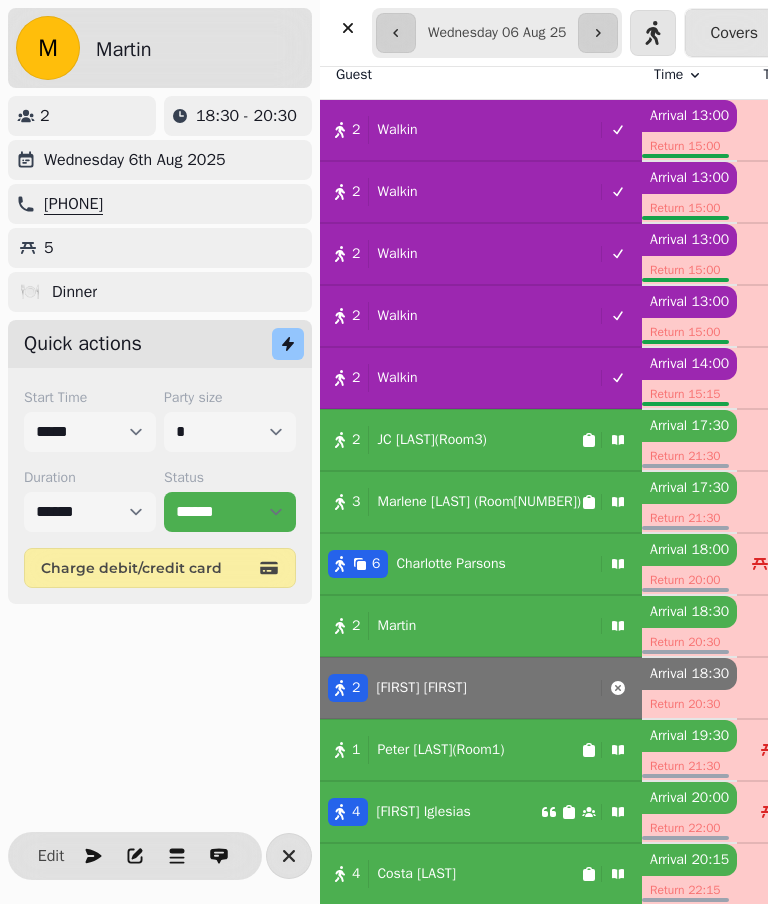 scroll, scrollTop: 484, scrollLeft: 0, axis: vertical 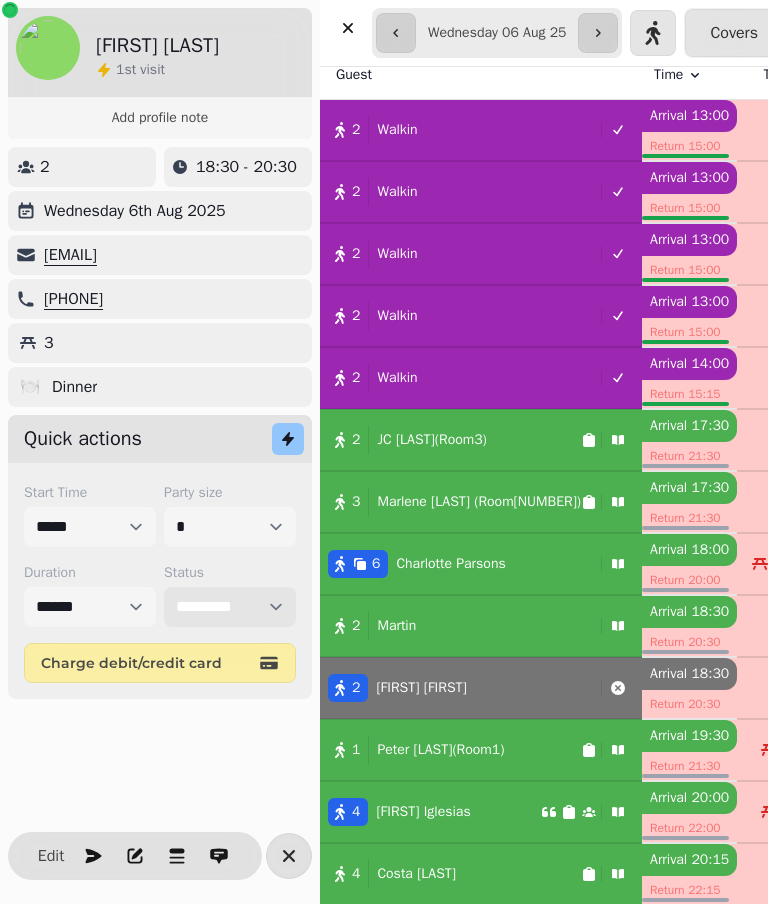 click on "**********" at bounding box center [230, 607] 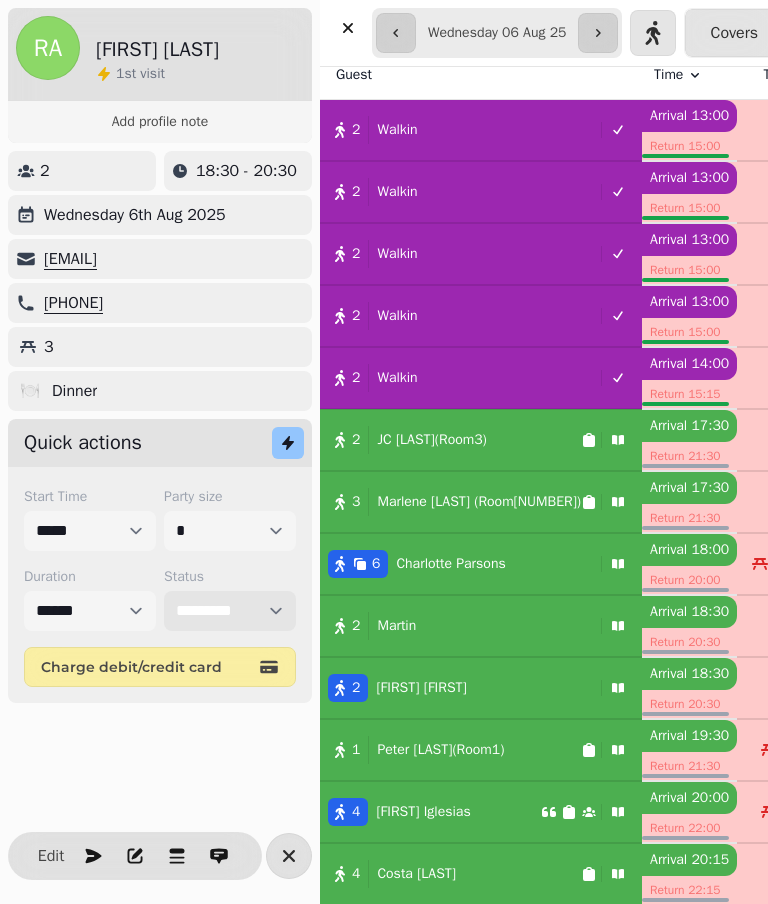 select on "******" 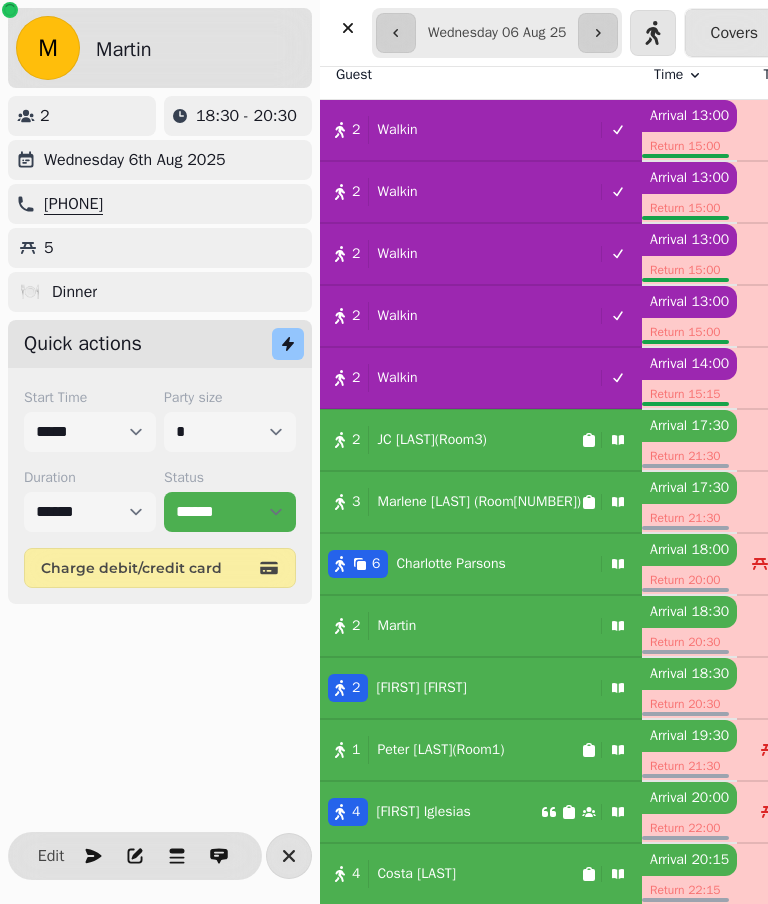 click 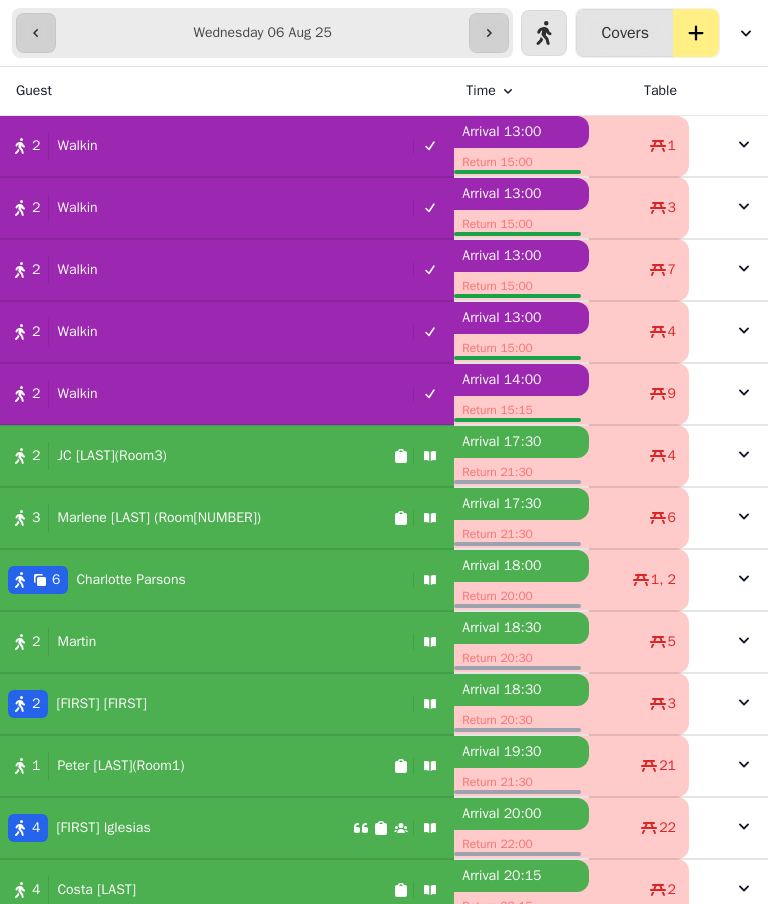 scroll, scrollTop: 0, scrollLeft: 0, axis: both 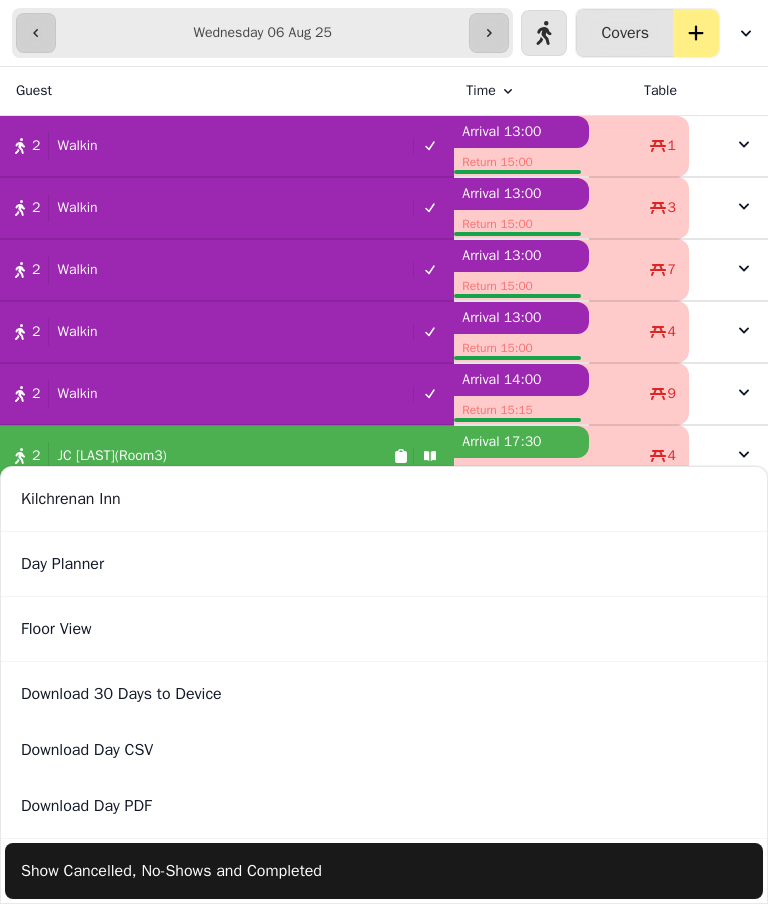 click on "Kilchrenan Inn" at bounding box center [384, 499] 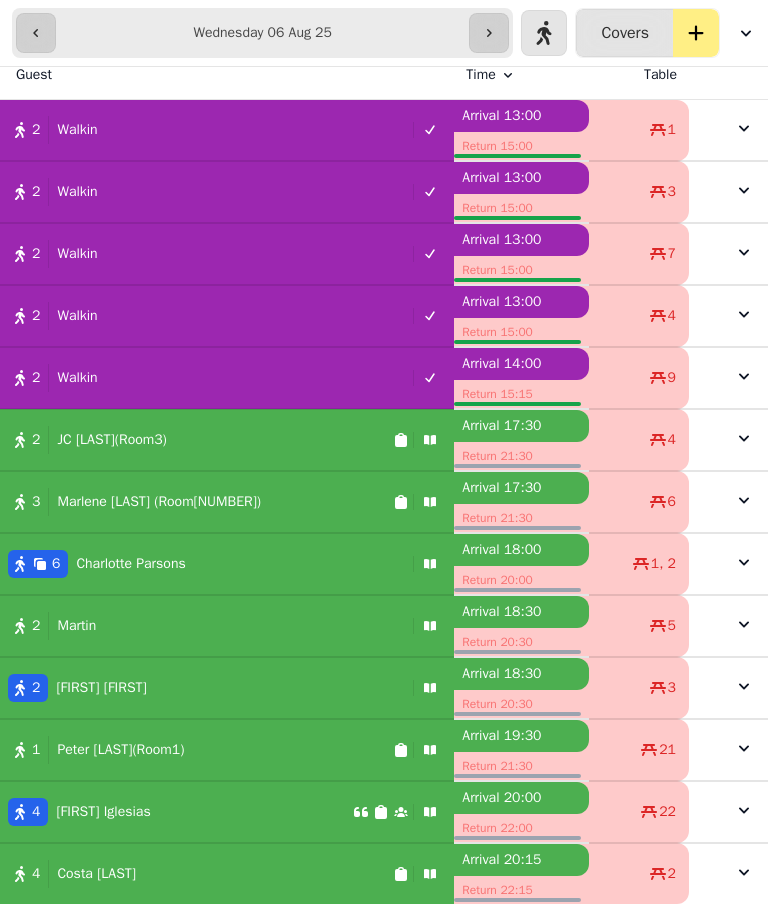 scroll, scrollTop: 16, scrollLeft: 0, axis: vertical 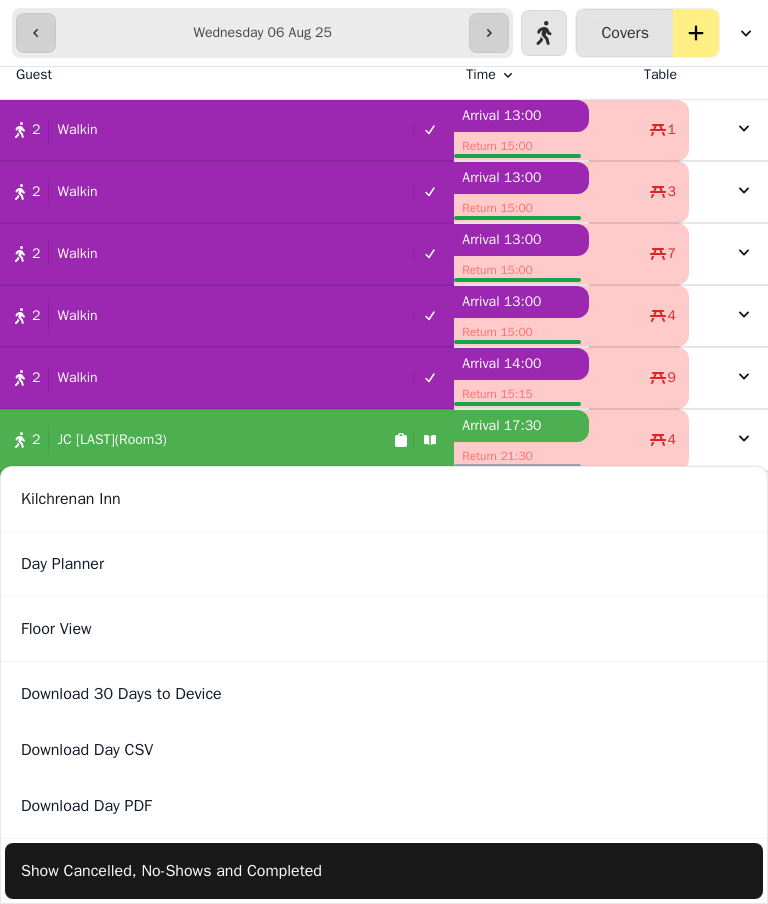 click on "Floor View" at bounding box center (384, 629) 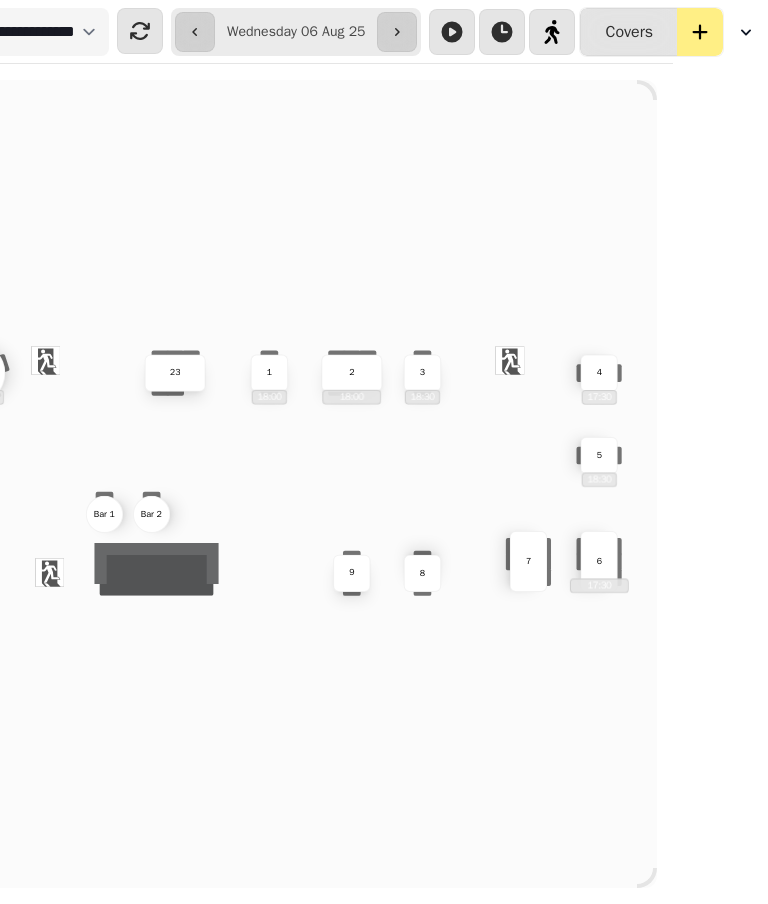 scroll, scrollTop: 0, scrollLeft: 114, axis: horizontal 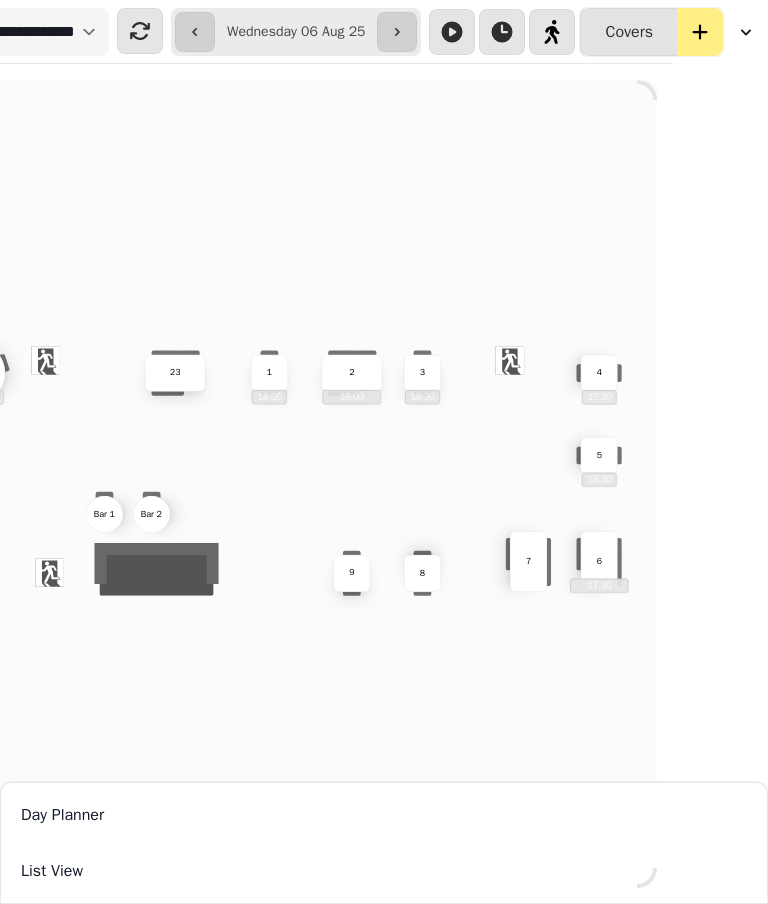 click 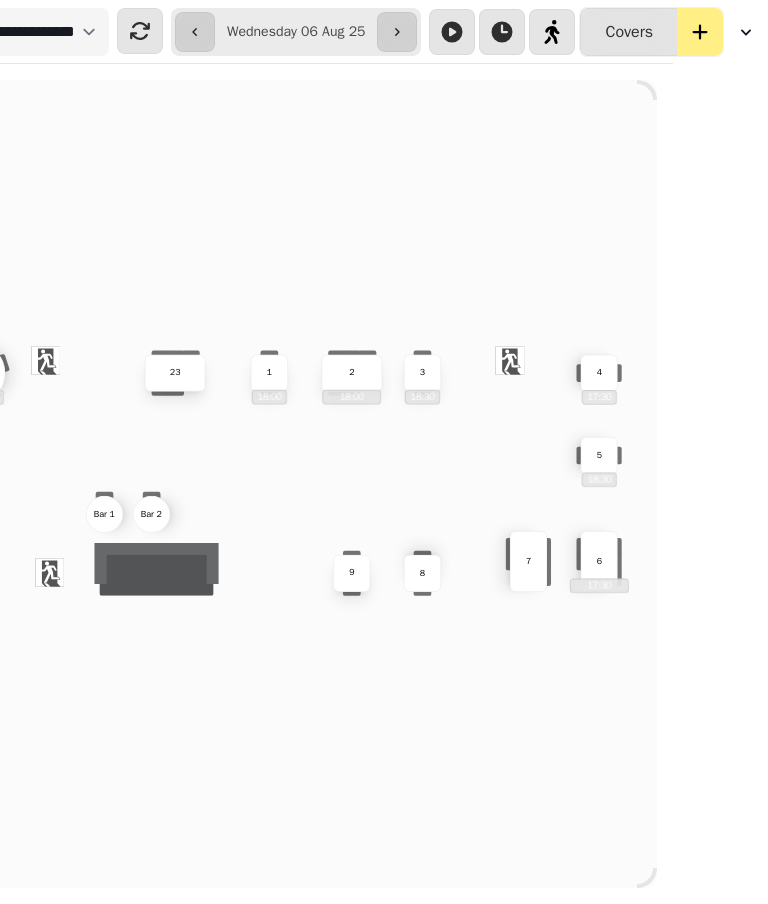 click 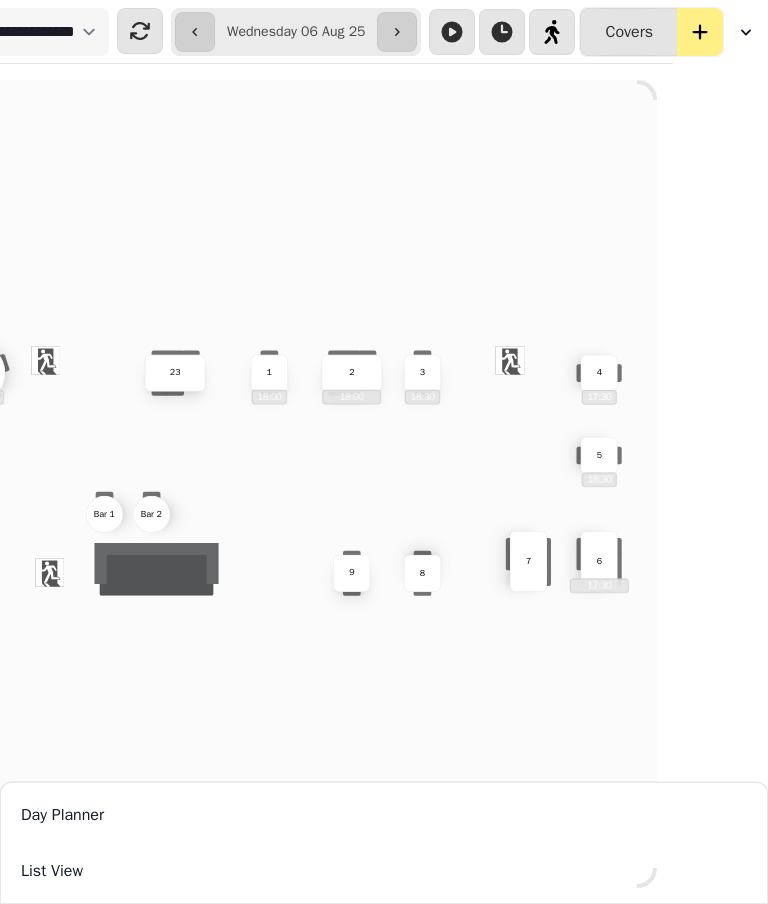 click at bounding box center [744, 32] 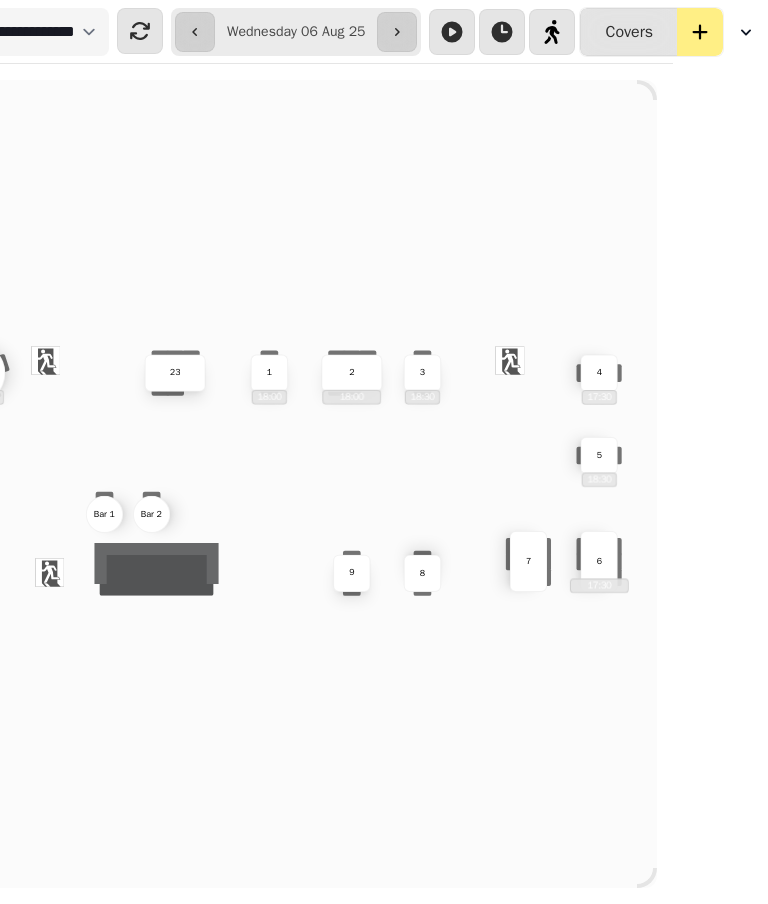 click at bounding box center [744, 32] 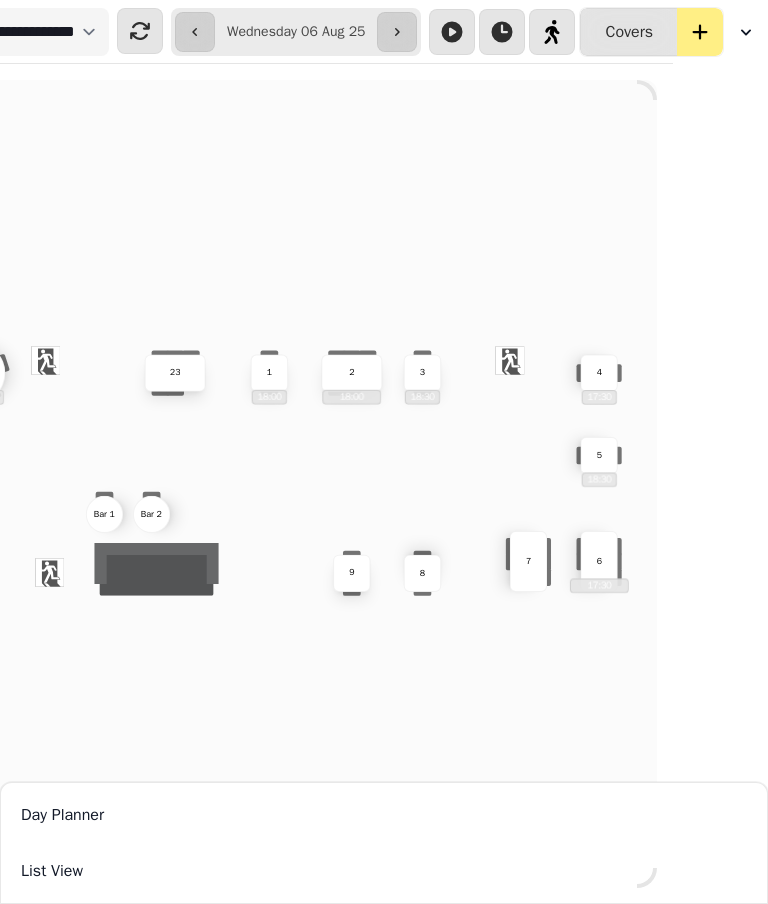 click 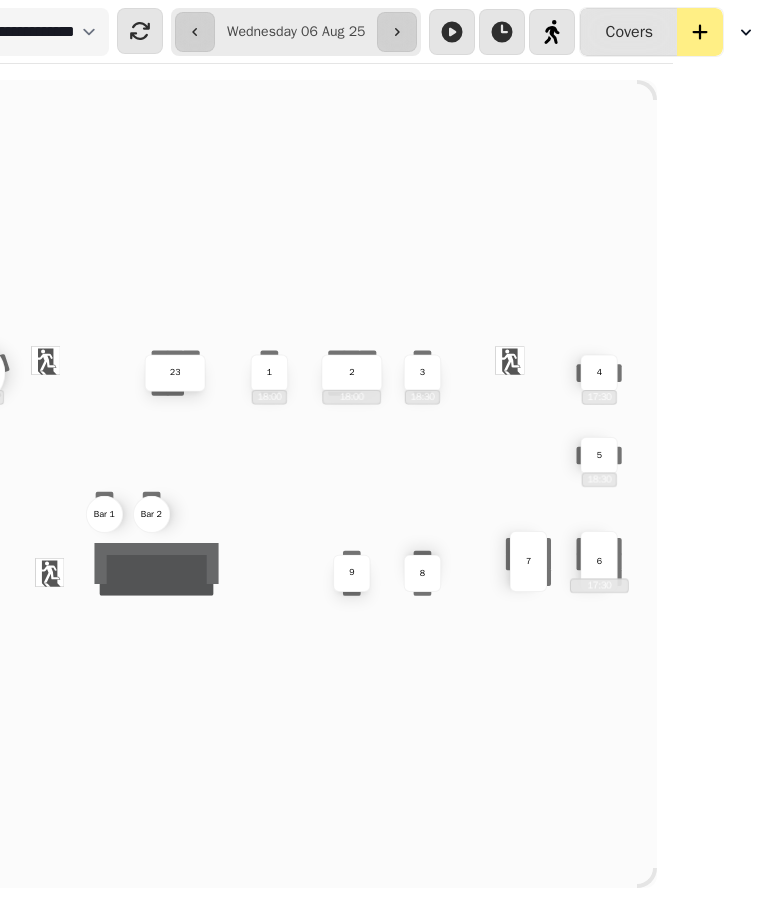 click 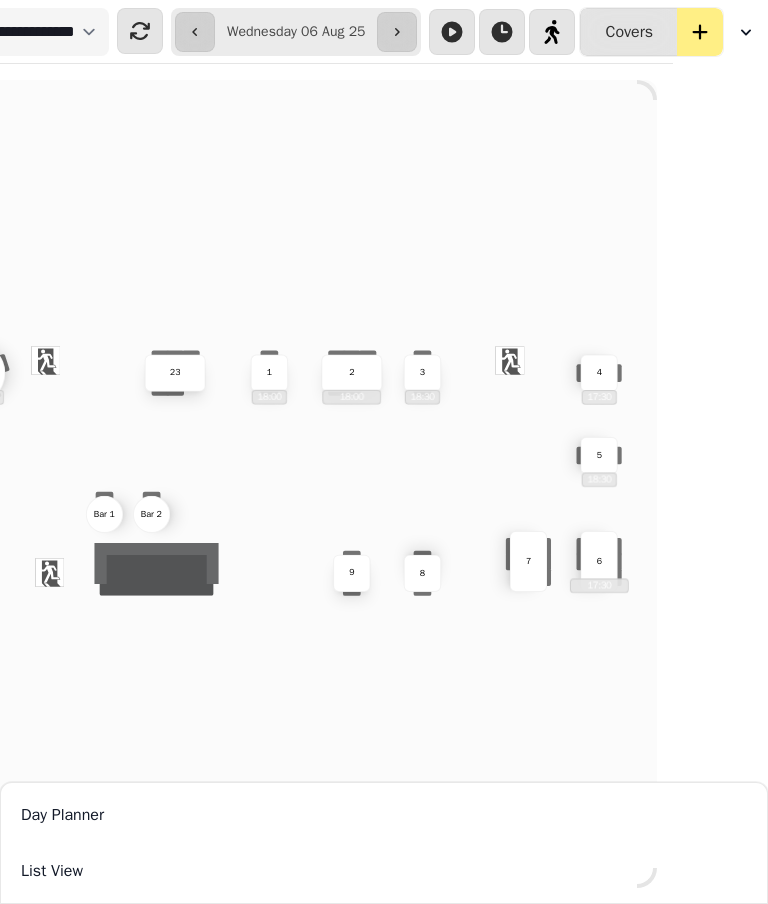 click on "List View" at bounding box center [384, 871] 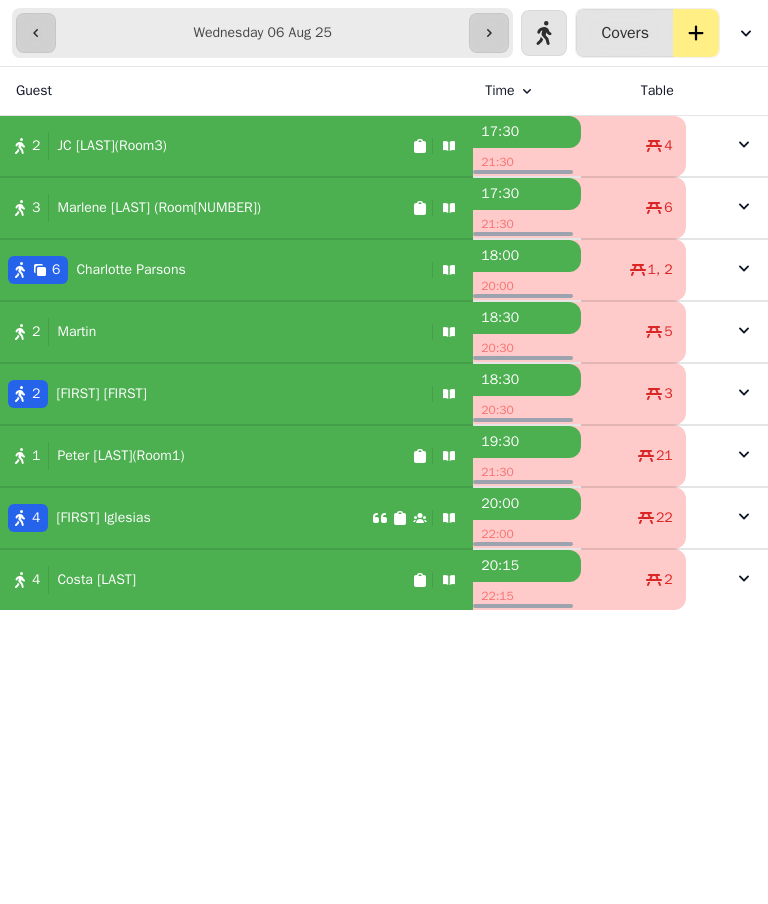 scroll, scrollTop: 0, scrollLeft: 0, axis: both 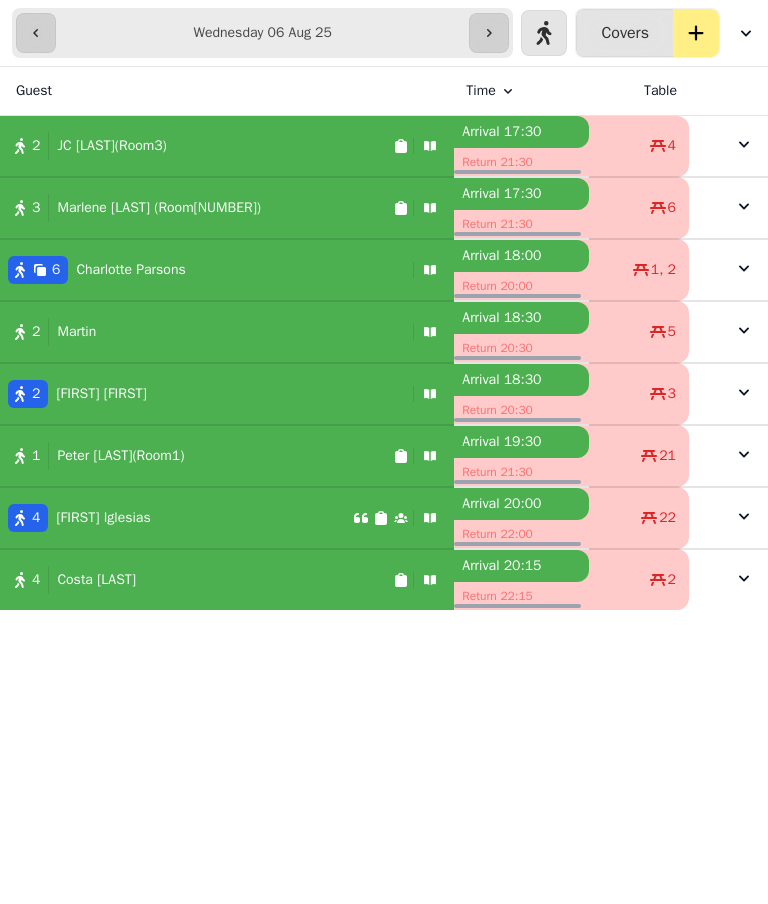 click at bounding box center (489, 33) 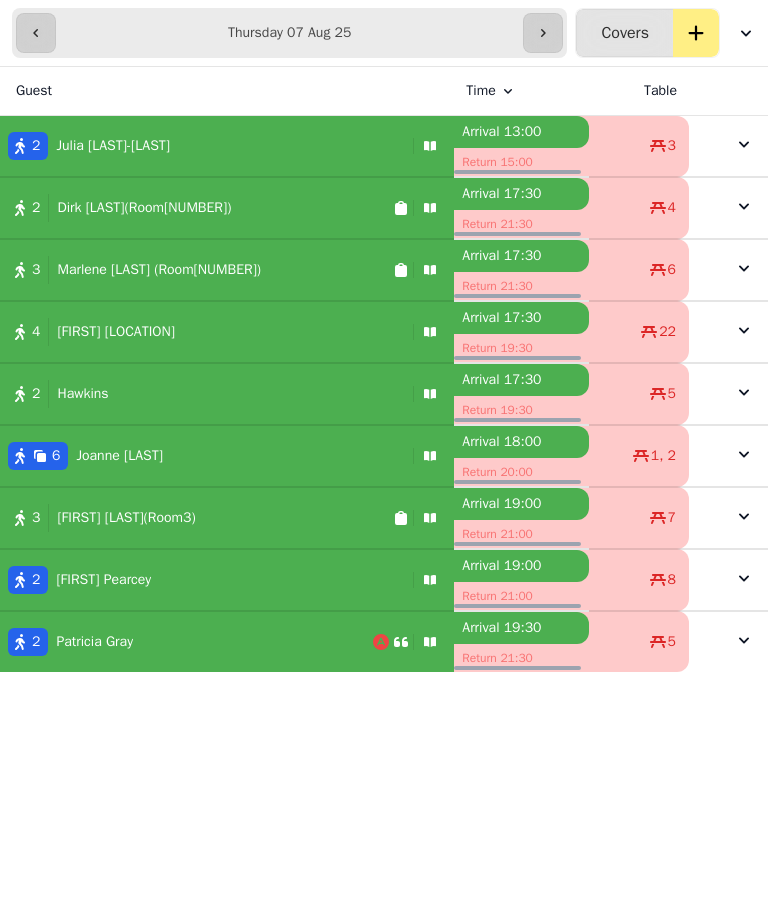 click 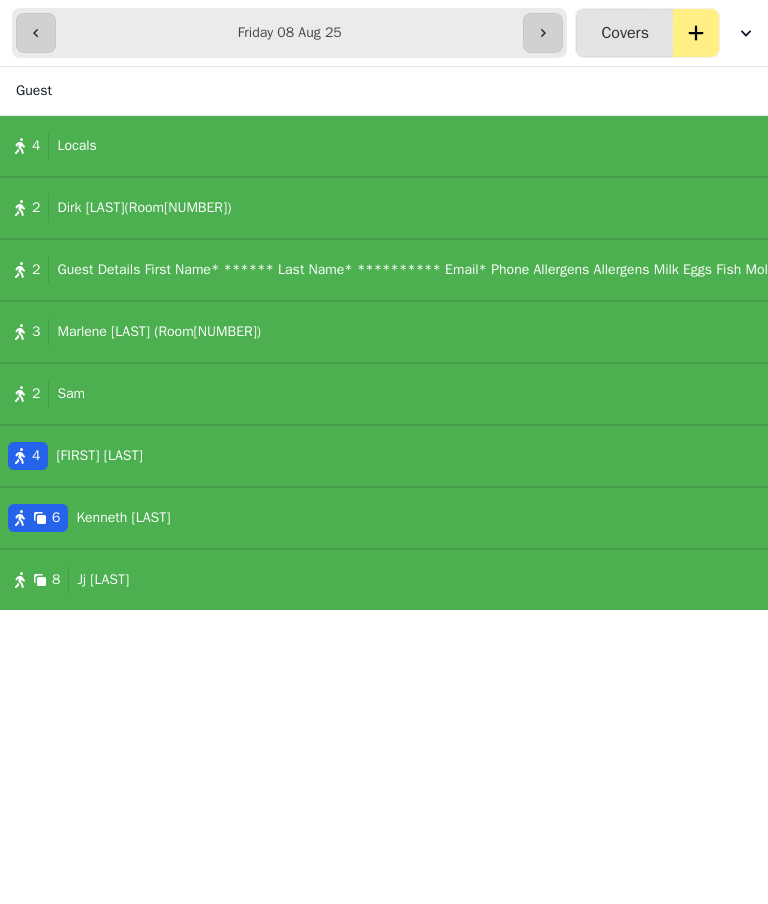 click 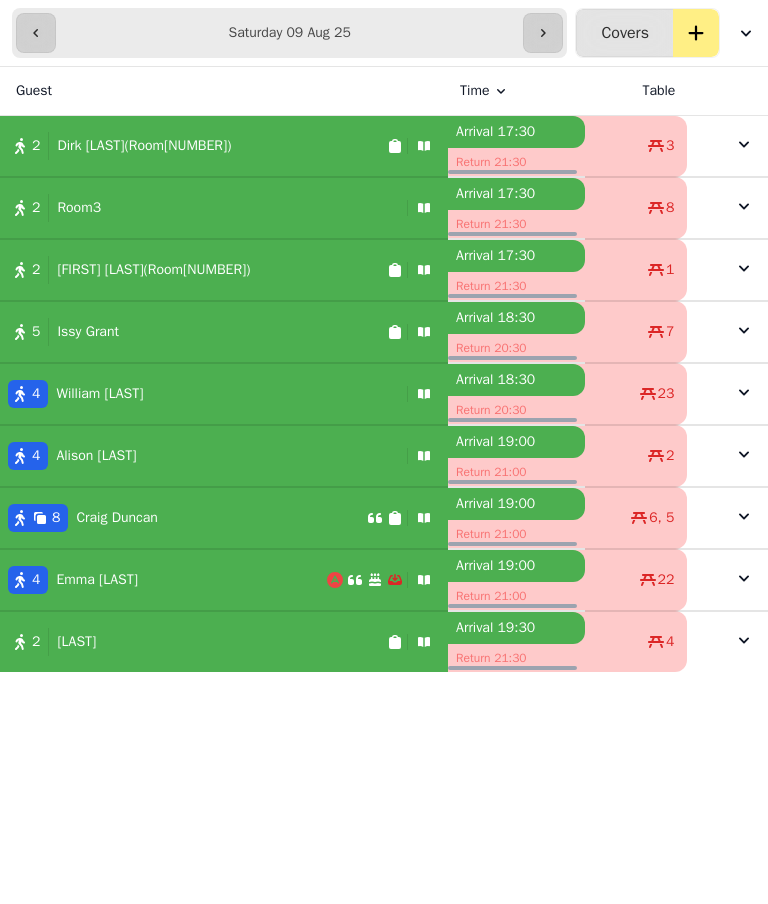 click on "[NUMBER] [FIRST] [LAST]-[LAST]" at bounding box center [163, 580] 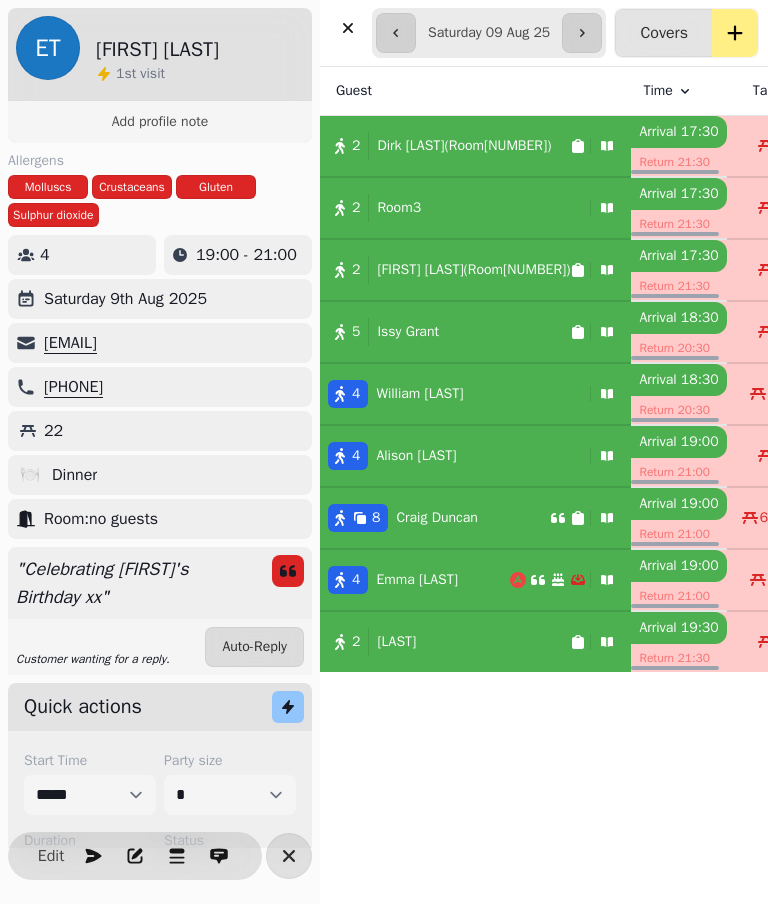 scroll, scrollTop: 0, scrollLeft: 0, axis: both 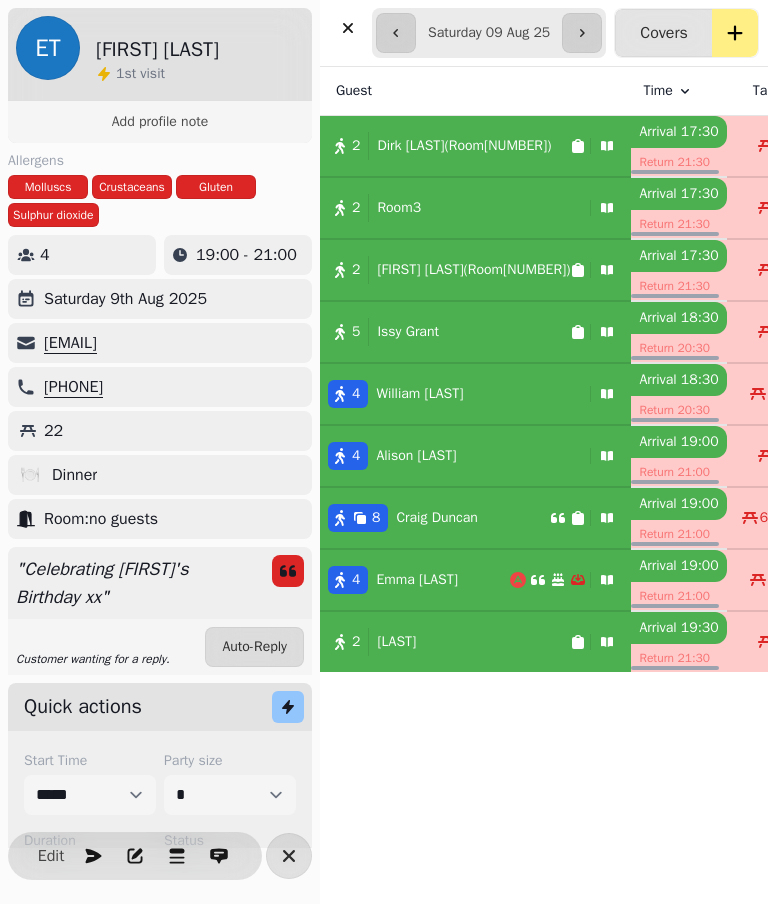 click on "[NUMBER] [FIRST] [LAST]" at bounding box center [435, 518] 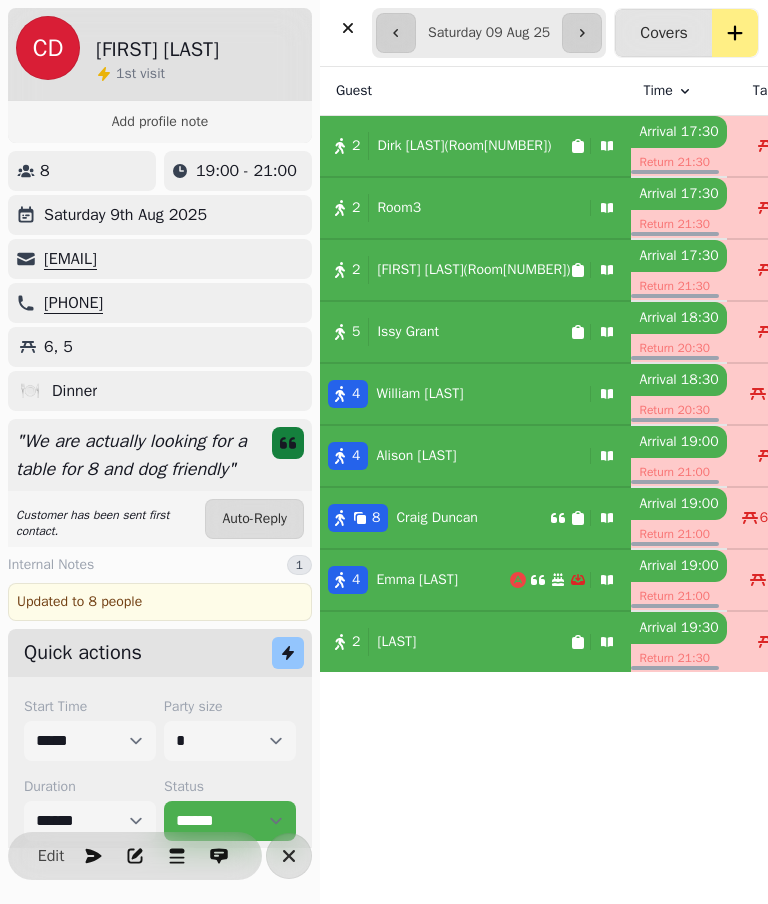 click 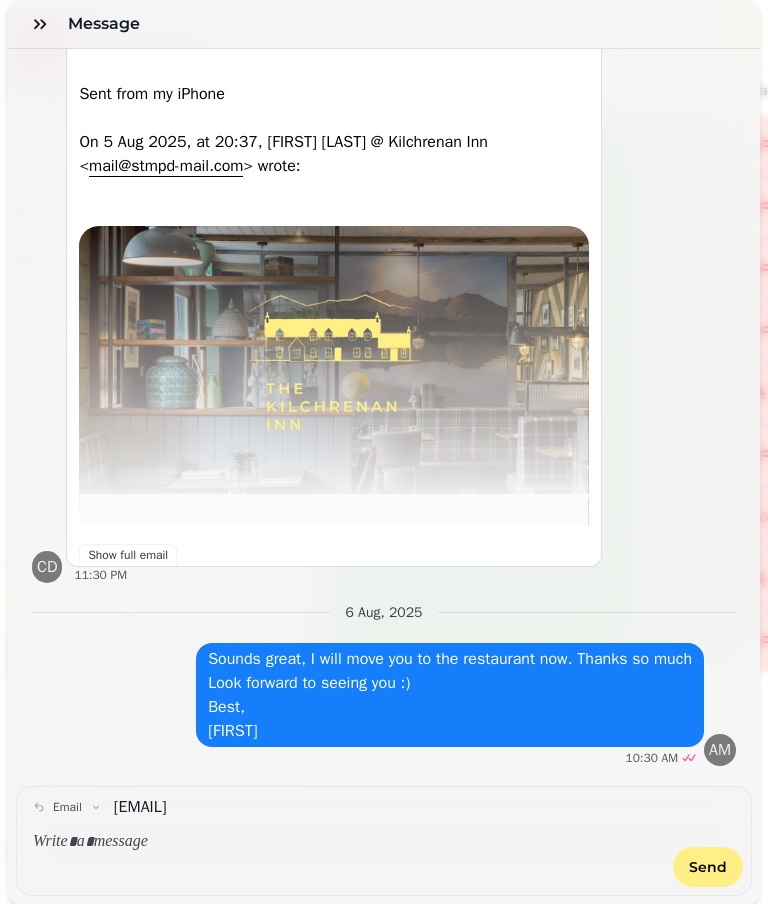 scroll, scrollTop: 855, scrollLeft: 0, axis: vertical 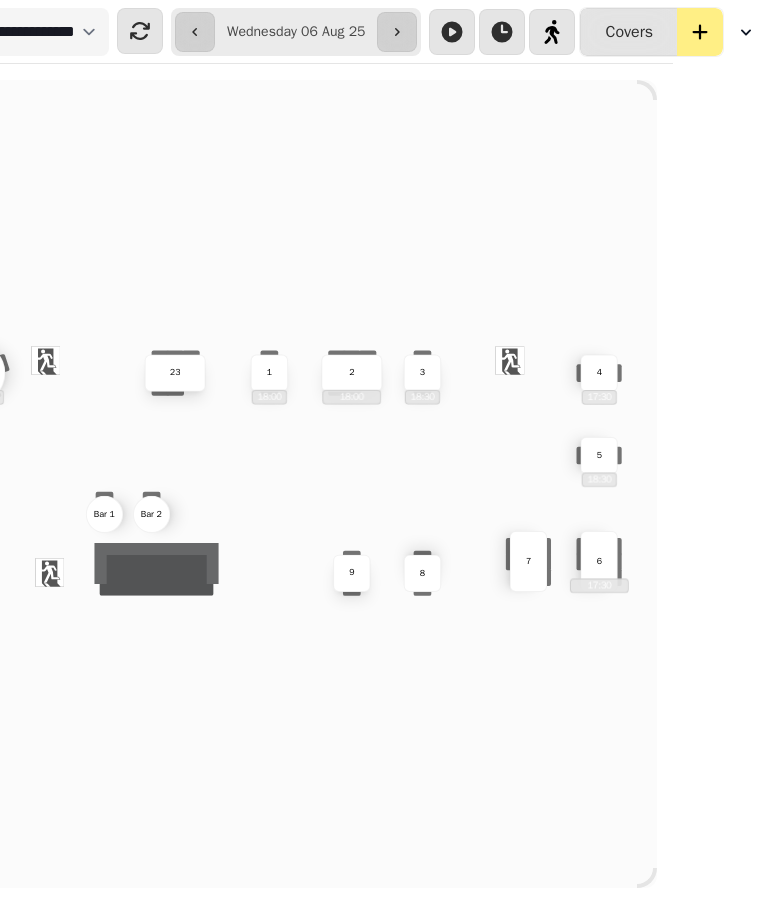 click at bounding box center [744, 32] 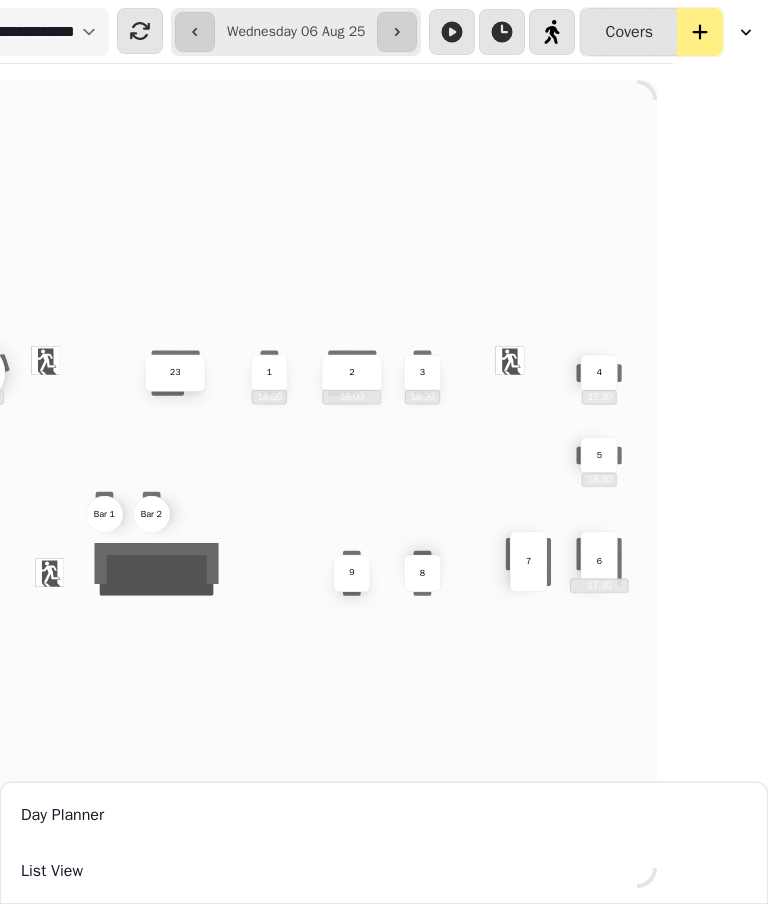 click on "List View" at bounding box center (384, 871) 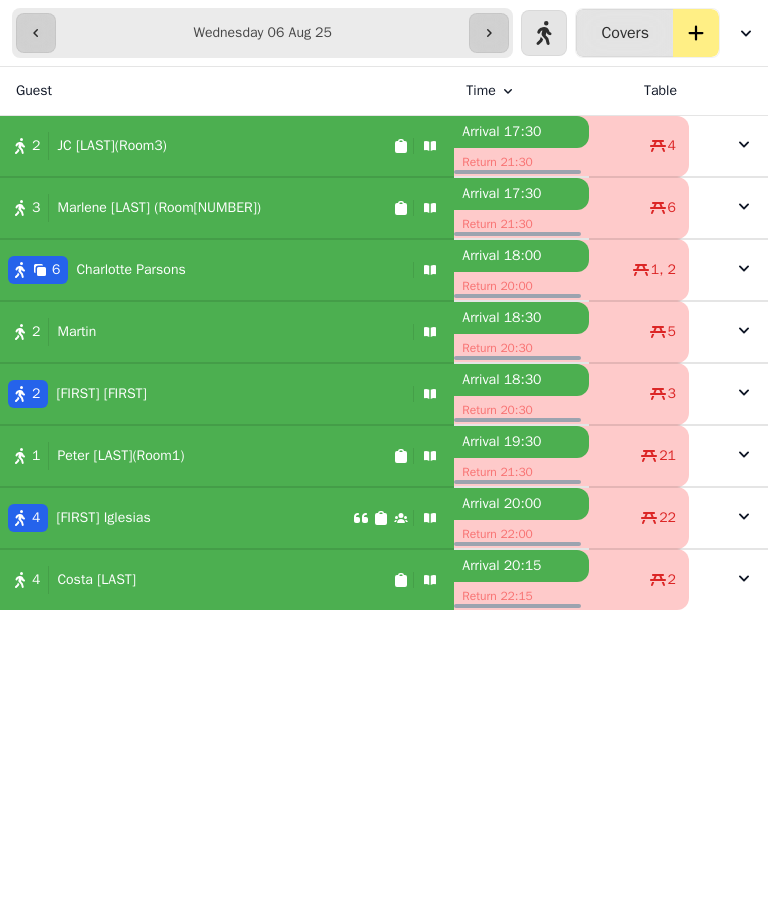 scroll, scrollTop: 0, scrollLeft: 0, axis: both 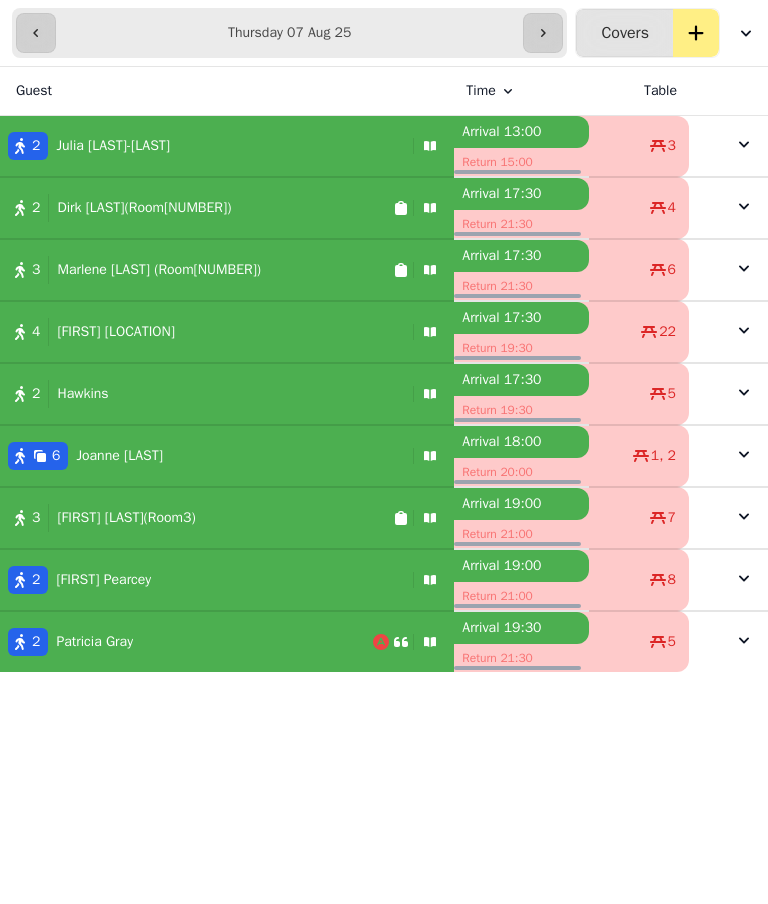 click at bounding box center (543, 33) 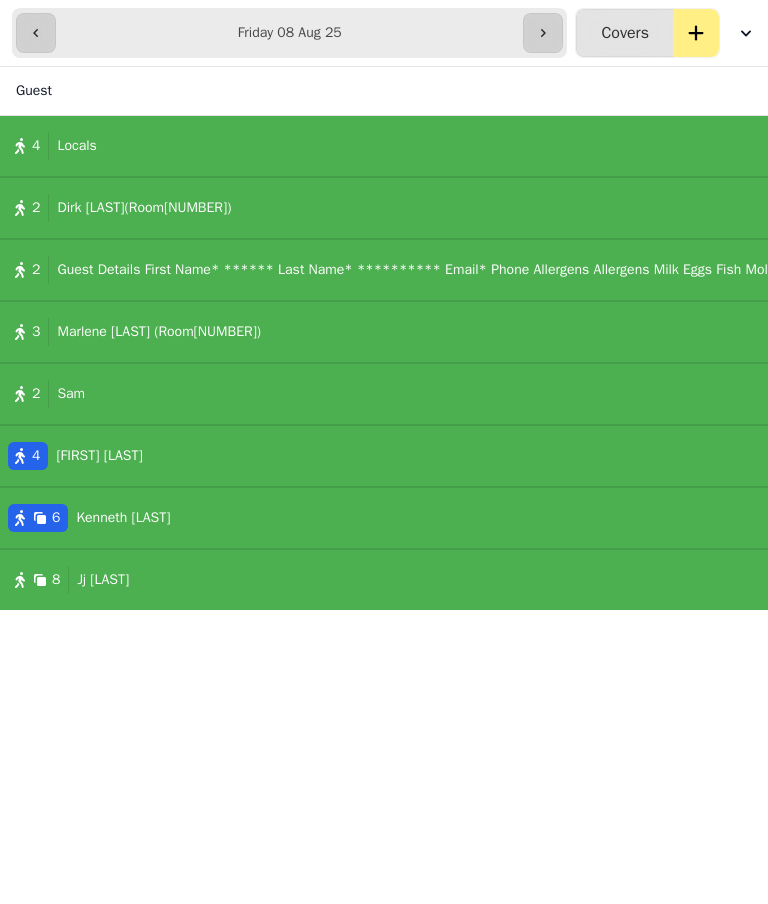 click 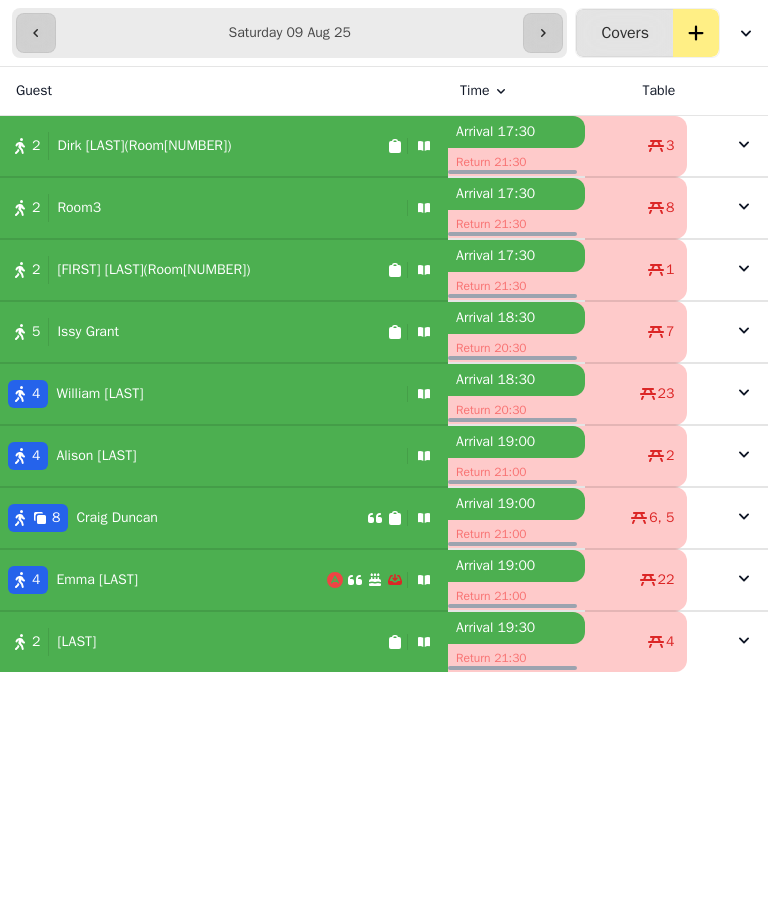 type on "**********" 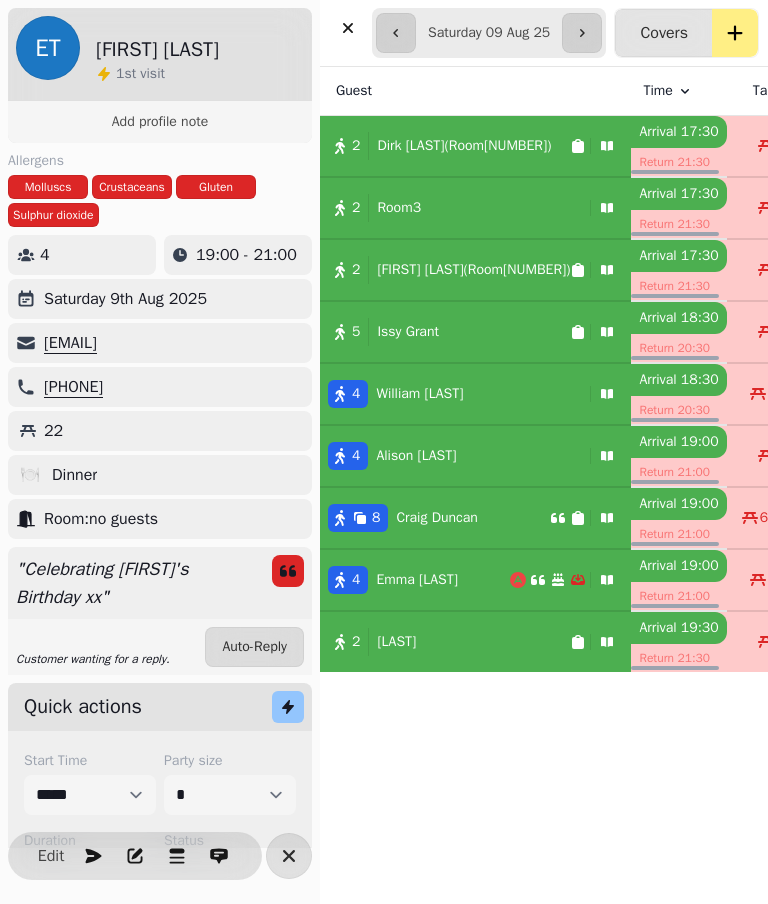 scroll, scrollTop: 0, scrollLeft: 0, axis: both 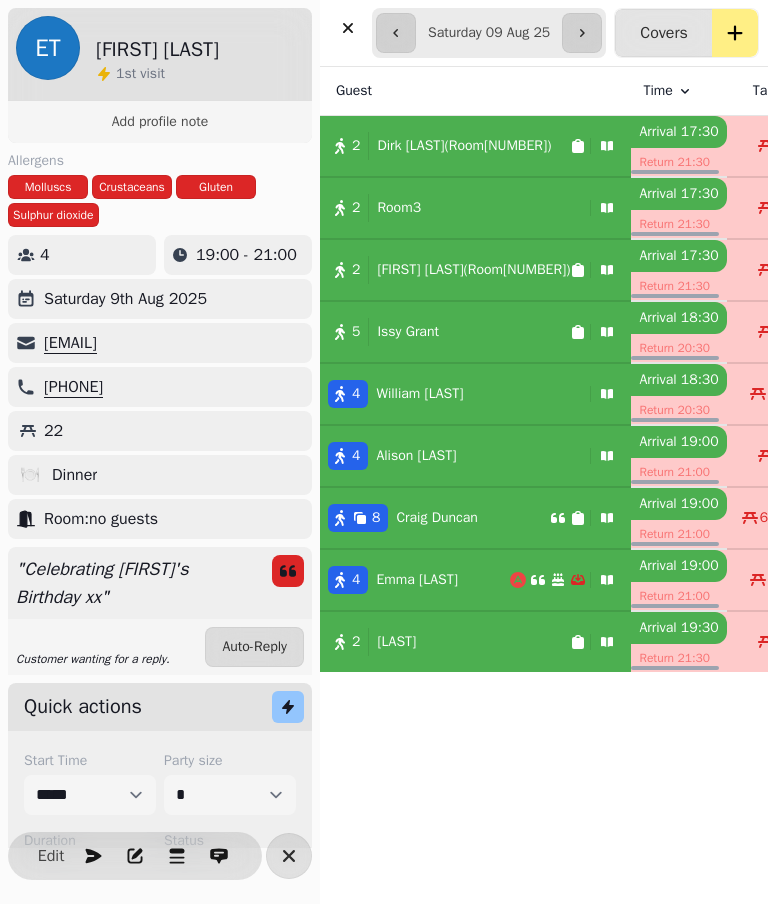 click at bounding box center (219, 856) 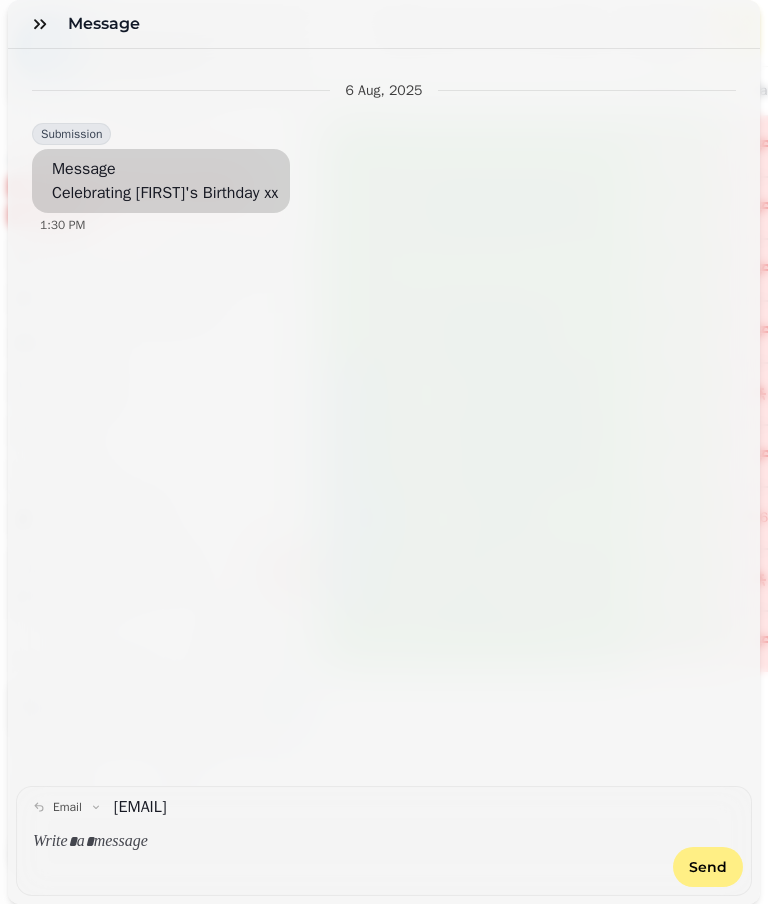 click 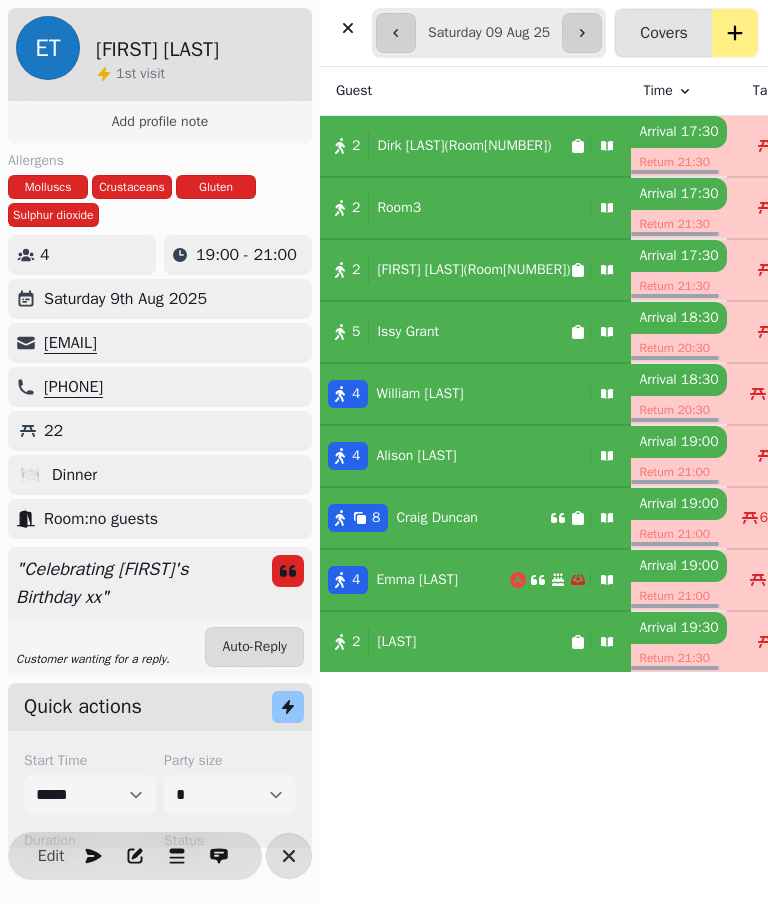 click on "[NUMBER] [FIRST] [LAST]" at bounding box center [475, 332] 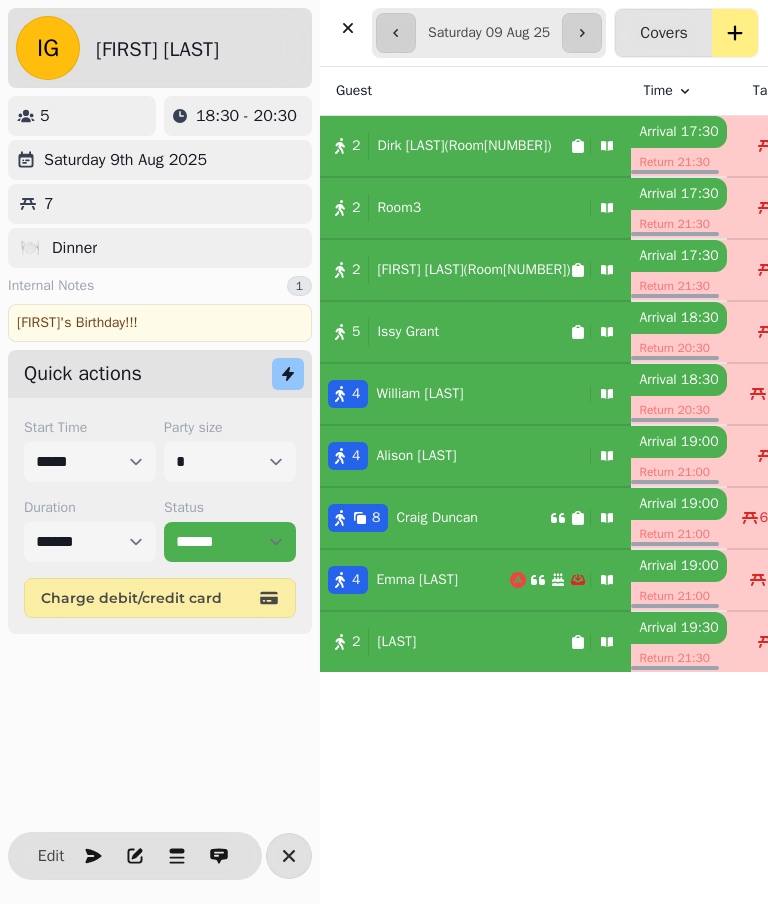 scroll, scrollTop: 37, scrollLeft: 0, axis: vertical 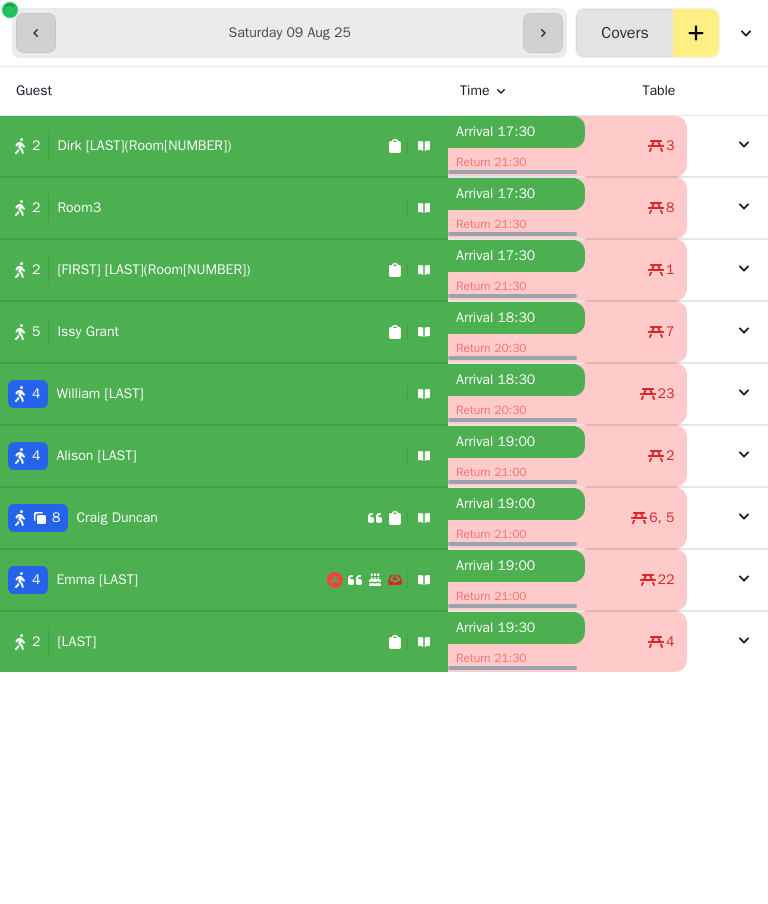 click on "2 Room3" at bounding box center (199, 208) 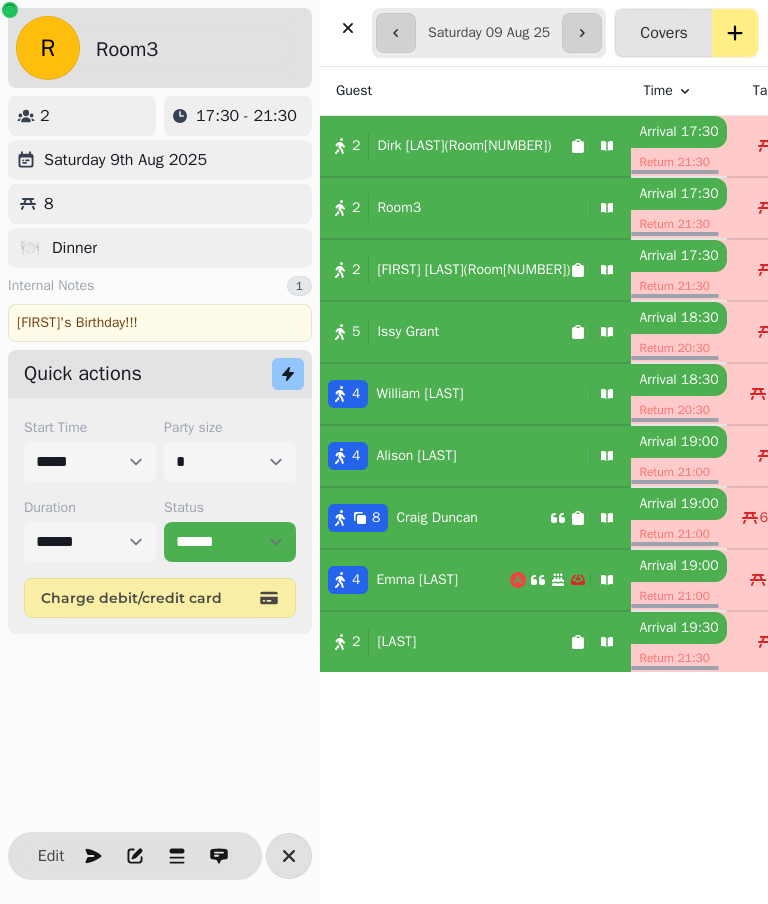 select on "**********" 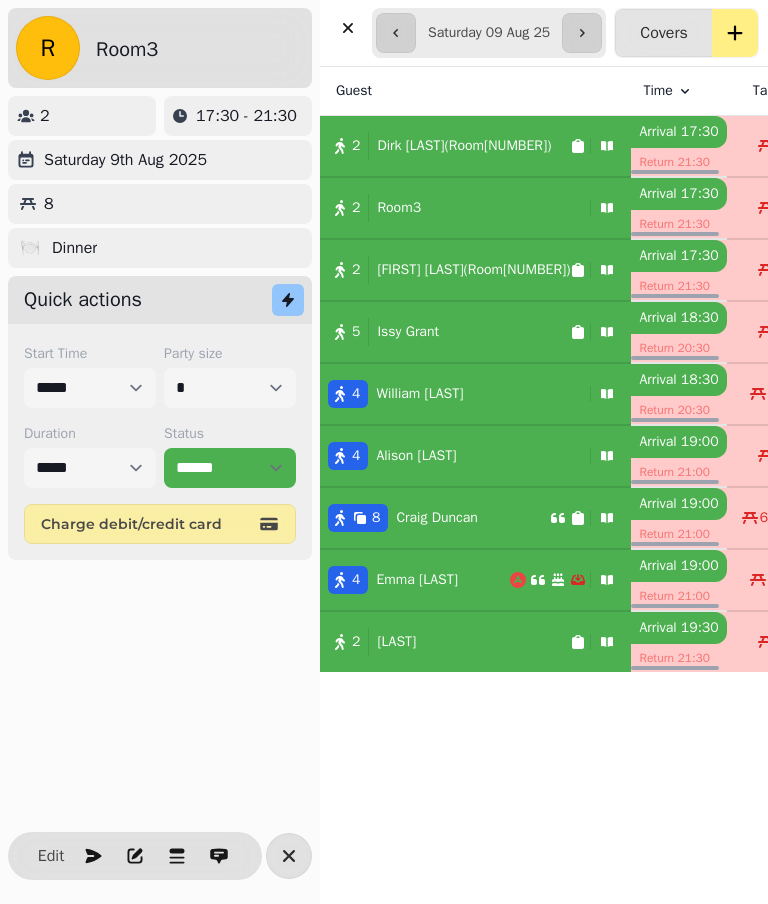 click on "Edit" at bounding box center (51, 856) 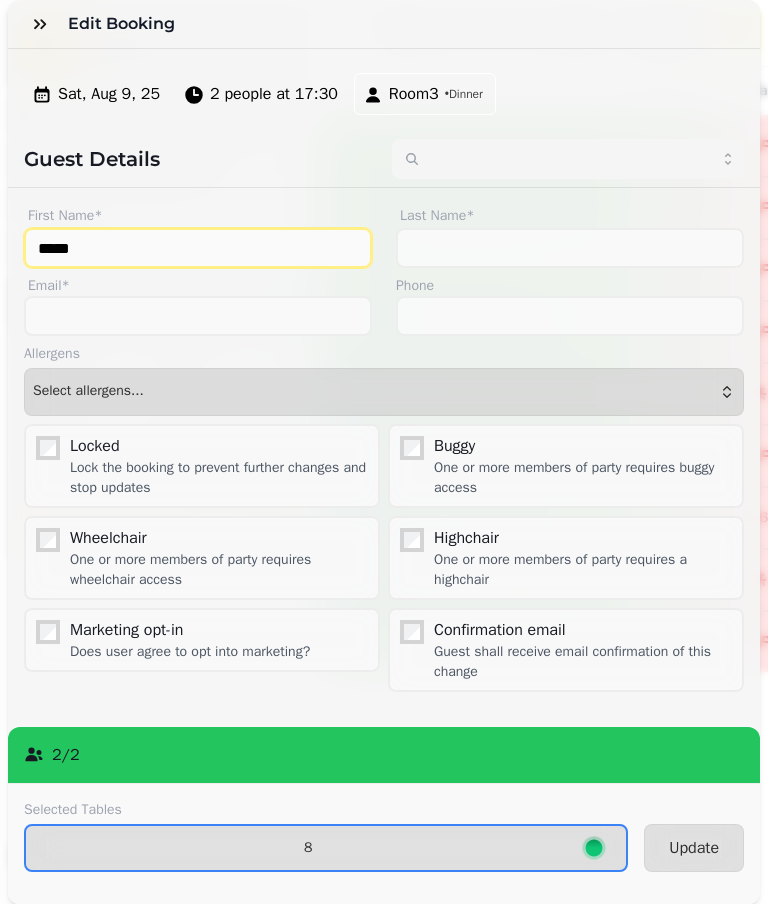 click on "*****" at bounding box center (198, 248) 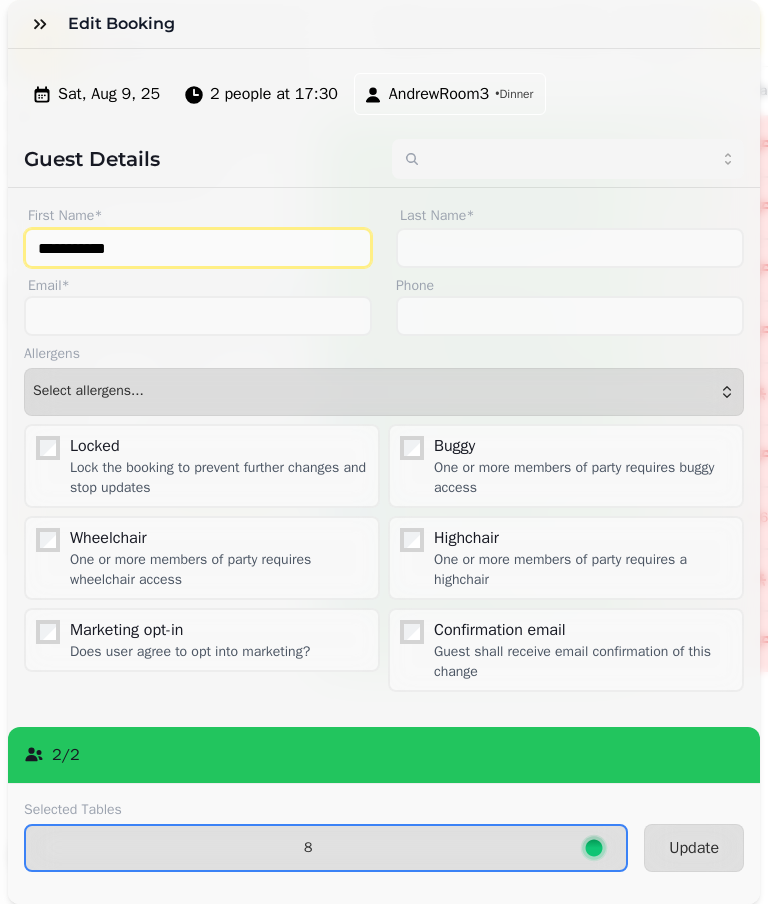 click on "**********" at bounding box center [198, 248] 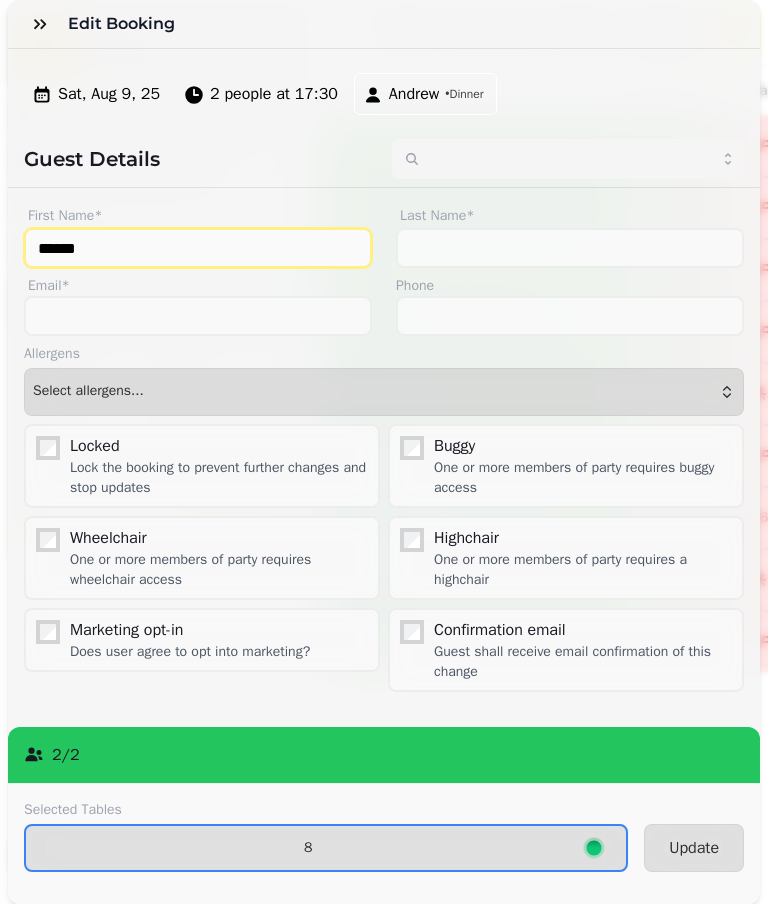 type on "******" 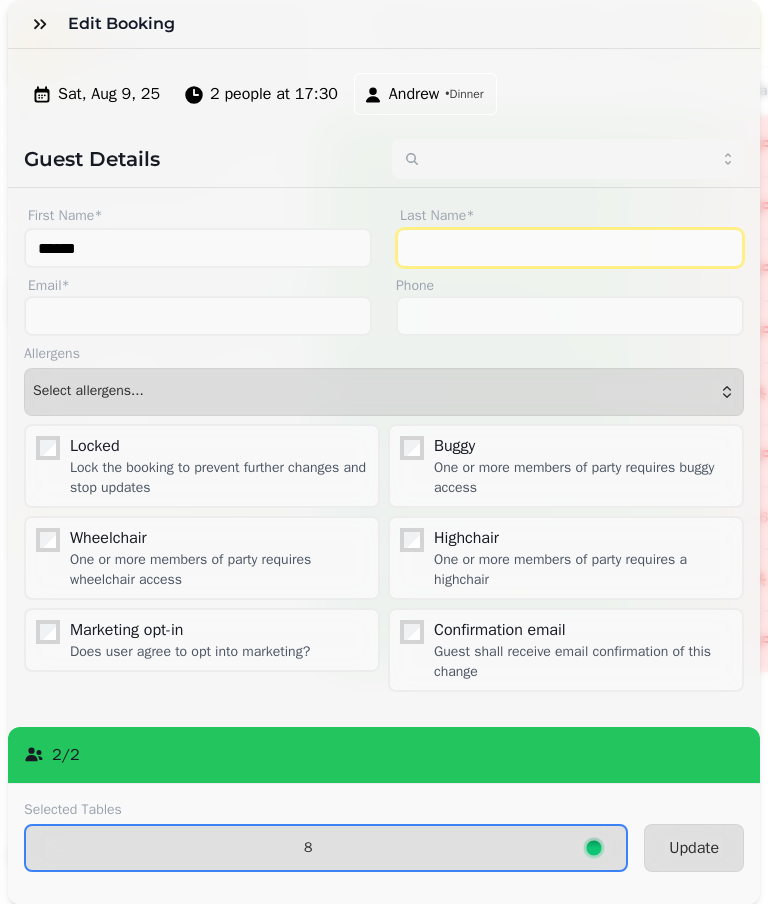 click on "Last Name*" at bounding box center (570, 248) 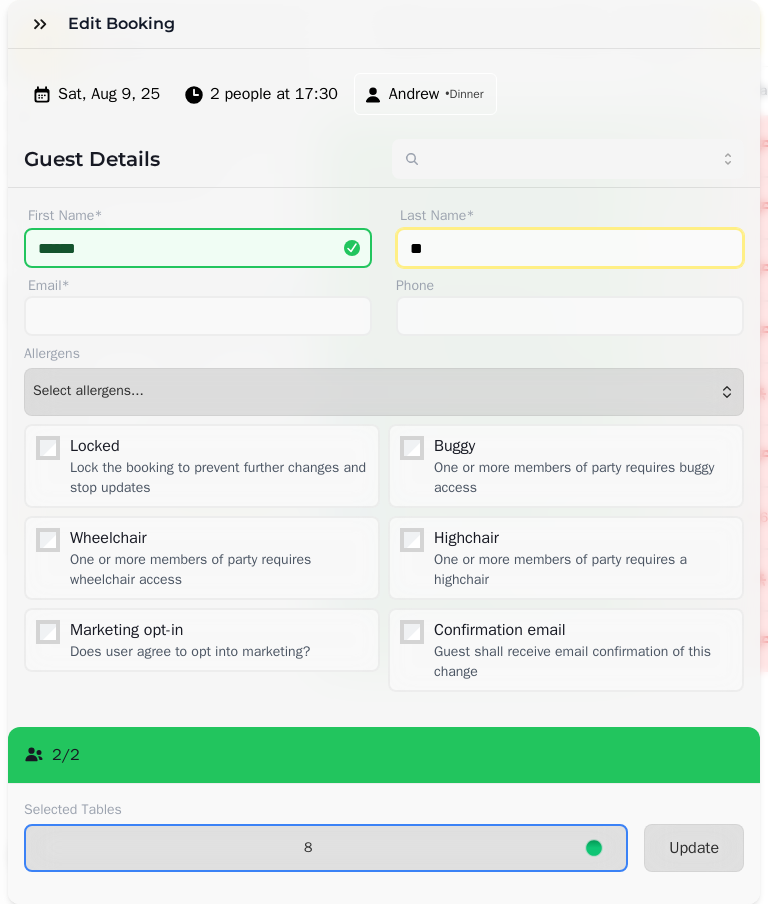 type on "*" 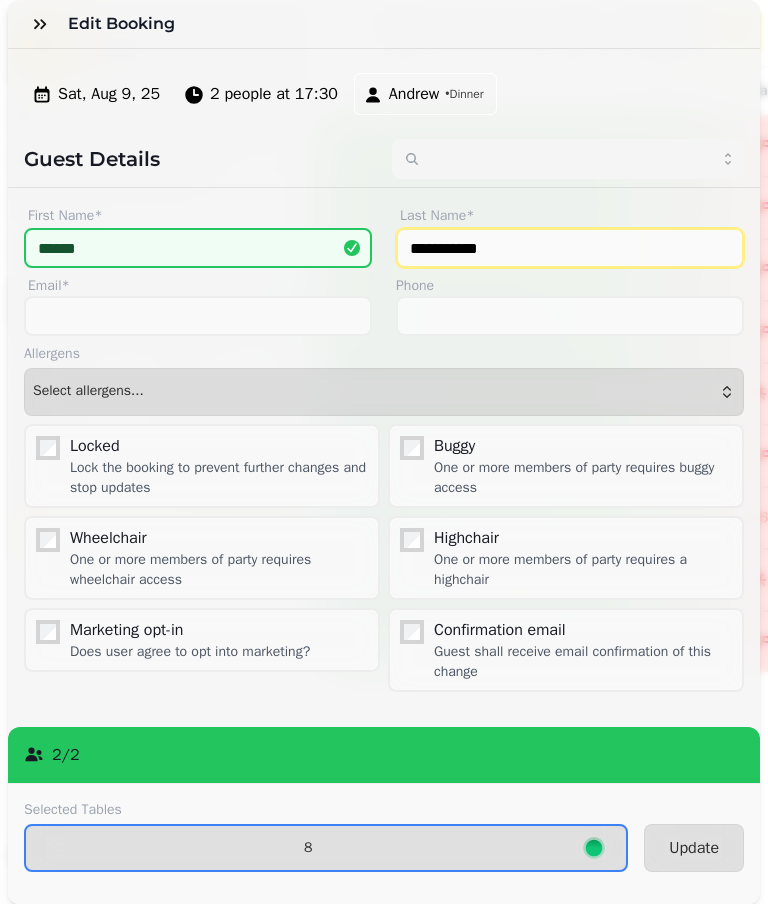 type on "**********" 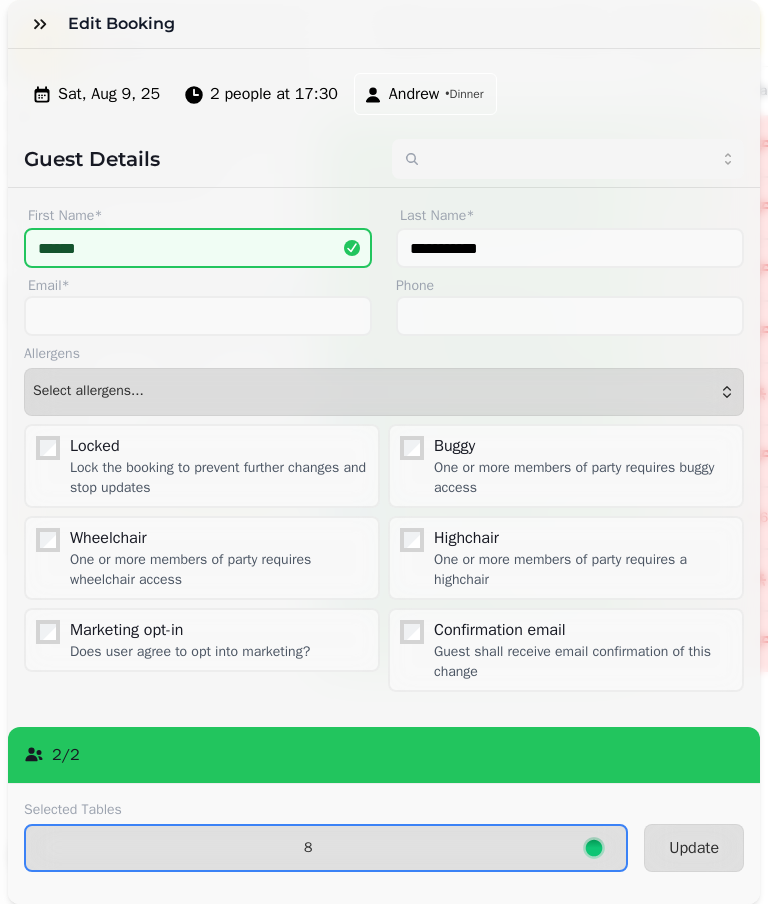 click on "Update" at bounding box center (694, 848) 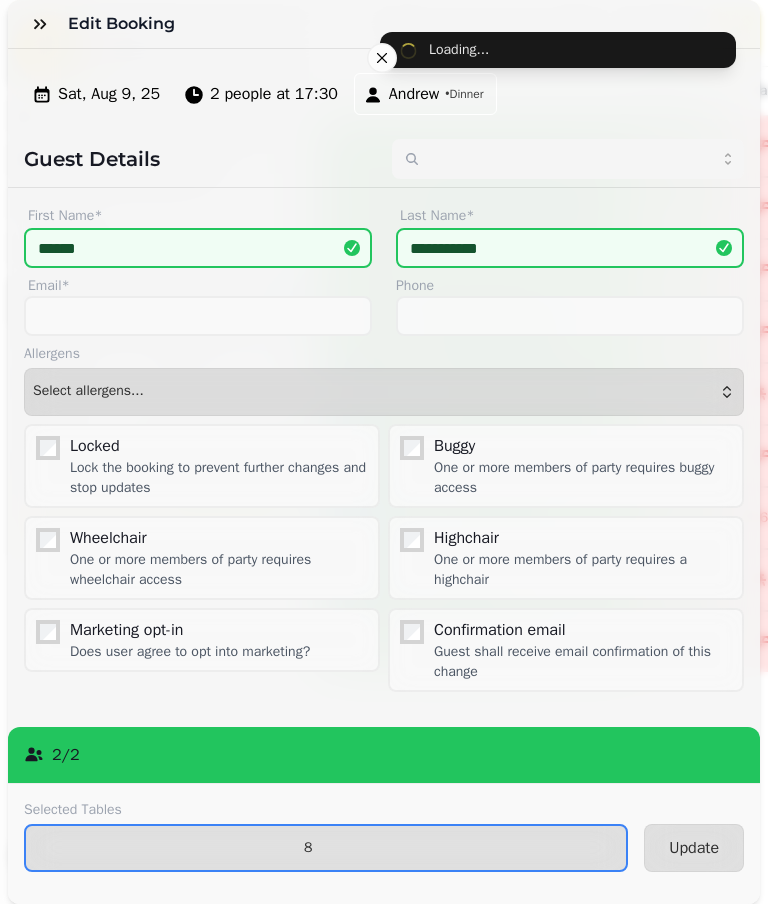 type on "*****" 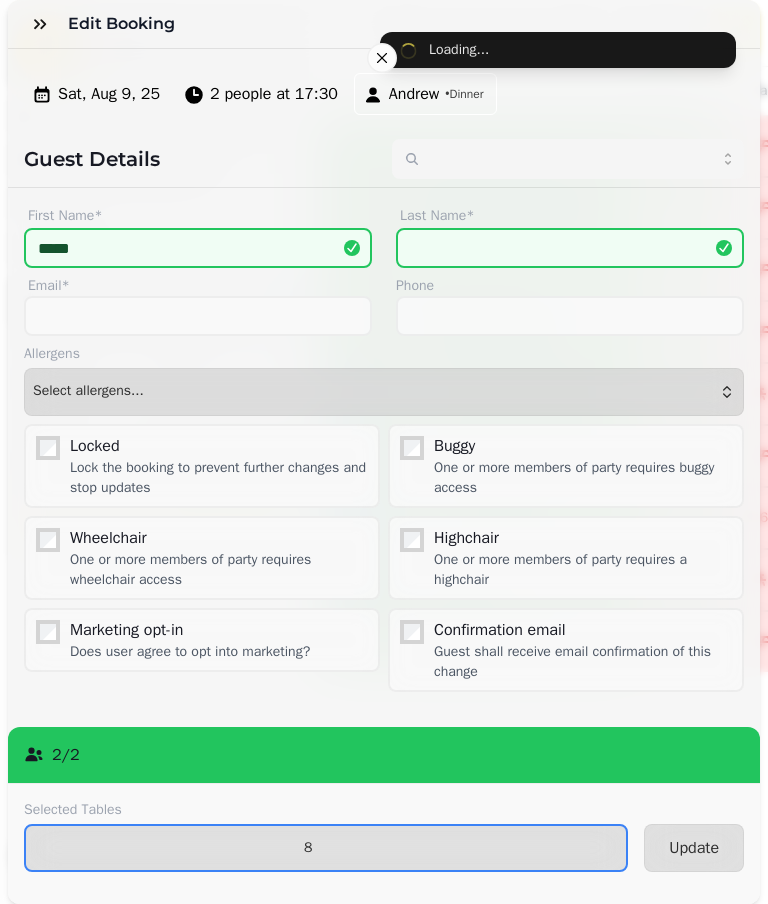 type on "******" 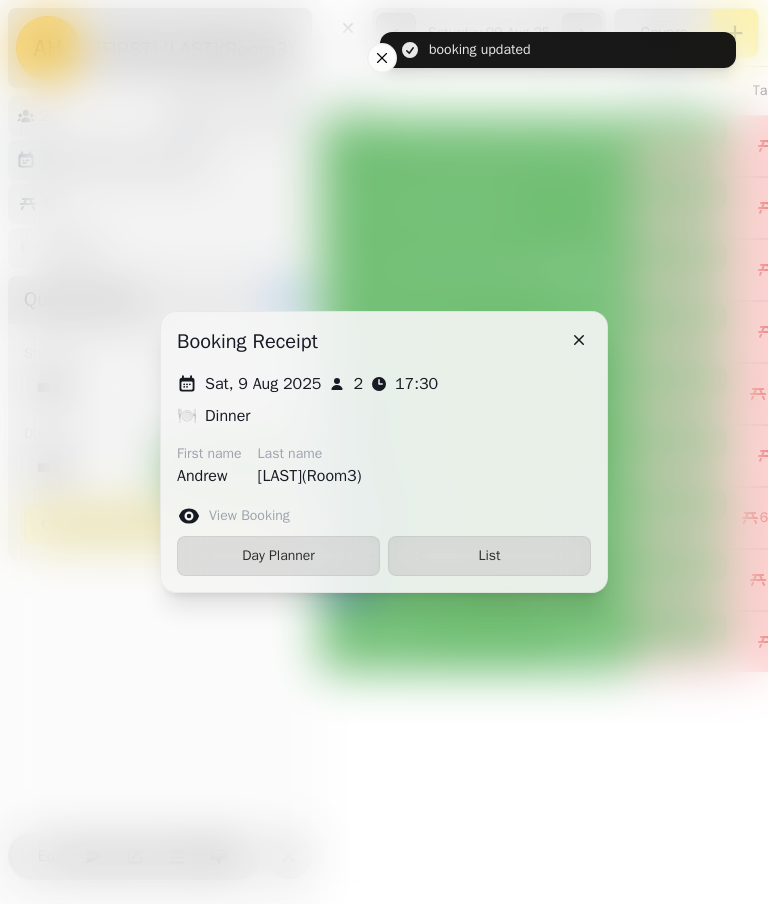 click on "List" at bounding box center [489, 556] 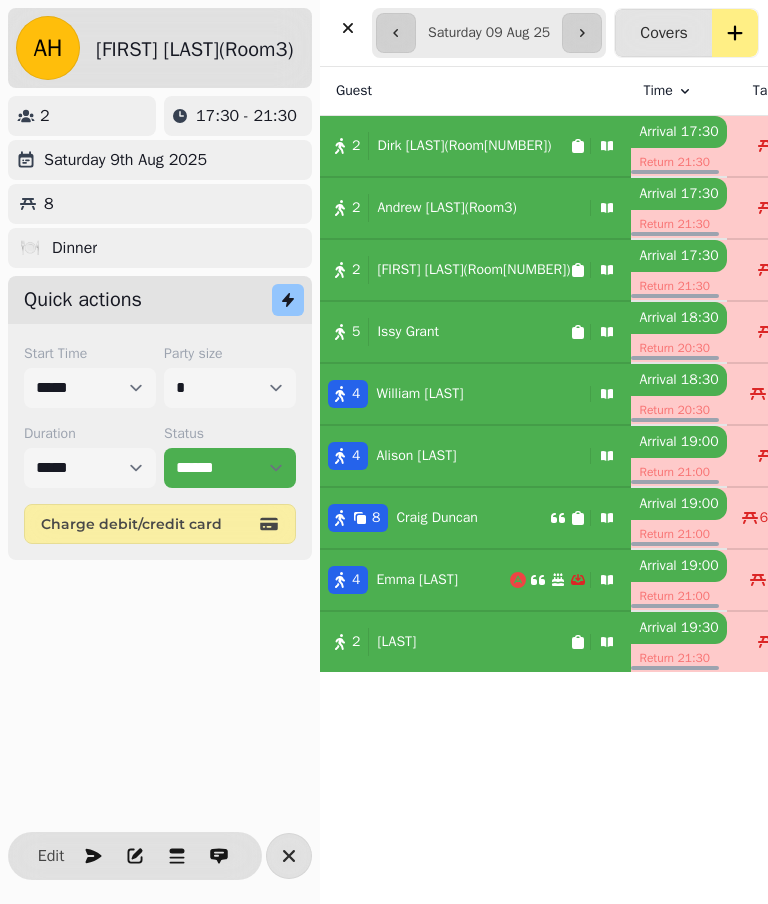 scroll, scrollTop: 0, scrollLeft: 0, axis: both 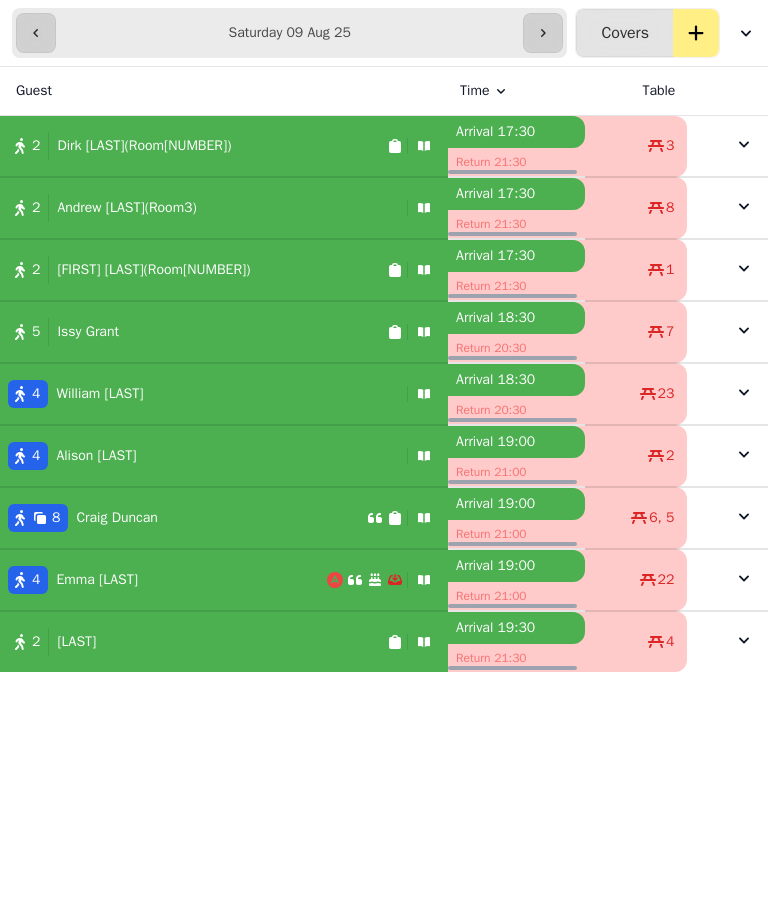 click 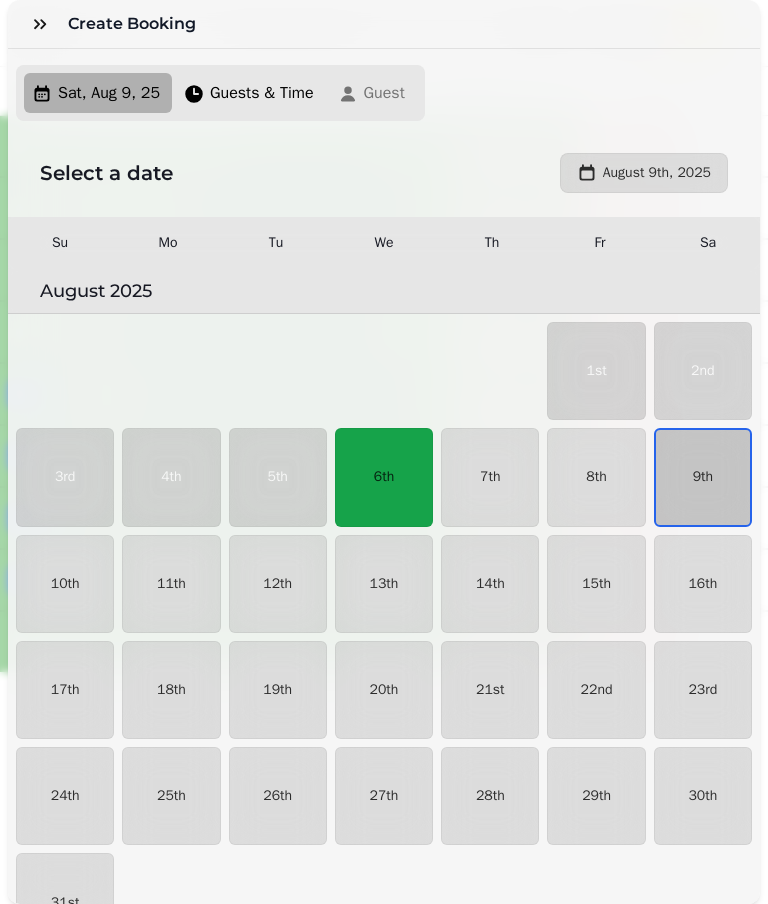 click on "9th" at bounding box center [703, 477] 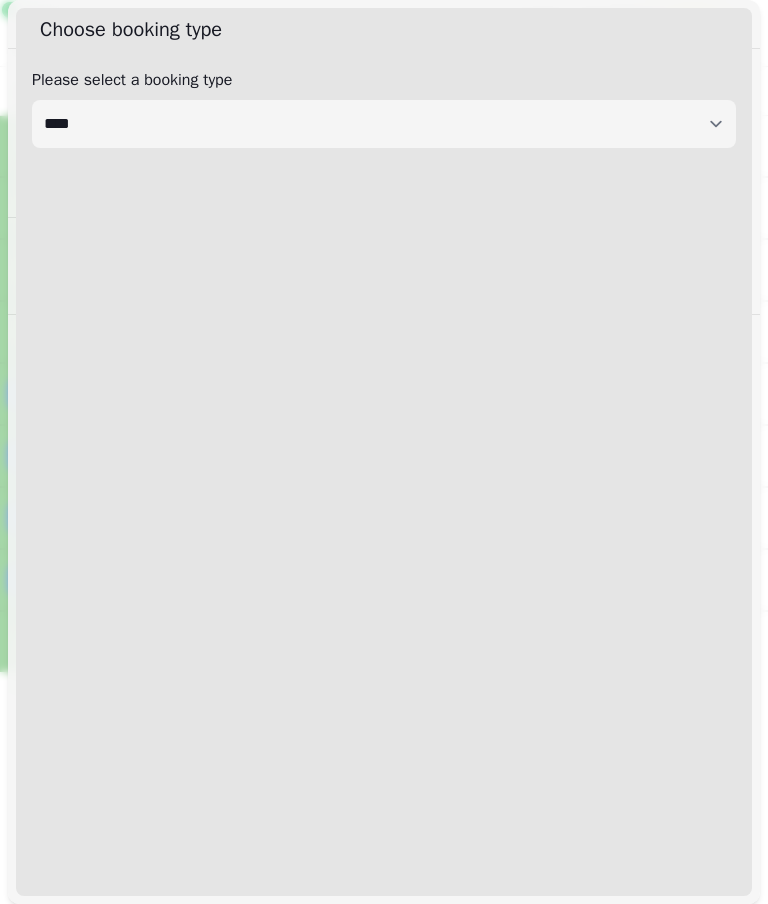 select on "****" 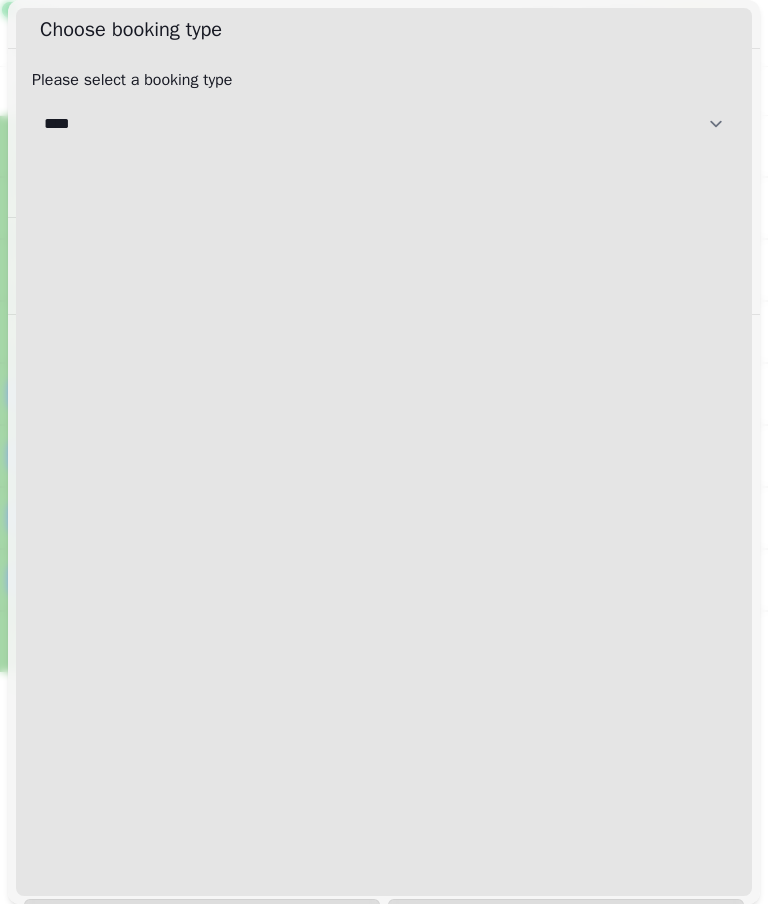 click on "**********" at bounding box center (384, 124) 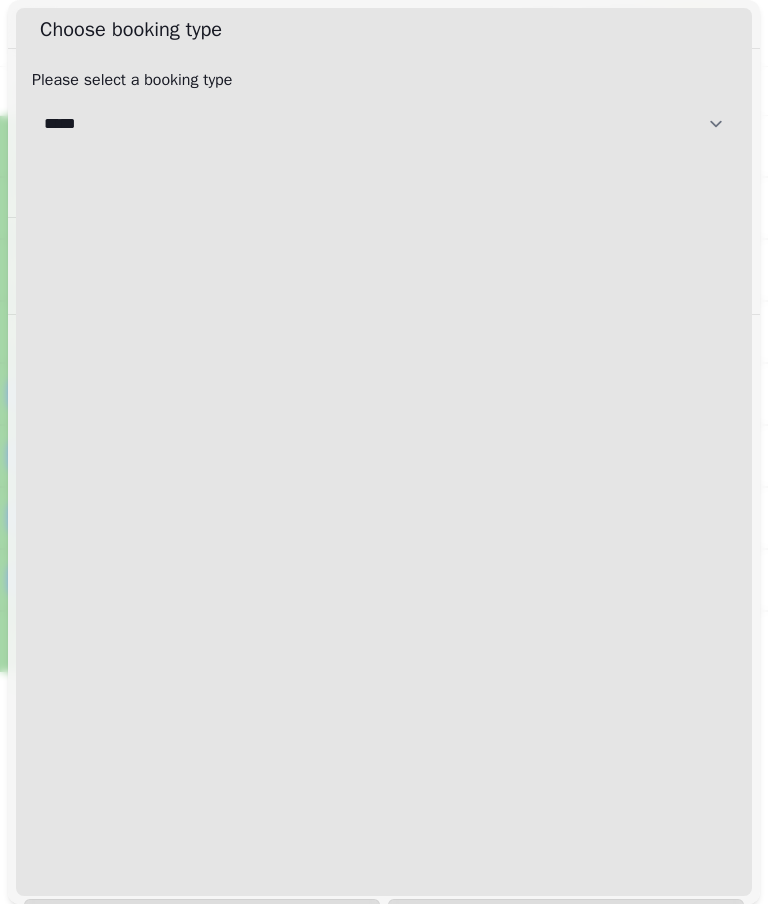 select on "**********" 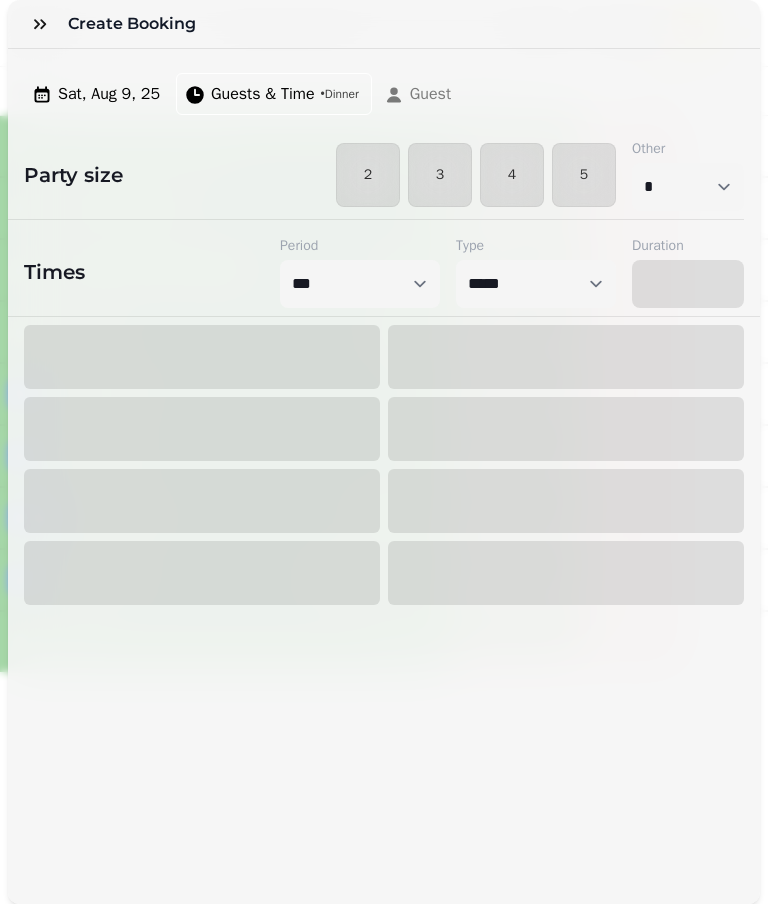 select on "****" 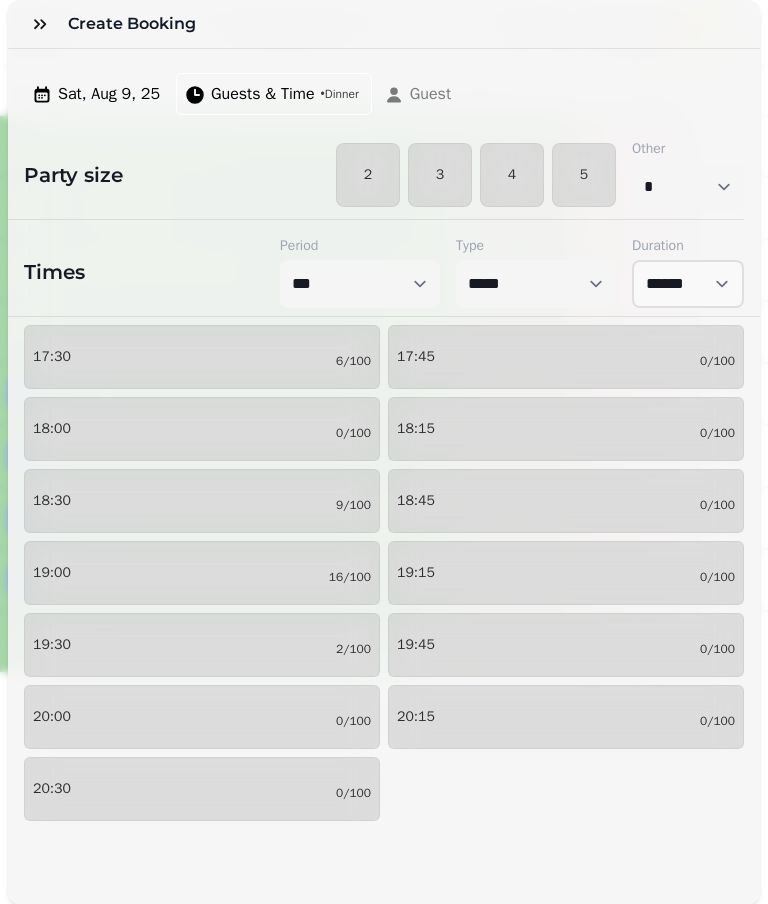click on "2" at bounding box center [368, 175] 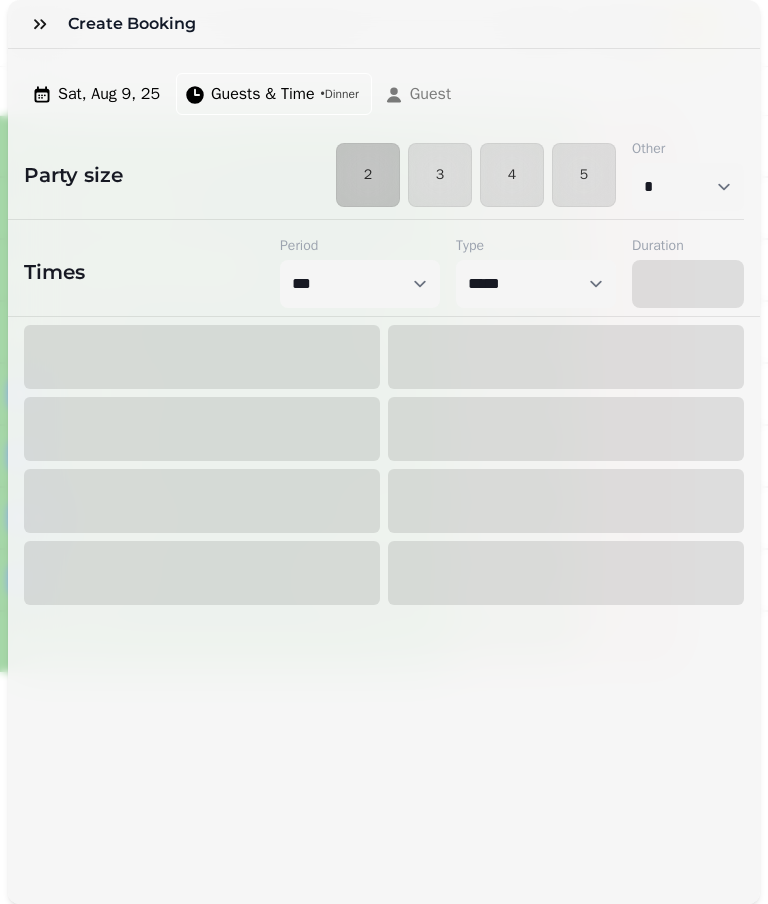 select on "****" 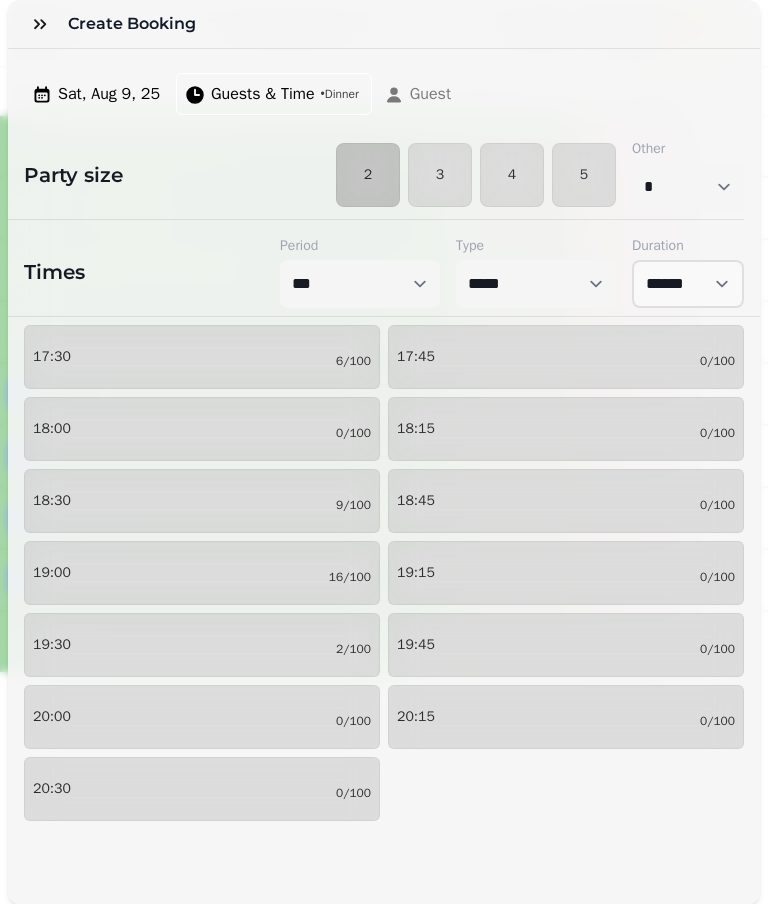 click on "18:45 0/100" at bounding box center (566, 501) 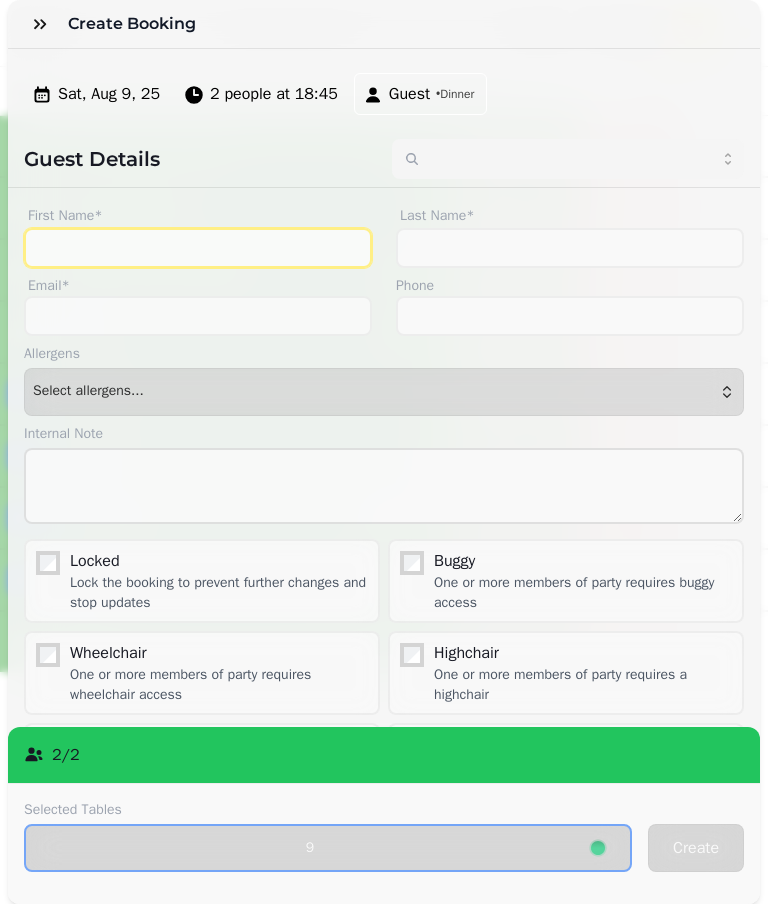 click on "First Name*" at bounding box center [198, 248] 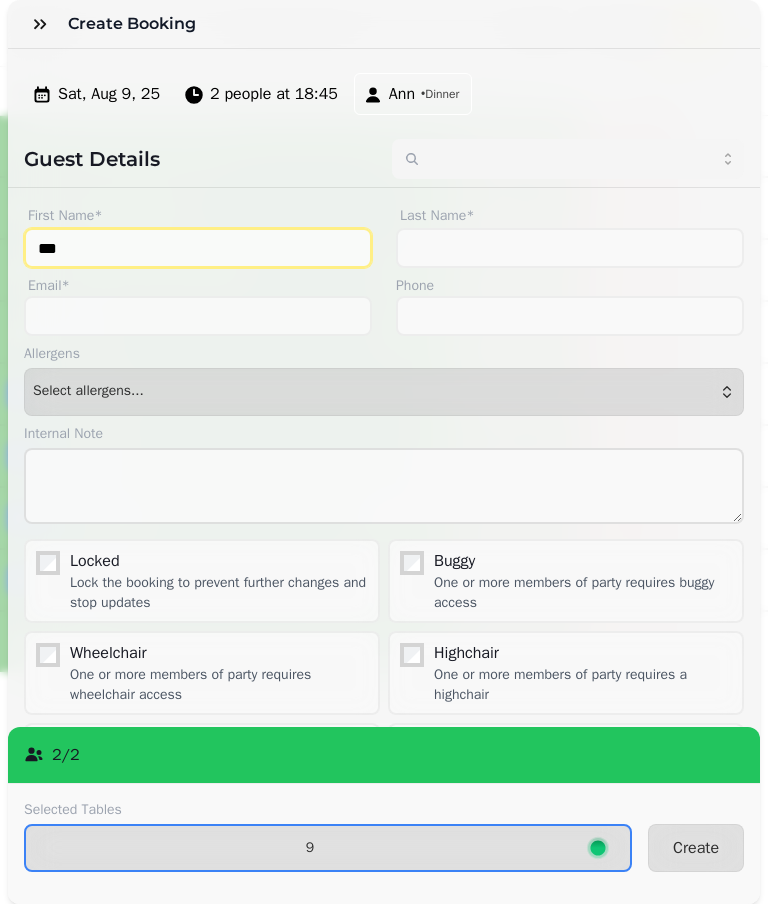 type on "***" 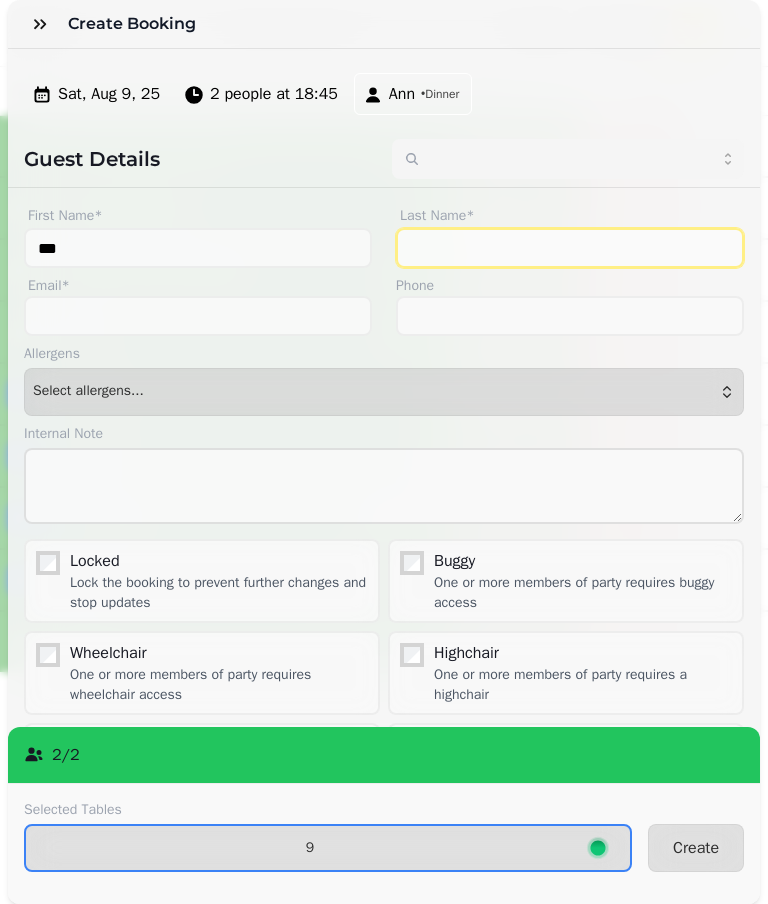 click on "Last Name*" at bounding box center [570, 248] 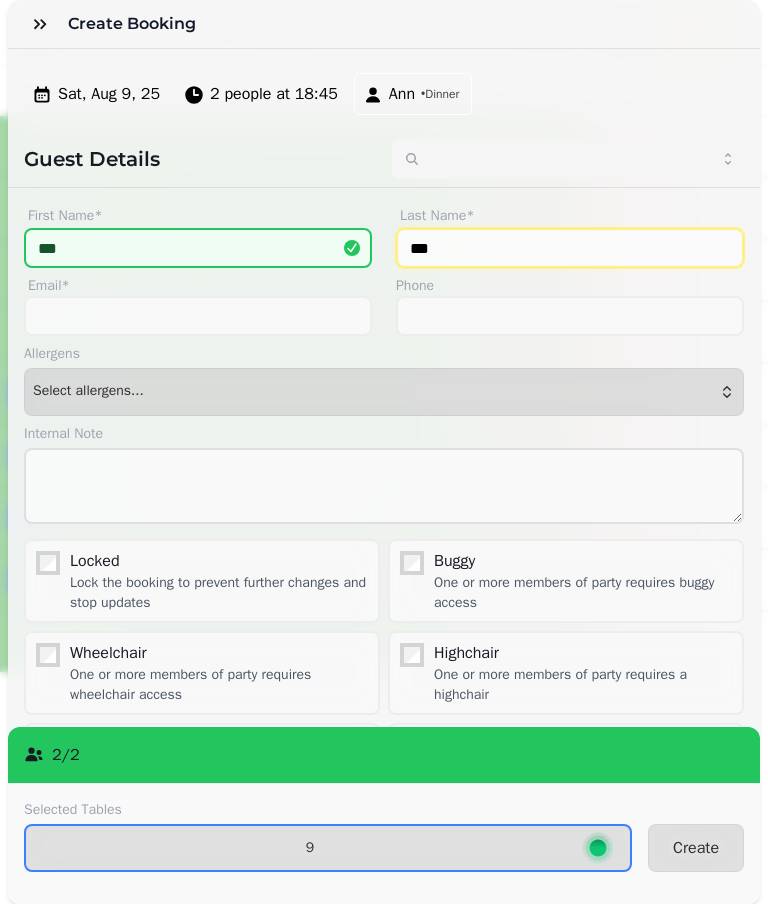 type on "***" 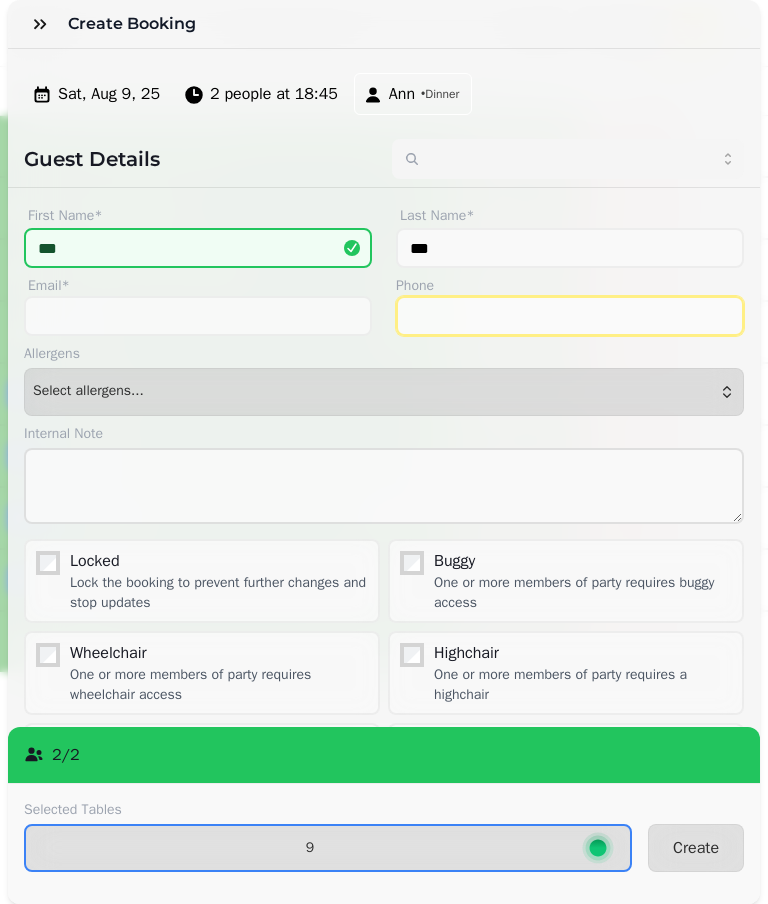 click on "Phone" at bounding box center (570, 316) 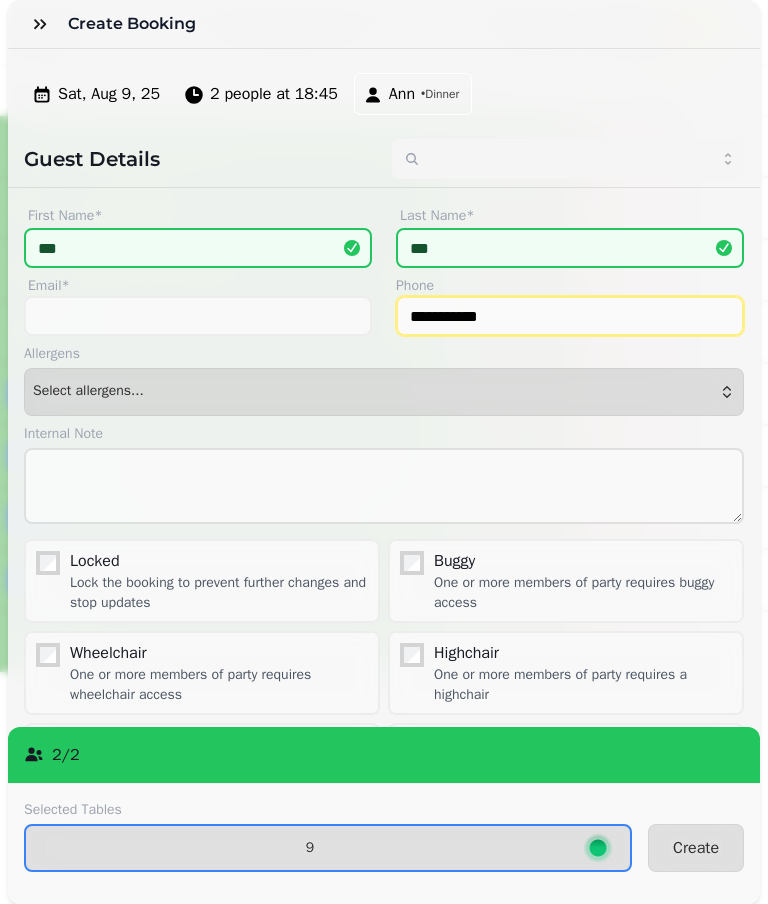 type on "**********" 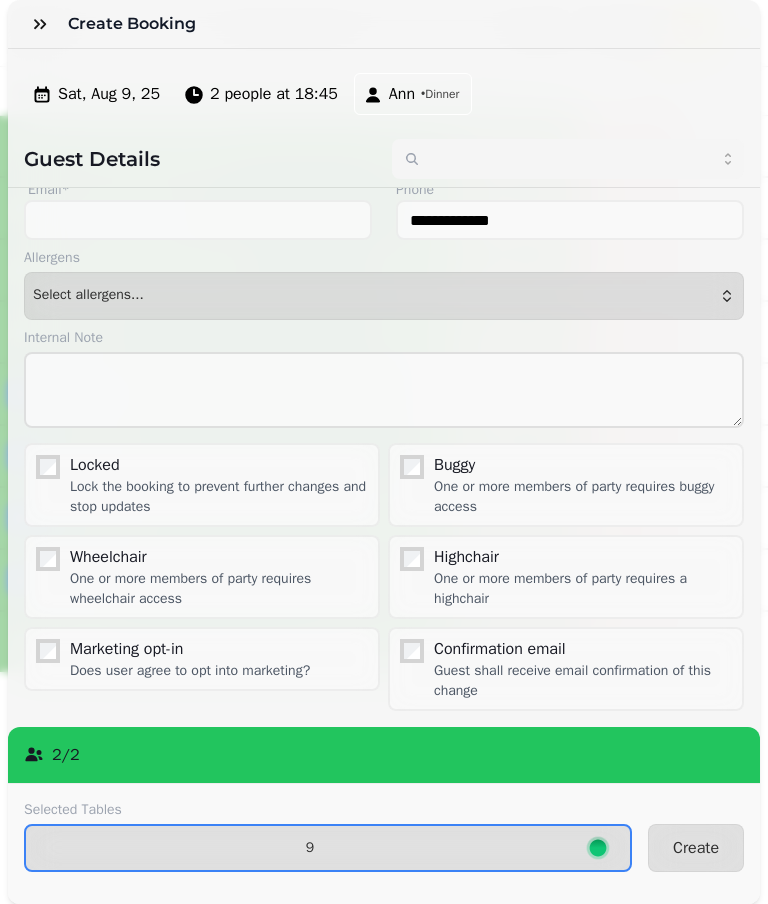 scroll, scrollTop: 95, scrollLeft: 0, axis: vertical 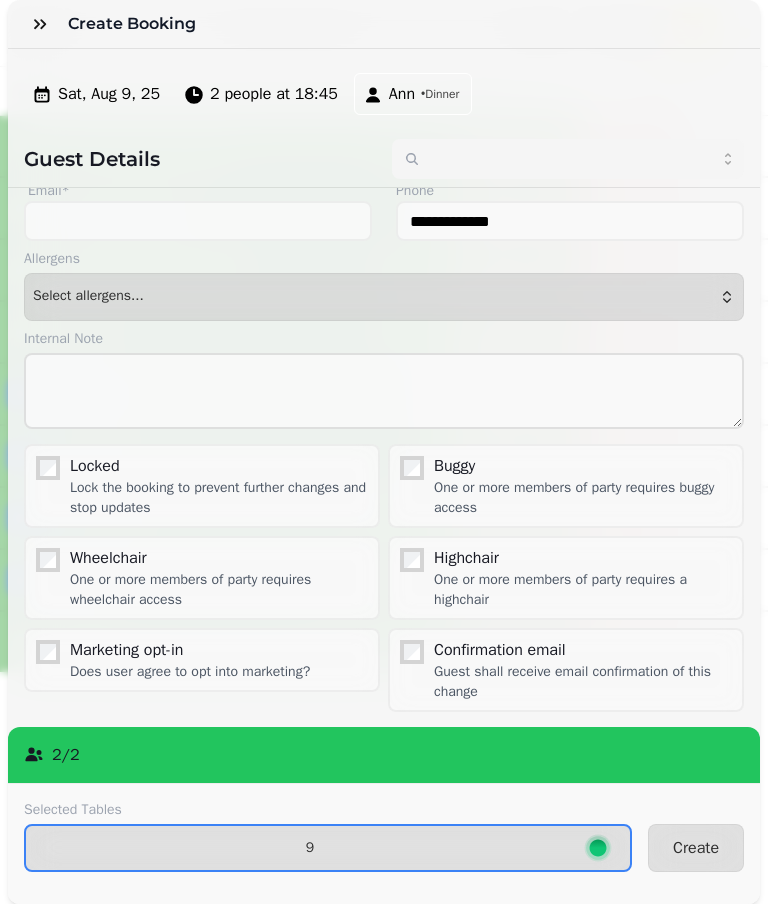 click on "Create" at bounding box center [696, 848] 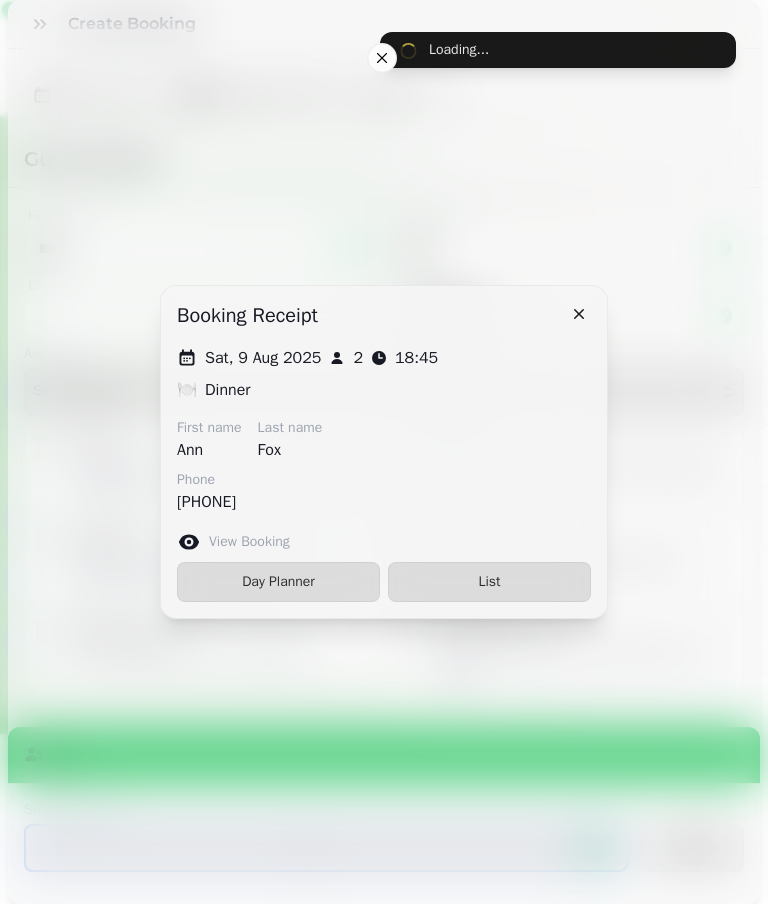 scroll, scrollTop: 0, scrollLeft: 0, axis: both 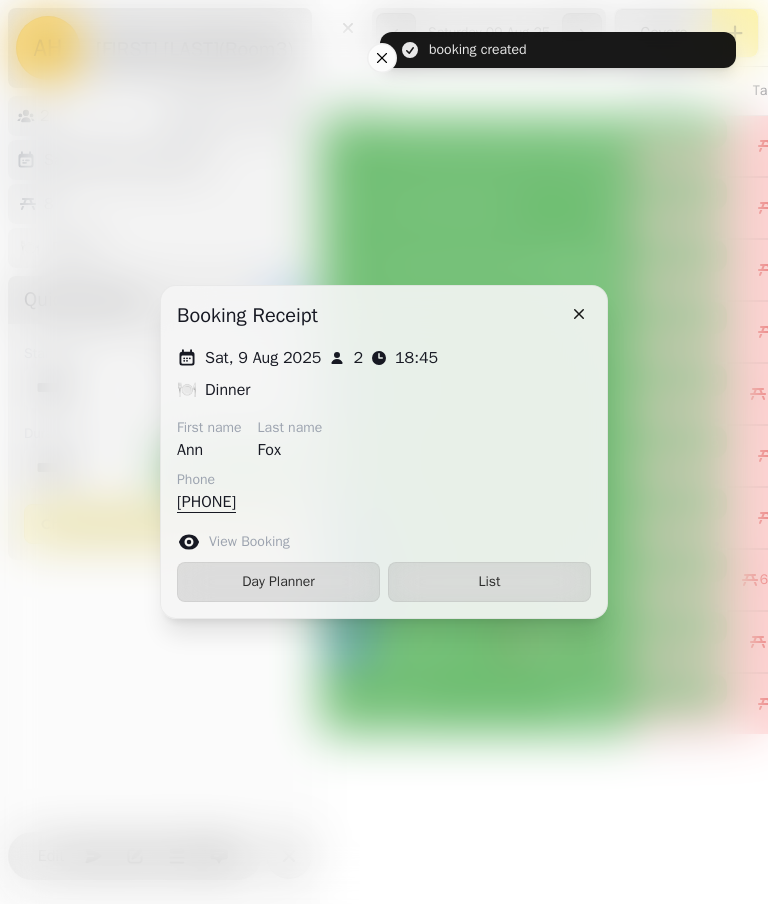 click on "List" at bounding box center (489, 582) 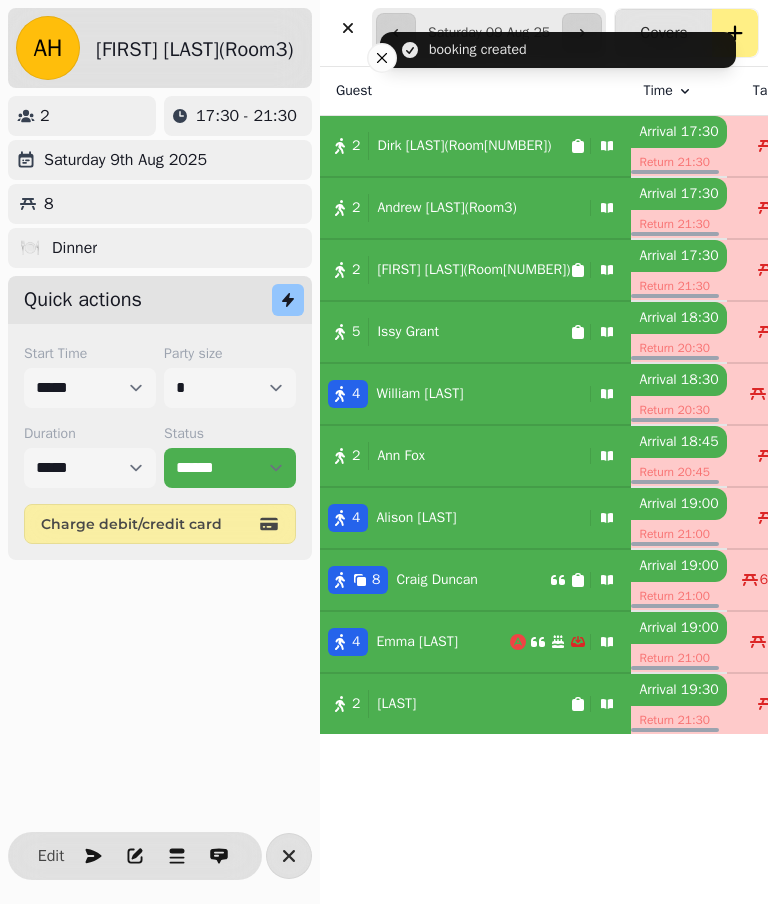 select on "**********" 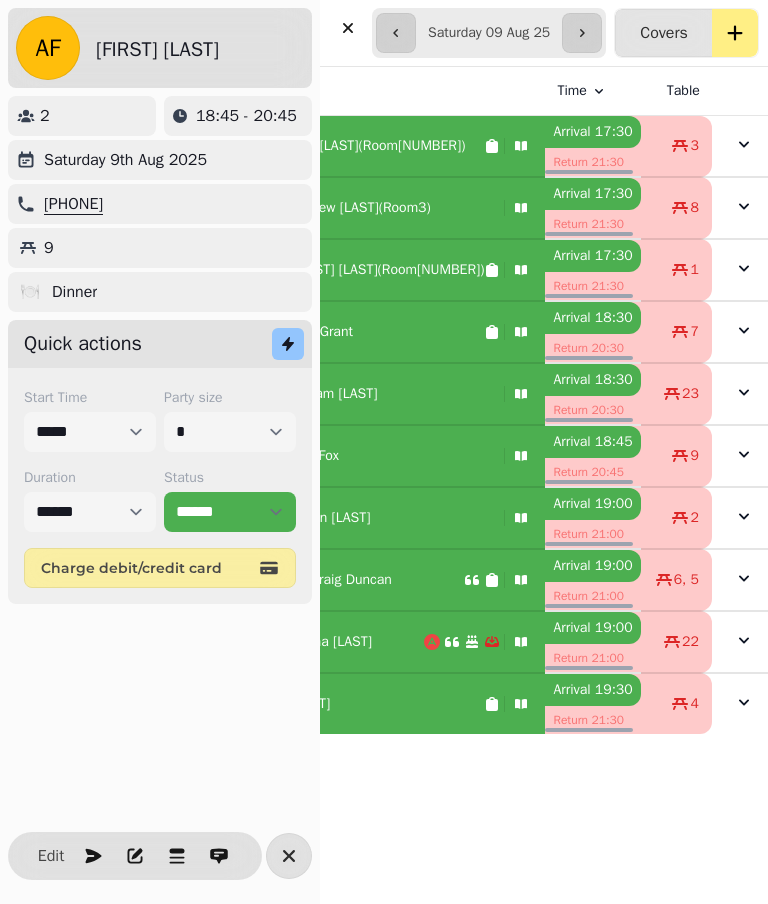 scroll, scrollTop: 186, scrollLeft: 88, axis: both 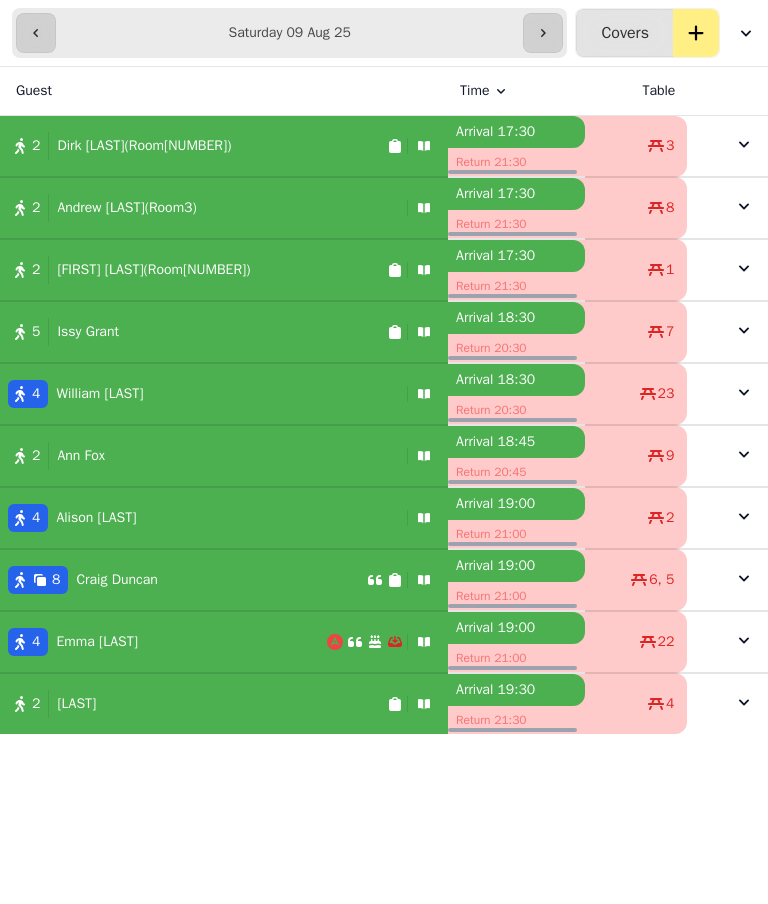 click 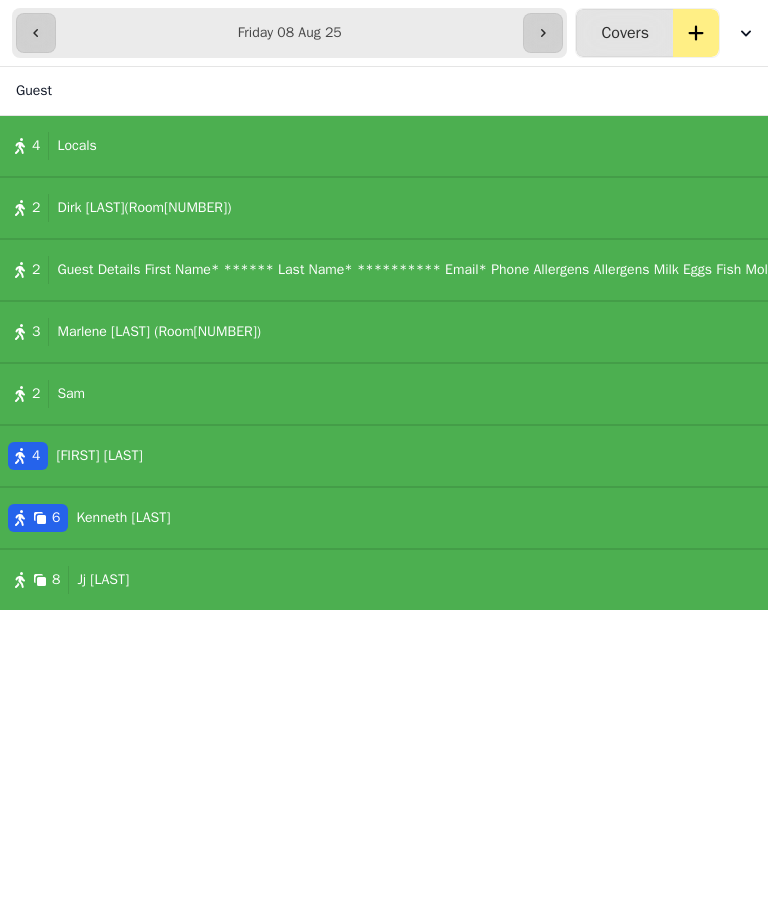 click on "**********" at bounding box center (384, 33) 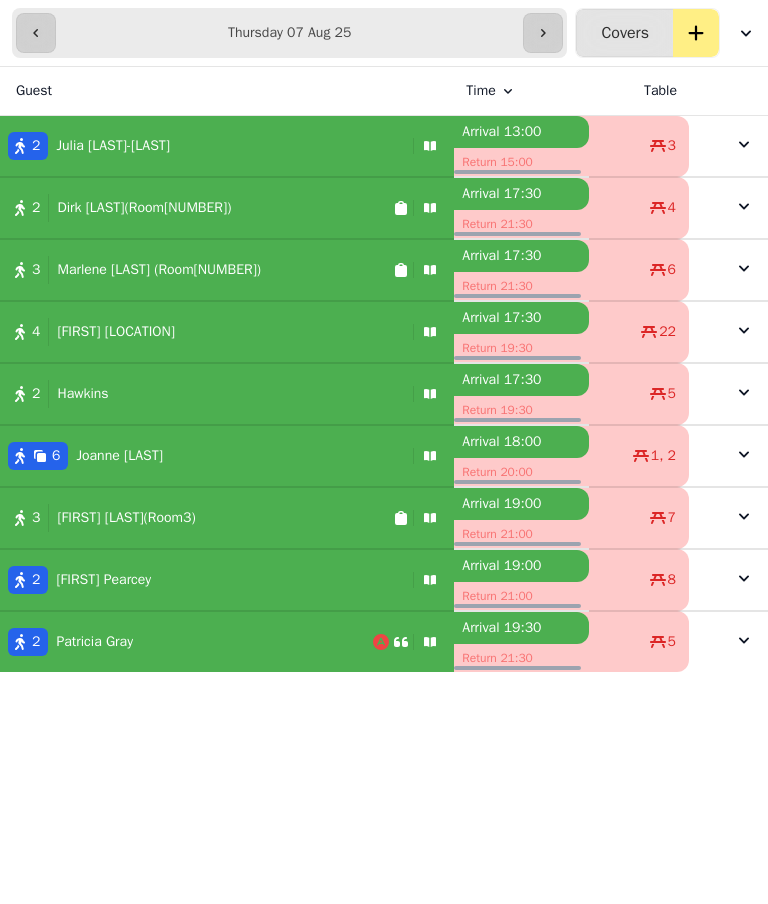 click at bounding box center (543, 33) 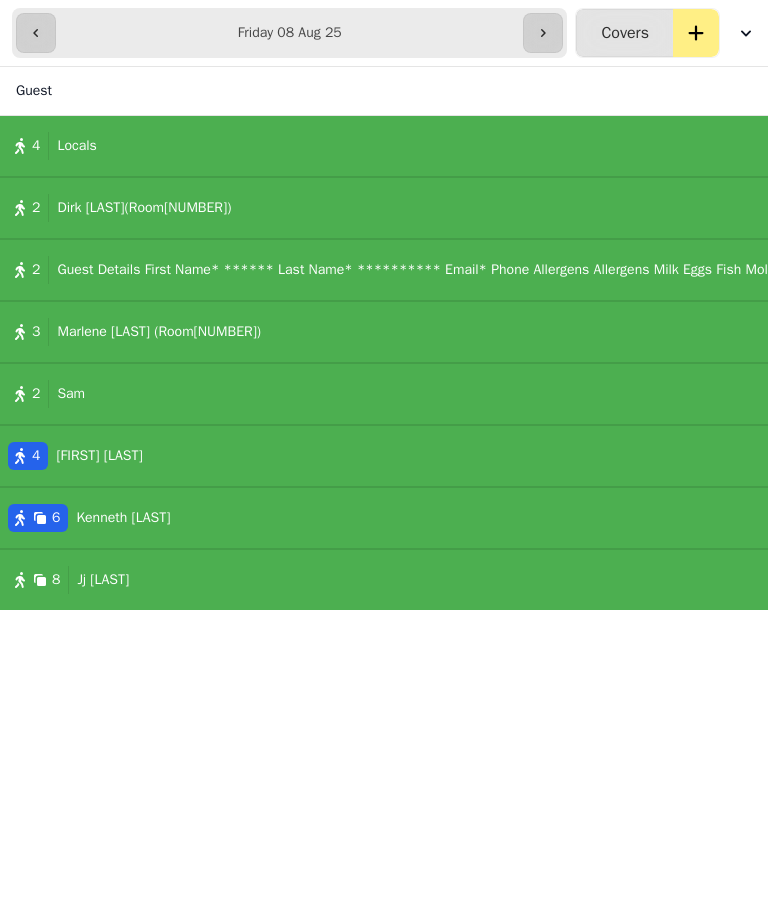 click 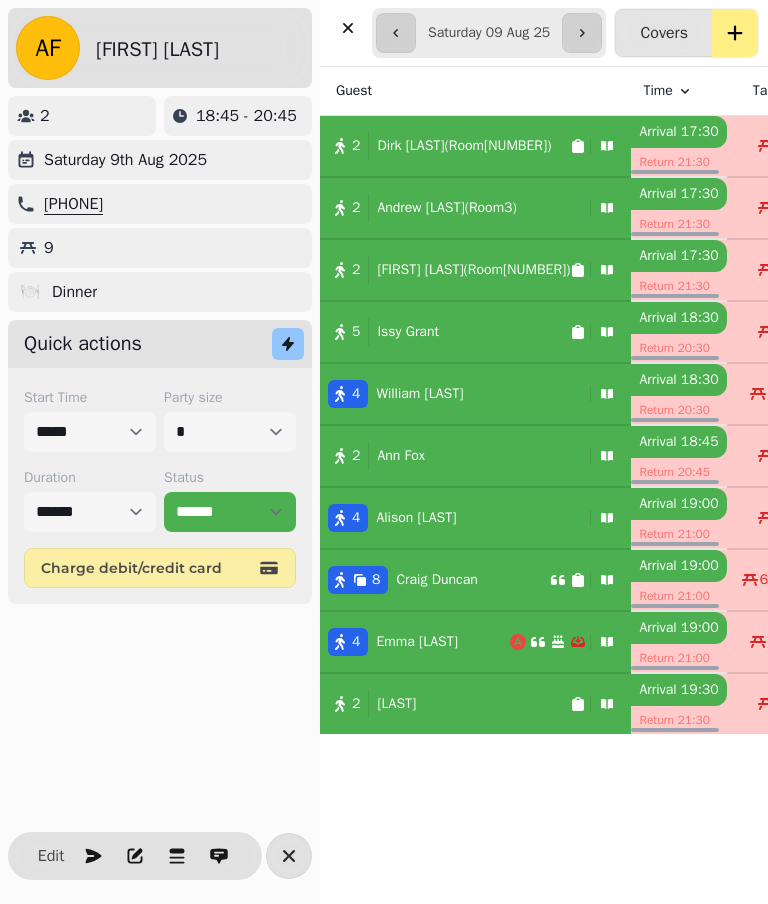 click 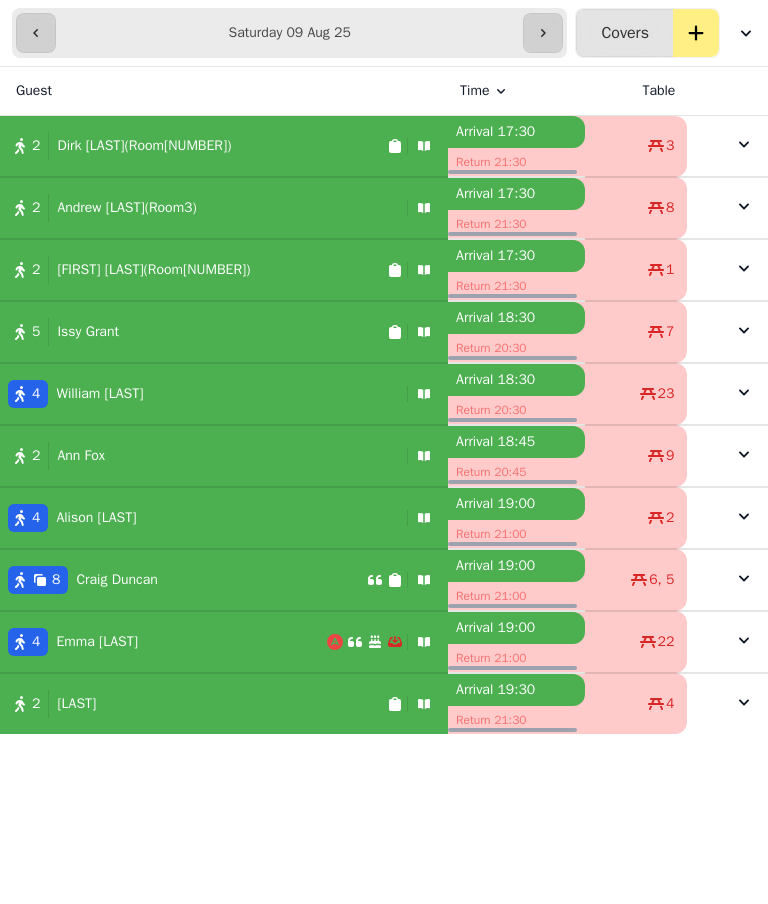 click 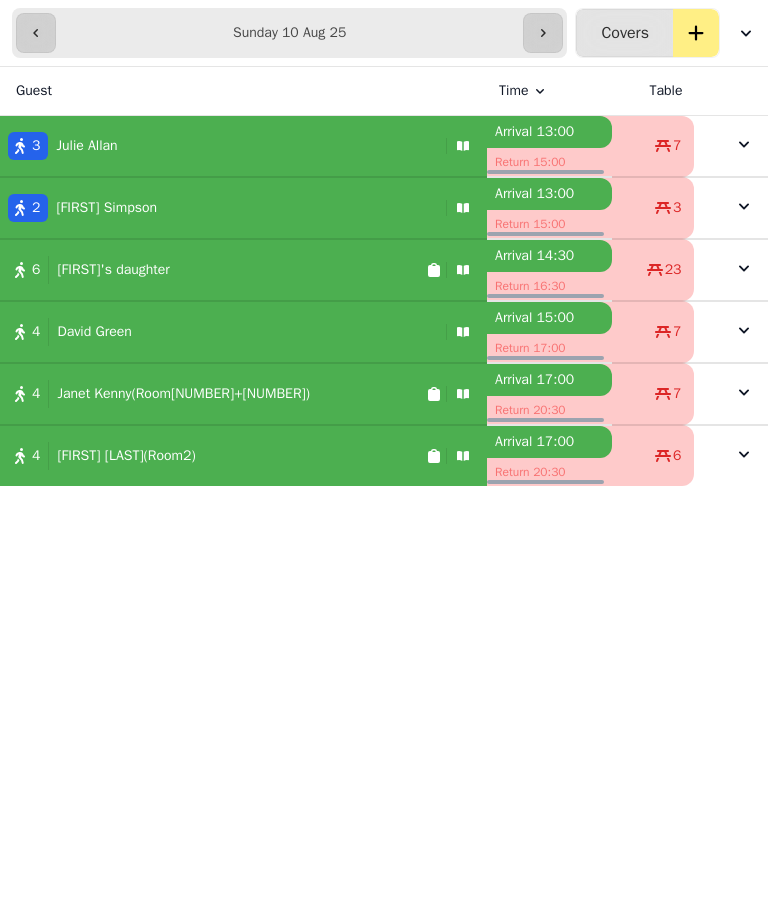 click at bounding box center (36, 33) 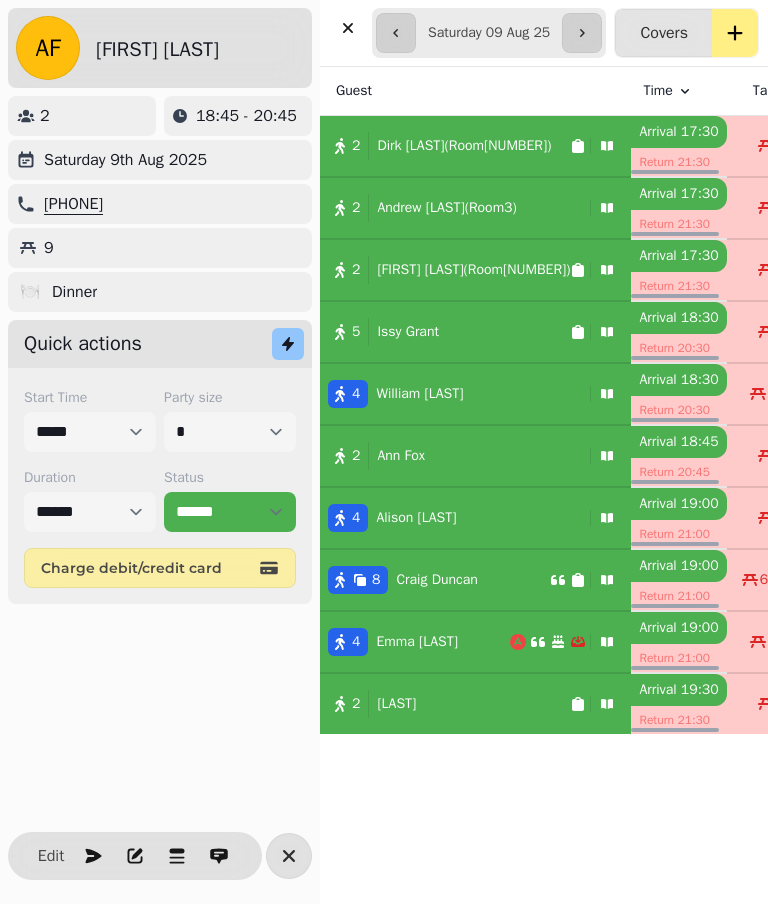 click 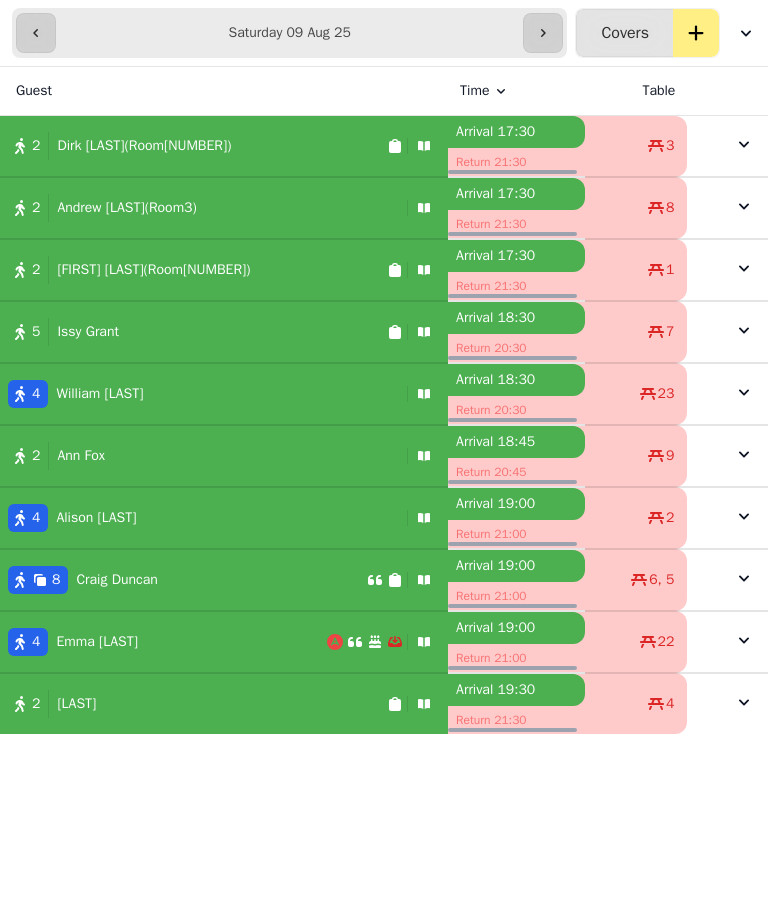 click on "[NUMBER] [FIRST] [LAST]" at bounding box center [183, 580] 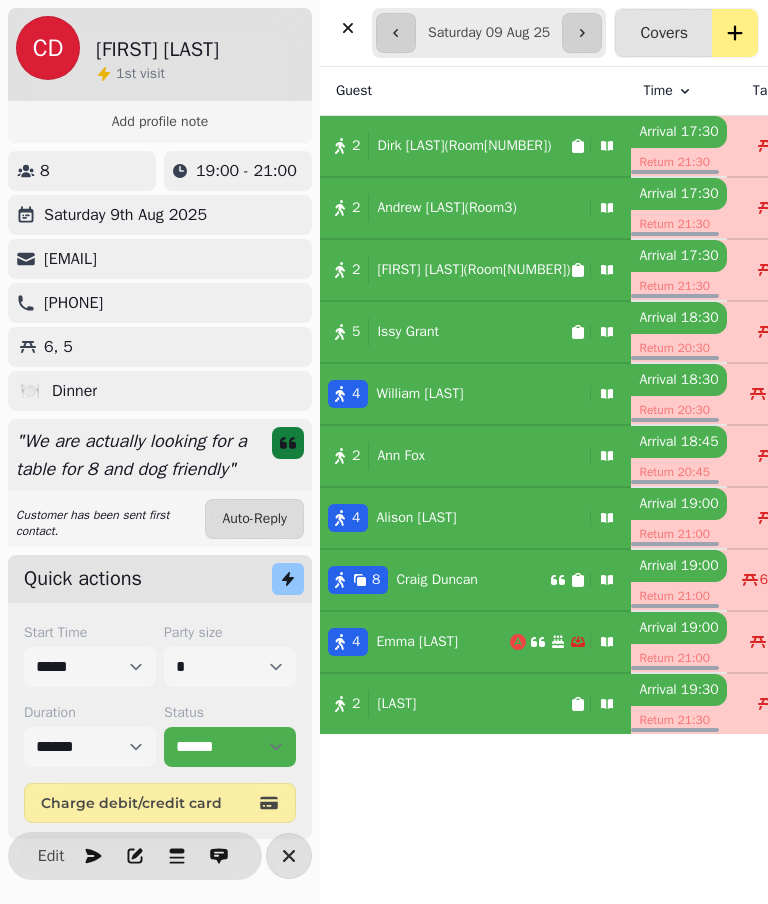 select on "**********" 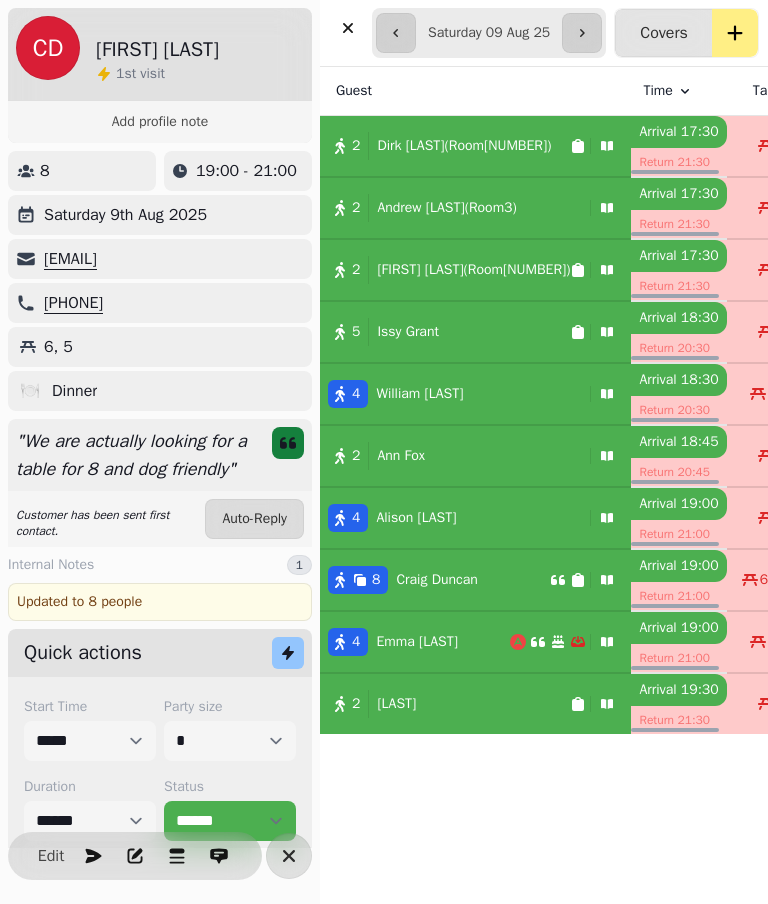 click 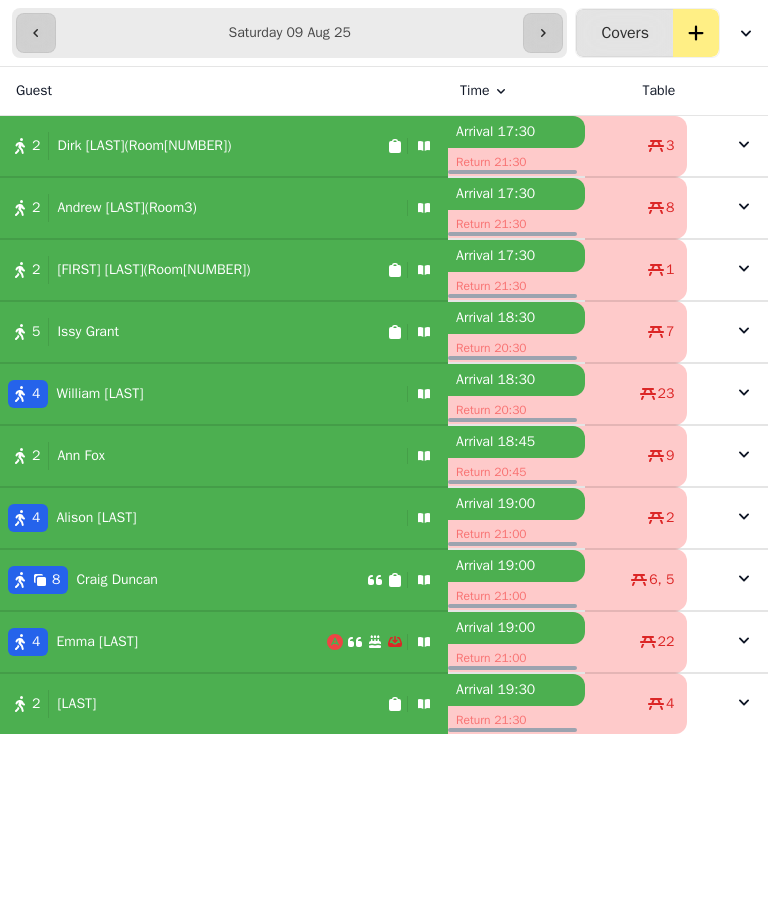 click on "[NUMBER] [FIRST] [LAST]" at bounding box center [183, 580] 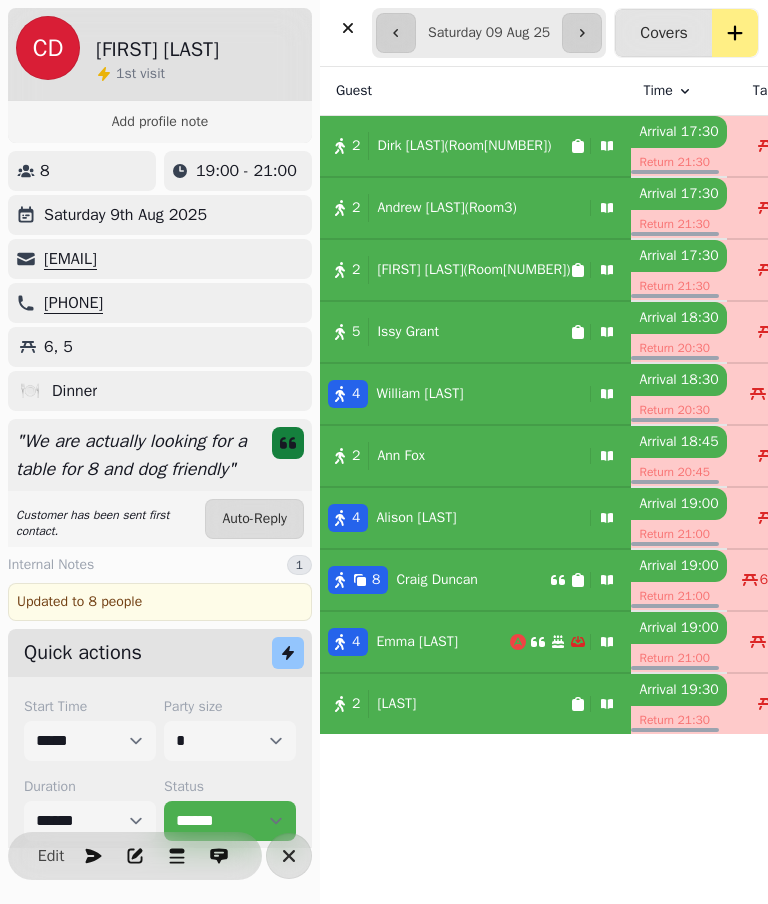 click on "Edit" at bounding box center [51, 856] 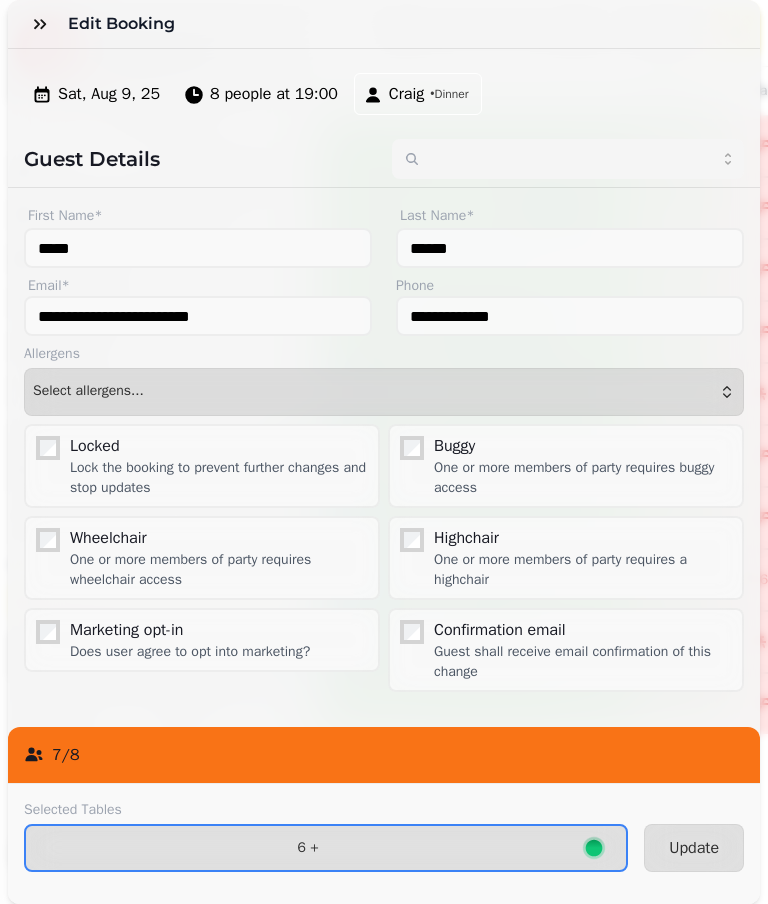 click on "6     +" at bounding box center (308, 848) 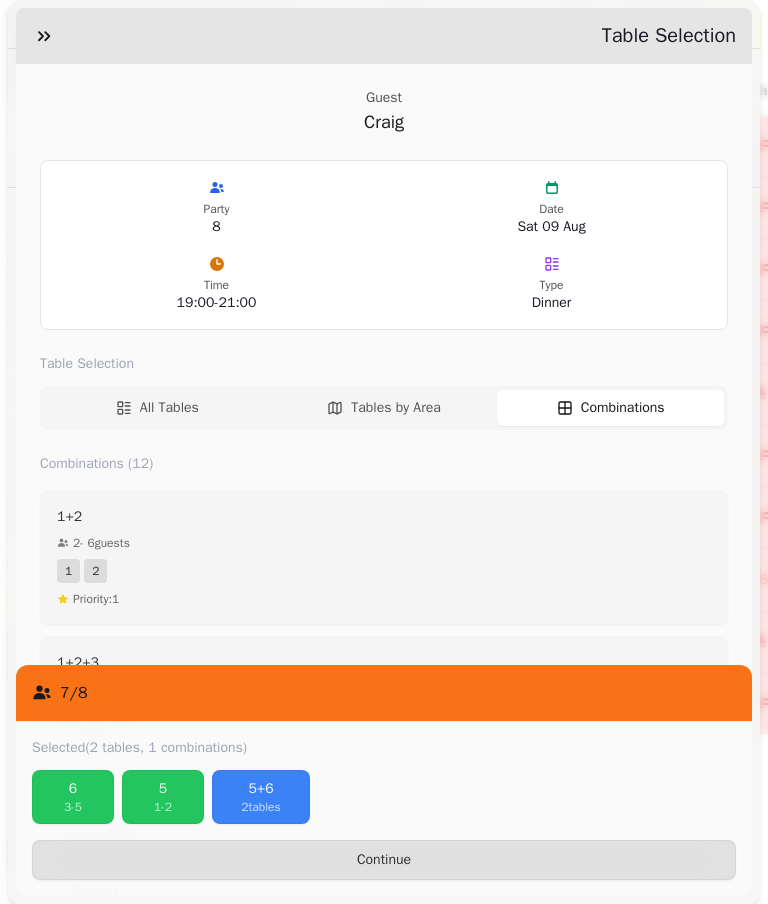 click on "5+6" at bounding box center [261, 789] 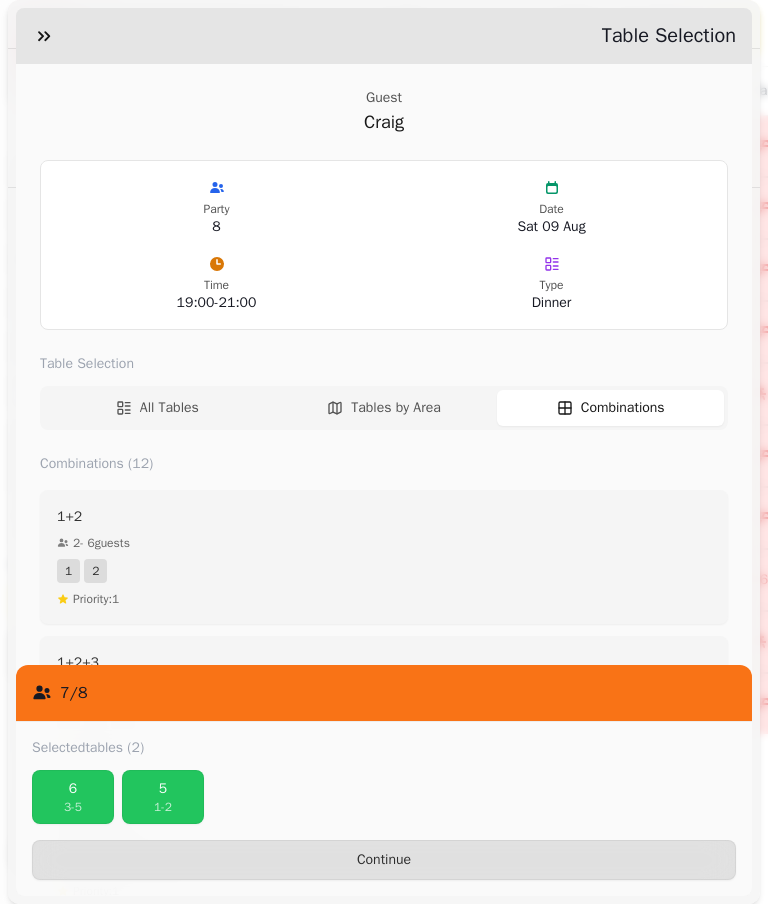 click on "5" at bounding box center (163, 789) 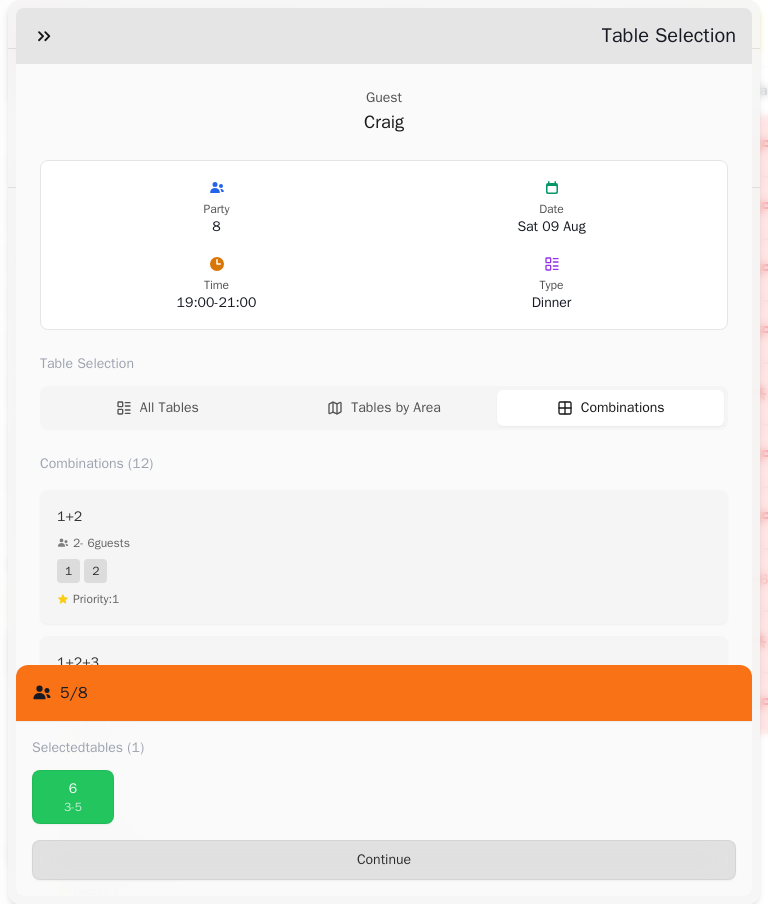 click on "6" at bounding box center (73, 789) 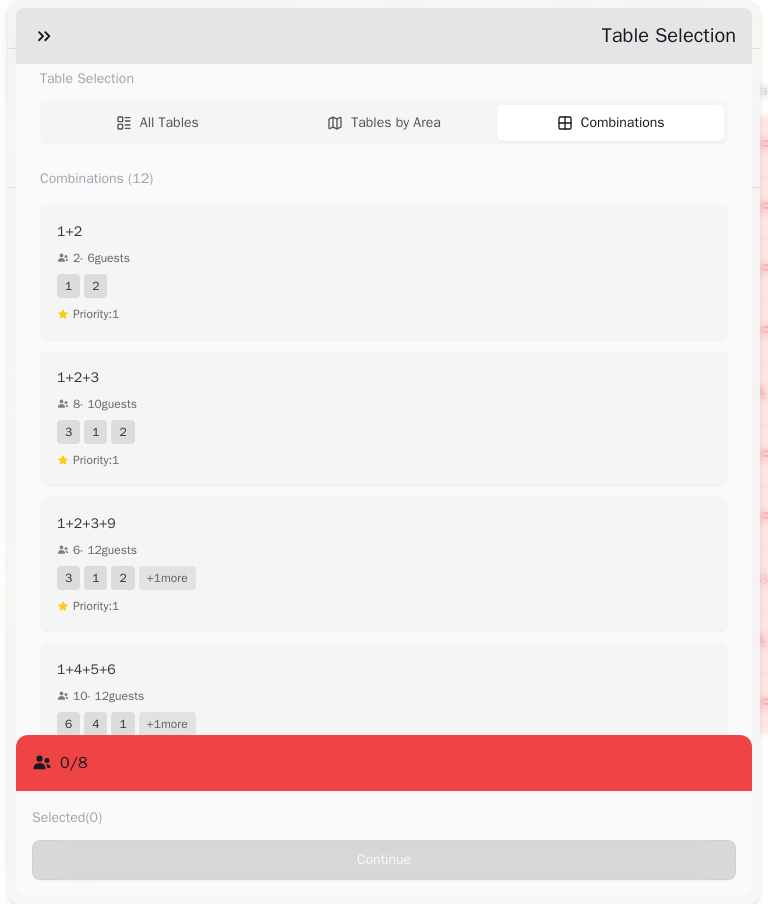 click on "All Tables" at bounding box center (169, 123) 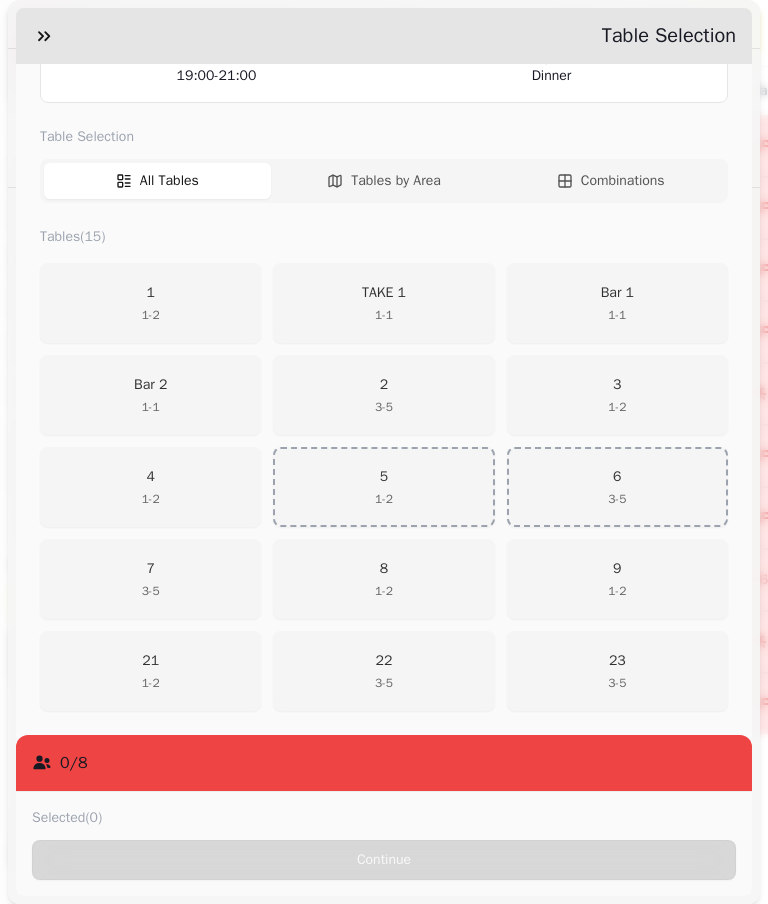 click on "1  -  2" at bounding box center [151, 499] 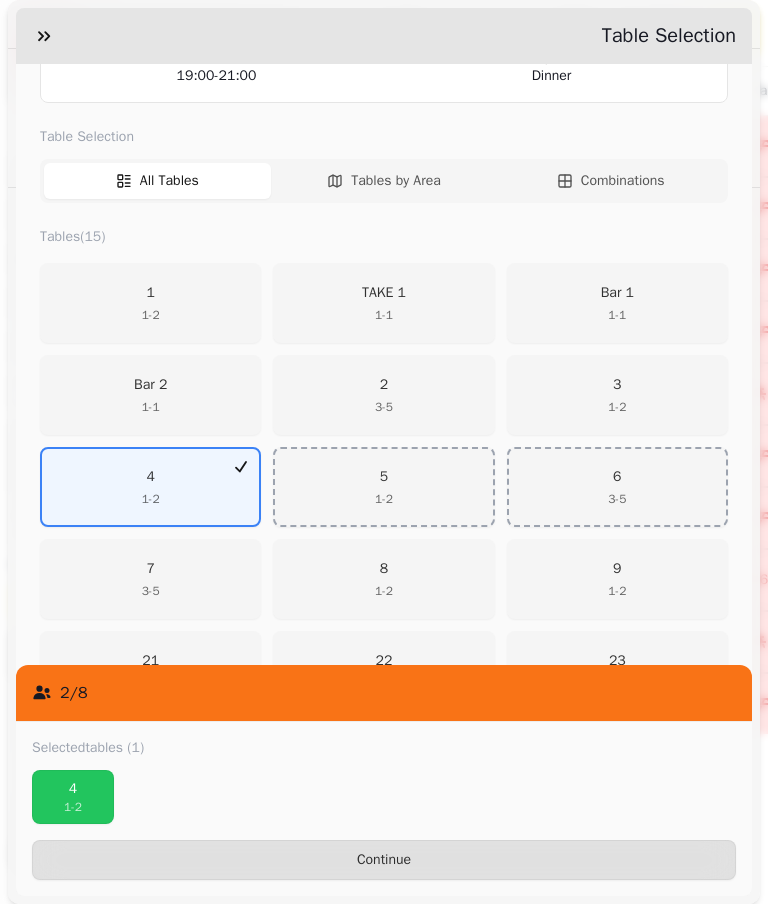 click on "5 1  -  2" at bounding box center [384, 487] 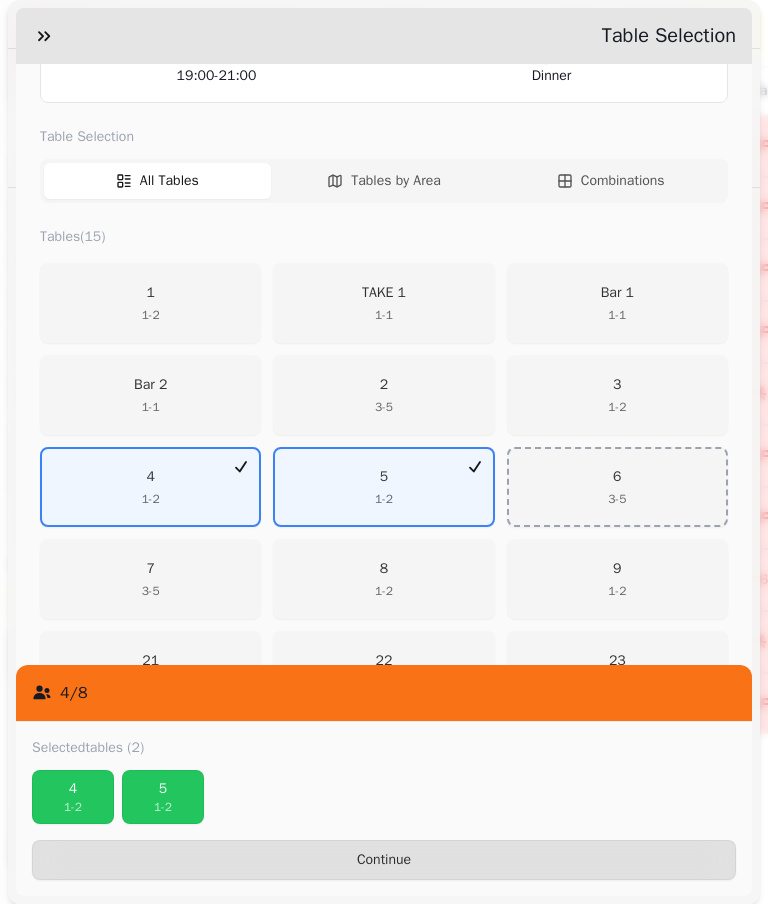 click on "6 3  -  5" at bounding box center [617, 487] 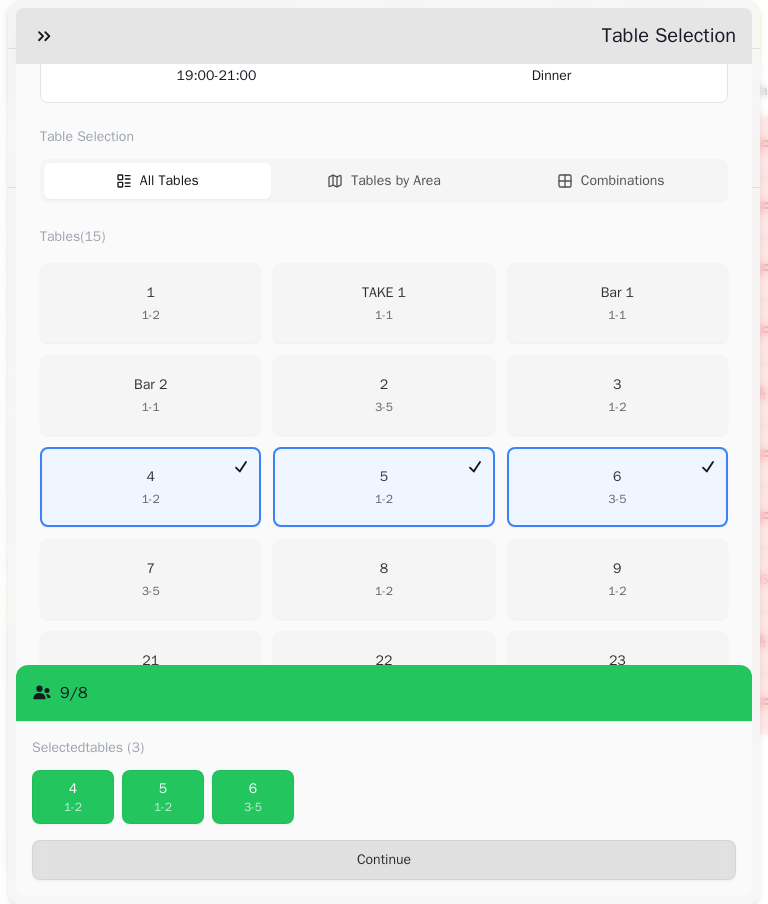 click on "Continue" at bounding box center [384, 860] 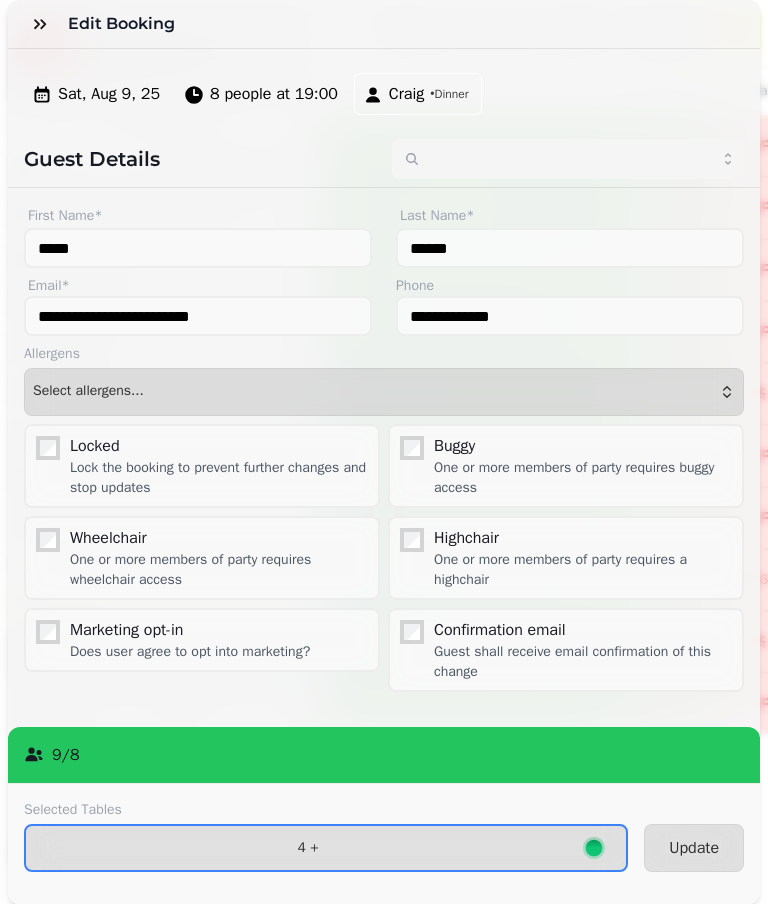 click on "Update" at bounding box center (694, 848) 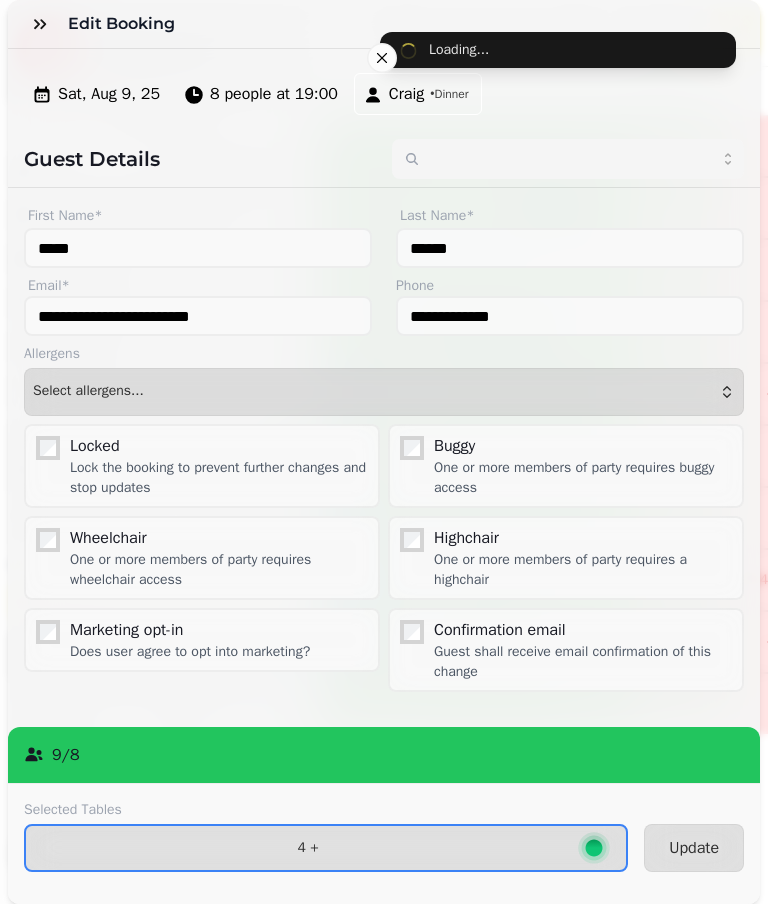 select on "**********" 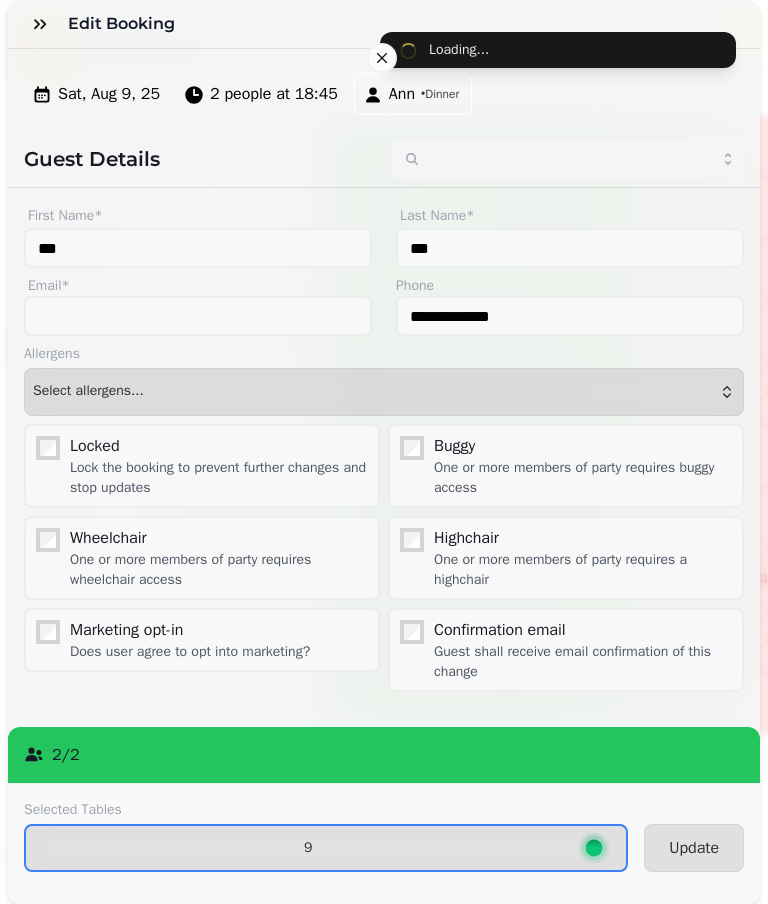 scroll, scrollTop: 190, scrollLeft: 0, axis: vertical 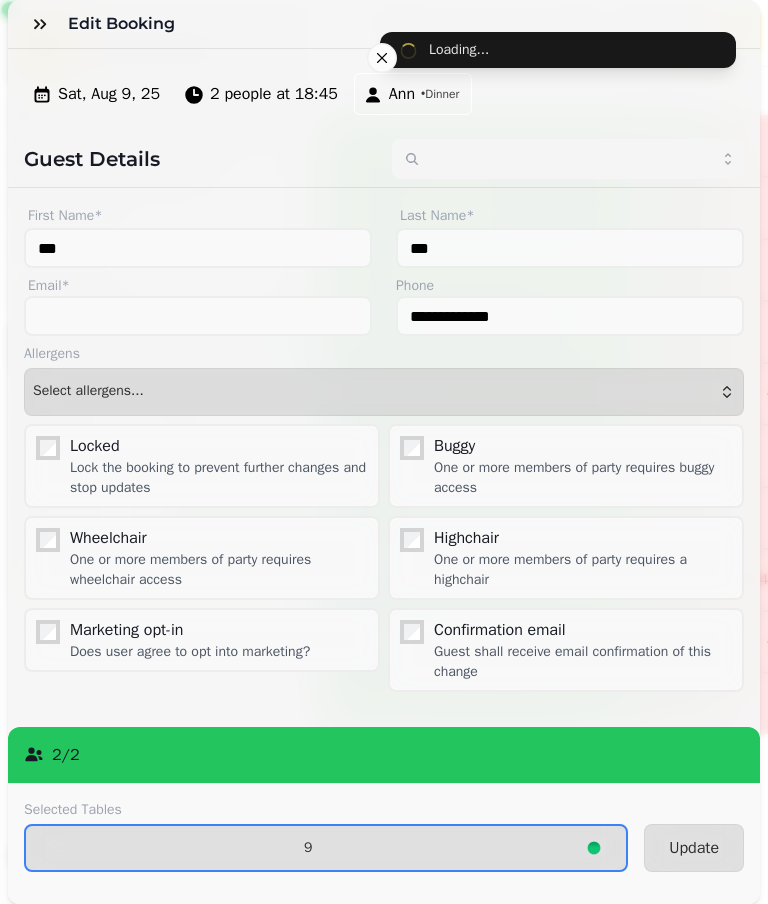 type on "*****" 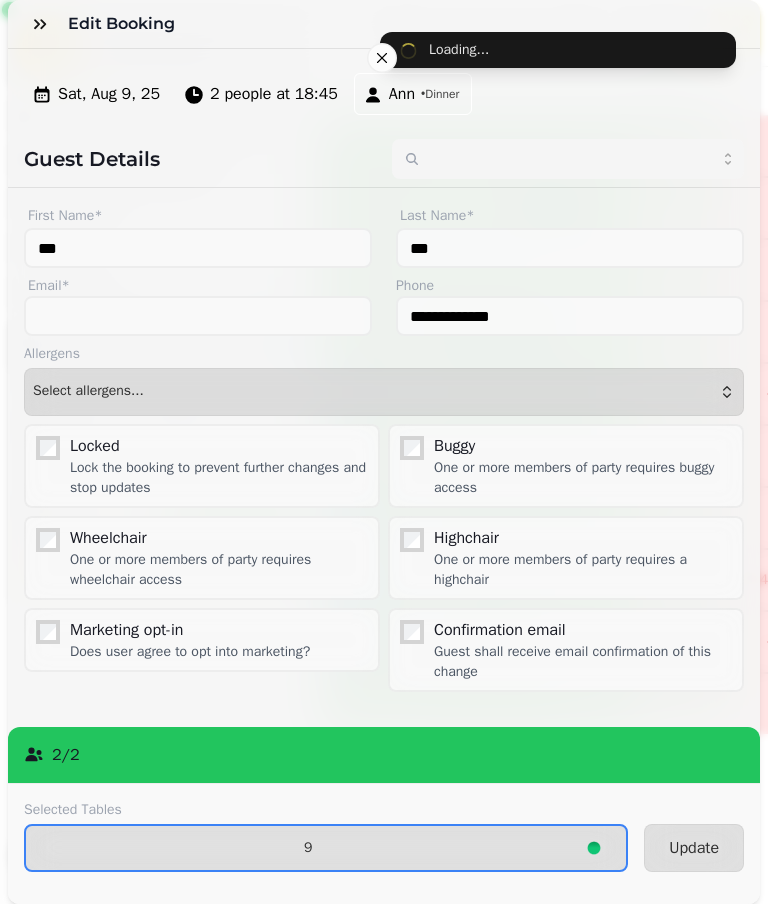 type on "******" 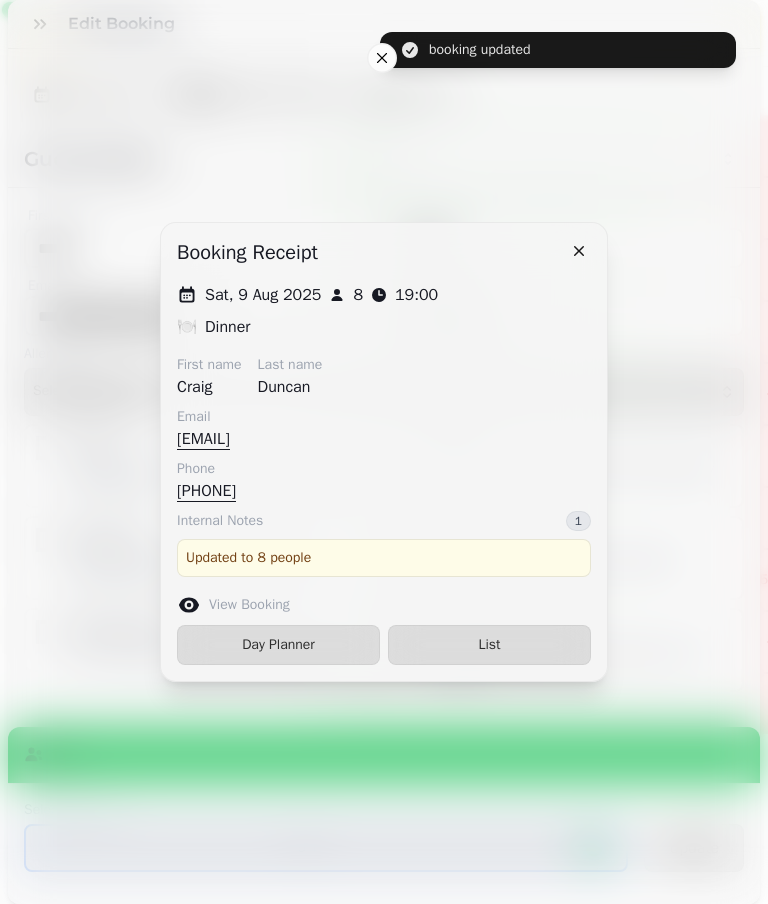 type on "***" 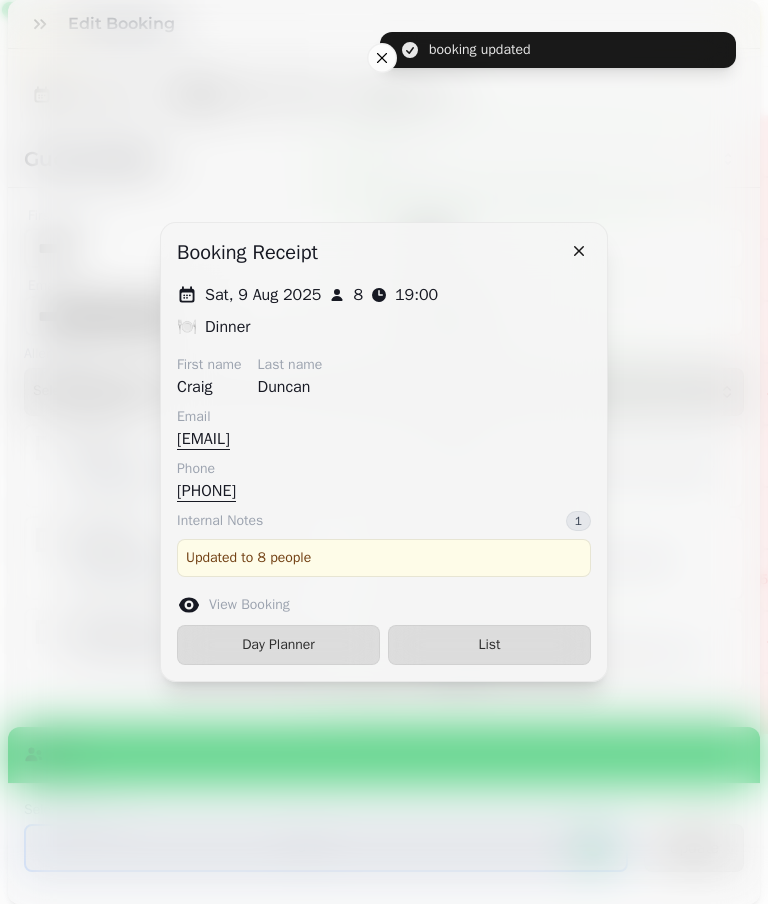 type on "***" 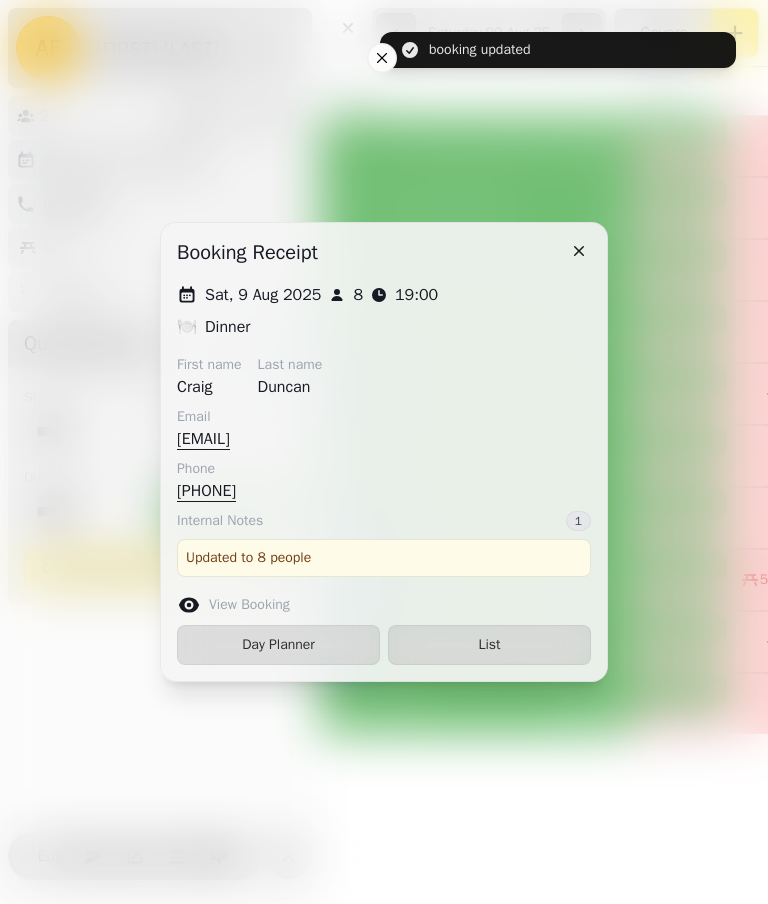 click on "List" at bounding box center (489, 645) 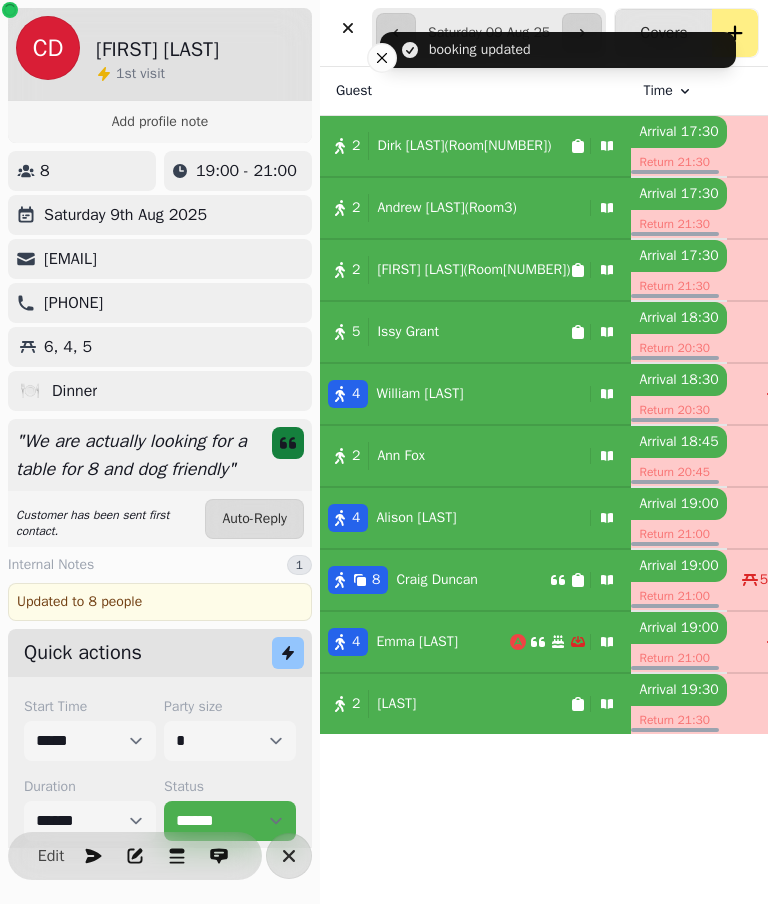 select on "**********" 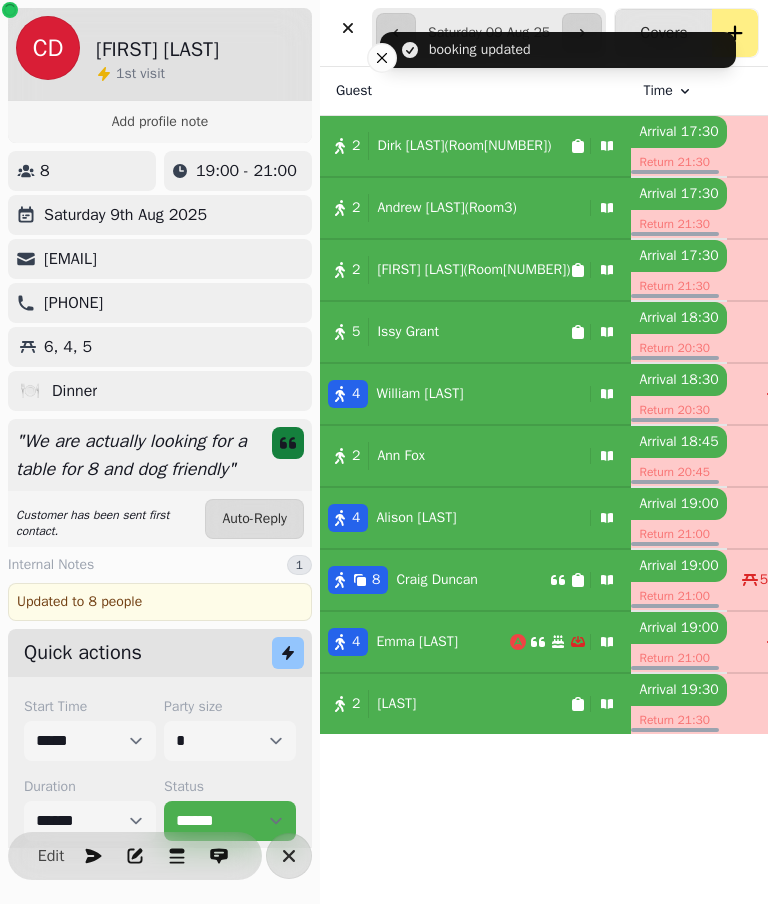 select on "*" 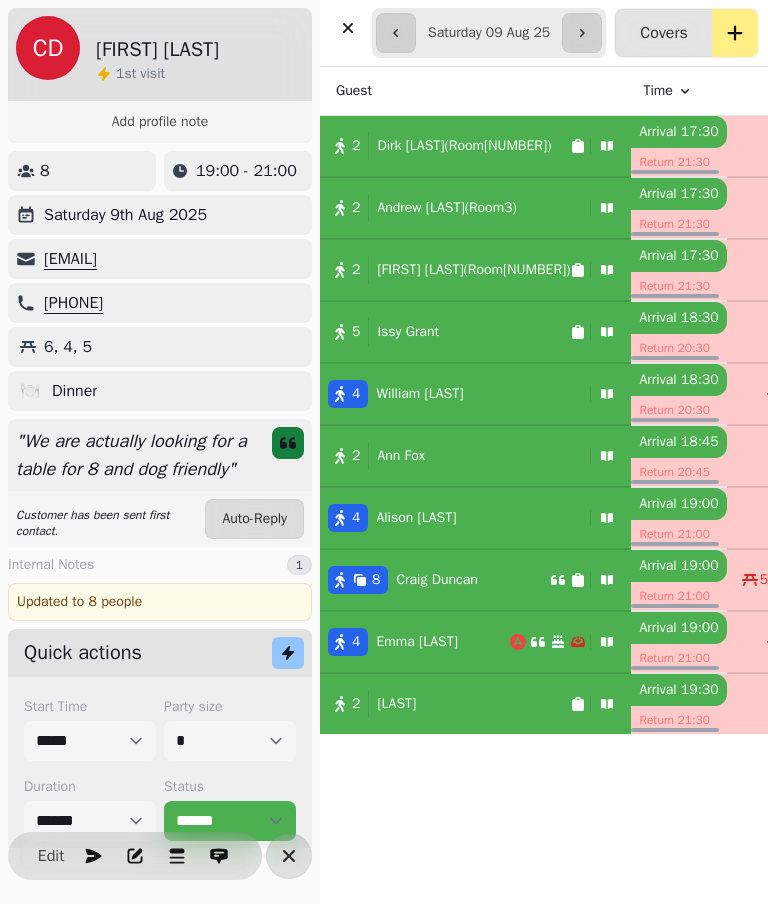 click on "2 [LAST]" at bounding box center [445, 704] 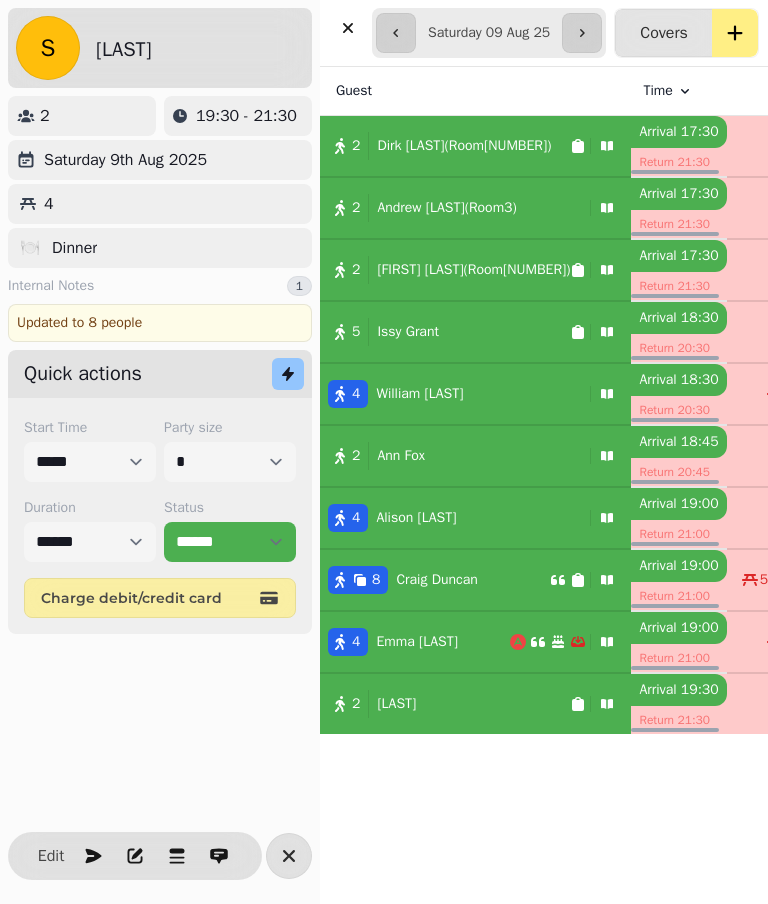 select on "**********" 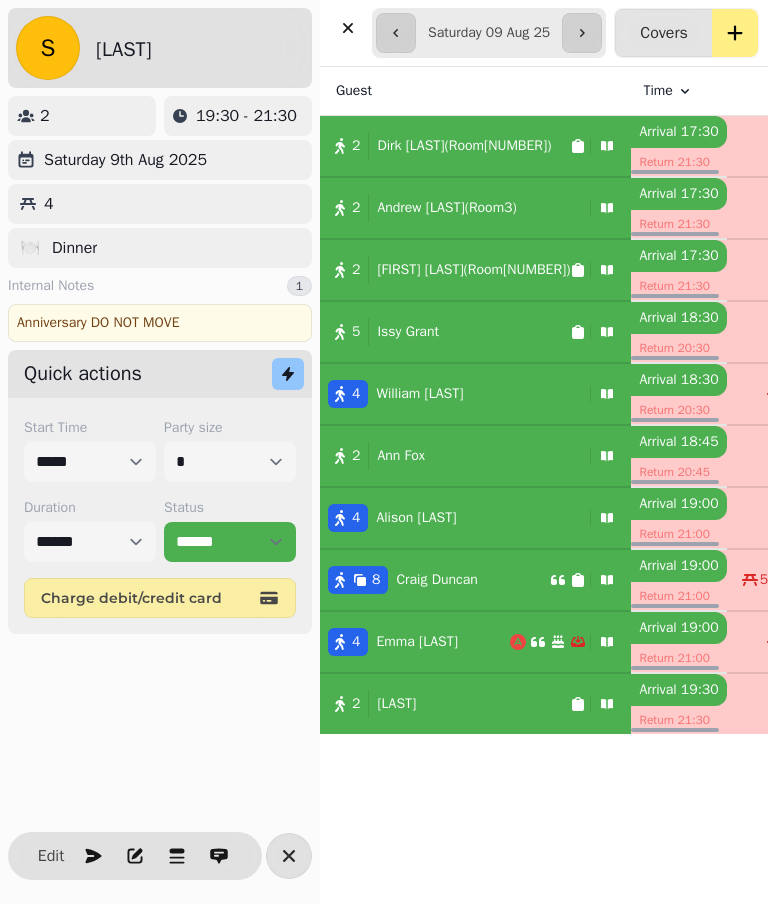 click on "Edit" at bounding box center (51, 856) 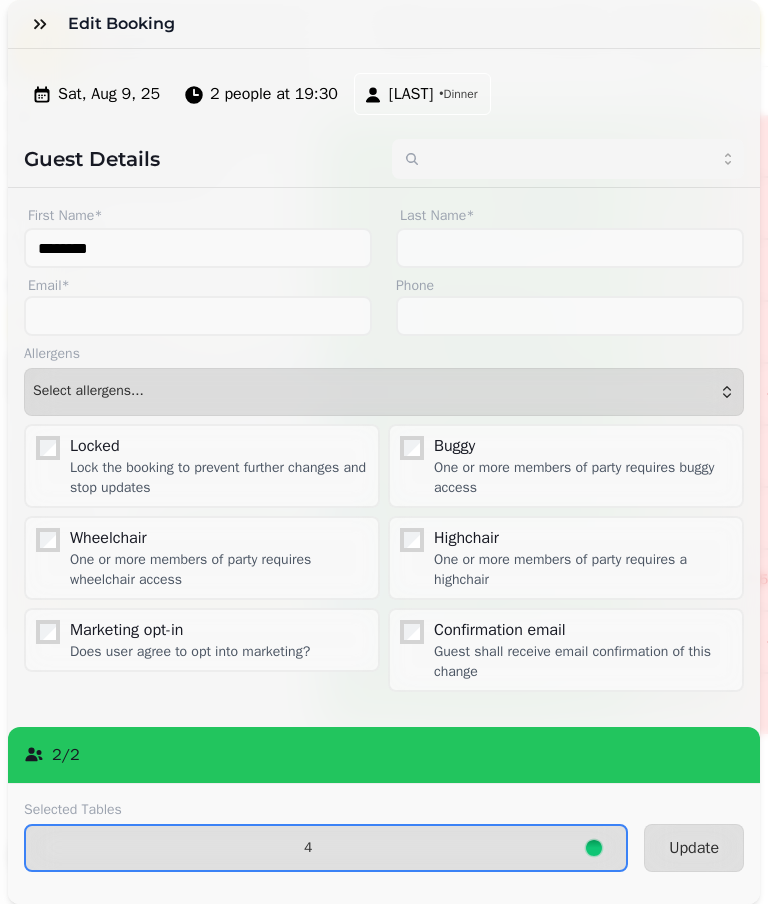 click on "4" at bounding box center (308, 848) 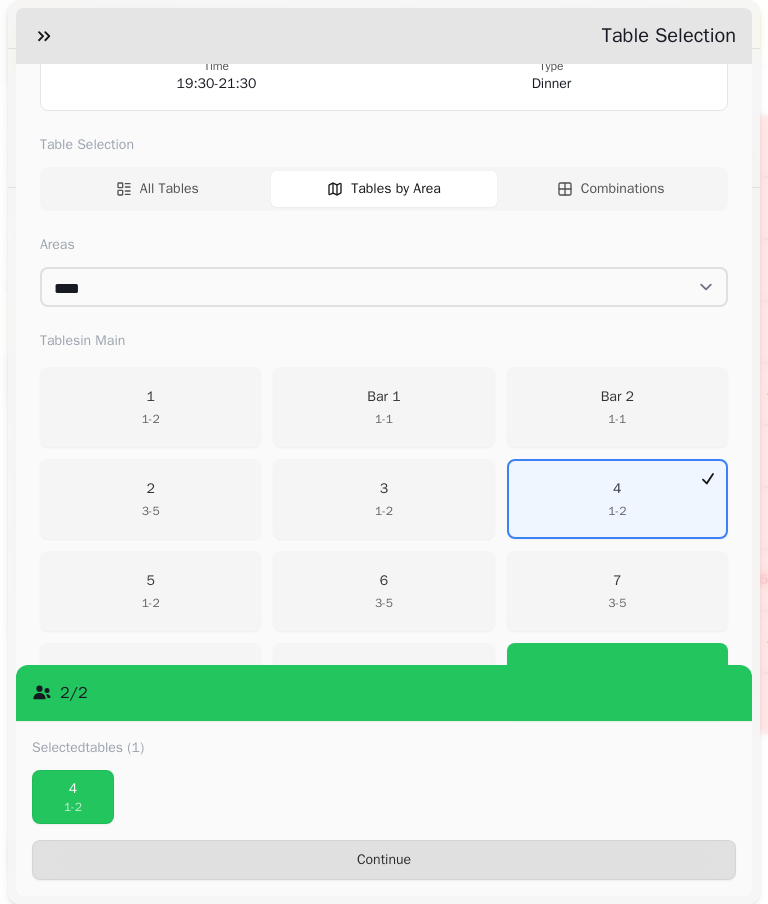 scroll, scrollTop: 238, scrollLeft: 0, axis: vertical 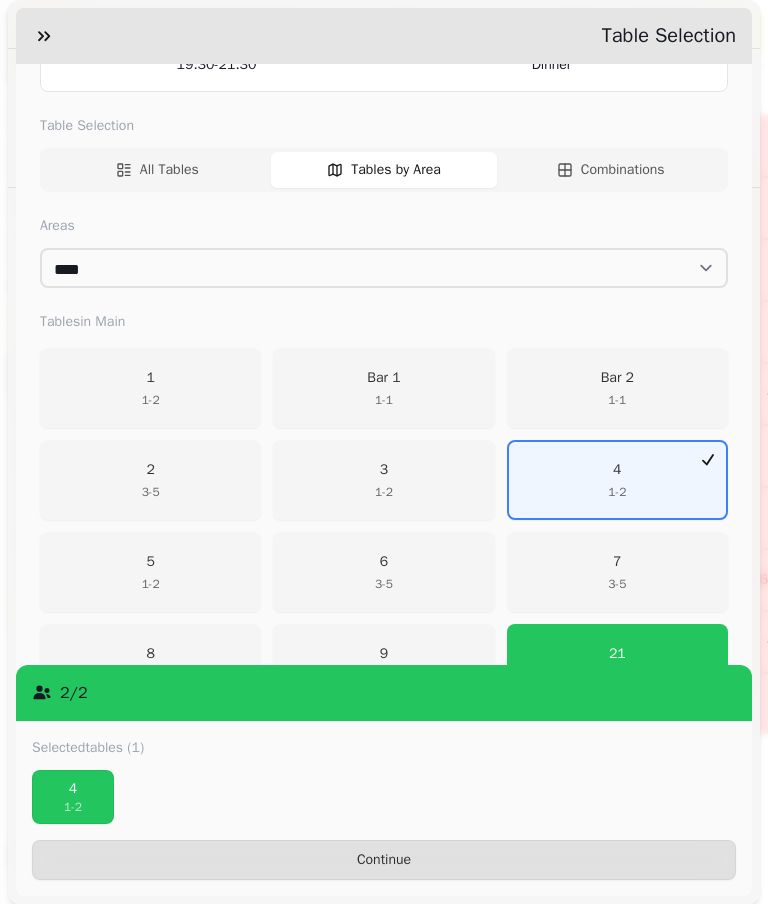click on "4 1  -  2" at bounding box center [617, 480] 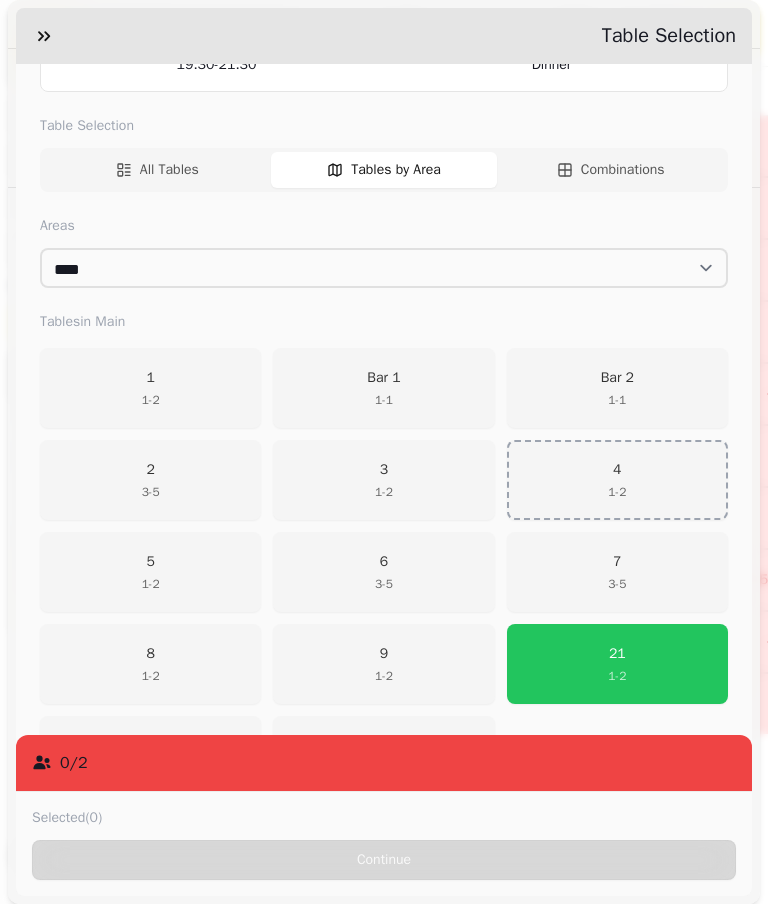 click on "21 1  -  2" at bounding box center [617, 664] 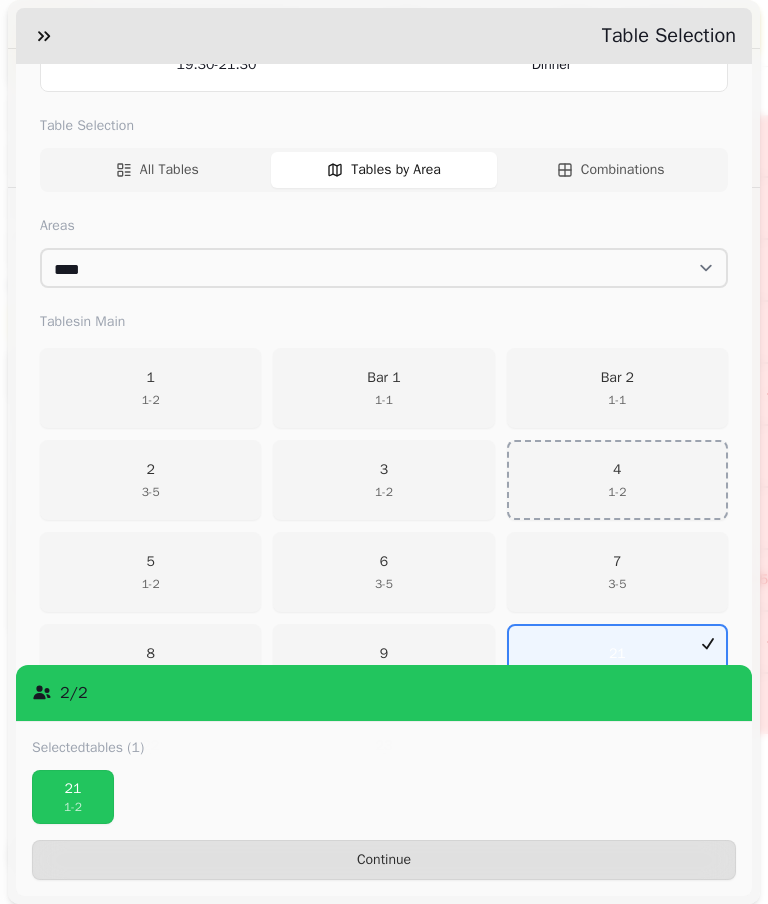 click on "Continue" at bounding box center [384, 860] 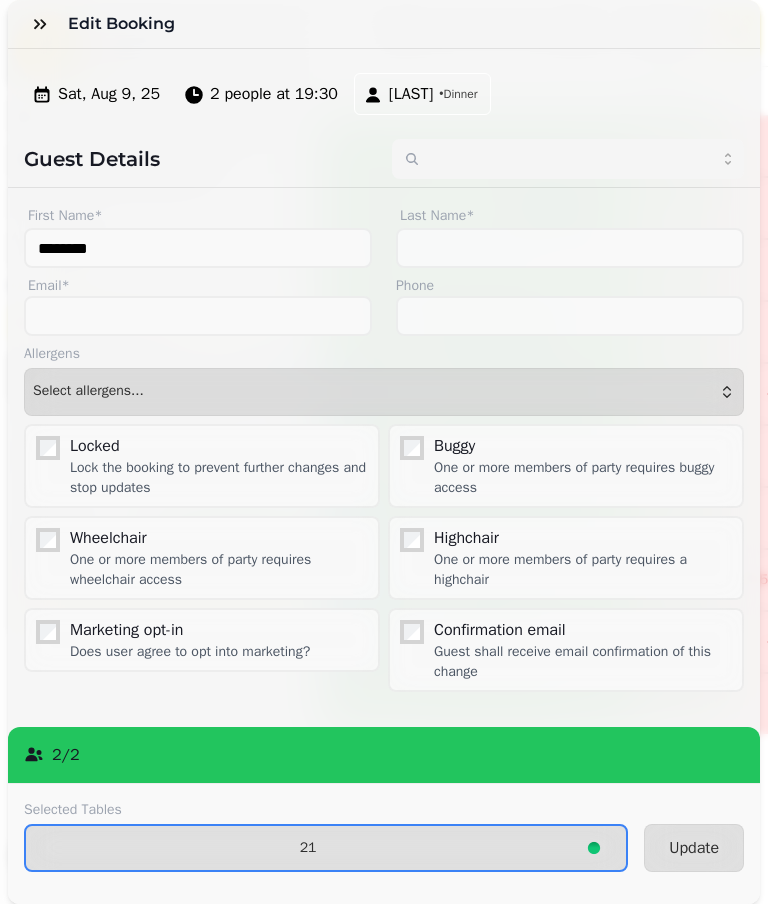click on "Update" at bounding box center [694, 848] 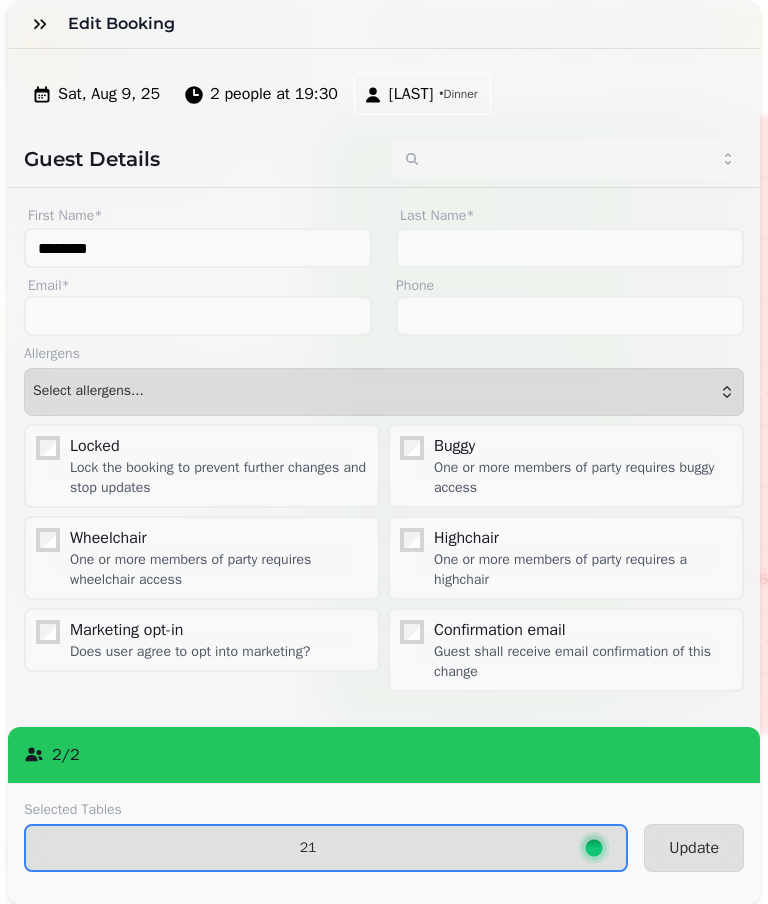 select on "**********" 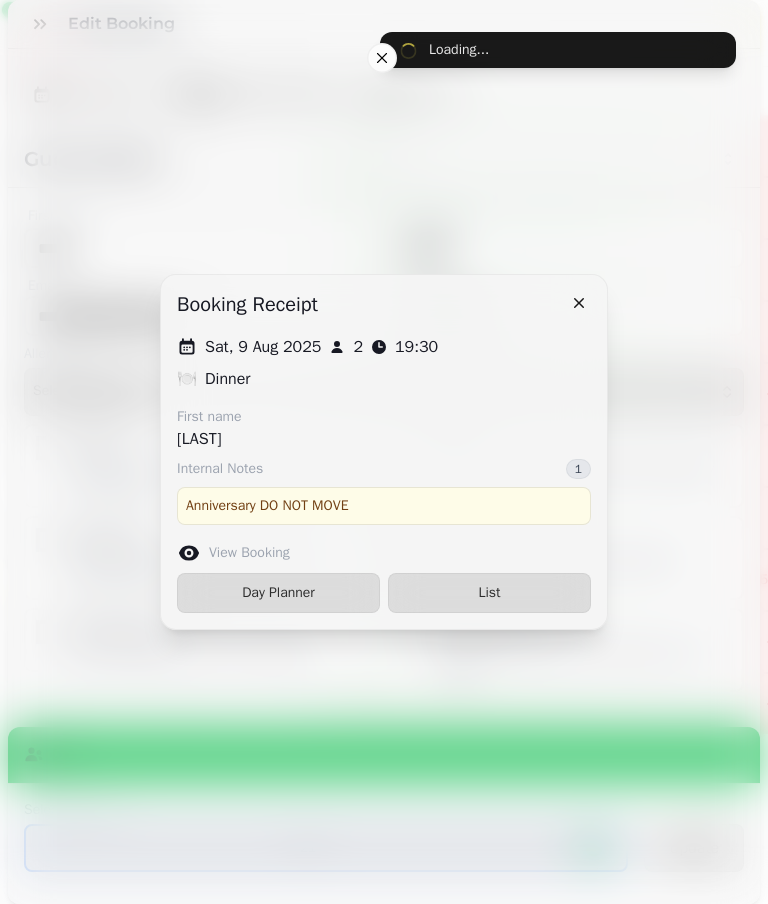 type on "********" 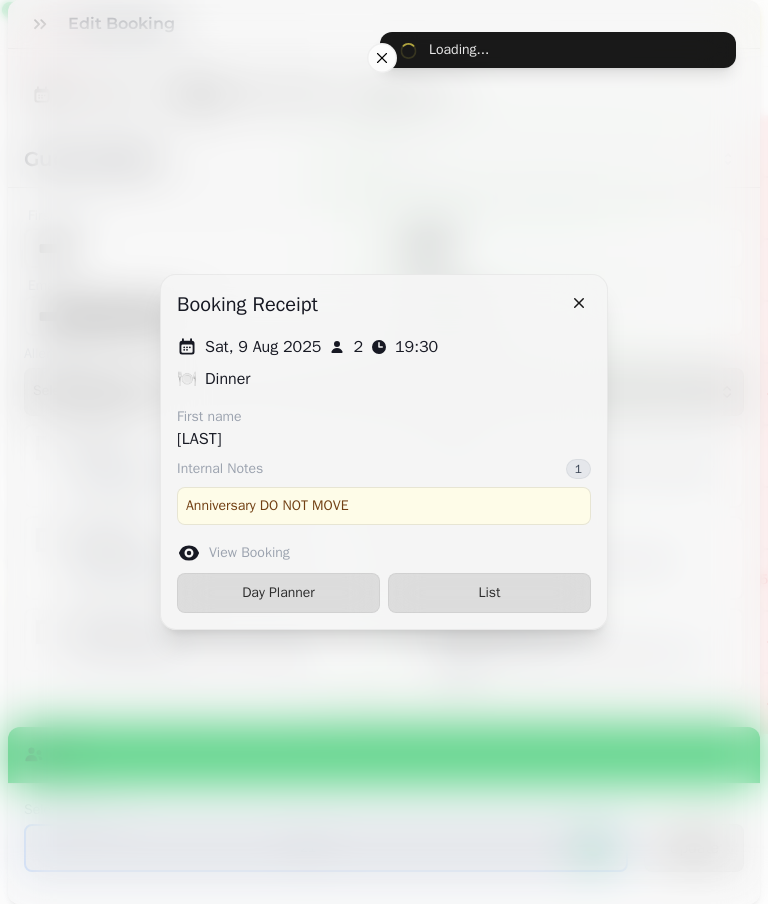 type 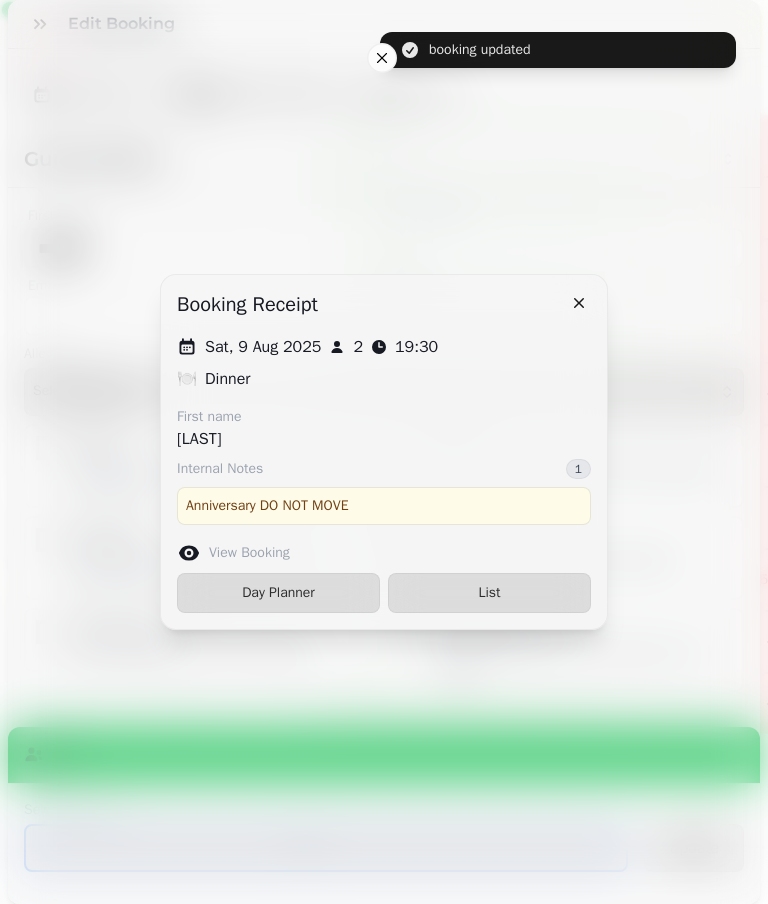 type on "*****" 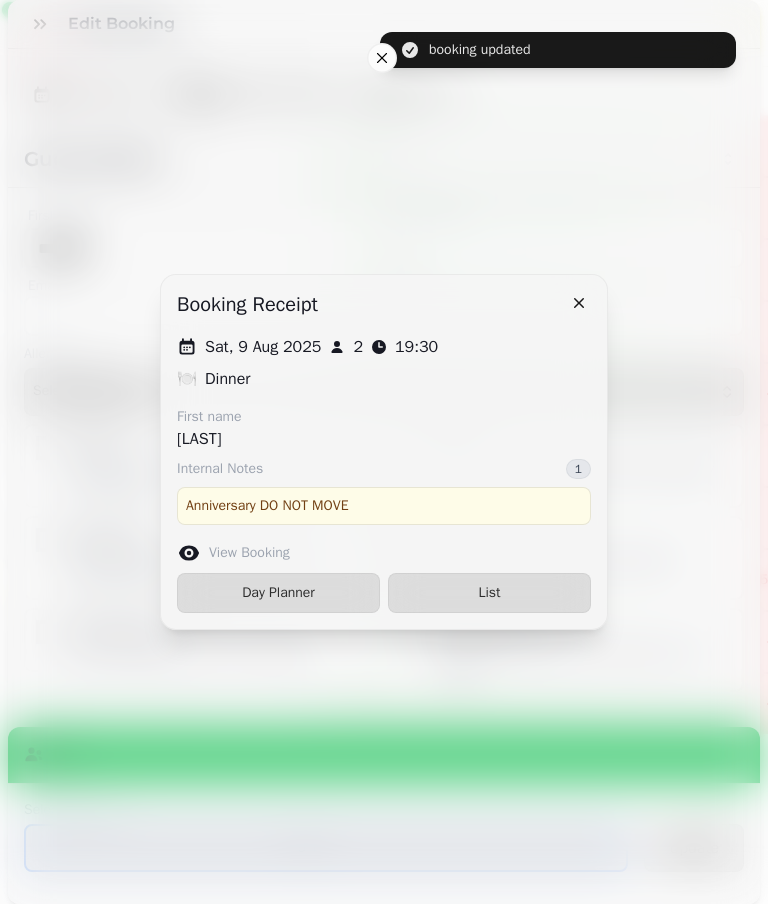 type on "******" 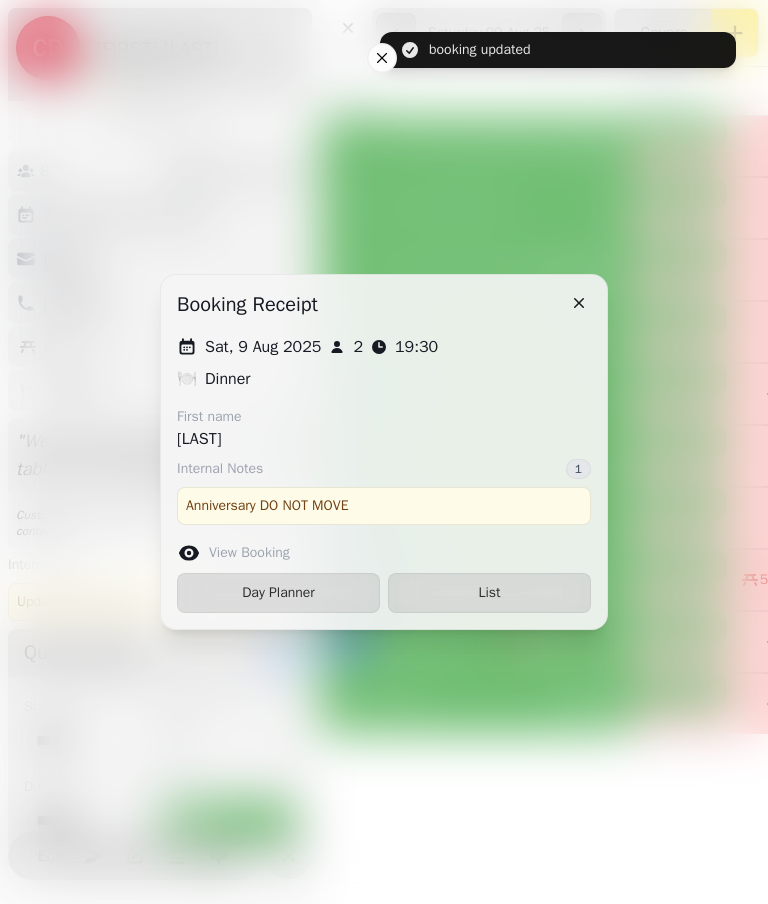 click on "List" at bounding box center (489, 593) 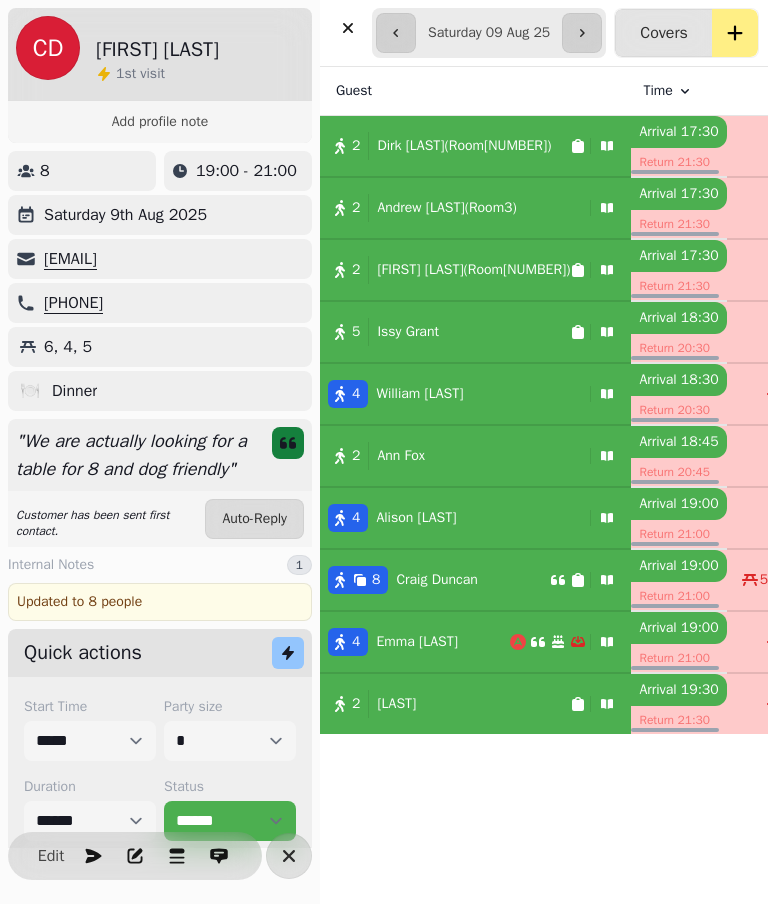 select on "**********" 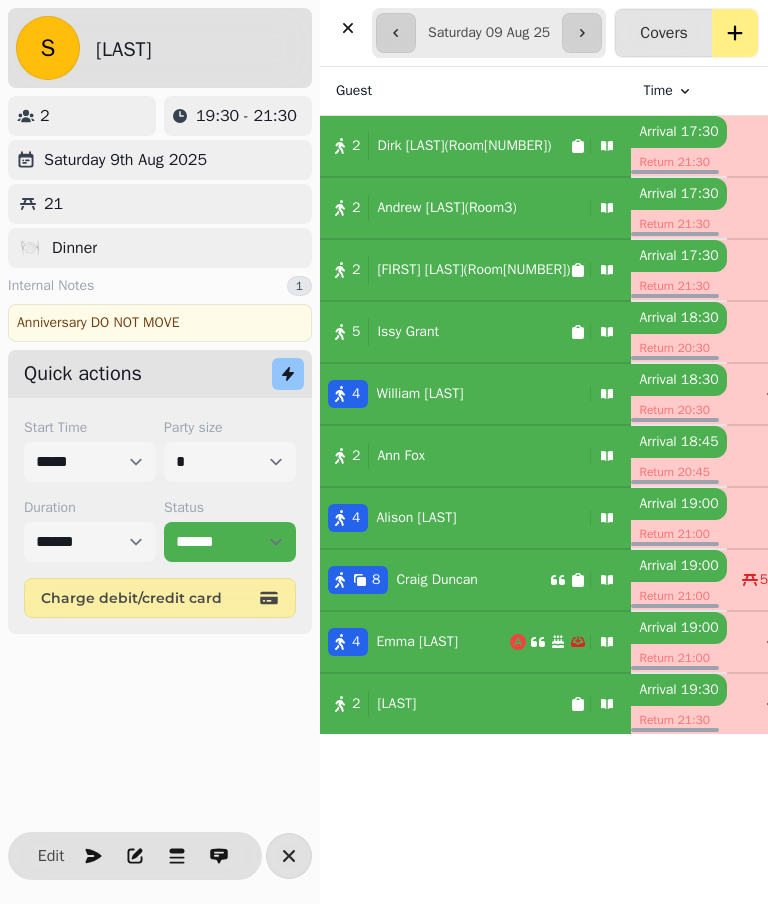 click 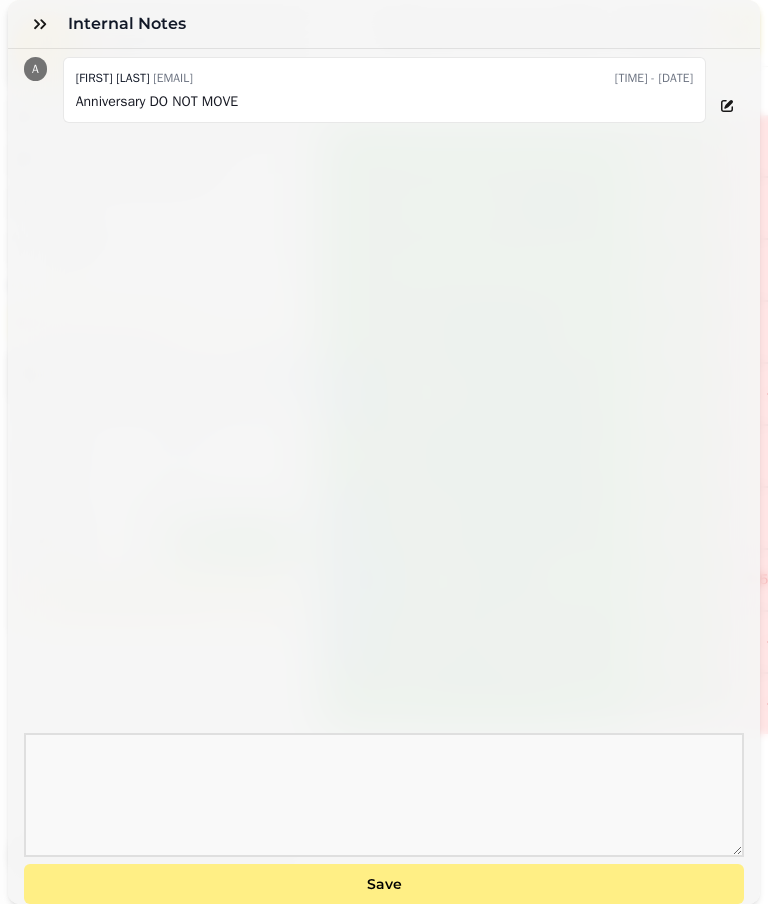 click on "Anniversary
DO NOT MOVE" at bounding box center [384, 102] 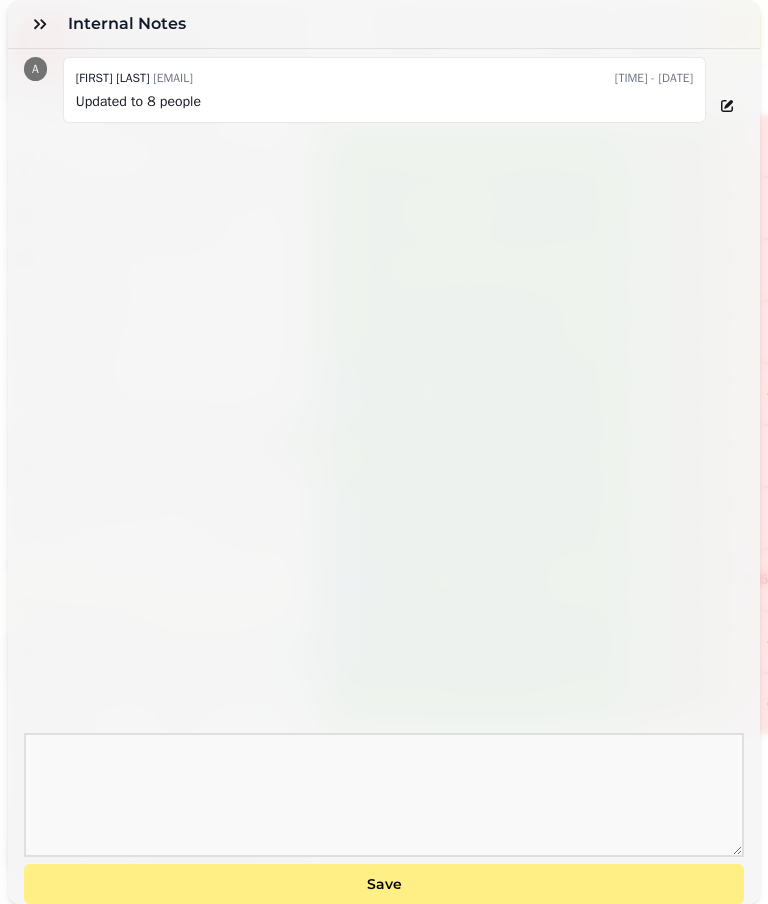 click at bounding box center (40, 24) 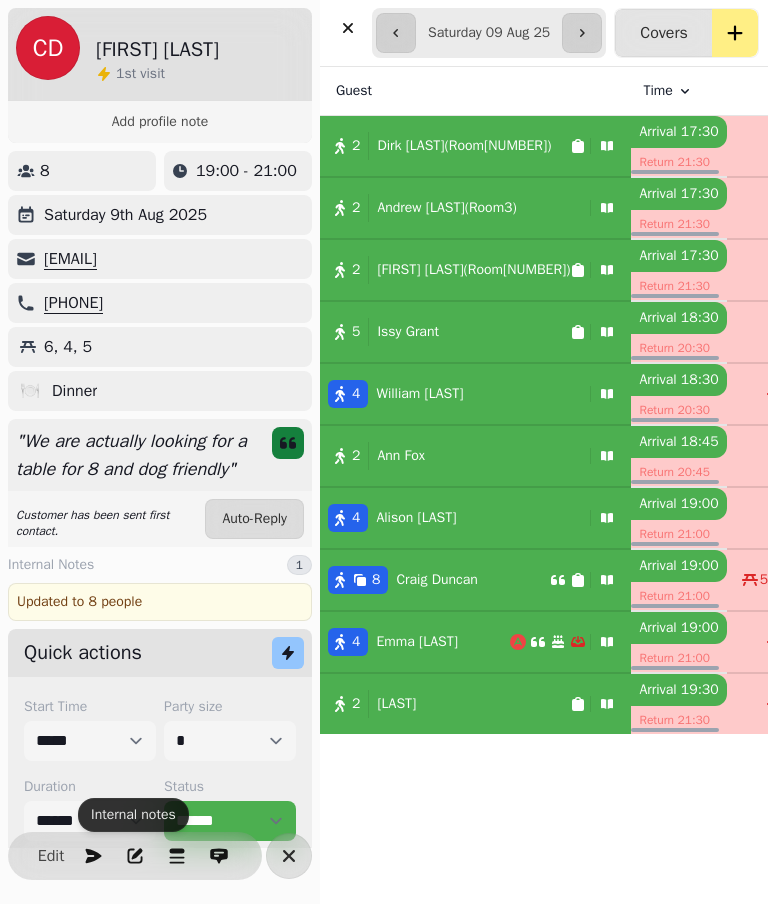 click 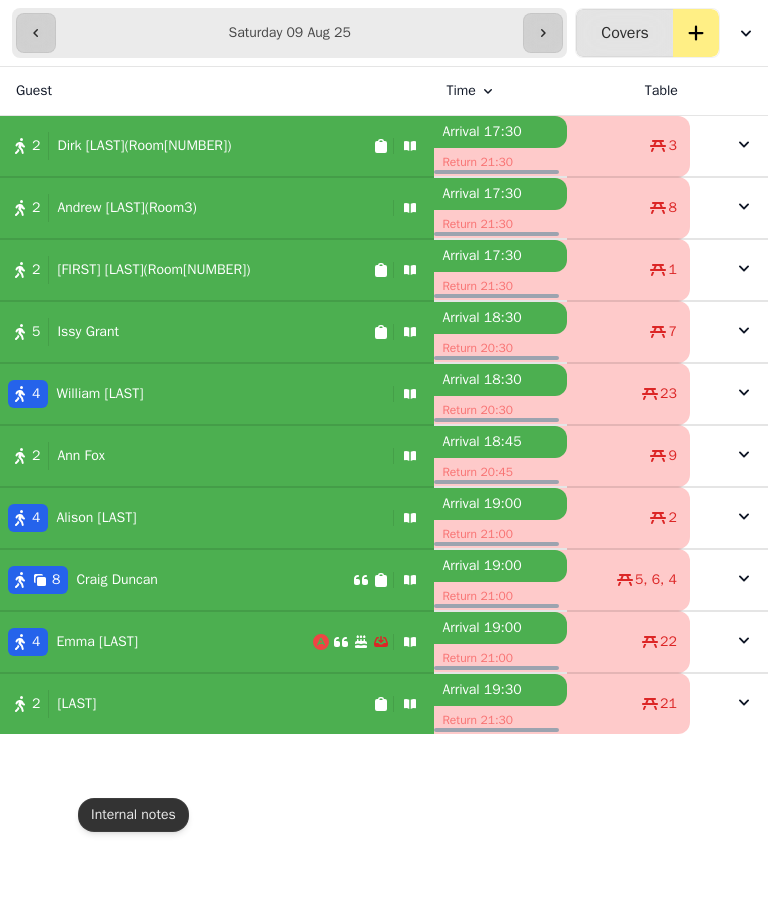 scroll, scrollTop: 0, scrollLeft: 0, axis: both 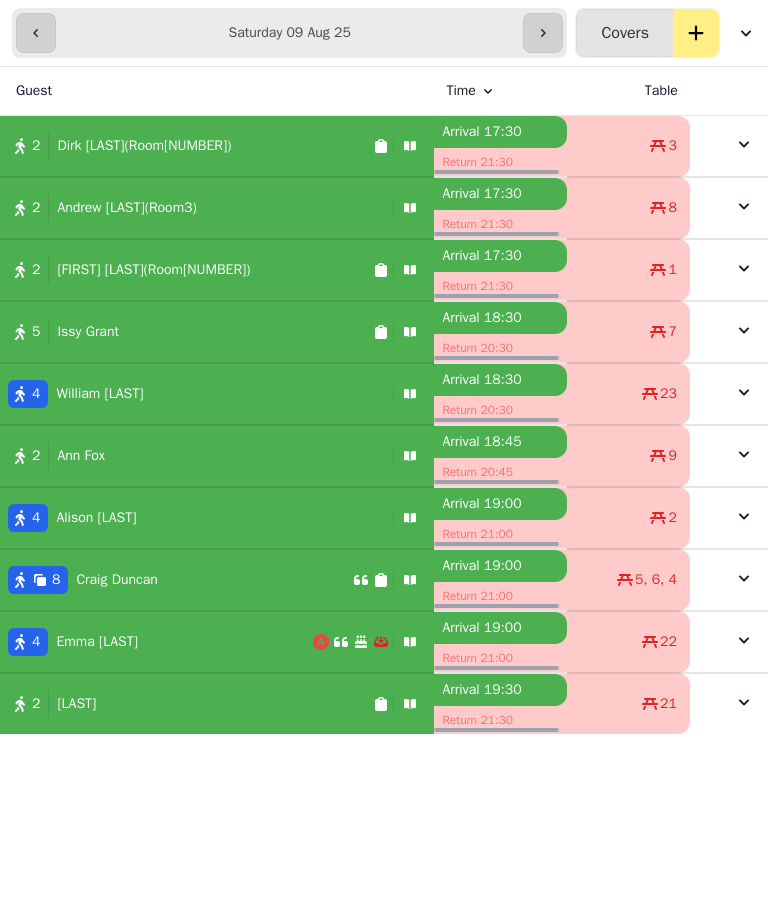click on "2 [FIRST]   [LAST](Room1)" at bounding box center (186, 146) 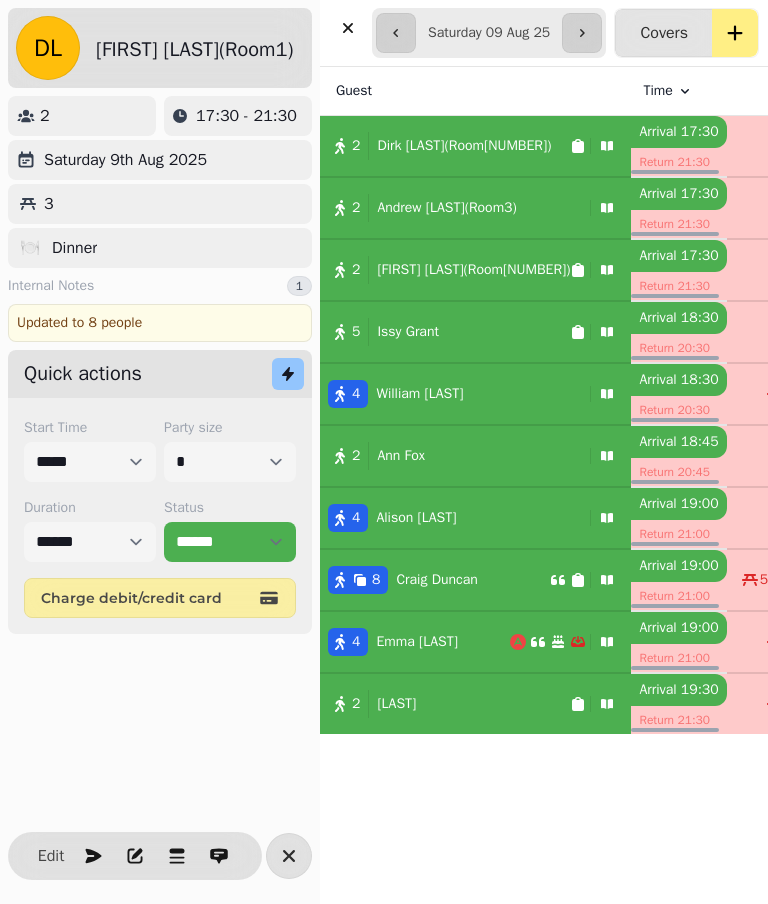 select on "**********" 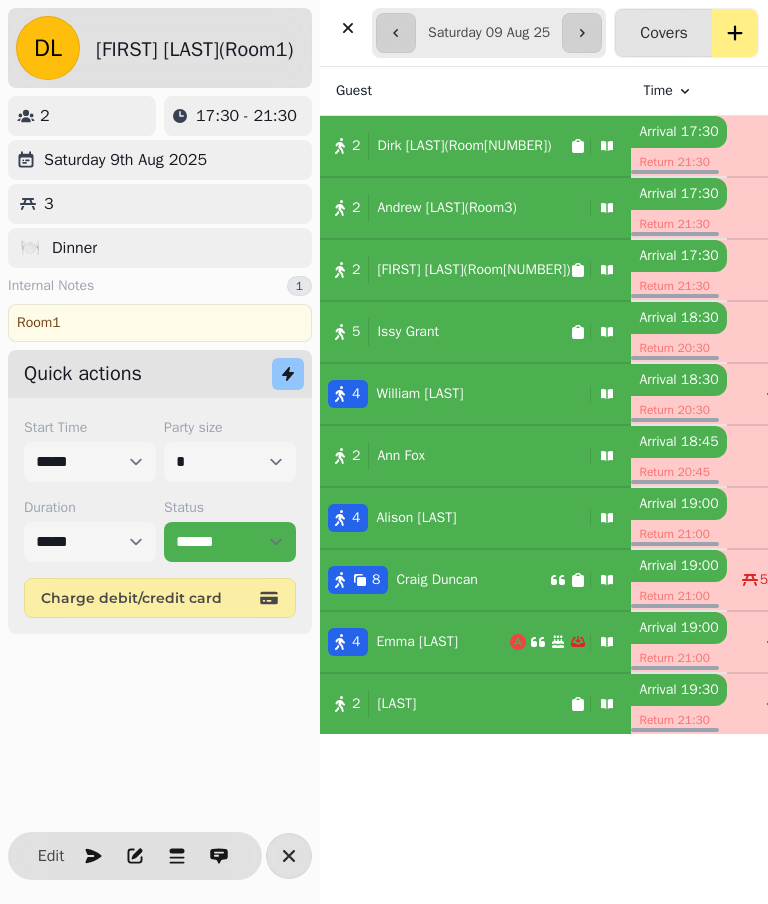 click on "Edit" at bounding box center [51, 856] 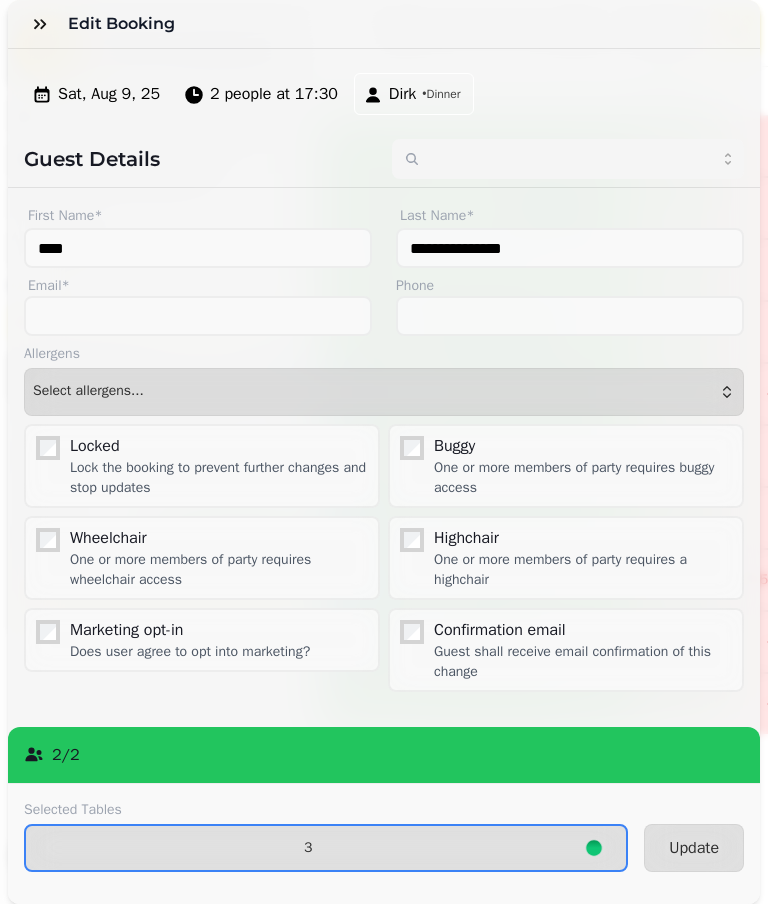click on "3" at bounding box center [308, 848] 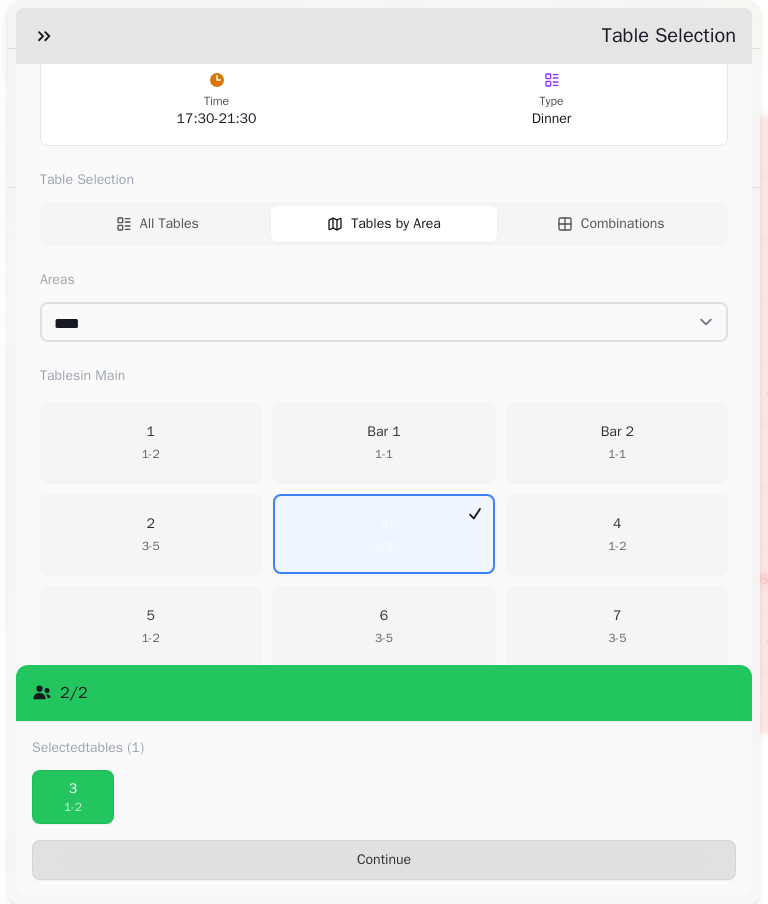 scroll, scrollTop: 238, scrollLeft: 0, axis: vertical 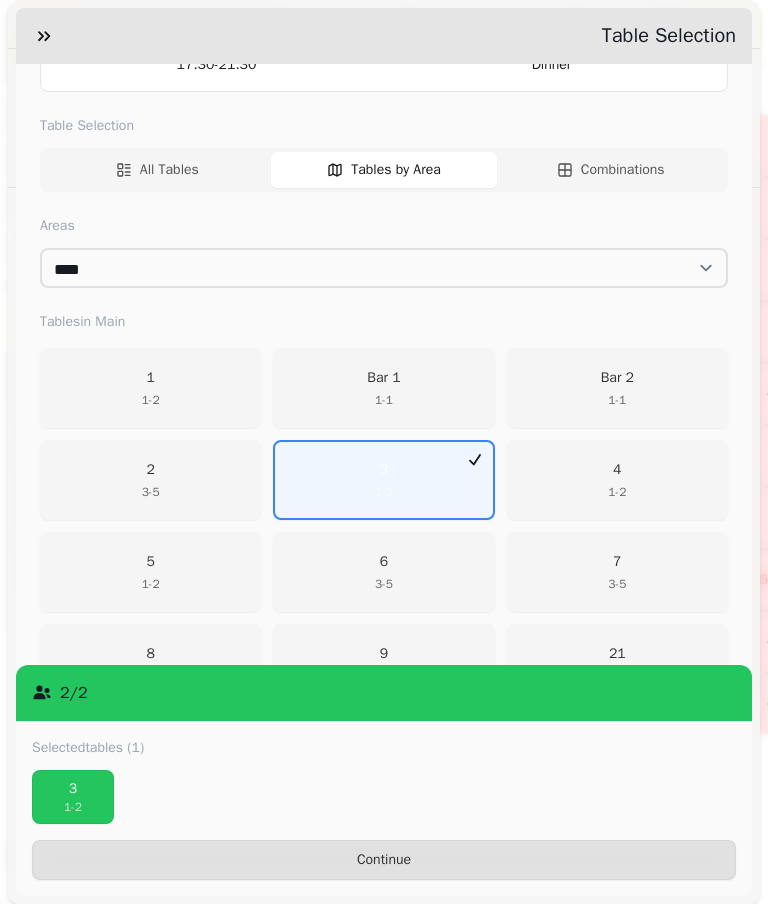click on "3 1  -  2" at bounding box center (383, 480) 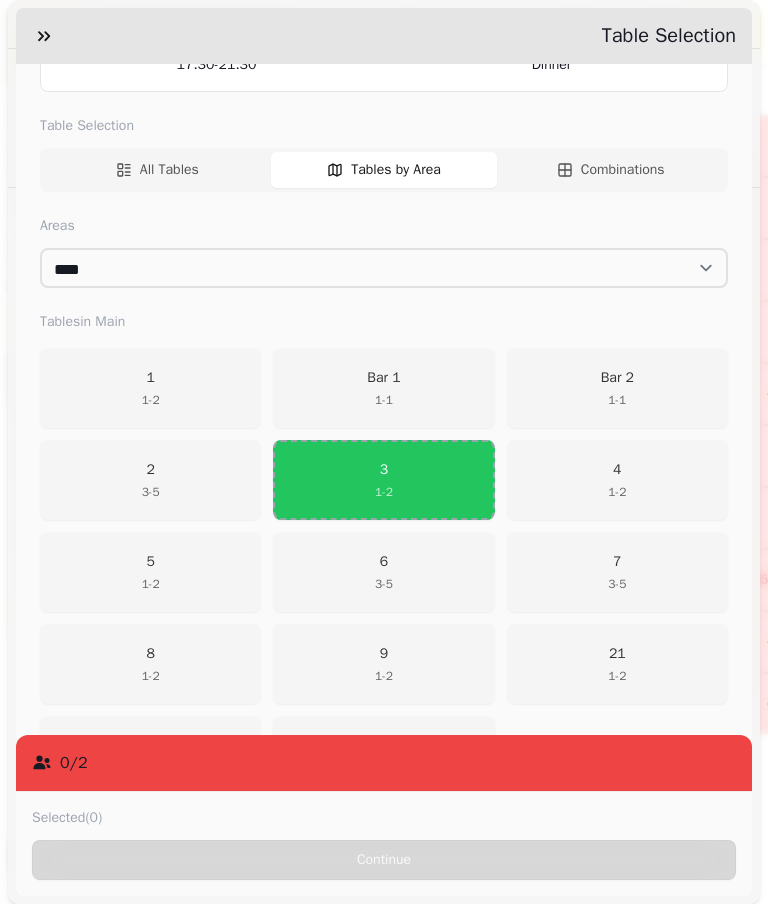 click on "21" at bounding box center (617, 654) 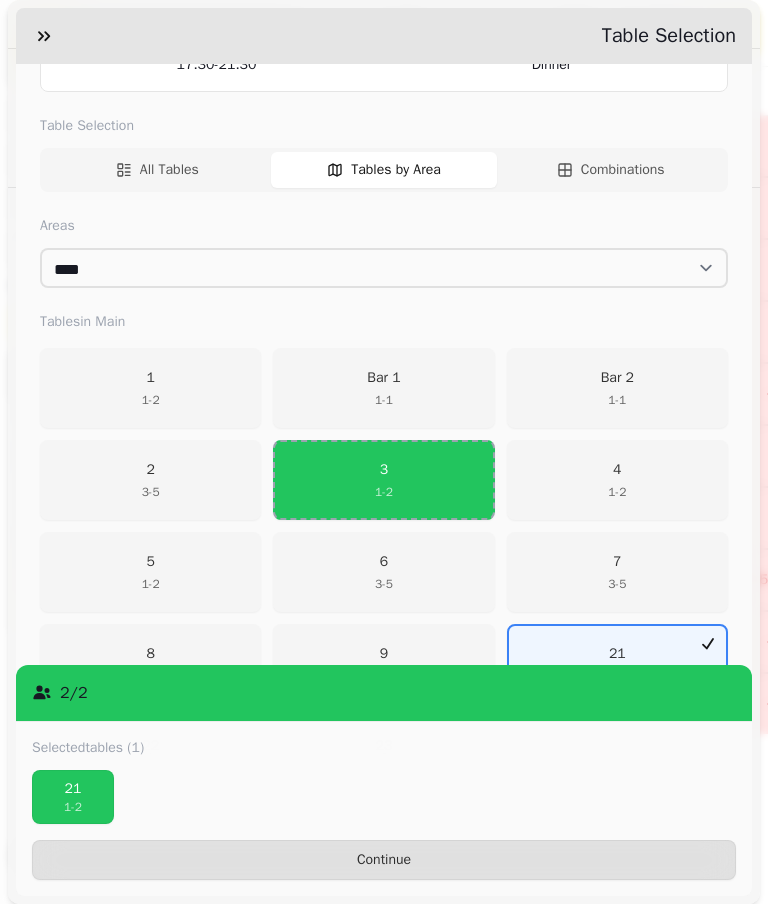 click on "3 1  -  2" at bounding box center (383, 480) 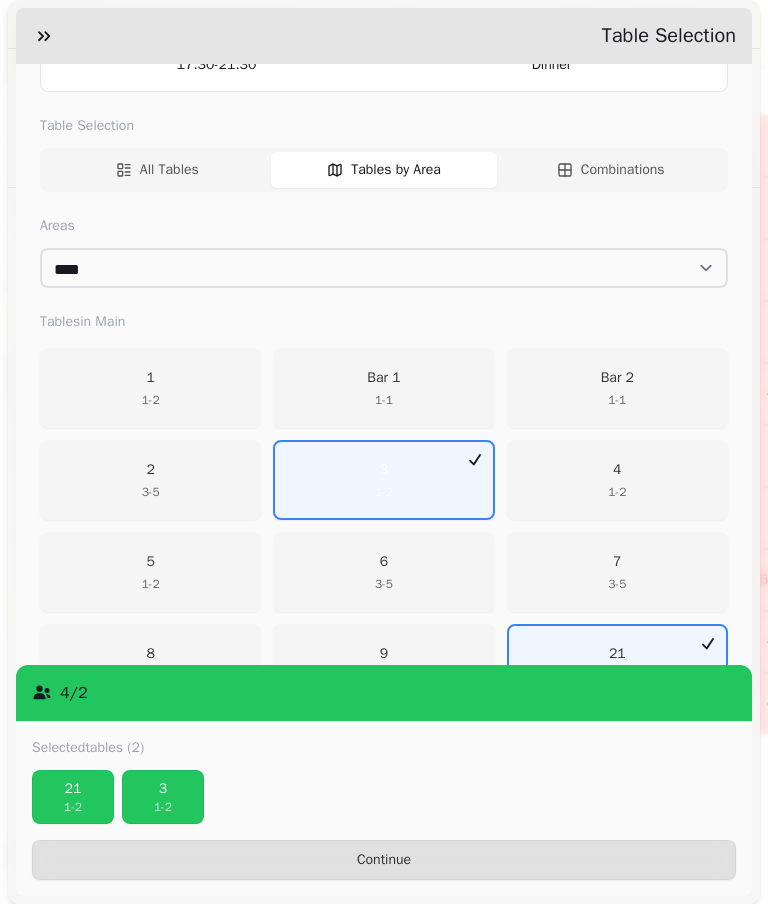 click on "1 - 2" at bounding box center [163, 807] 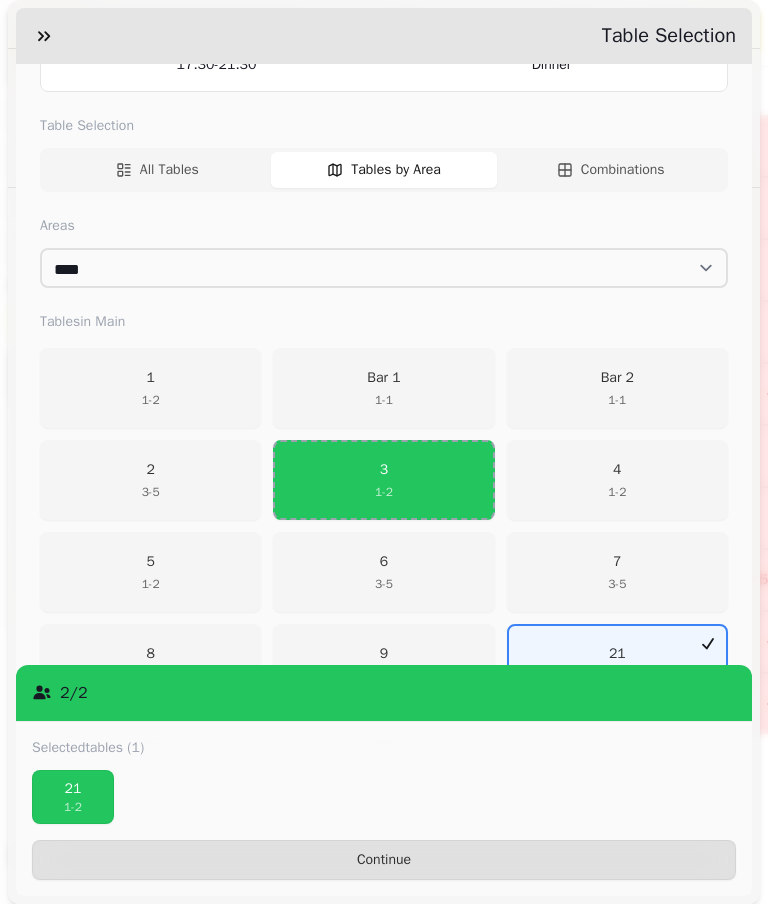 click on "Continue" at bounding box center [384, 860] 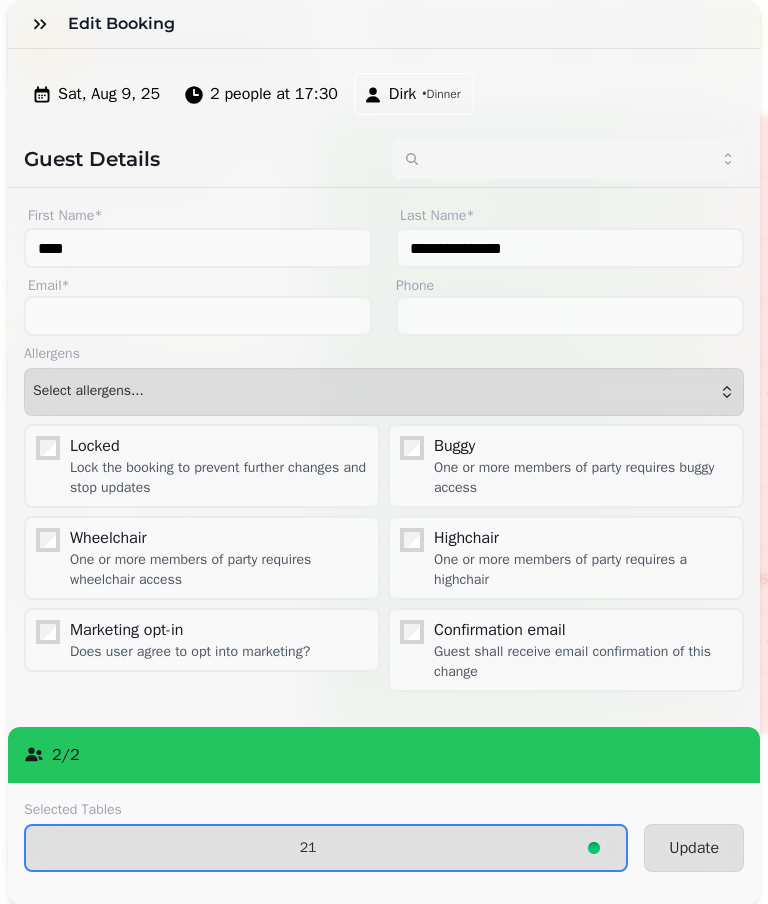 click on "Update" at bounding box center (694, 848) 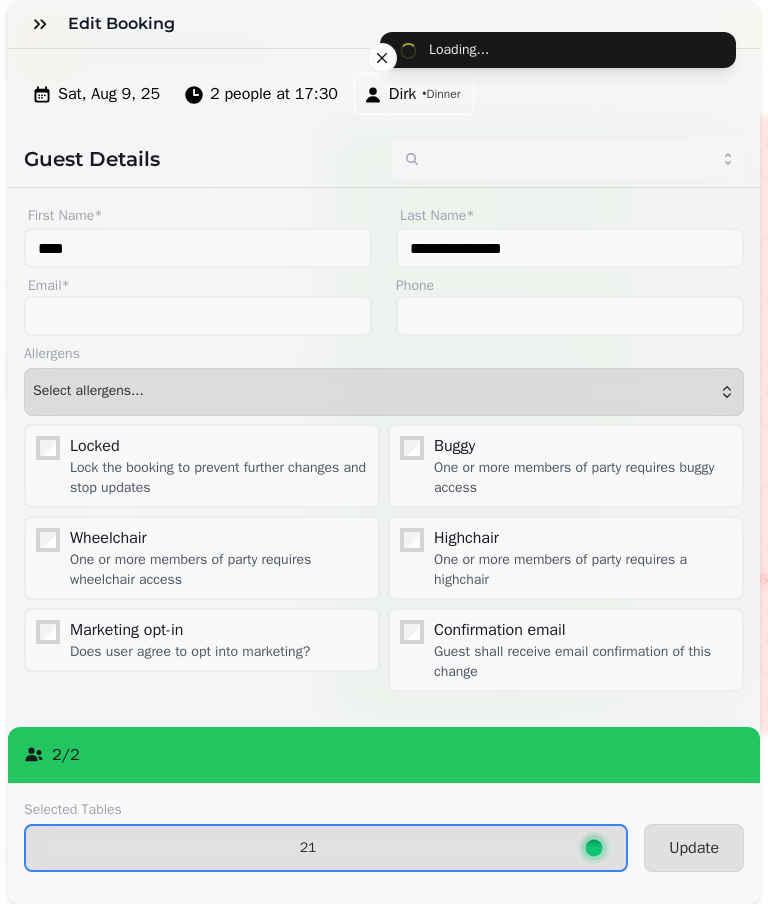 type on "*****" 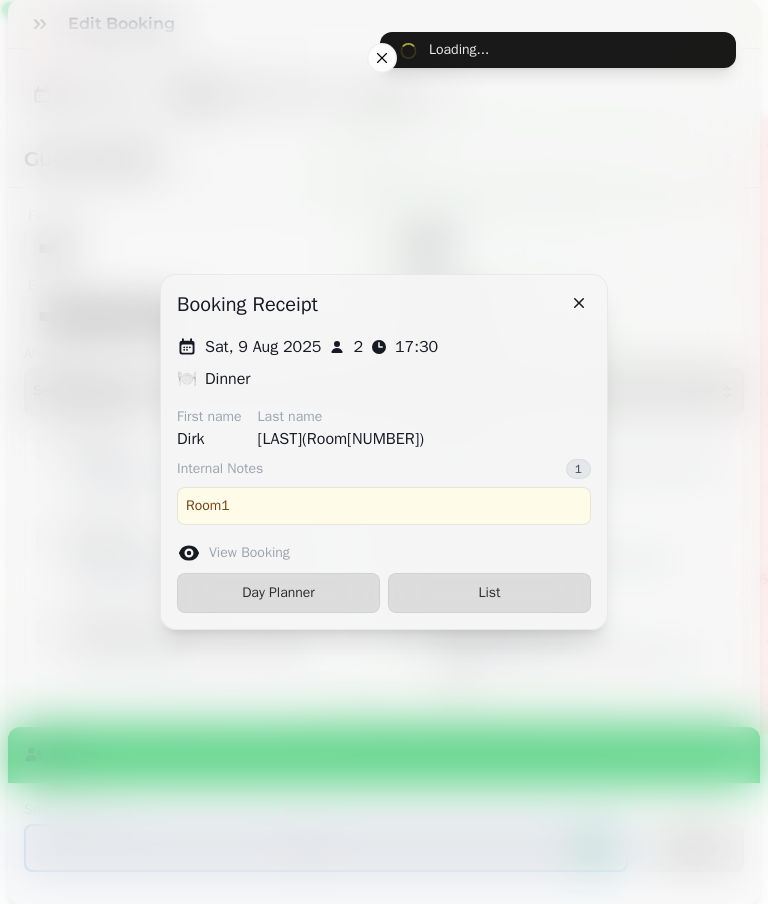 select on "**********" 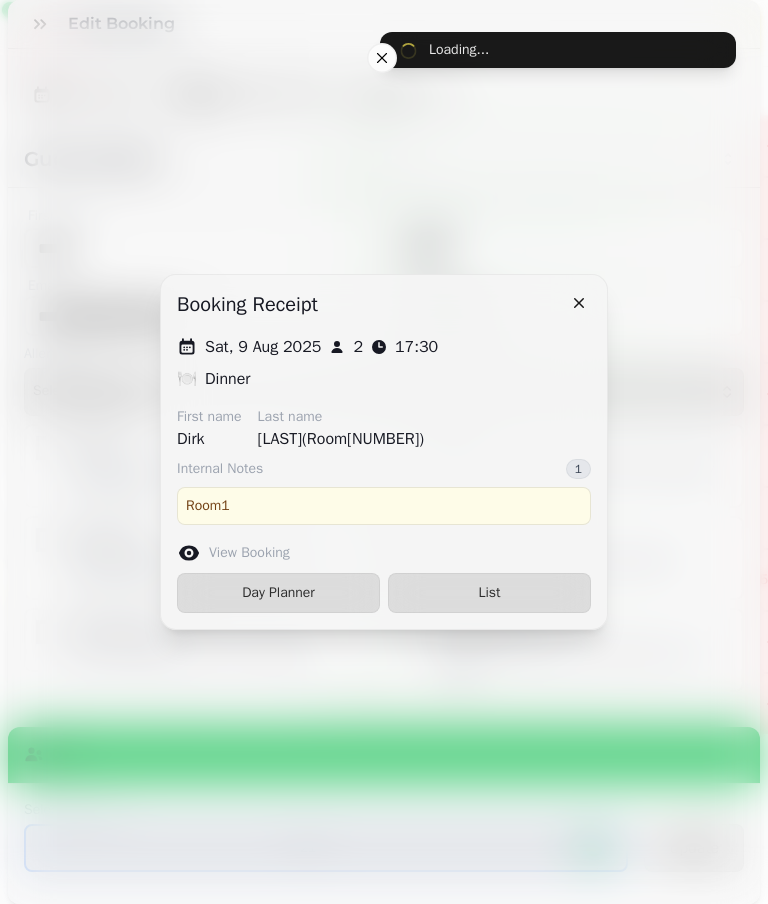 select on "*" 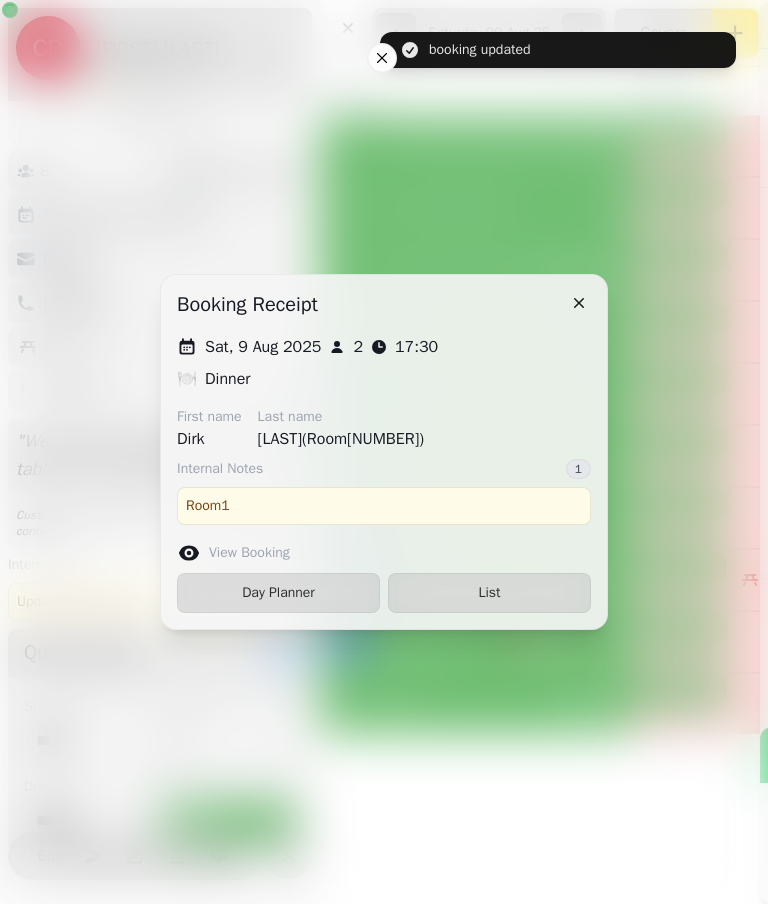 scroll, scrollTop: 190, scrollLeft: 0, axis: vertical 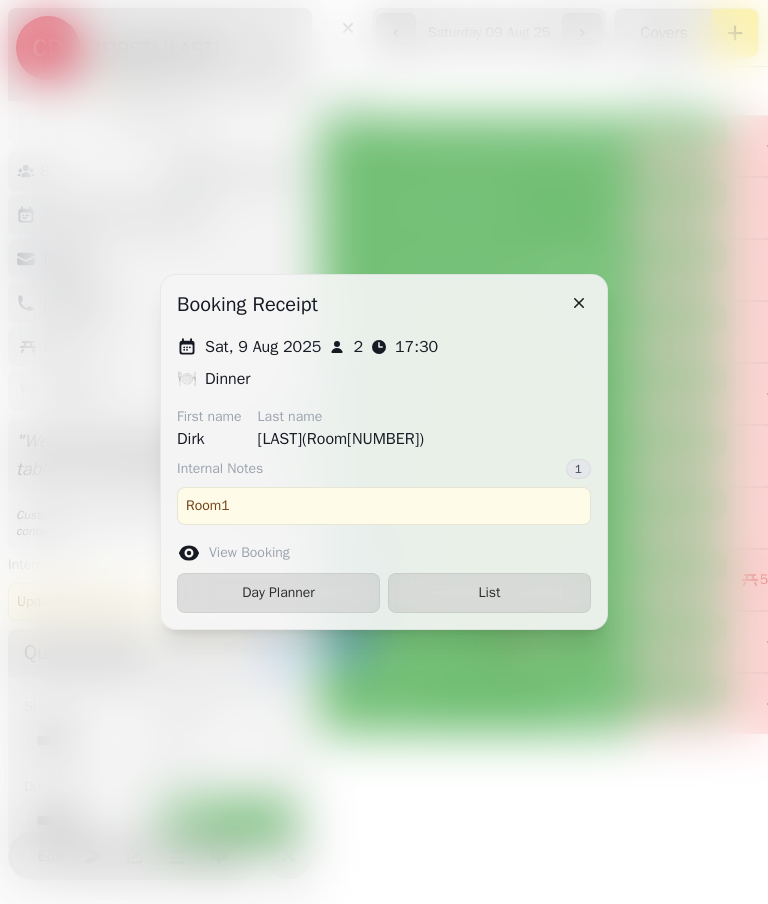 click on "List" at bounding box center (489, 593) 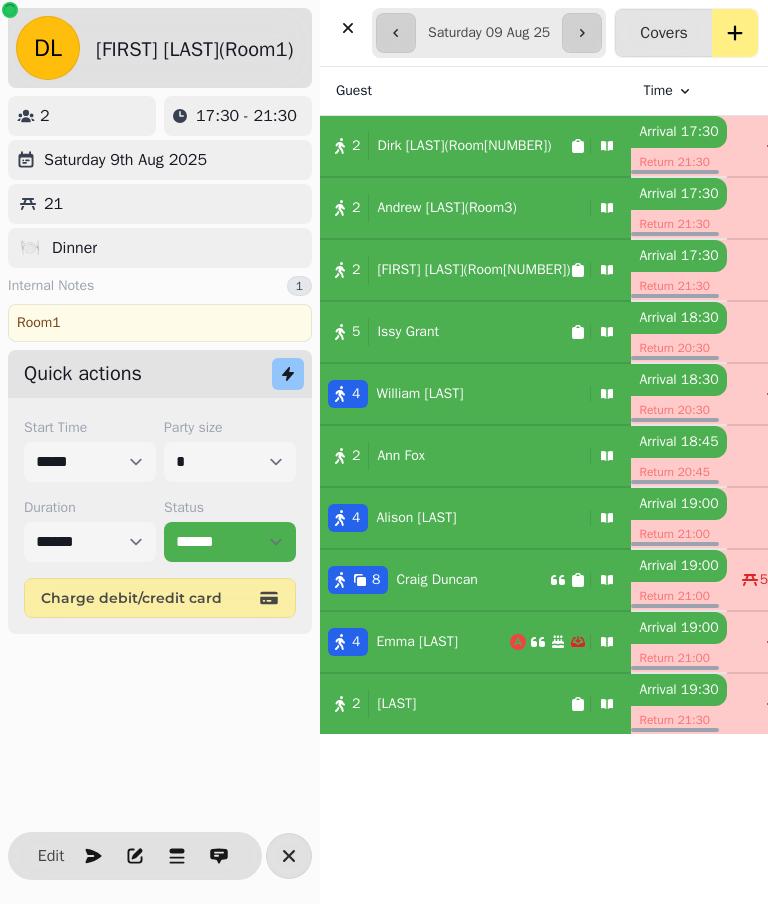 select on "**********" 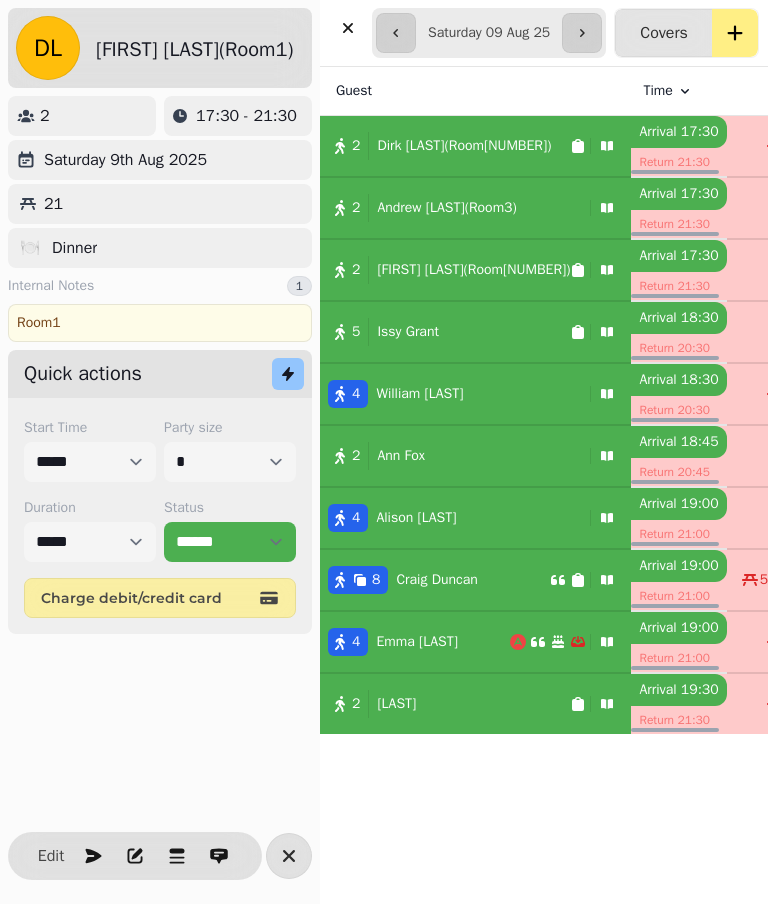 click 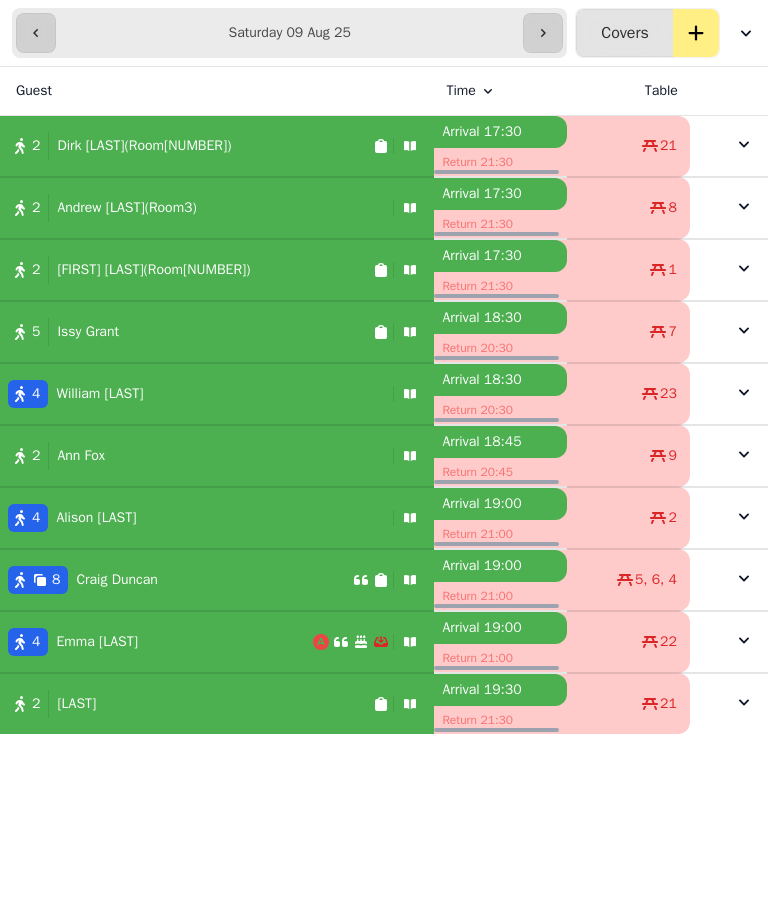 scroll, scrollTop: 0, scrollLeft: 0, axis: both 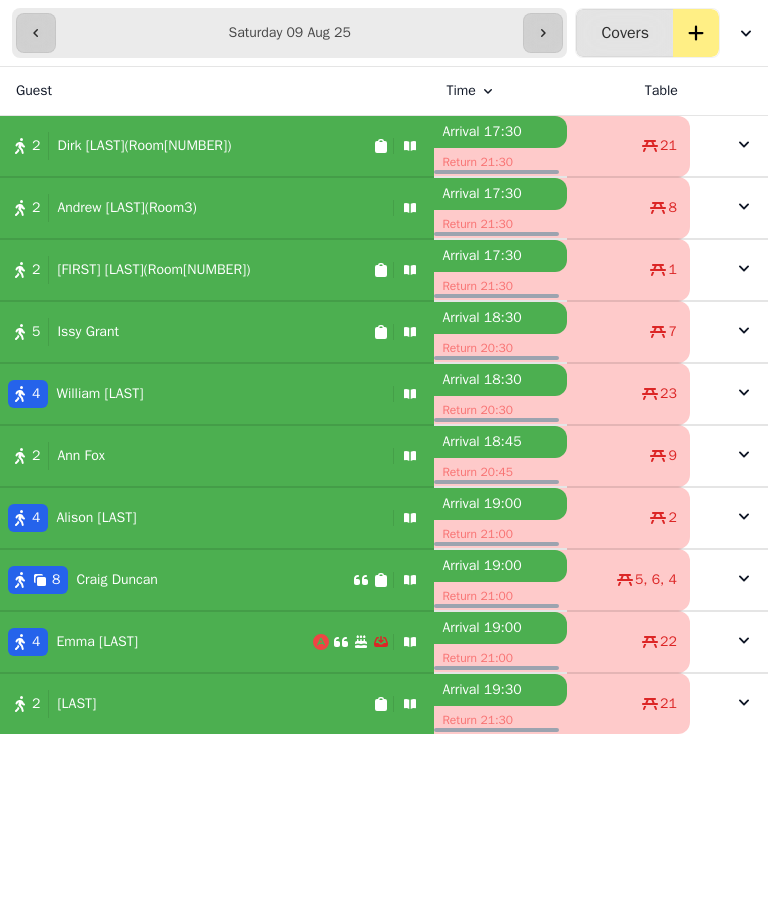 click on "2 [LAST]" at bounding box center [186, 704] 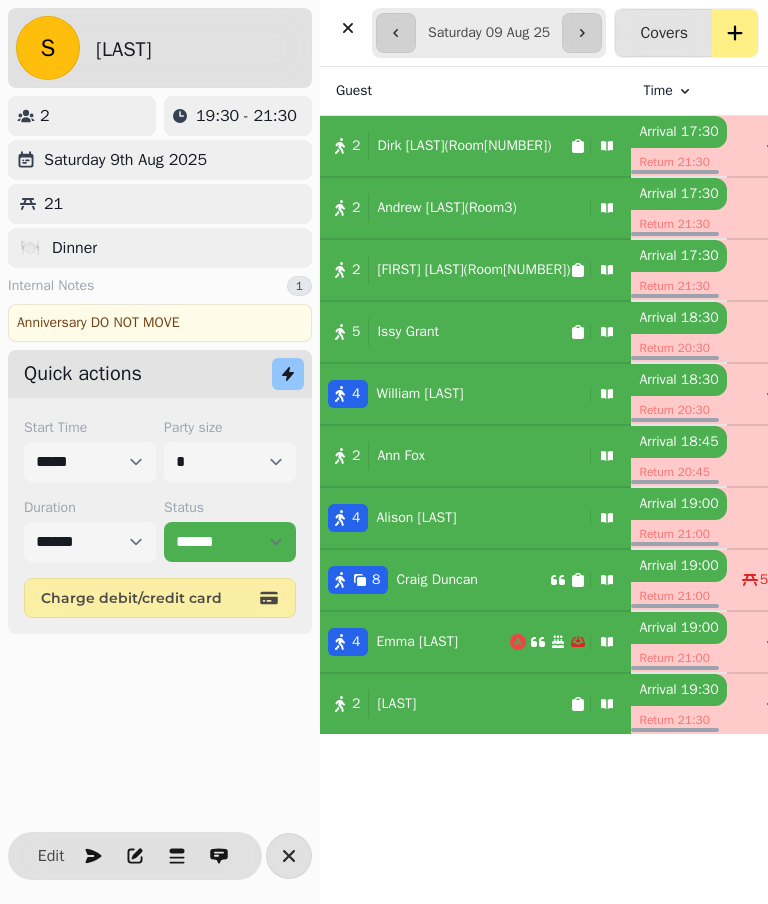 click on "Edit" at bounding box center (135, 856) 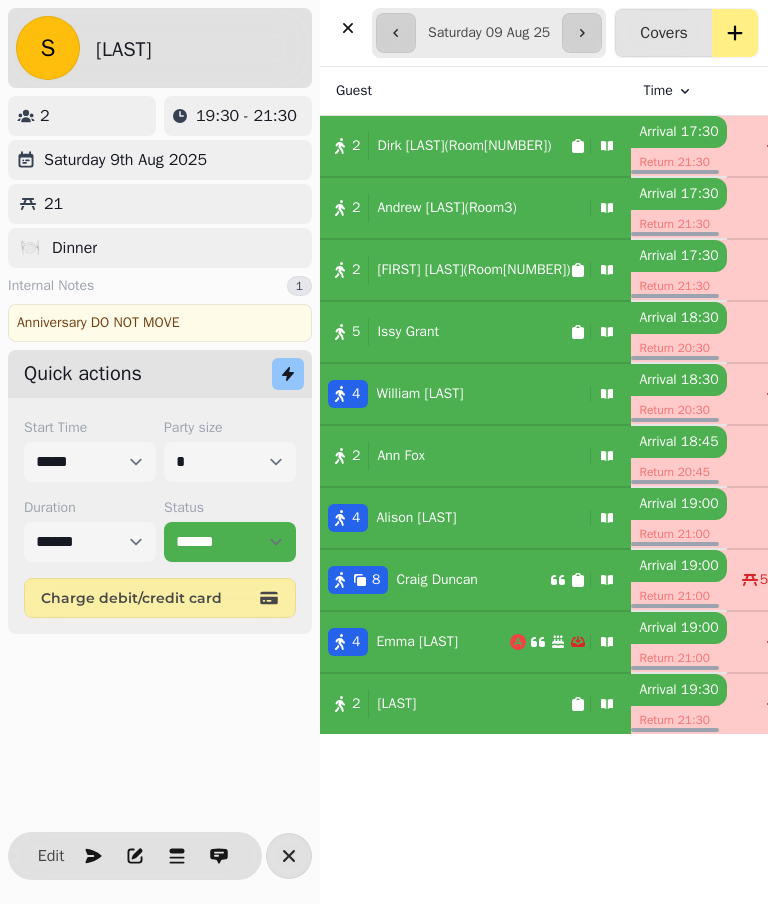 click on "Edit" at bounding box center [51, 856] 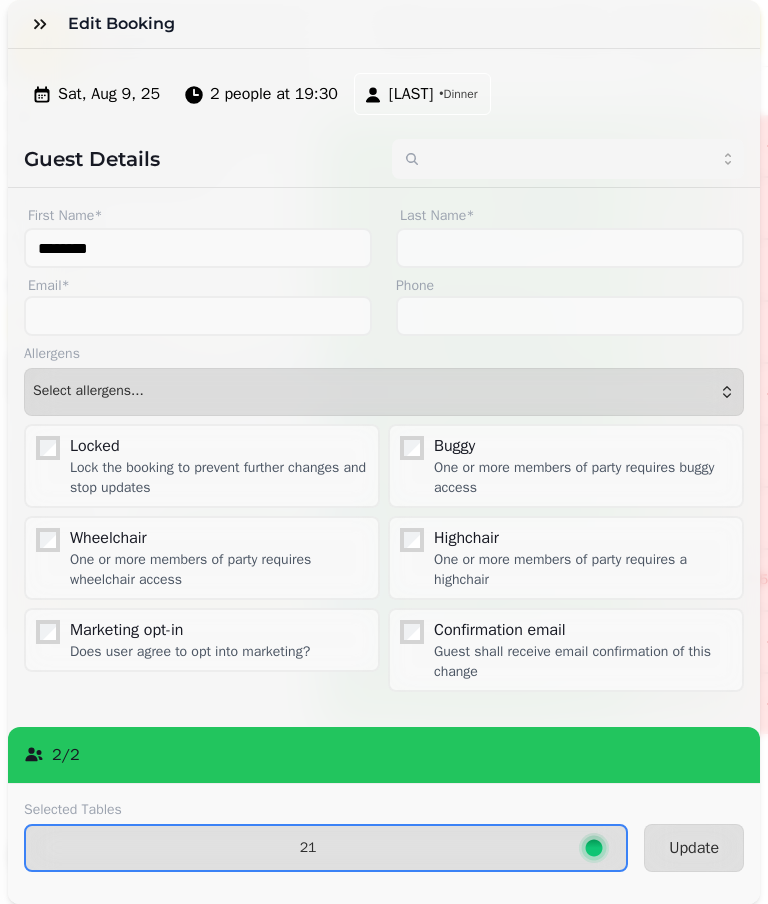 click on "21" at bounding box center [308, 848] 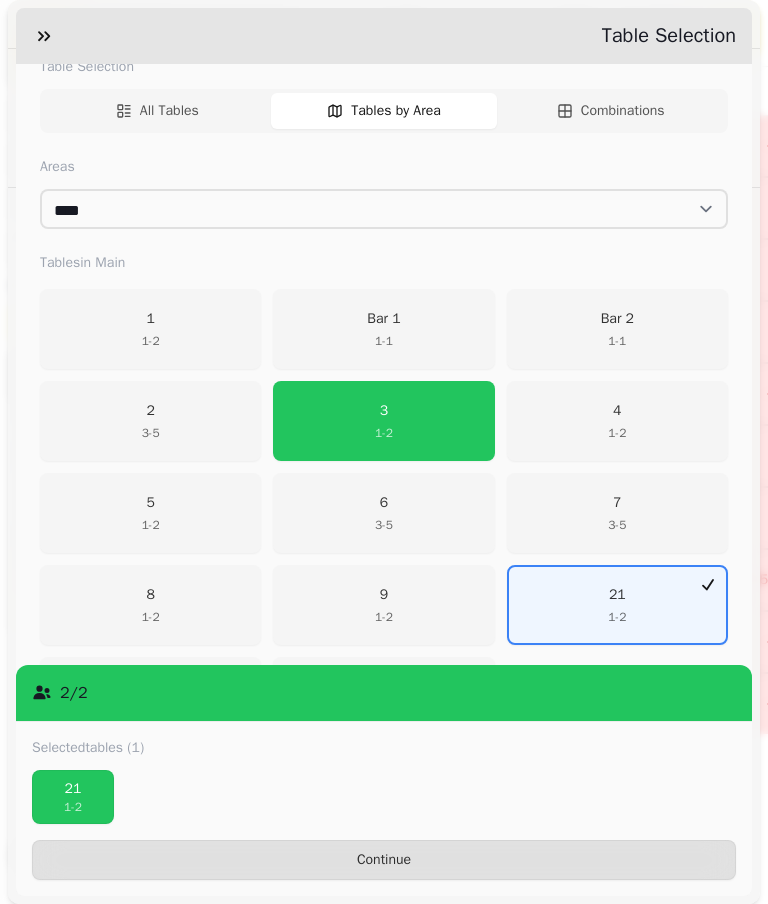 scroll, scrollTop: 393, scrollLeft: 0, axis: vertical 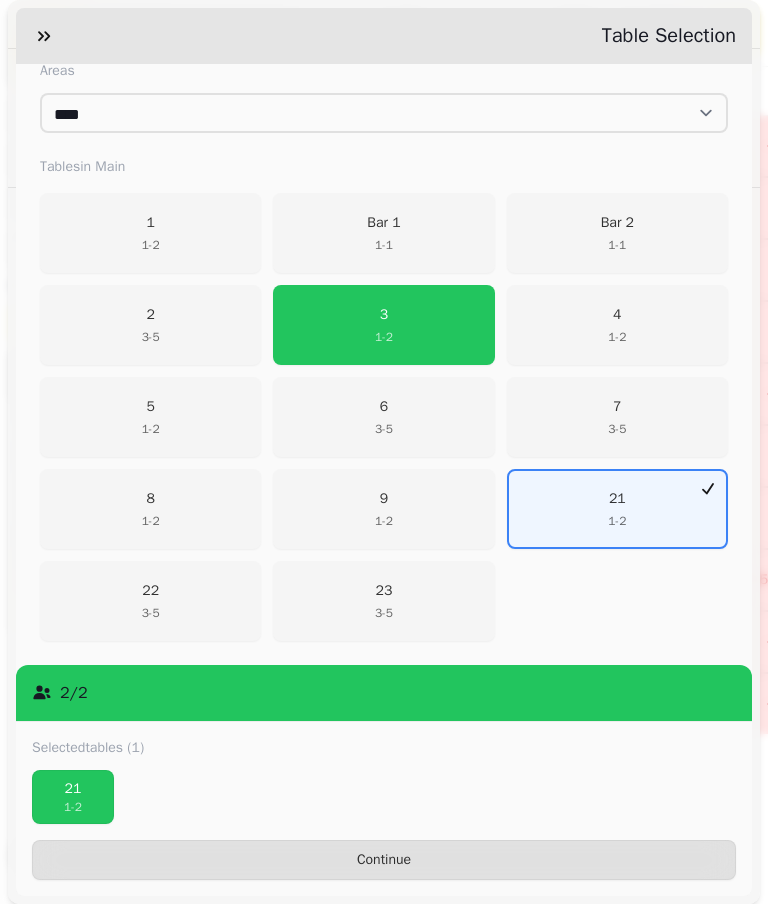 click on "3 1  -  2" at bounding box center [383, 325] 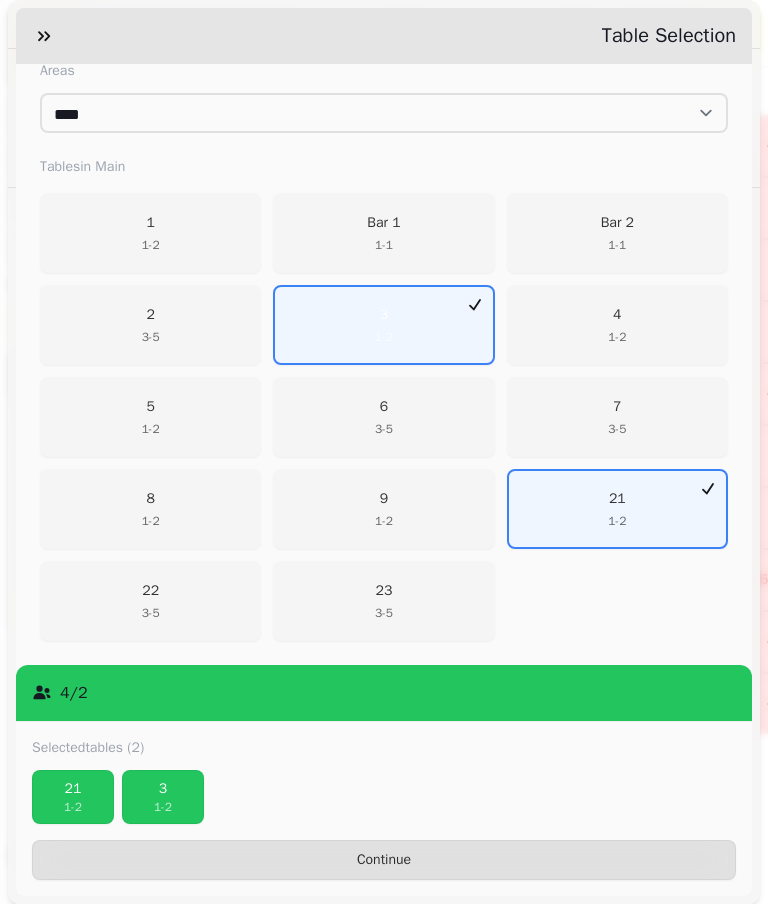 click on "21" at bounding box center [73, 789] 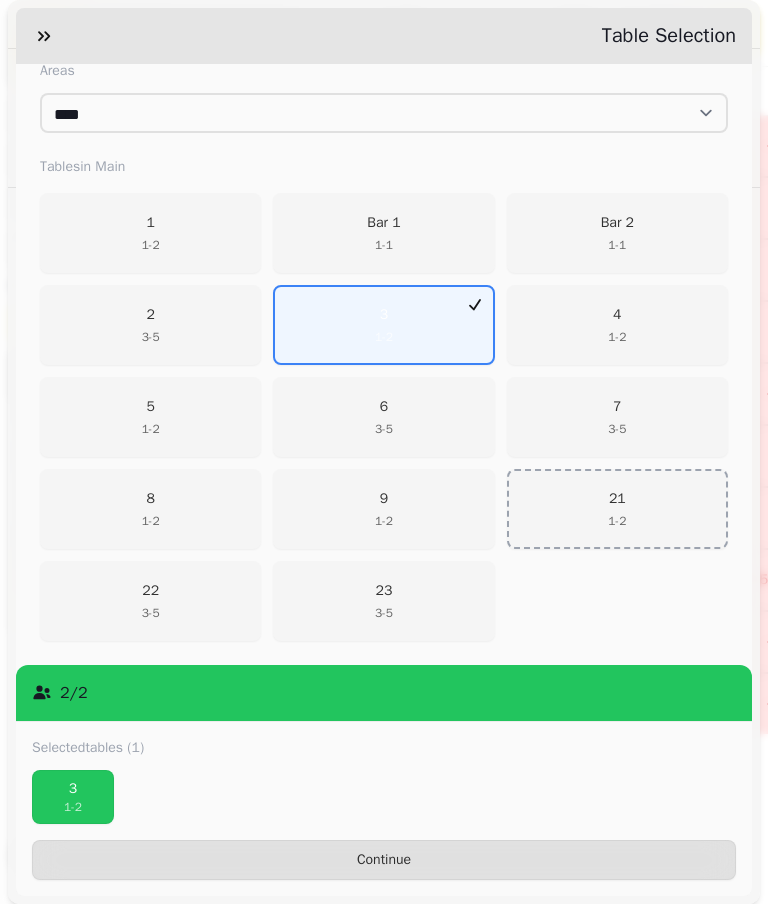 click on "Continue" at bounding box center (384, 860) 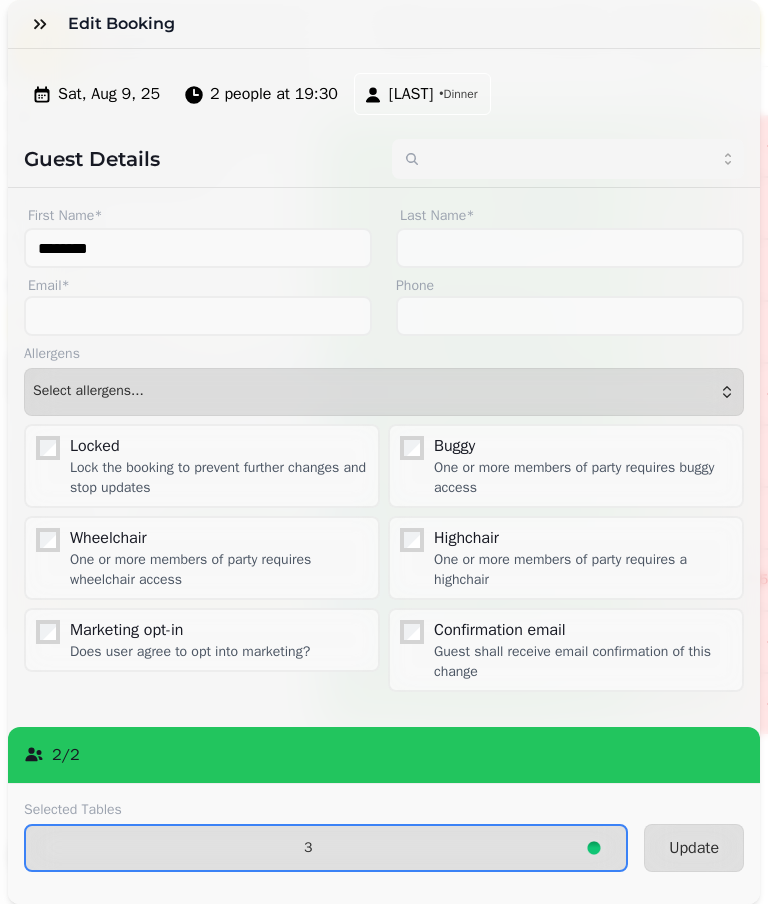 click on "Update" at bounding box center (694, 848) 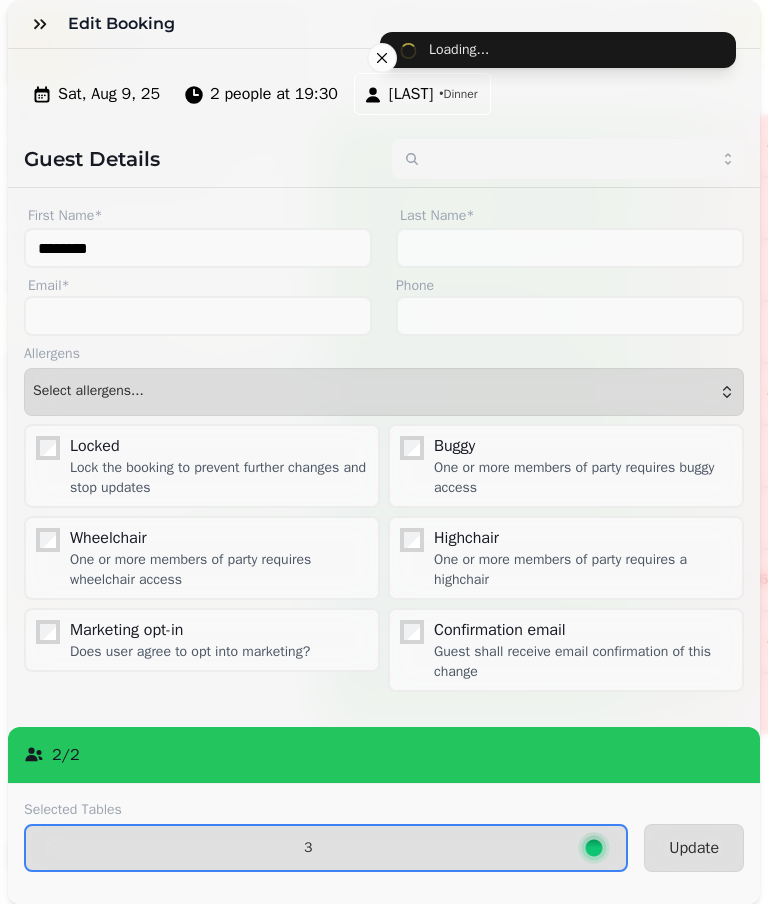 select on "**********" 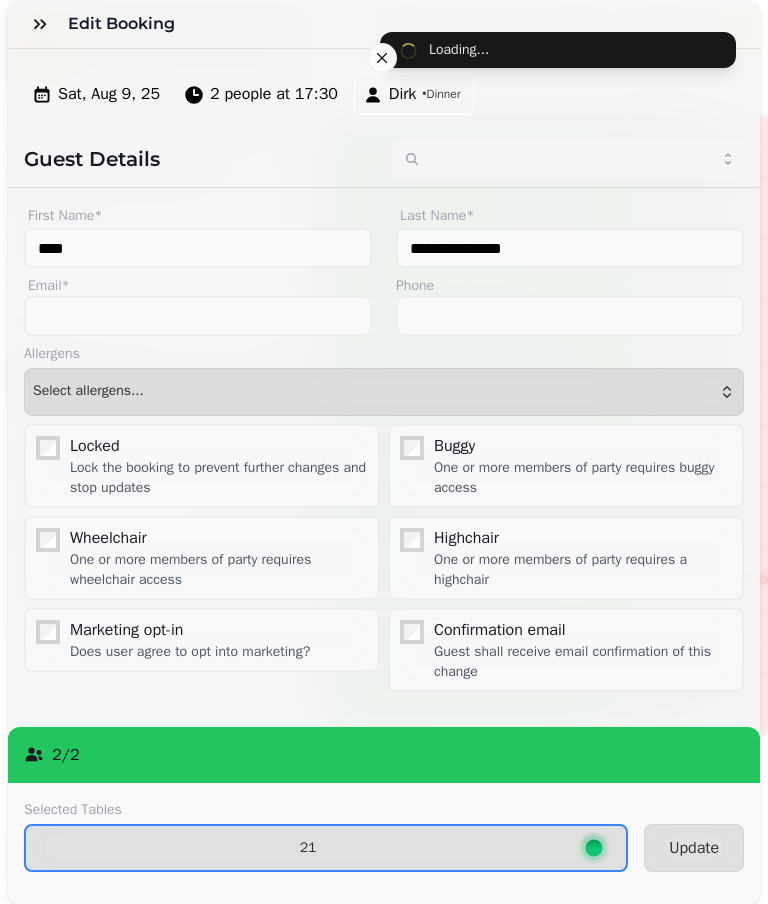 type on "********" 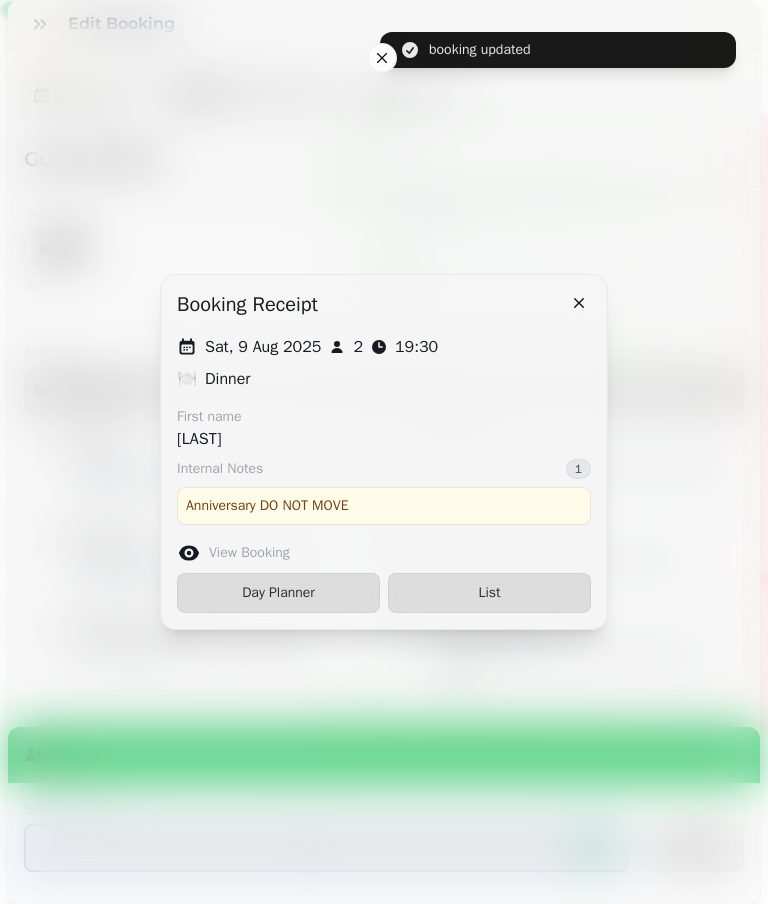 type on "****" 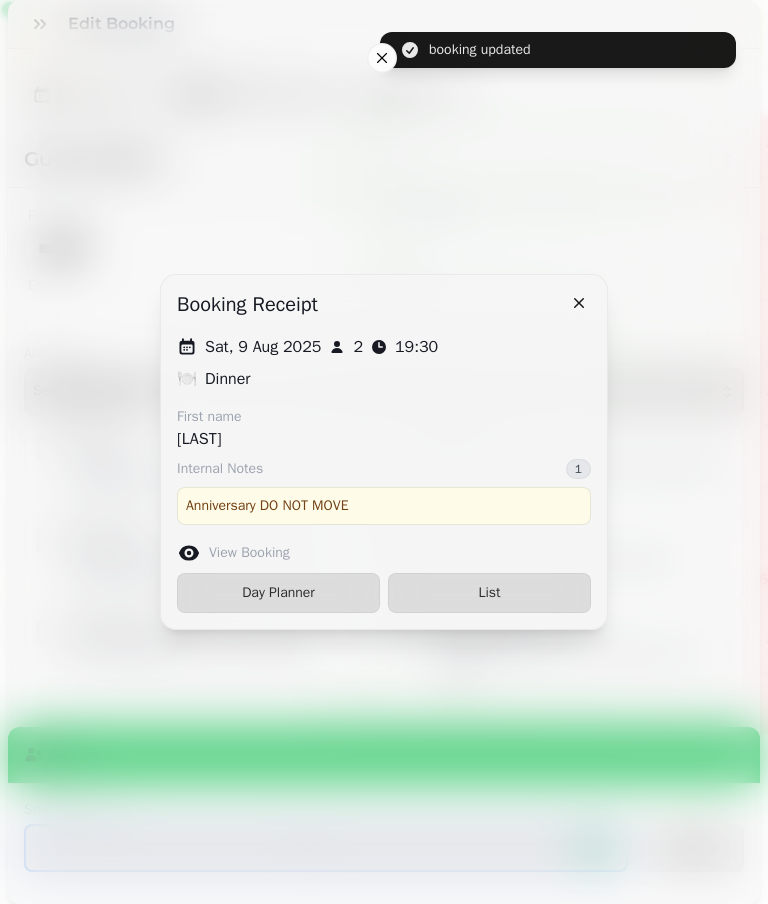 type on "**********" 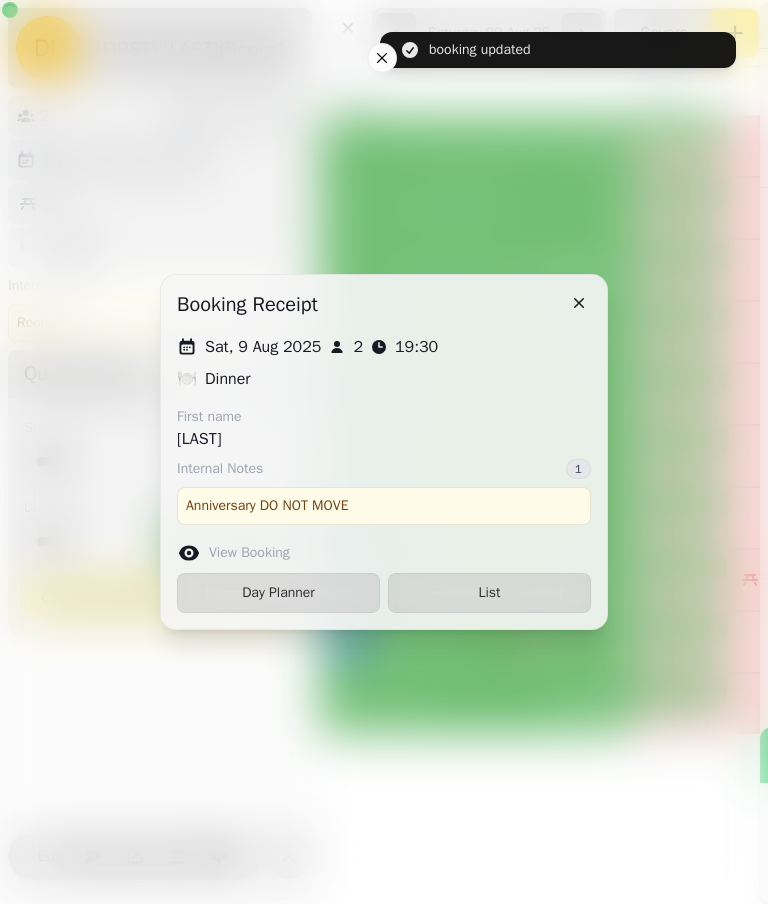 scroll, scrollTop: 190, scrollLeft: 0, axis: vertical 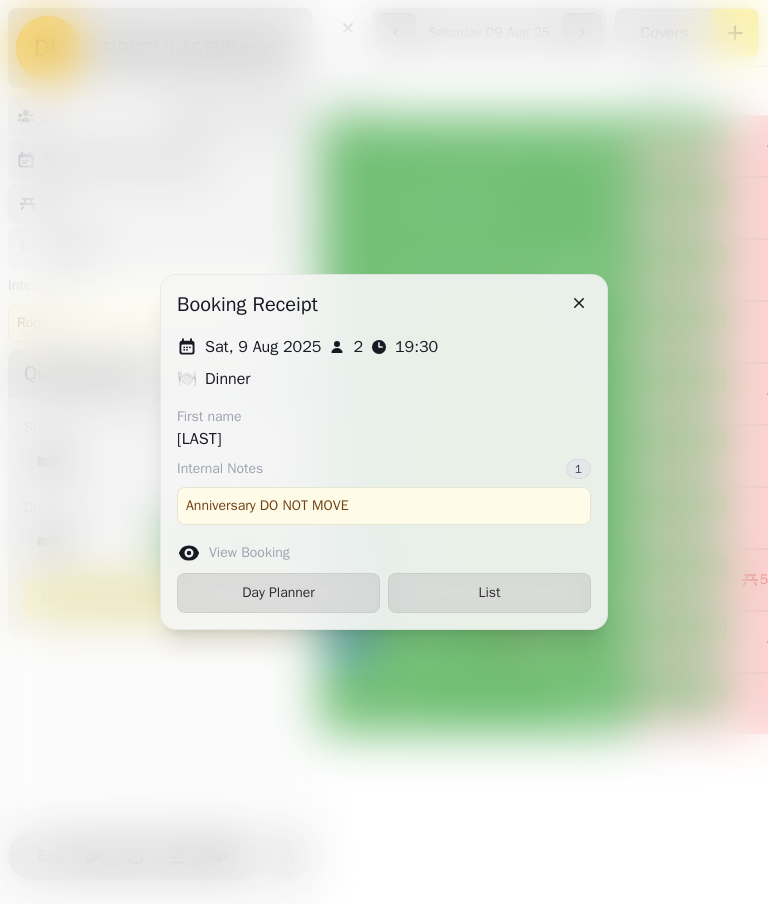 click on "List" at bounding box center (489, 593) 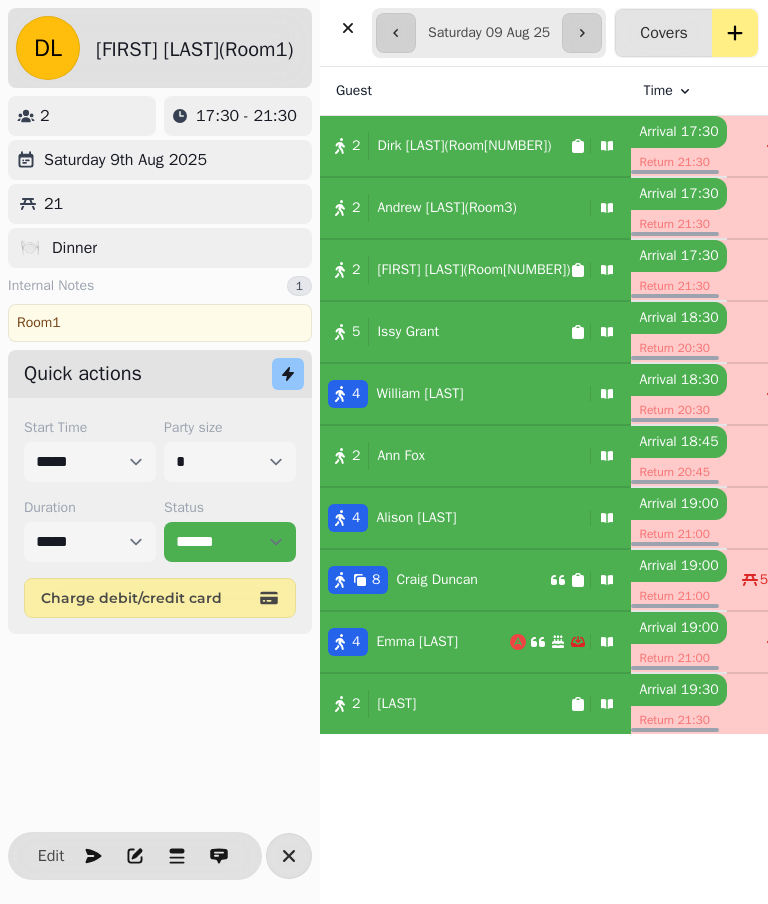 select on "**********" 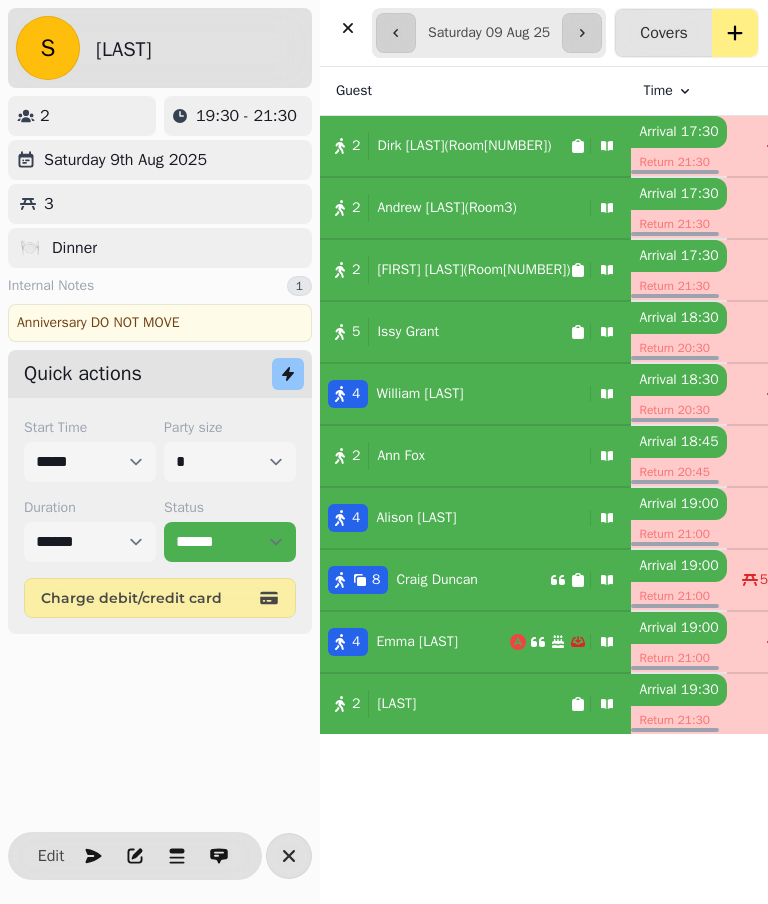 click 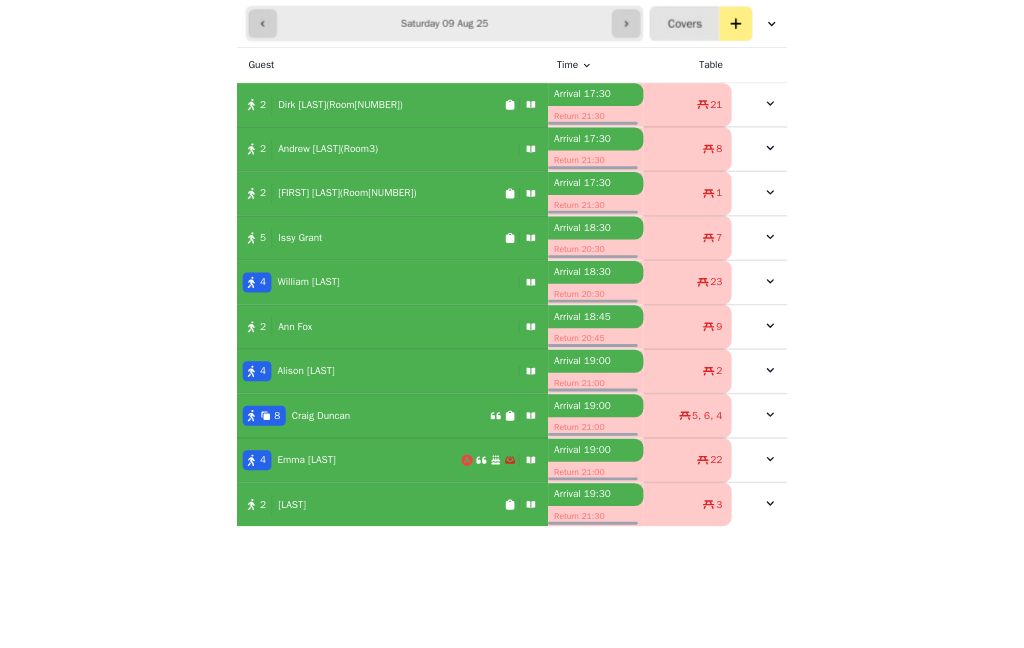 scroll, scrollTop: 0, scrollLeft: 0, axis: both 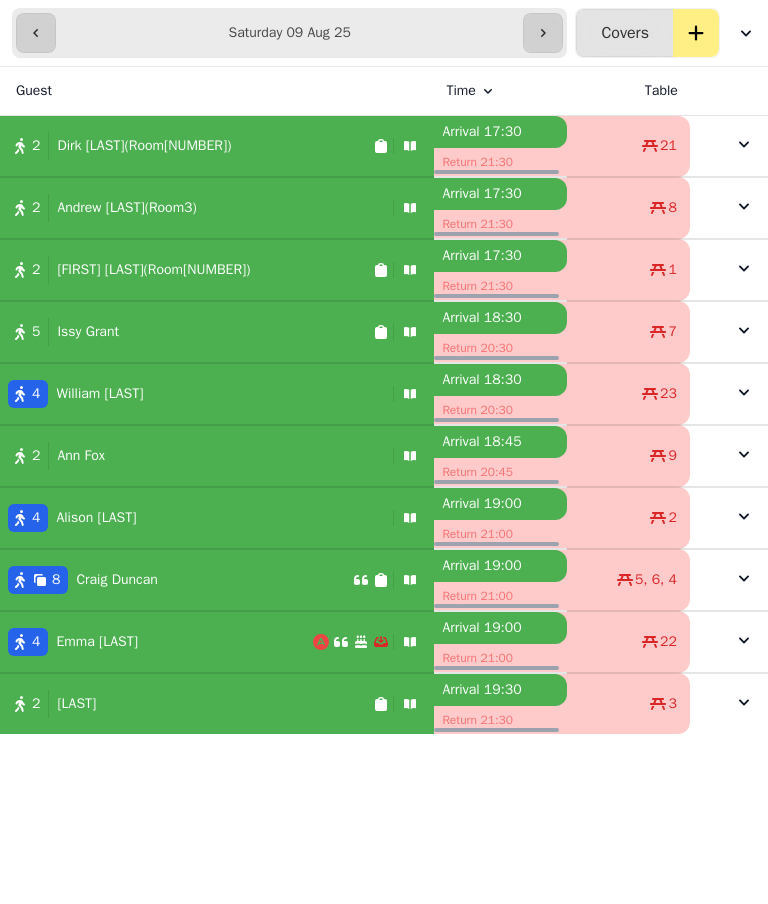 click 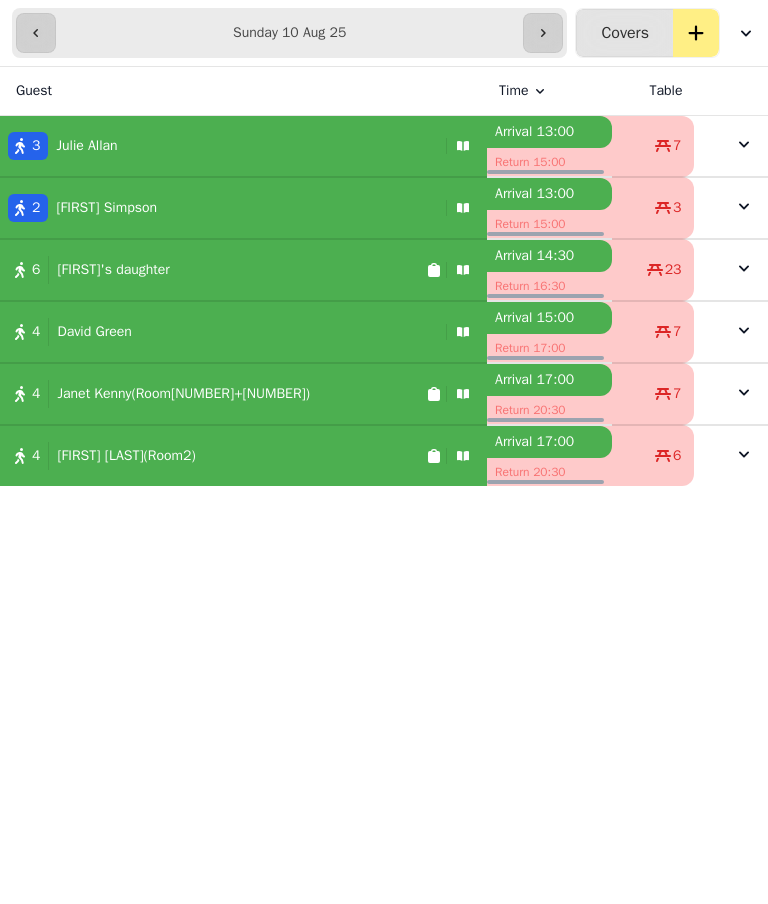 click on "**********" at bounding box center [289, 33] 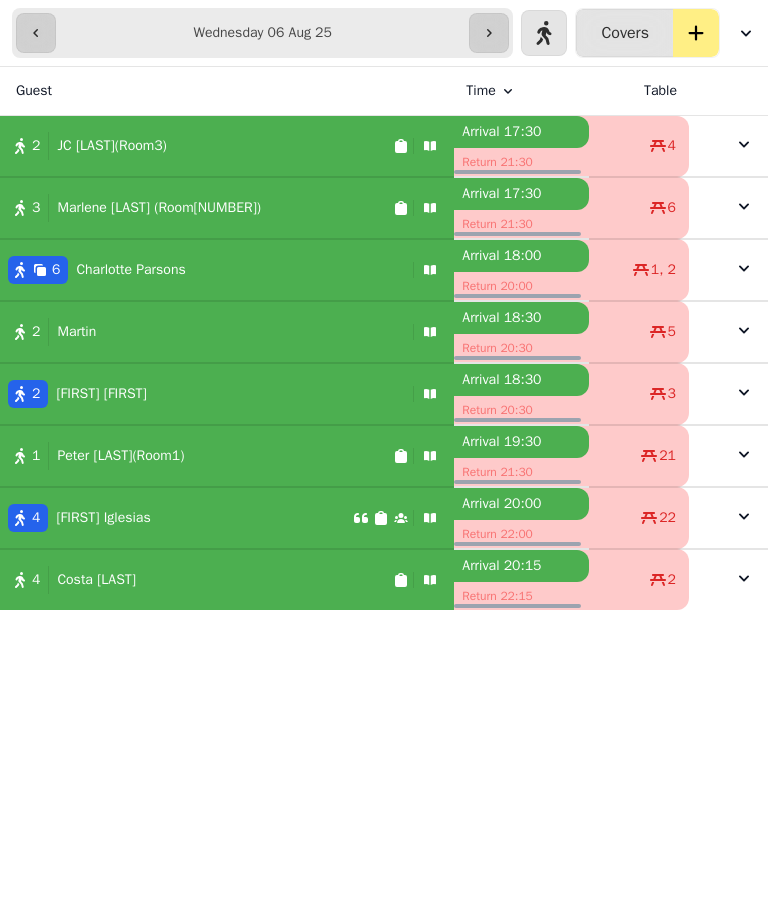 click 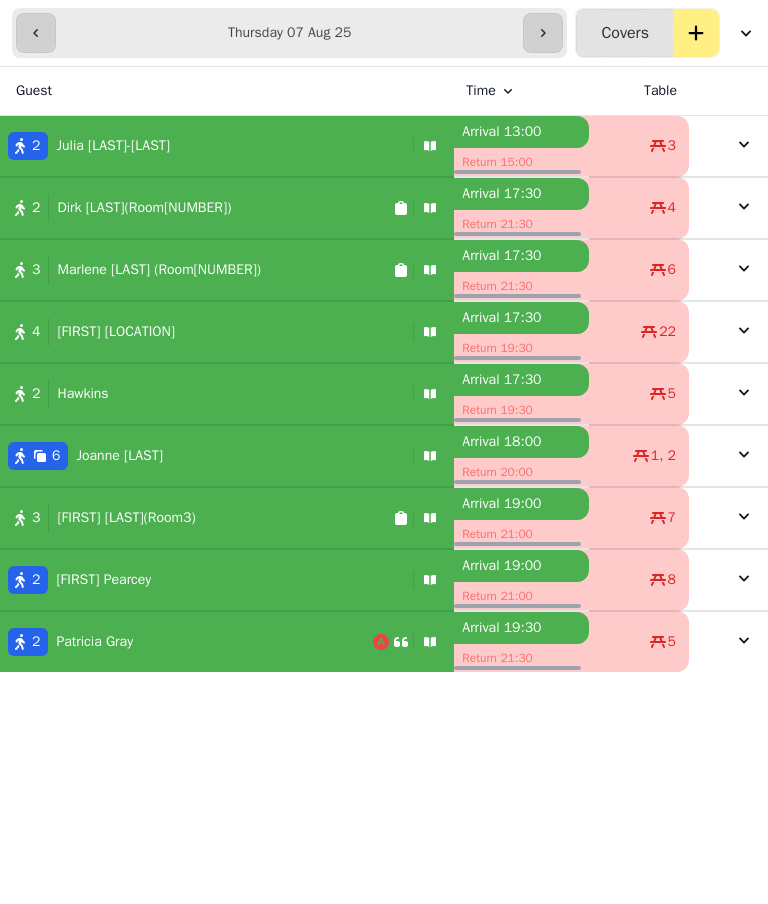 click on "[NUMBER] [FIRST] [LAST]" at bounding box center [186, 642] 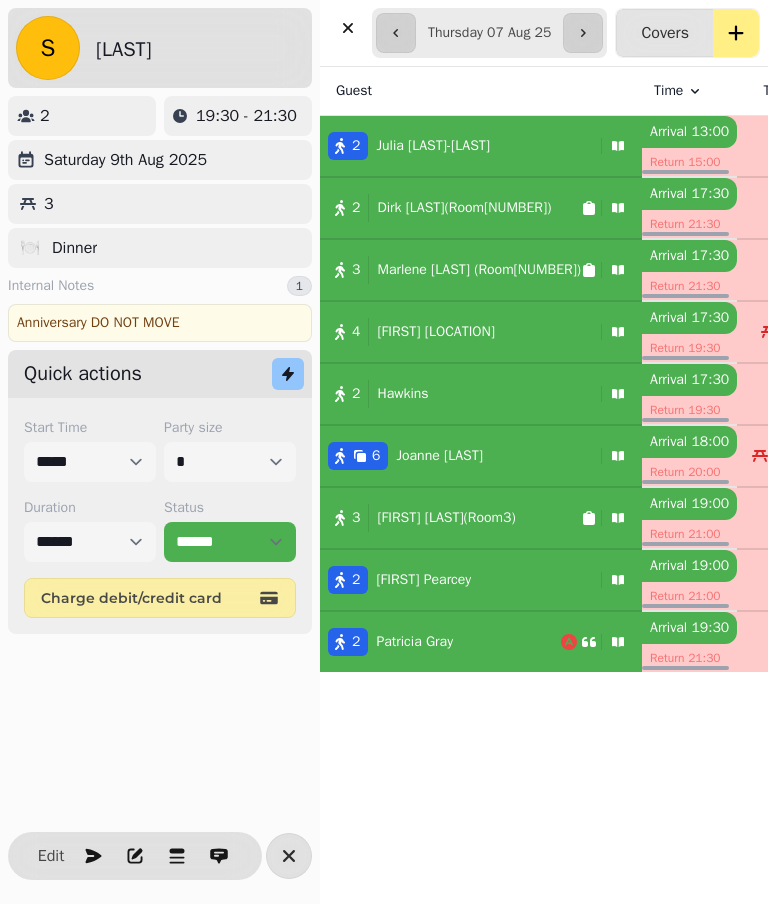 select on "**********" 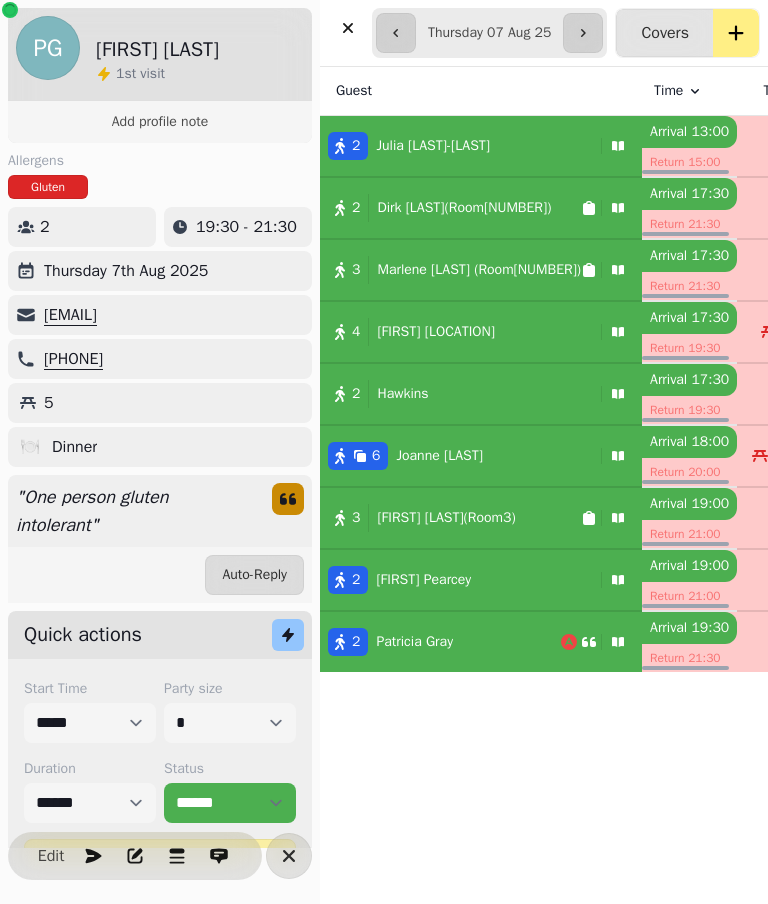 click 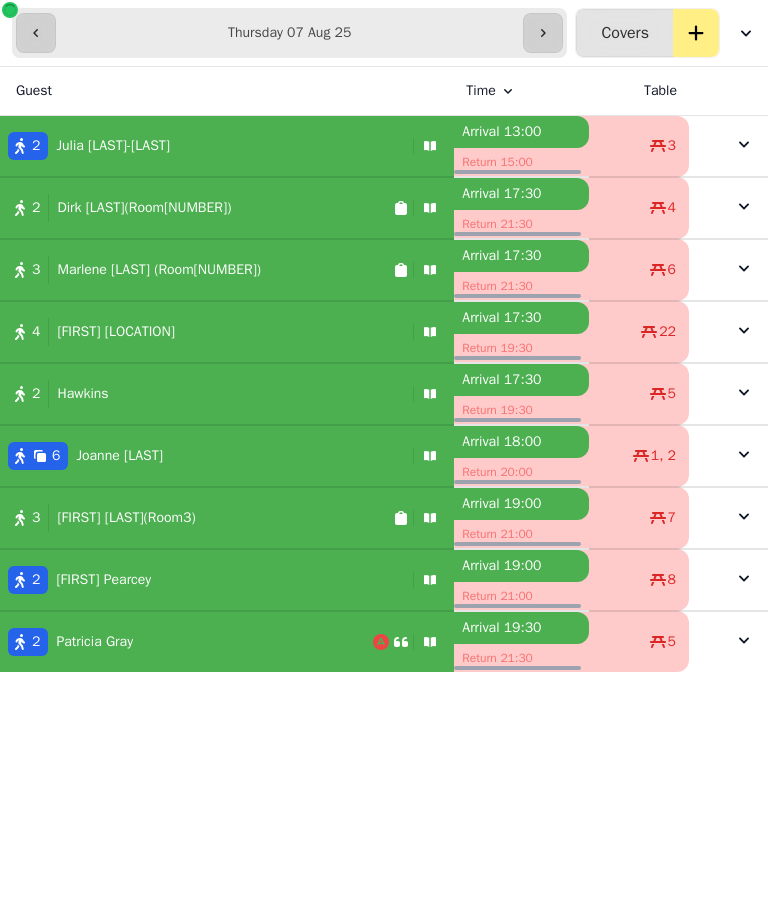 click at bounding box center (36, 33) 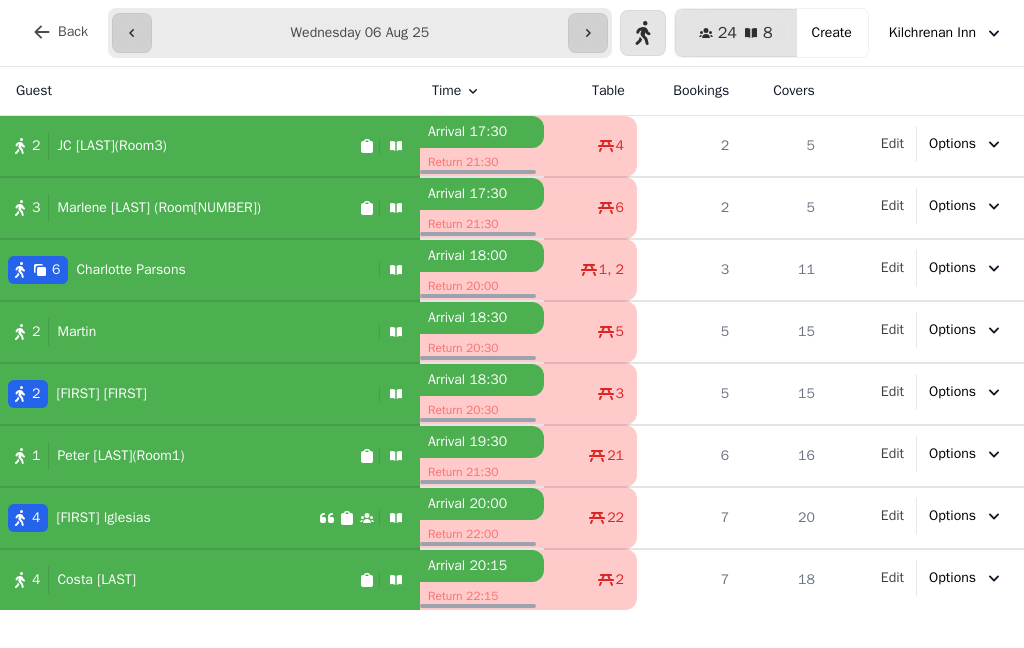 click on "**********" at bounding box center [360, 33] 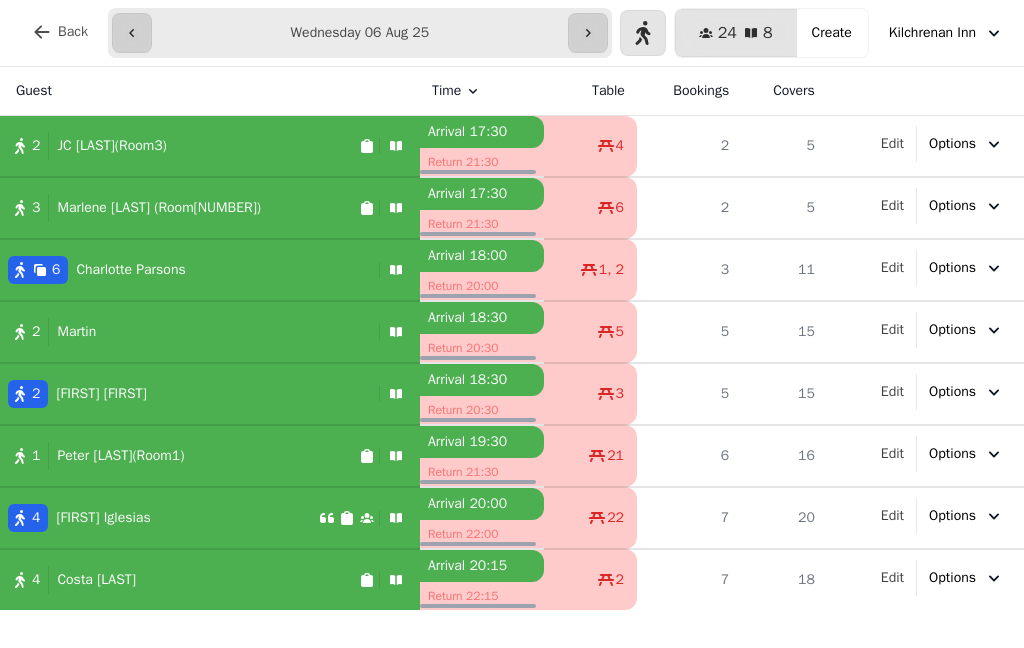 type on "**********" 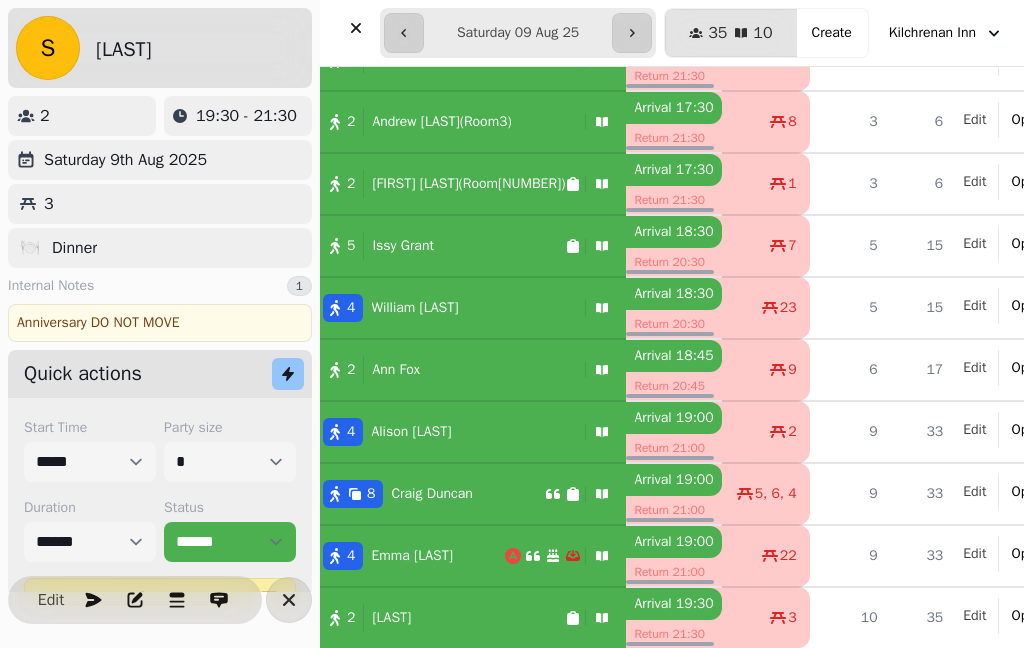 scroll, scrollTop: 446, scrollLeft: 5, axis: both 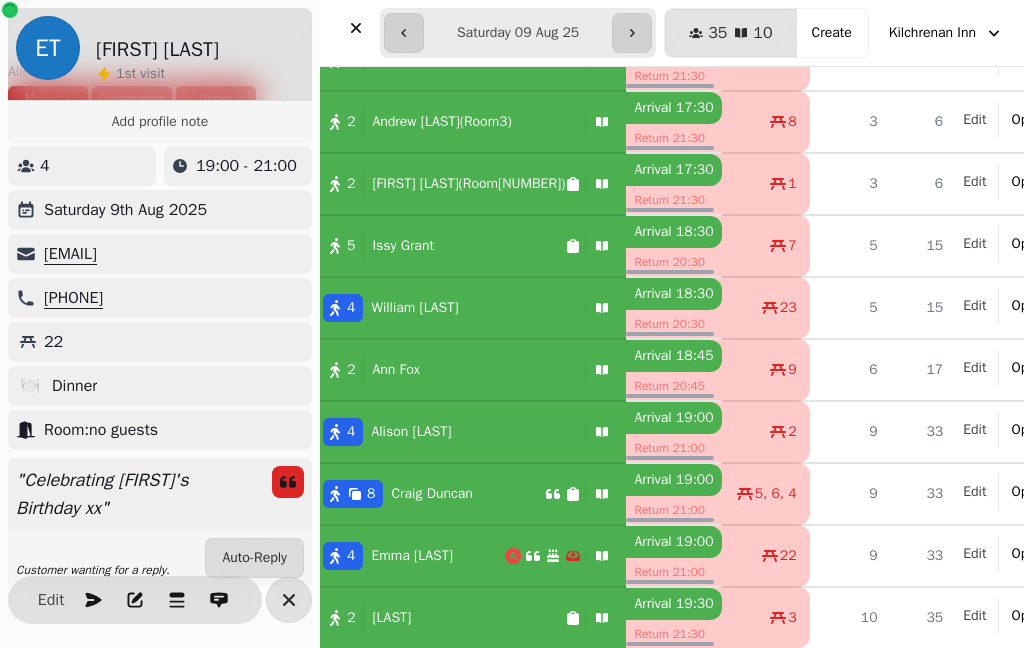 click at bounding box center (356, 28) 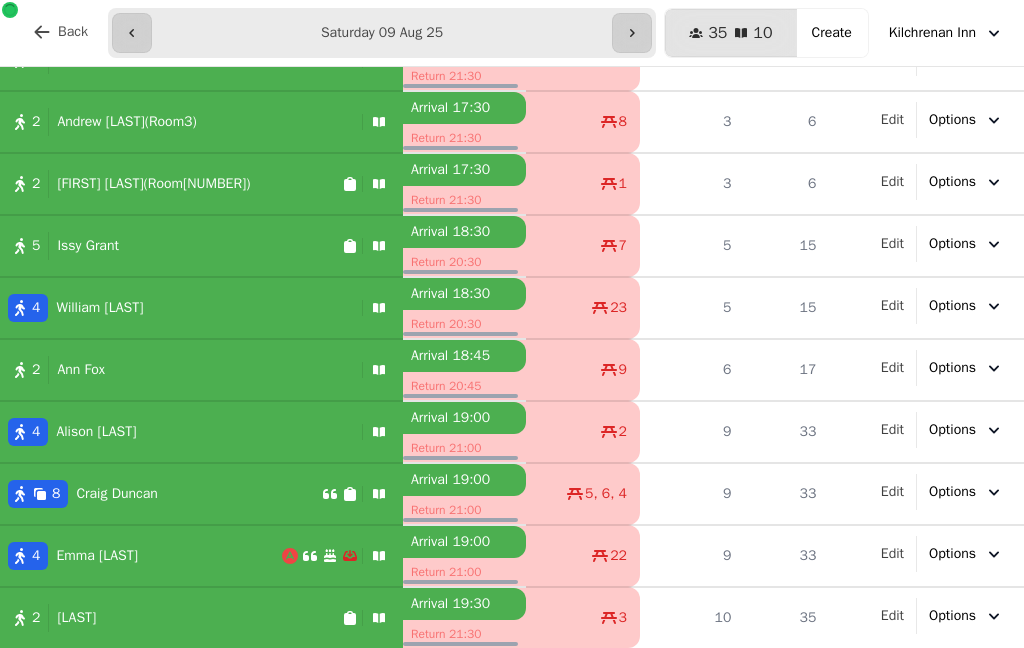 select on "**********" 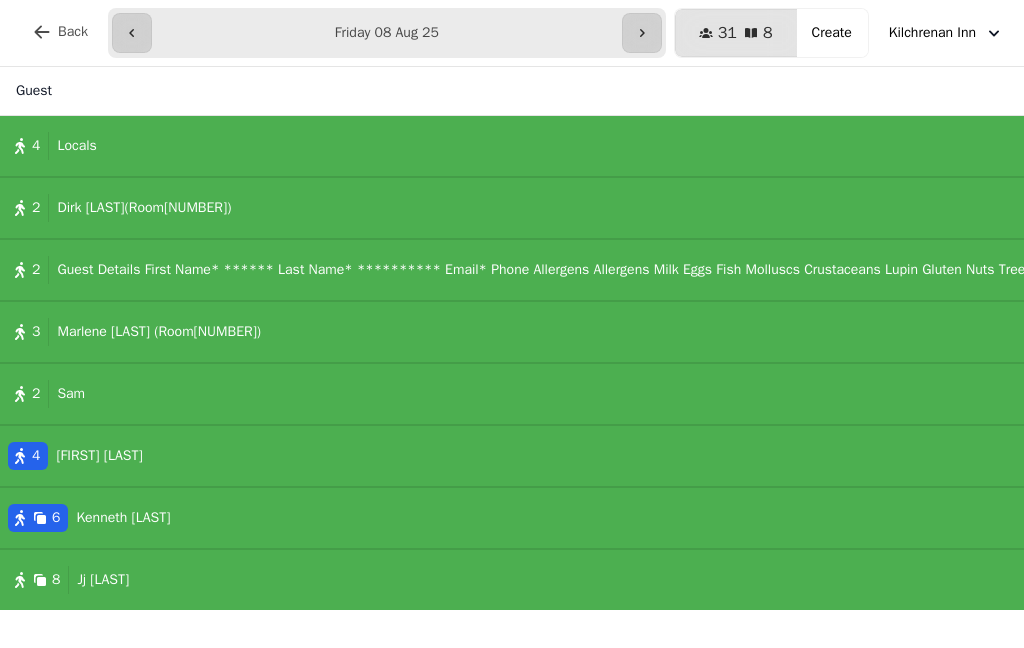 scroll, scrollTop: 0, scrollLeft: 0, axis: both 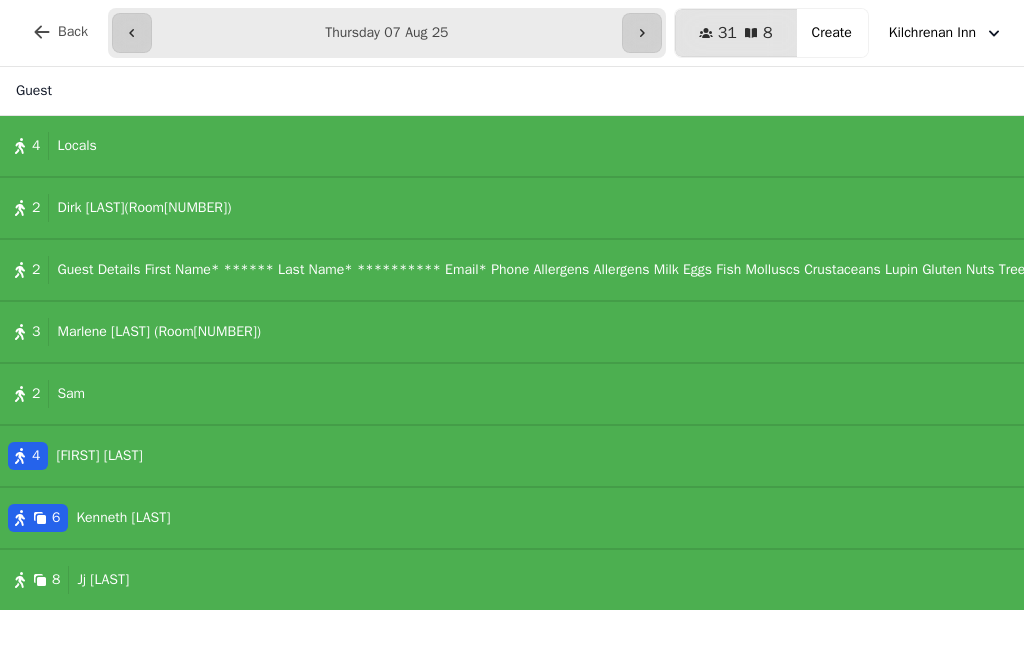 type on "**********" 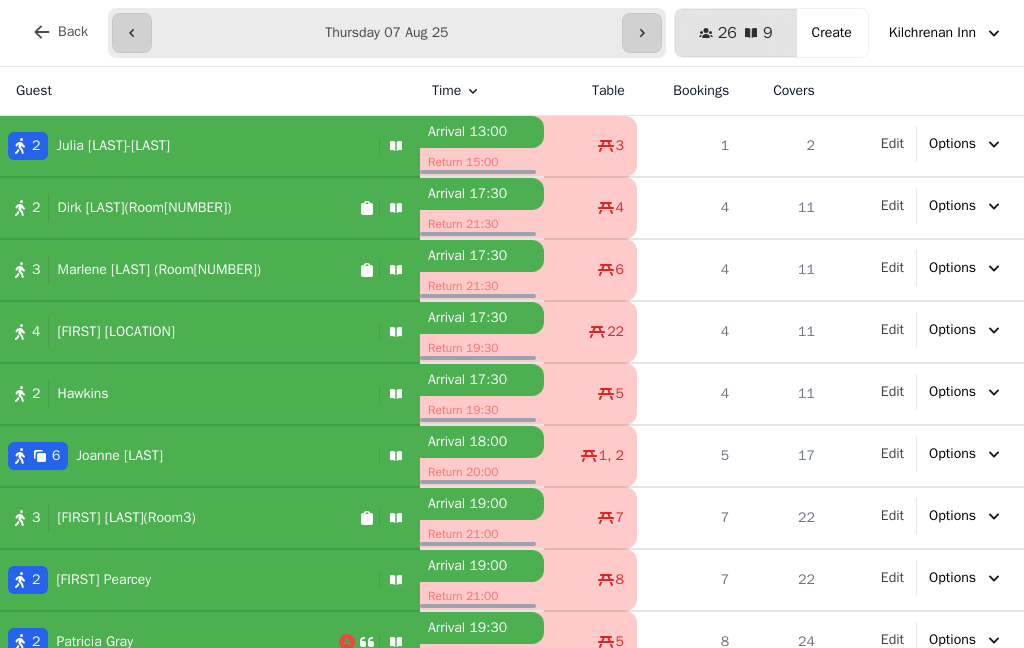 scroll, scrollTop: 0, scrollLeft: 0, axis: both 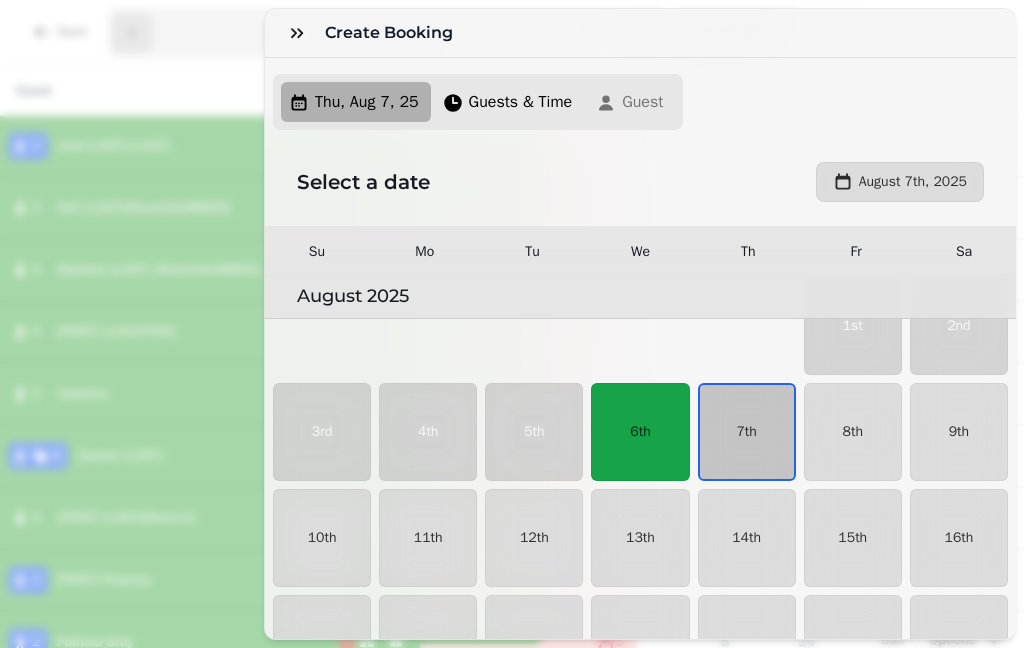 click on "7th" at bounding box center [747, 432] 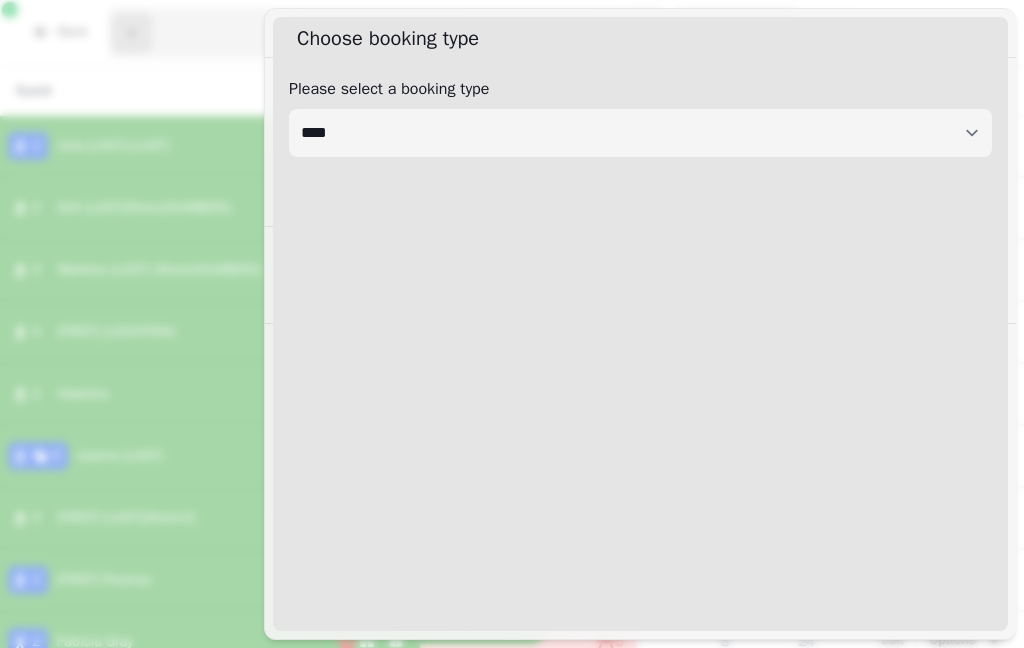 select on "****" 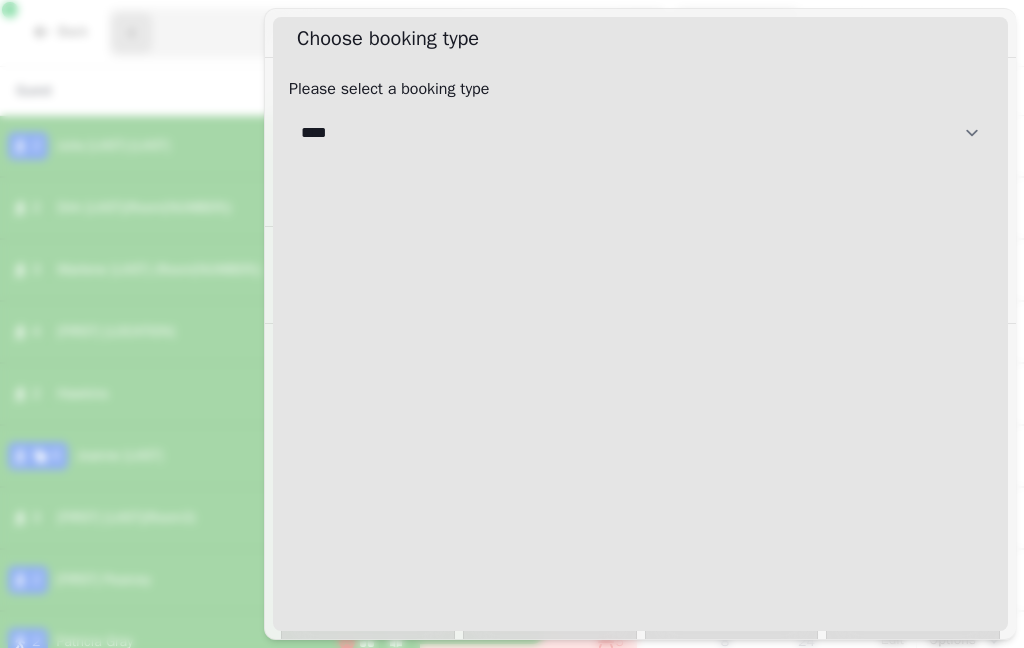 click on "**********" at bounding box center [640, 133] 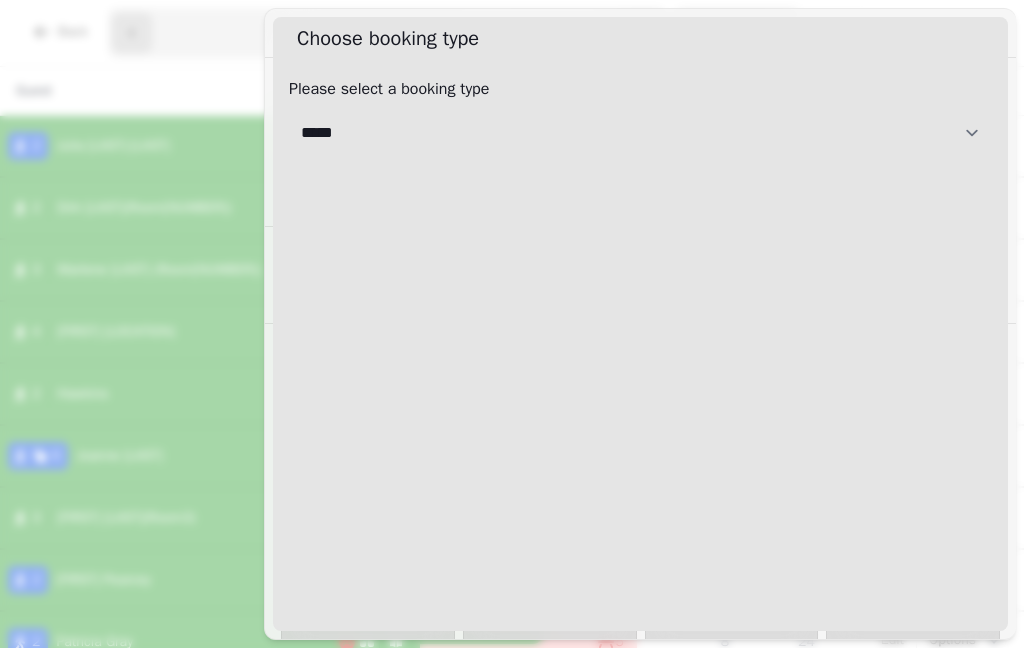 select on "**********" 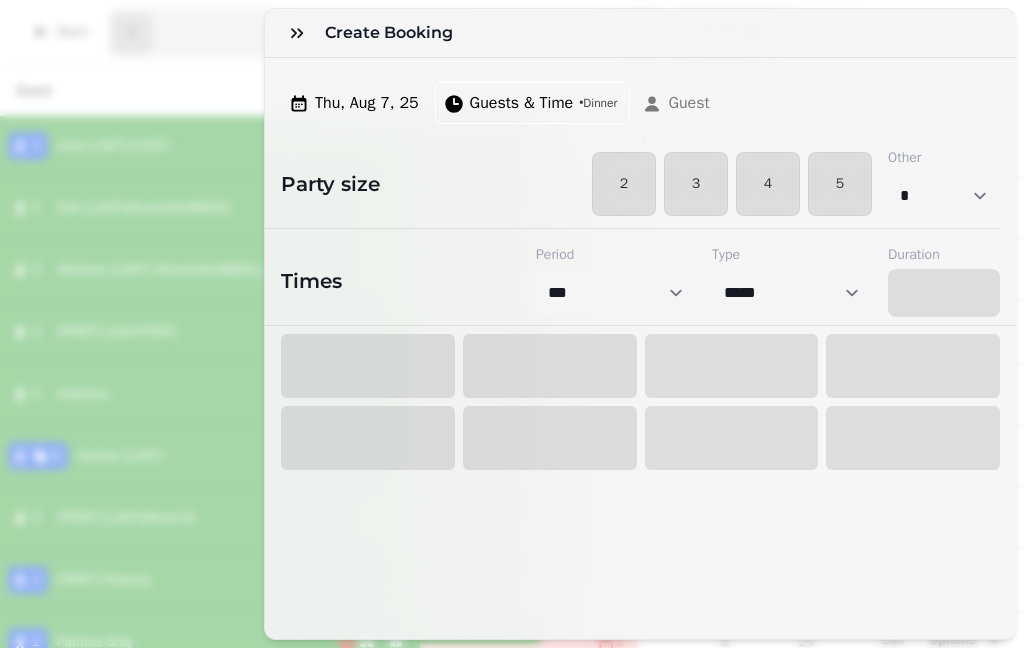 select on "****" 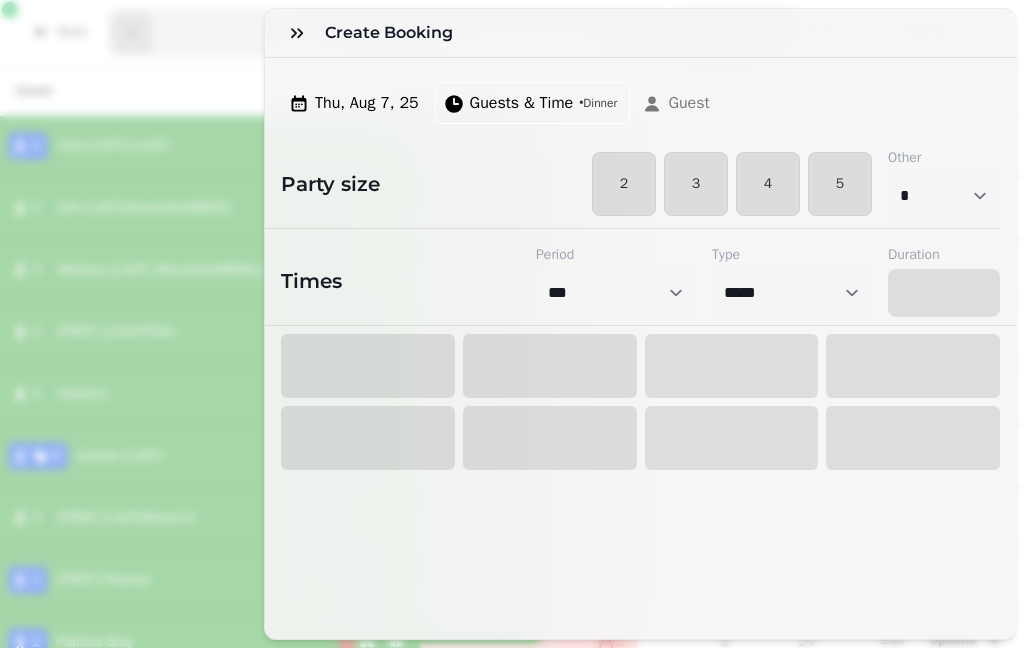 select on "****" 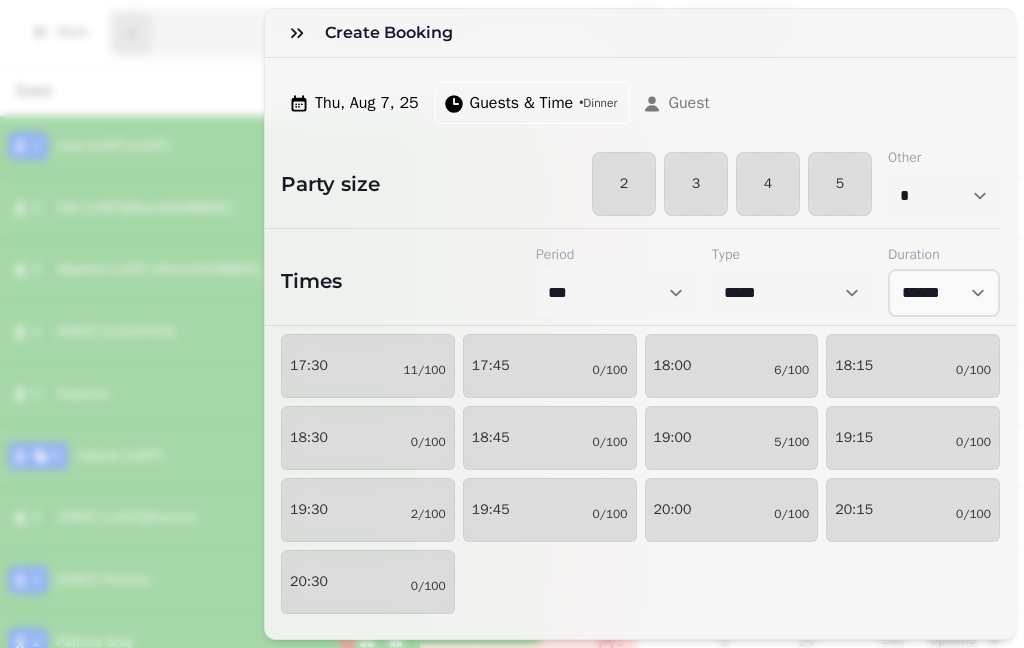 click on "18:00 6/100" at bounding box center (732, 366) 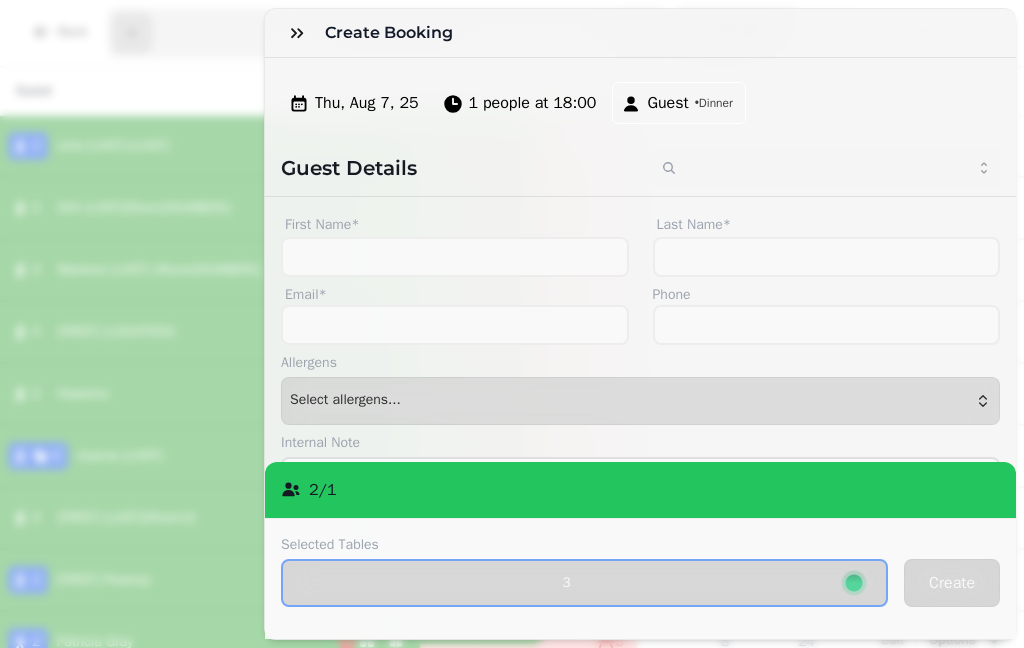 click on "1 people at 18:00" at bounding box center [533, 103] 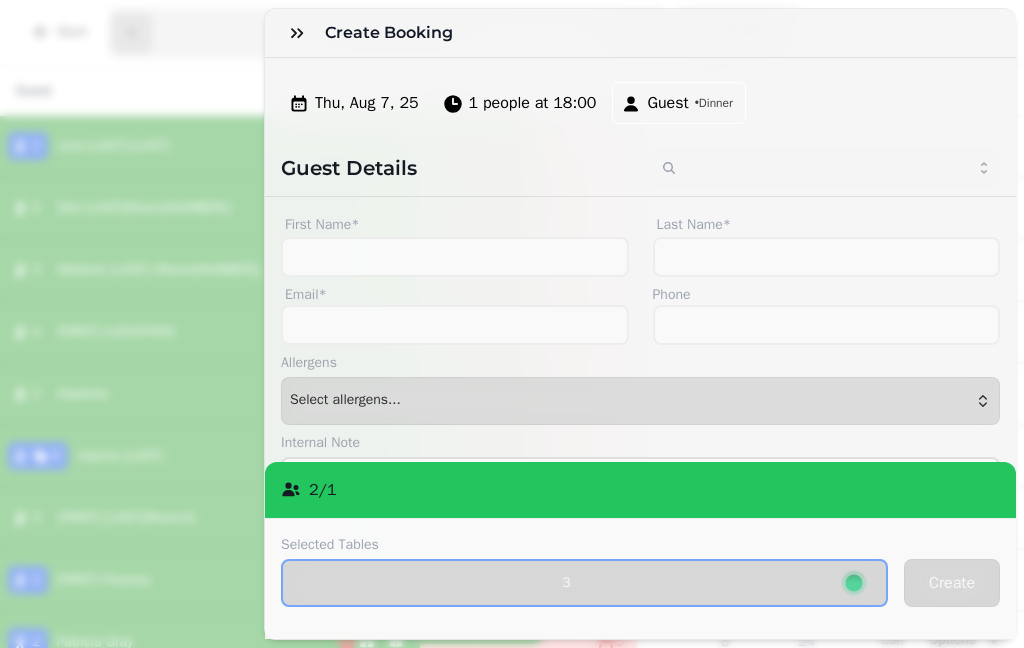 select on "**********" 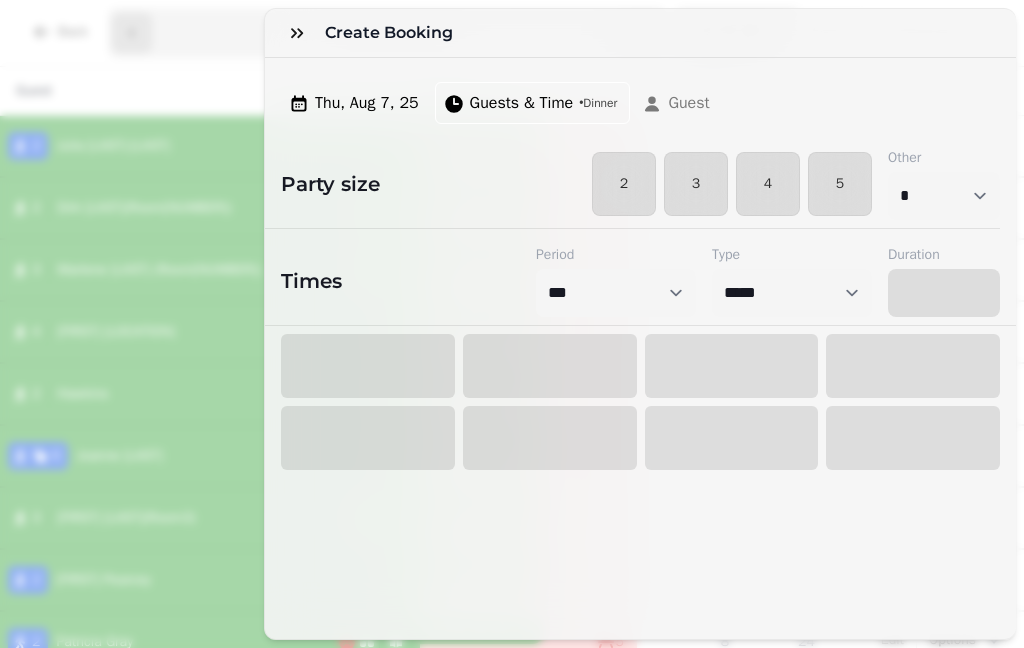 select on "****" 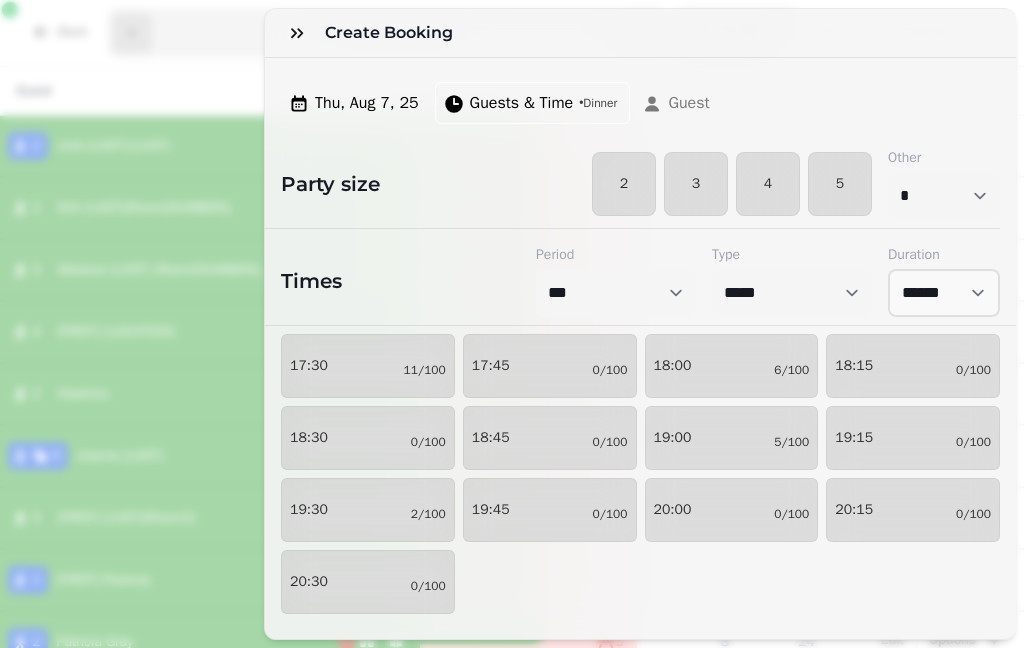click on "4" at bounding box center (768, 184) 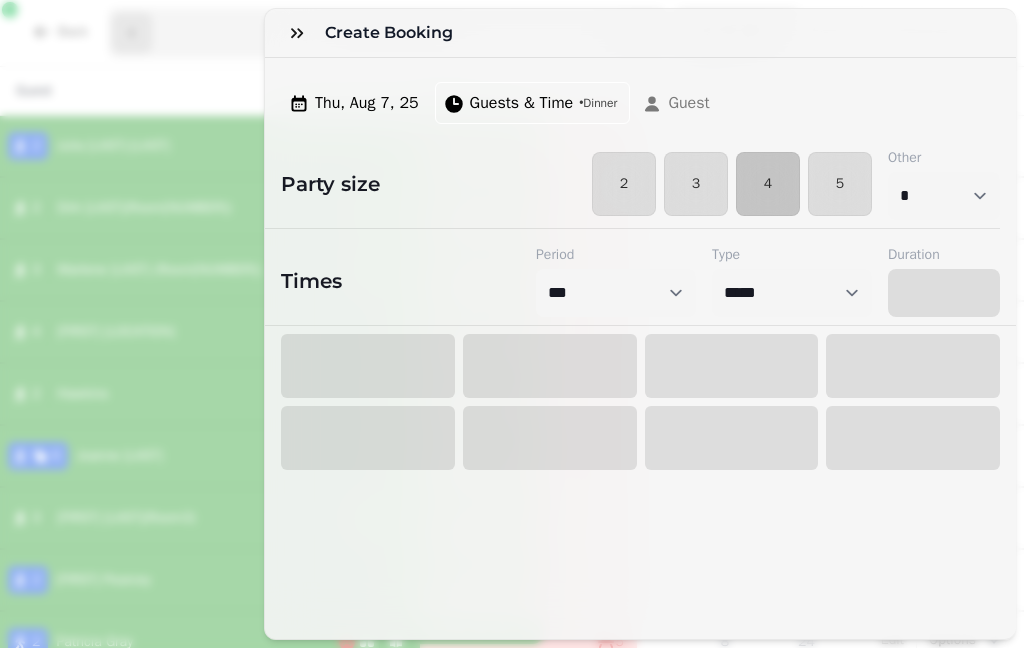 select on "****" 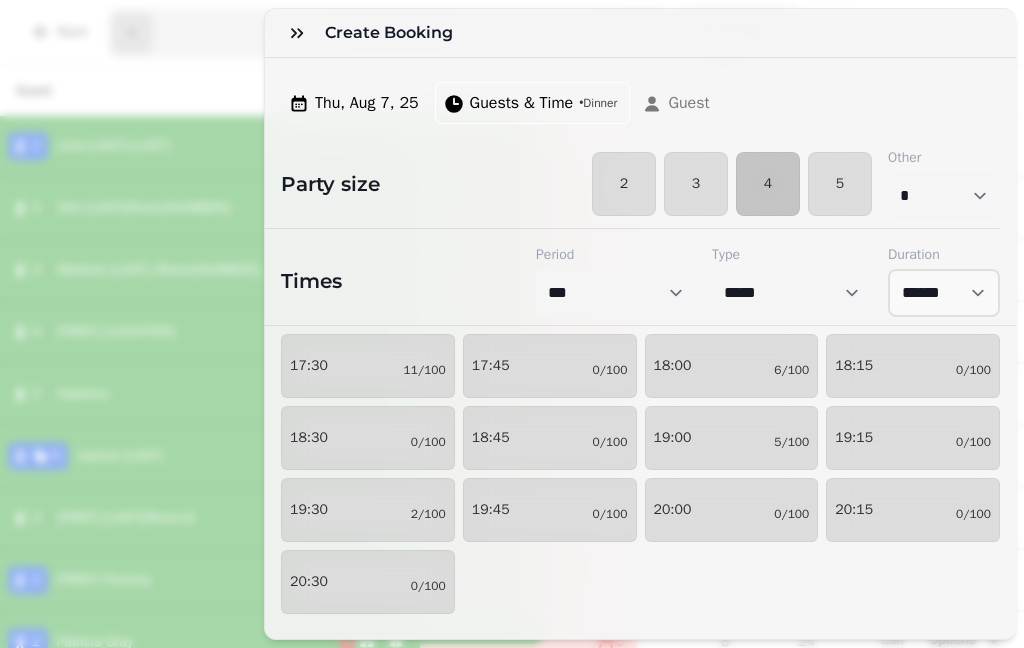 click on "18:00 6/100" at bounding box center (732, 366) 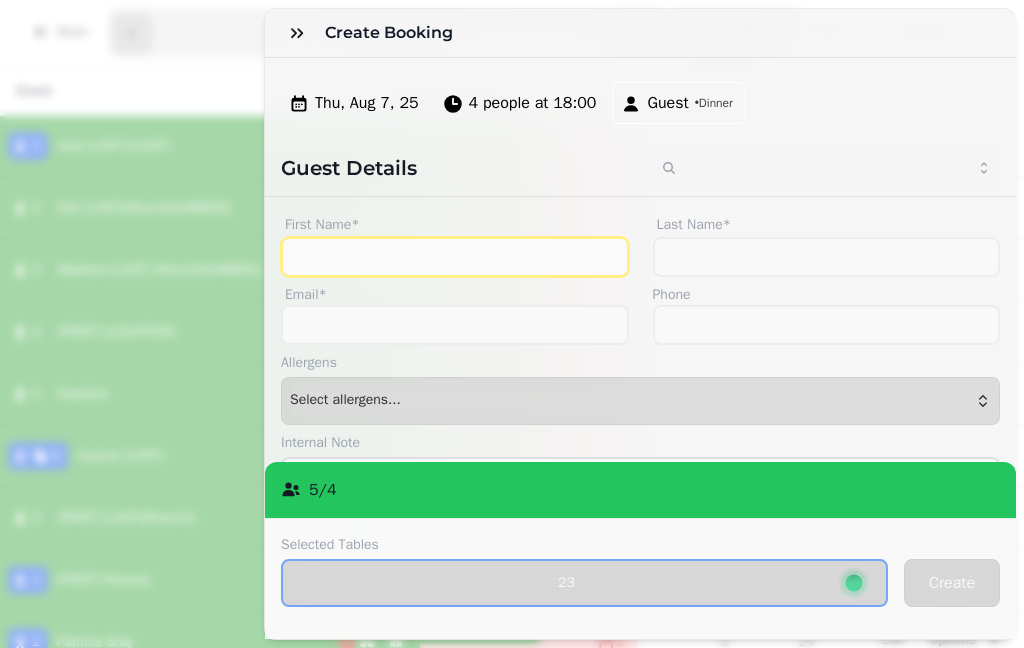 click on "First Name*" at bounding box center [455, 257] 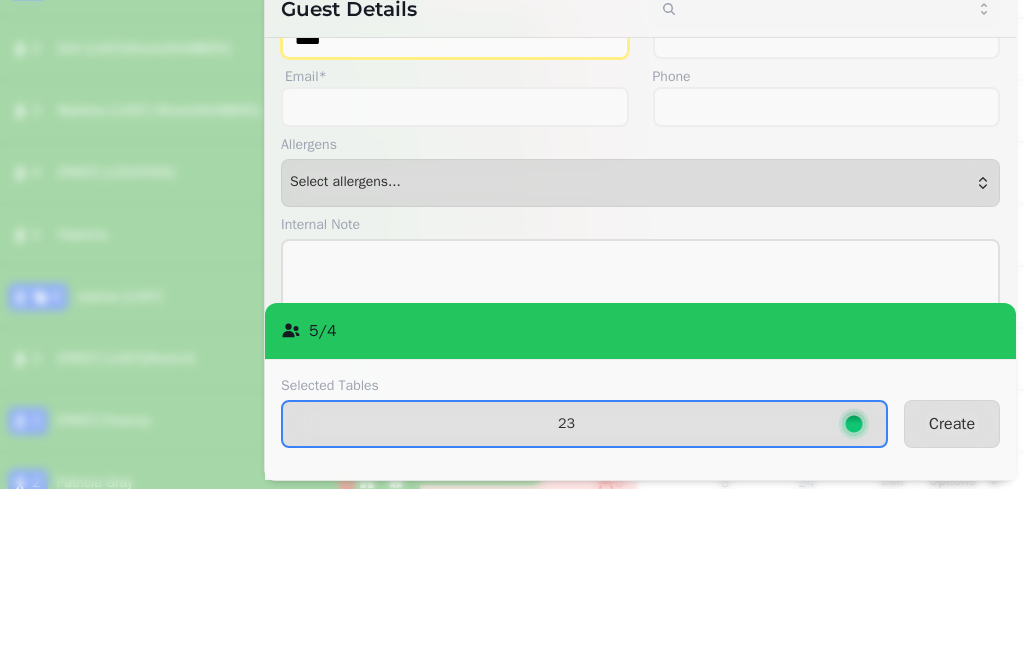 scroll, scrollTop: 61, scrollLeft: 0, axis: vertical 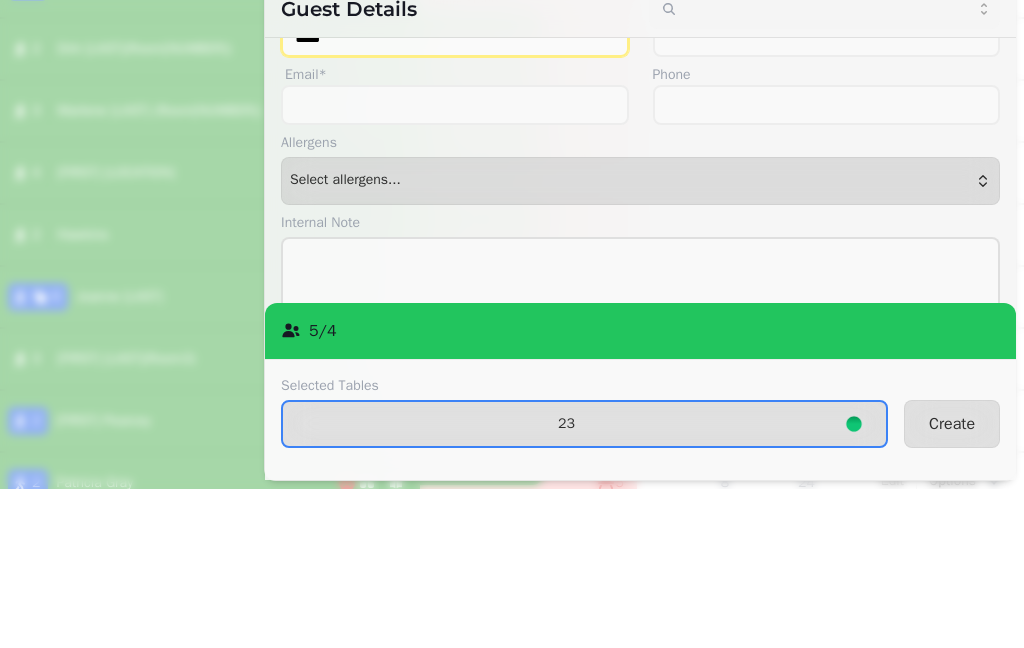 type on "****" 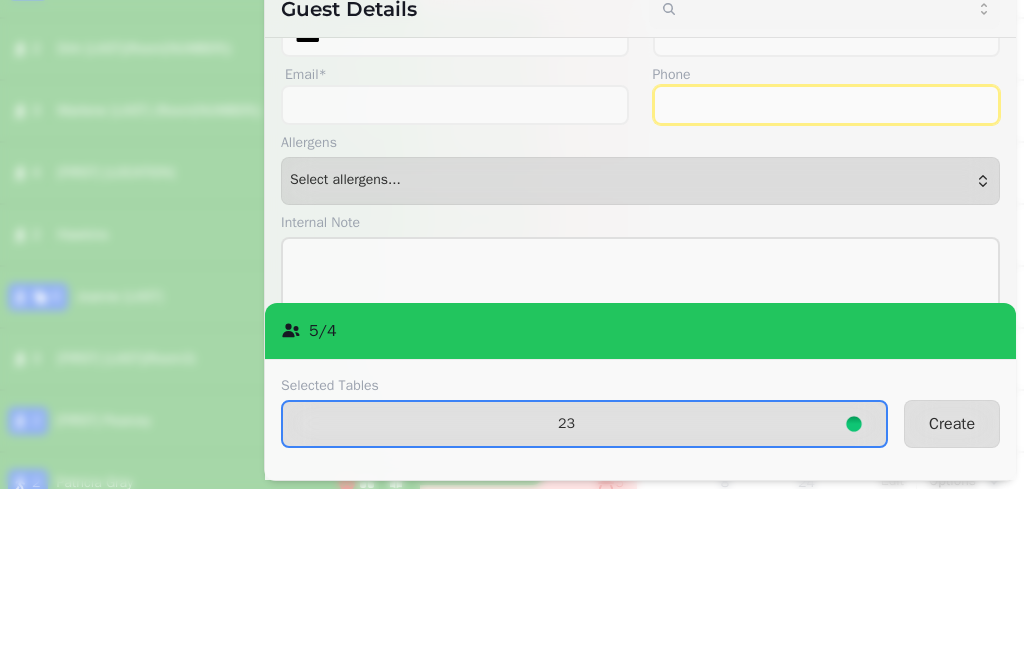 click on "Phone" at bounding box center (827, 264) 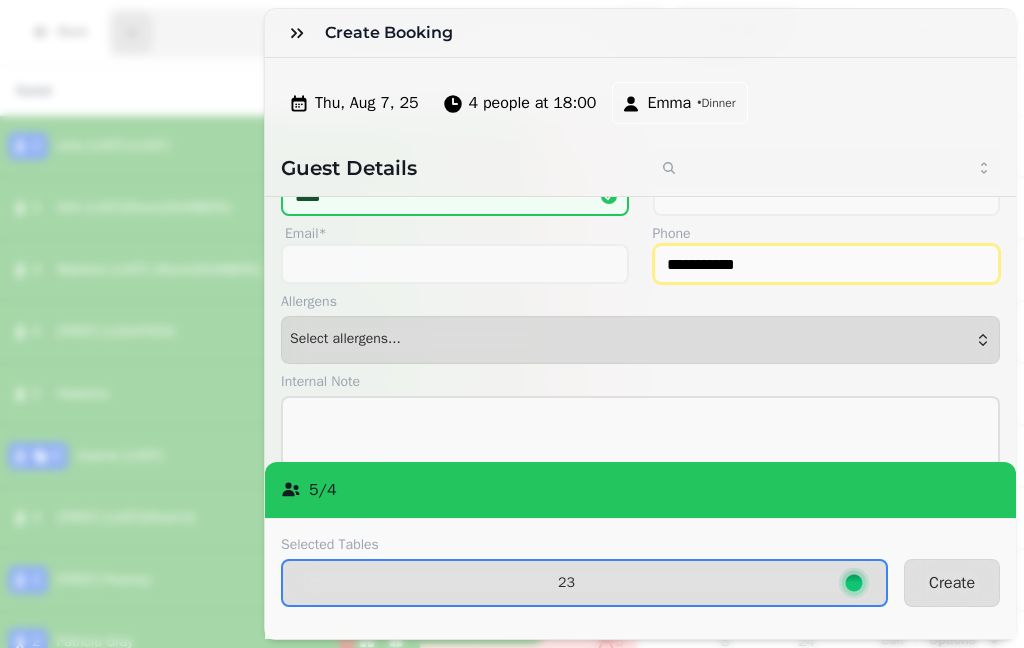 type on "**********" 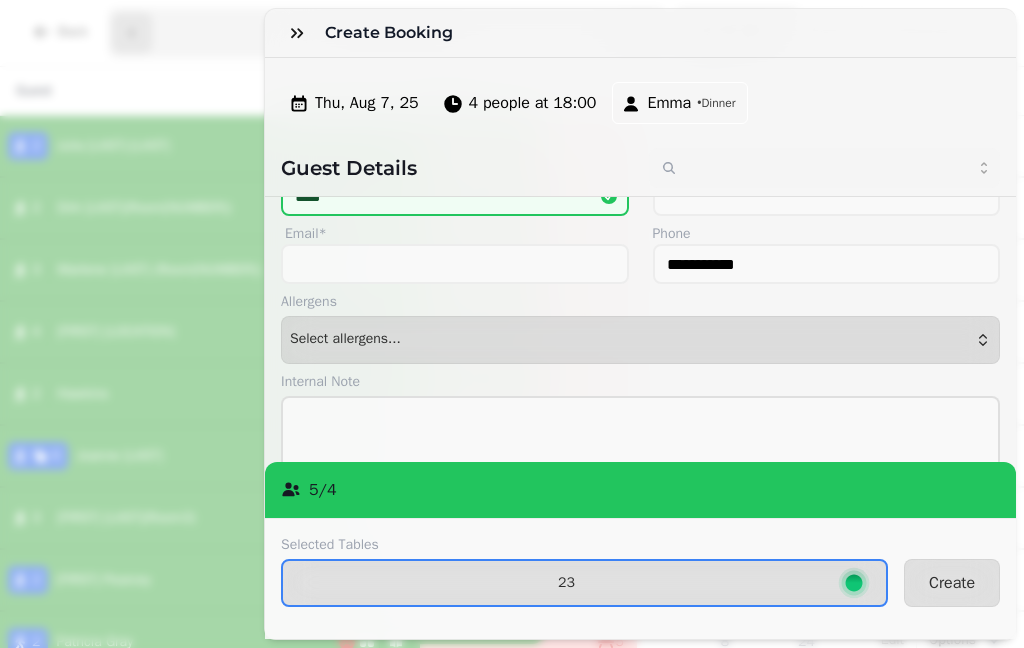 click on "Create" at bounding box center (952, 583) 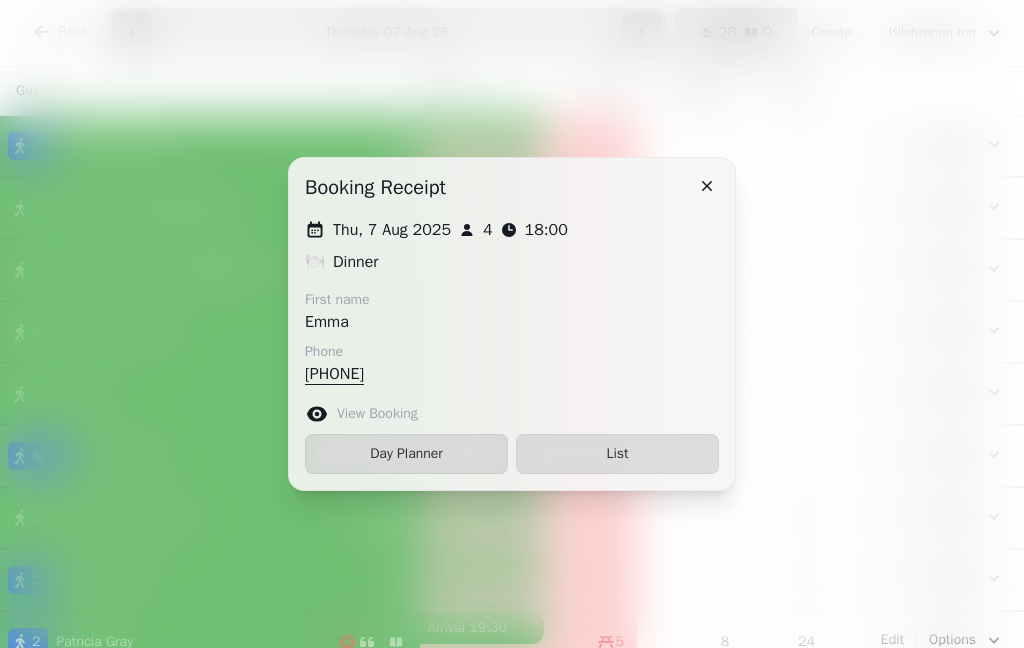 click 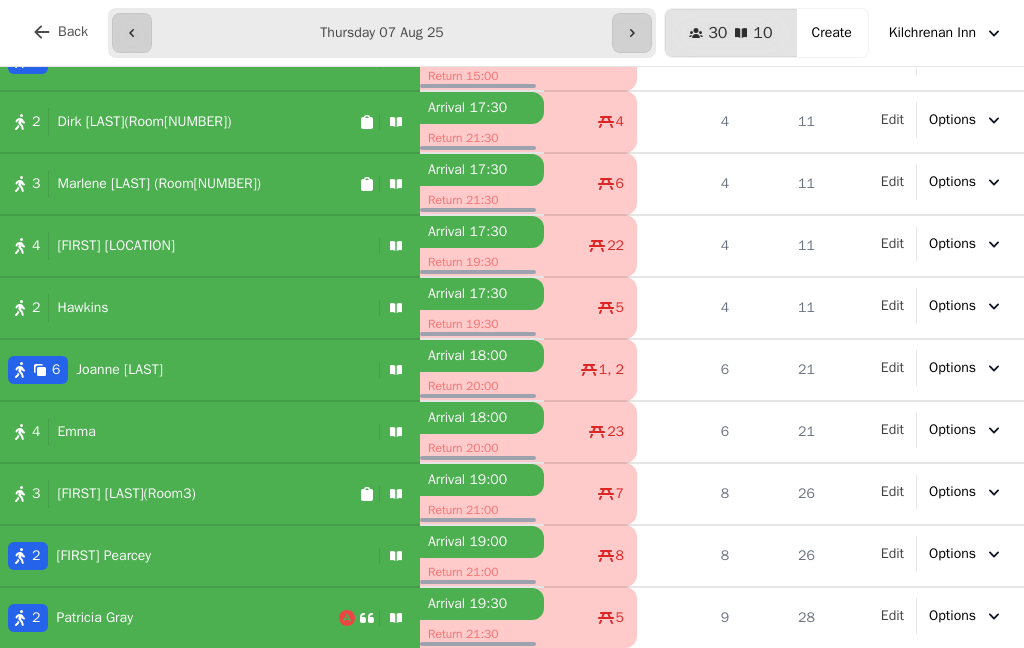 scroll, scrollTop: 86, scrollLeft: 0, axis: vertical 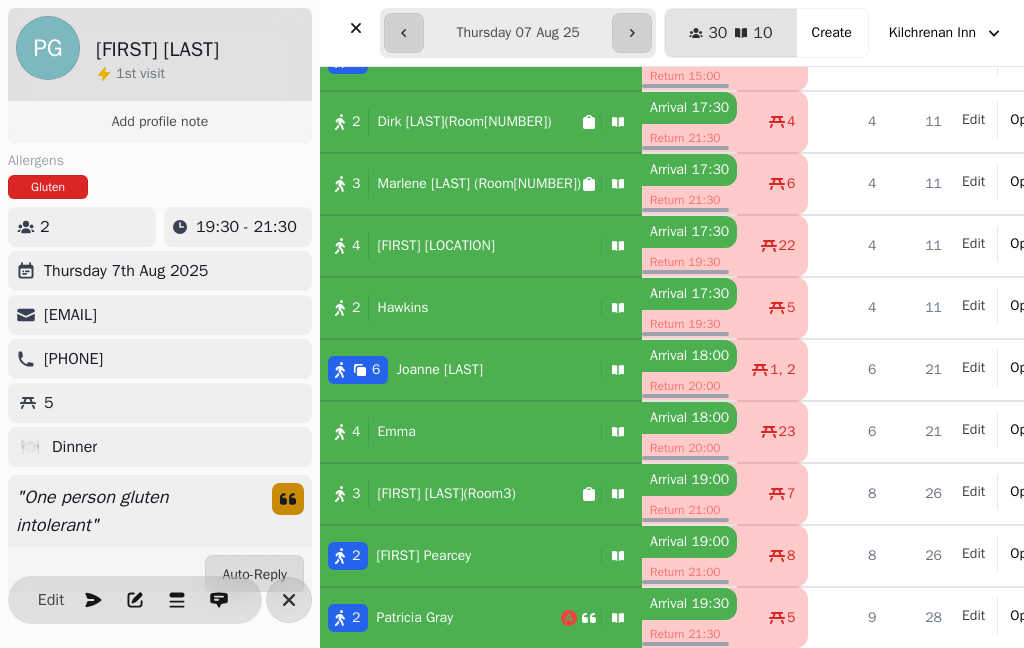 select on "**********" 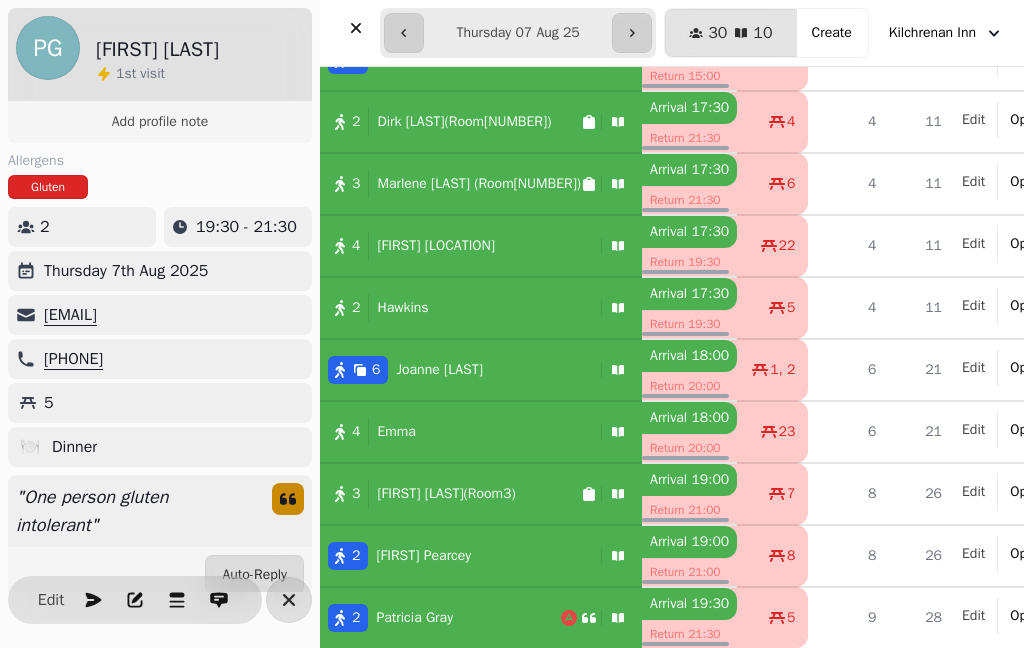 click 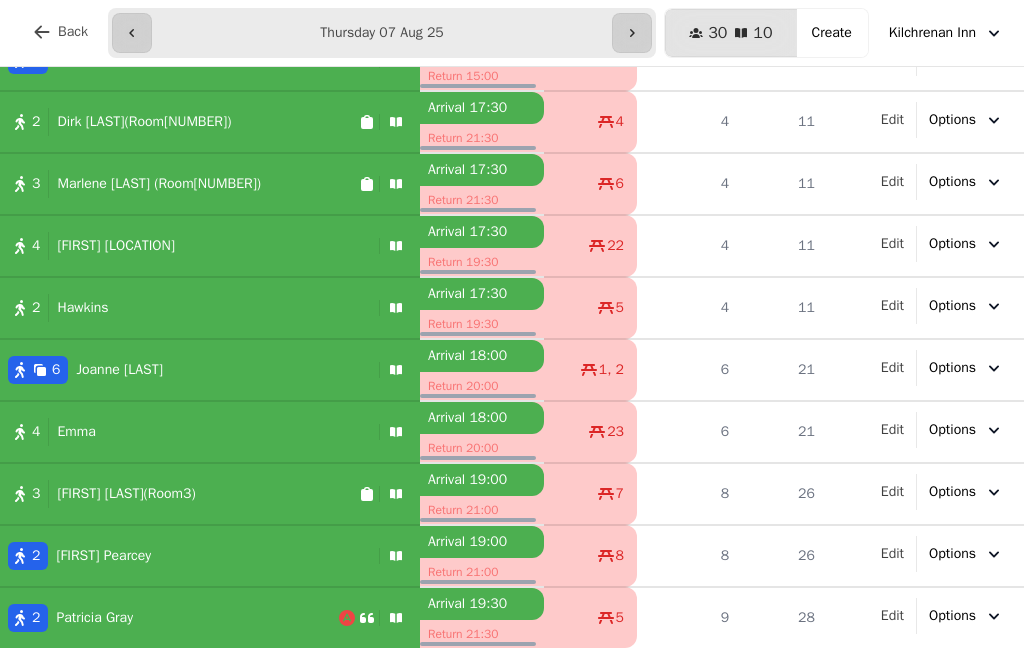 click 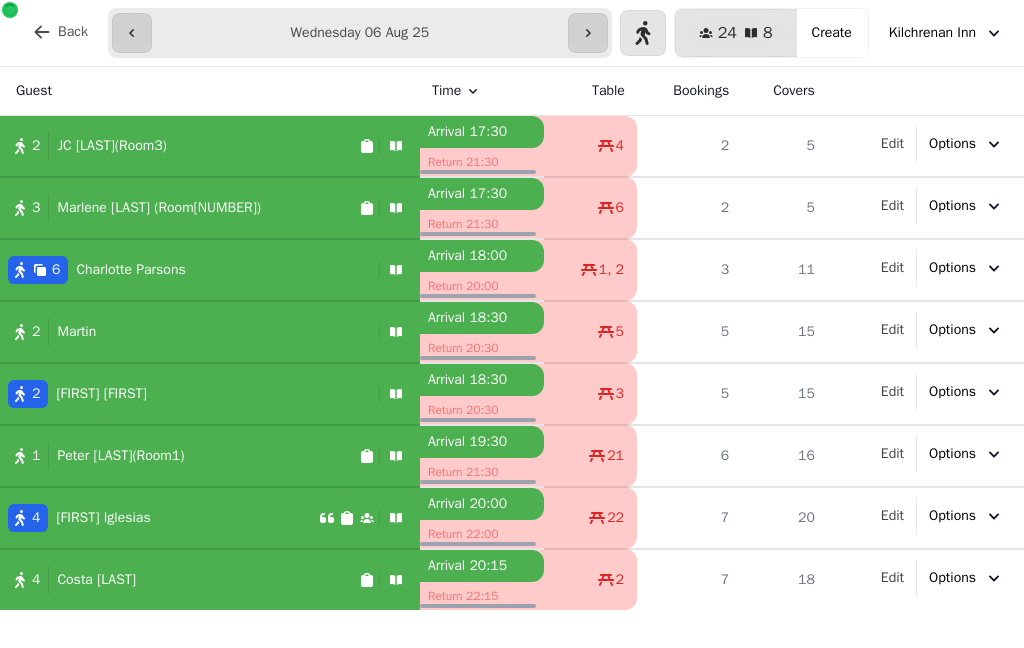 scroll, scrollTop: 0, scrollLeft: 0, axis: both 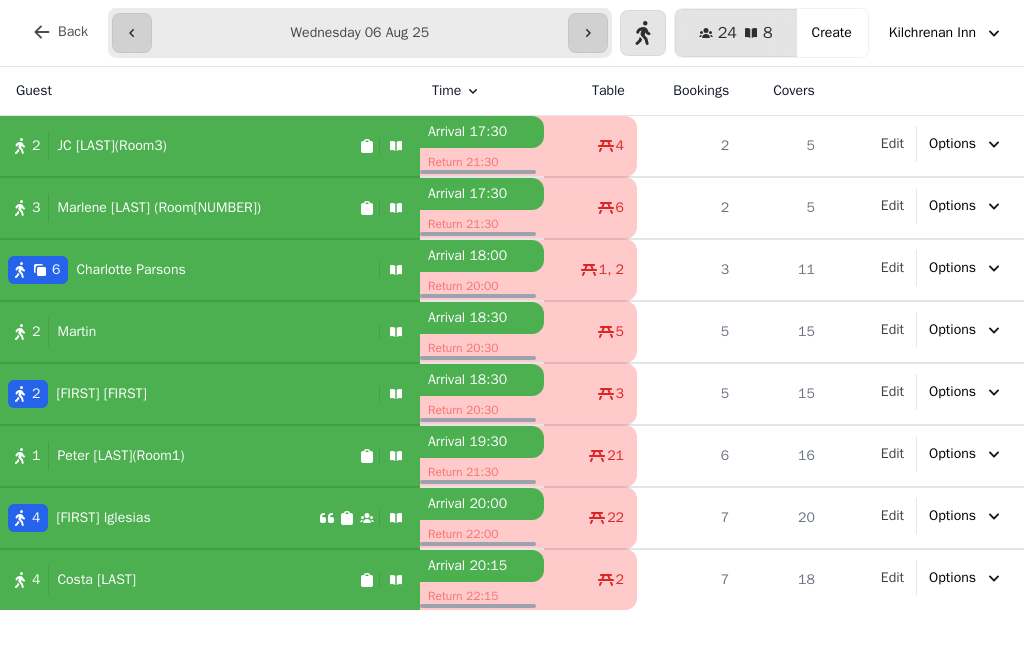 click 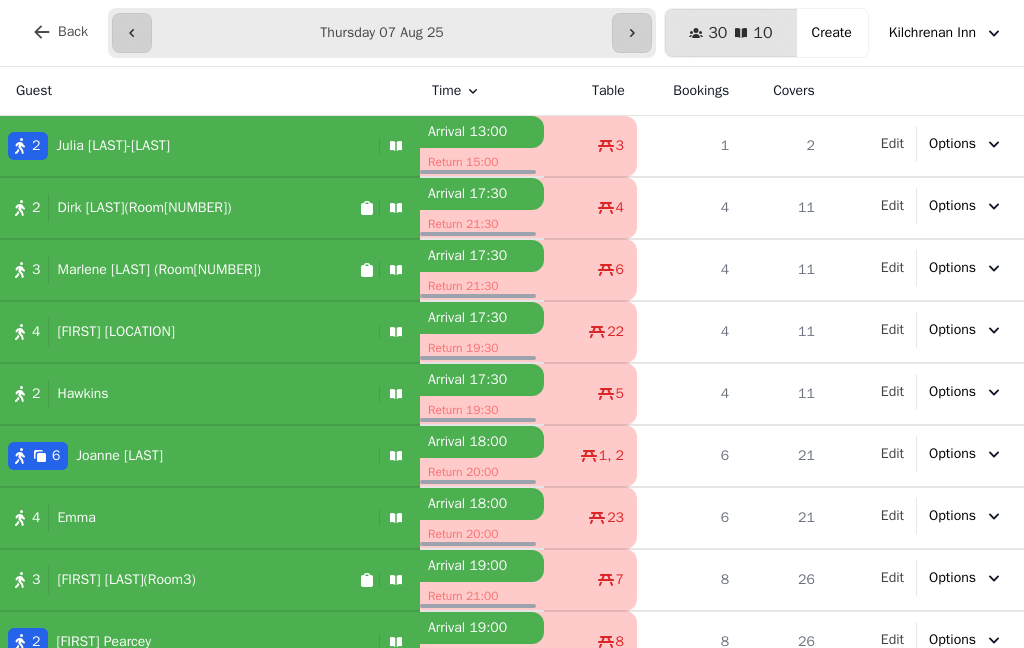 click 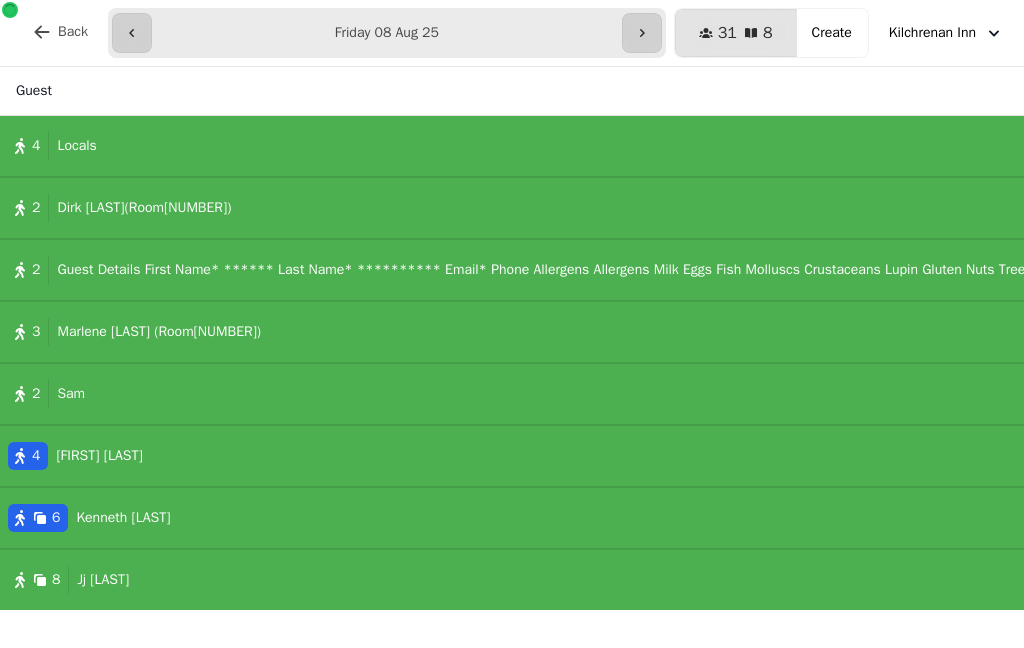 click 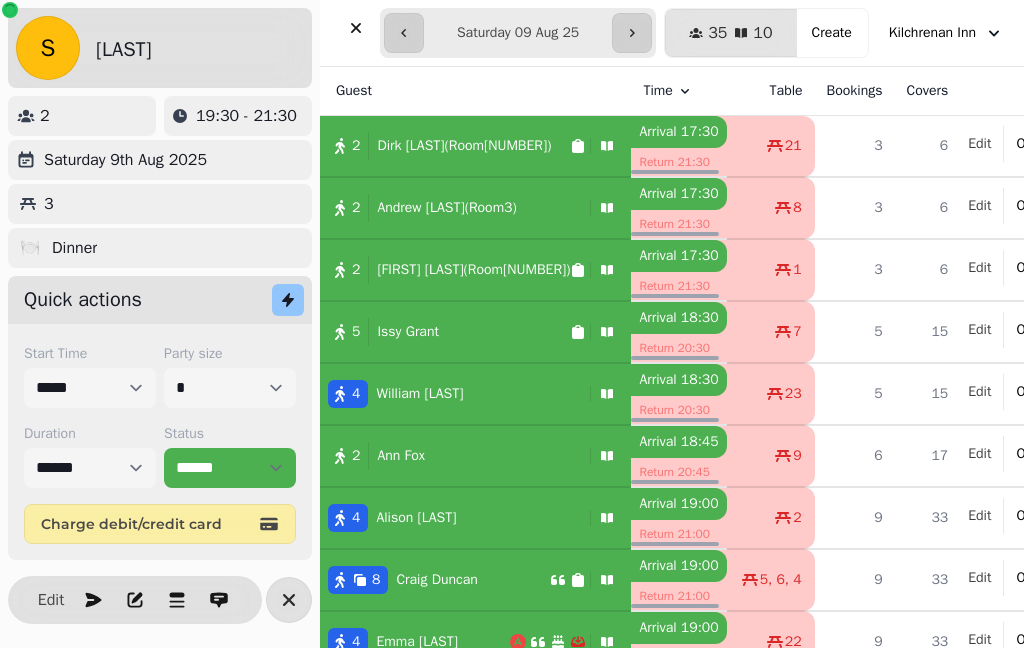 select on "**********" 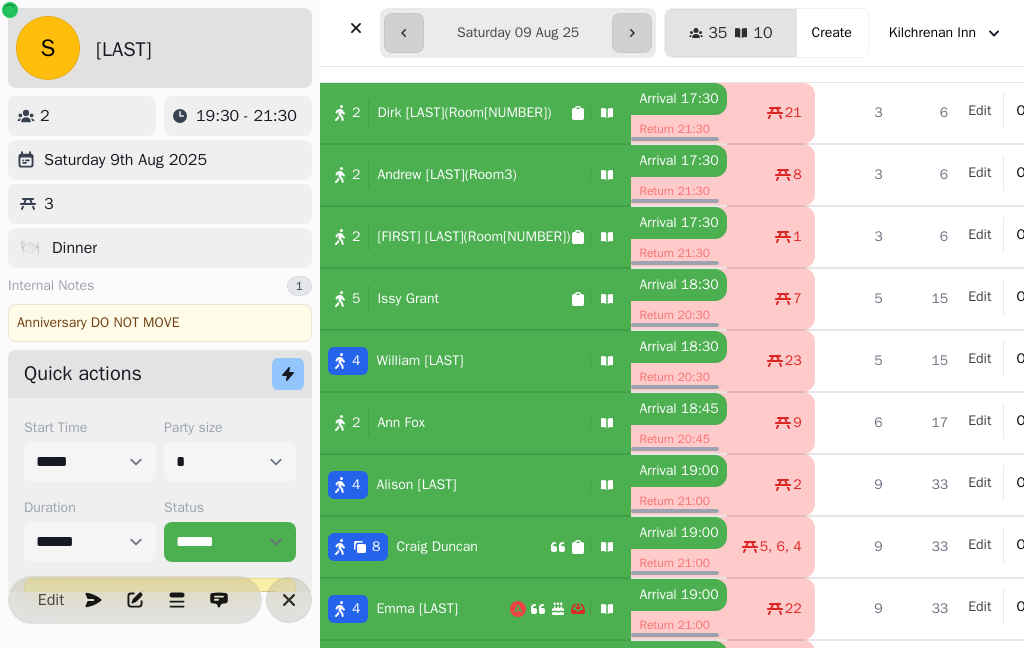 scroll, scrollTop: 86, scrollLeft: 0, axis: vertical 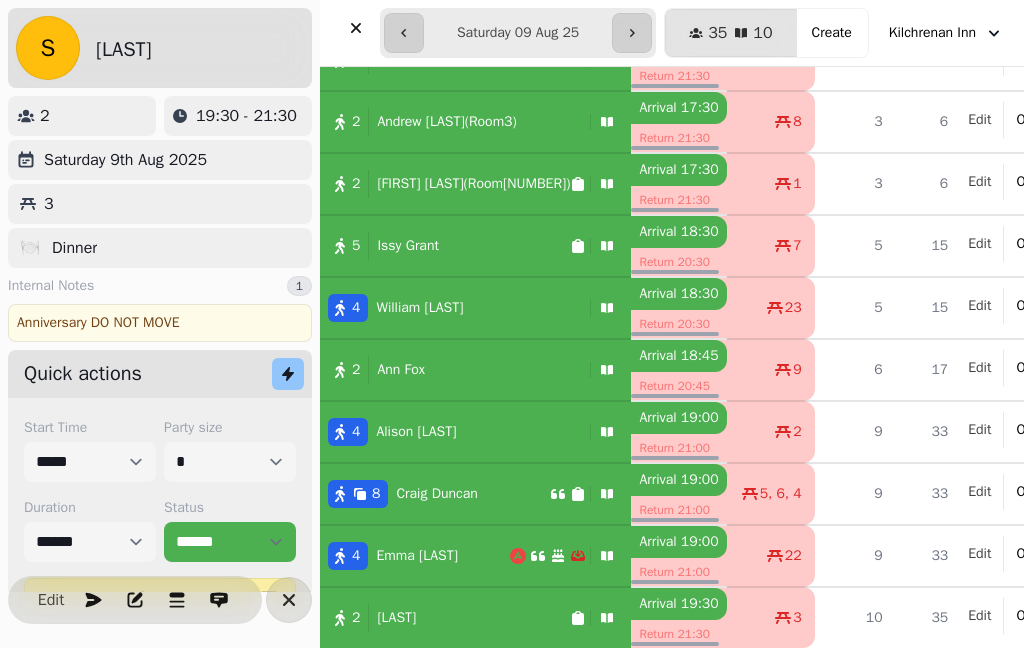 click at bounding box center (632, 33) 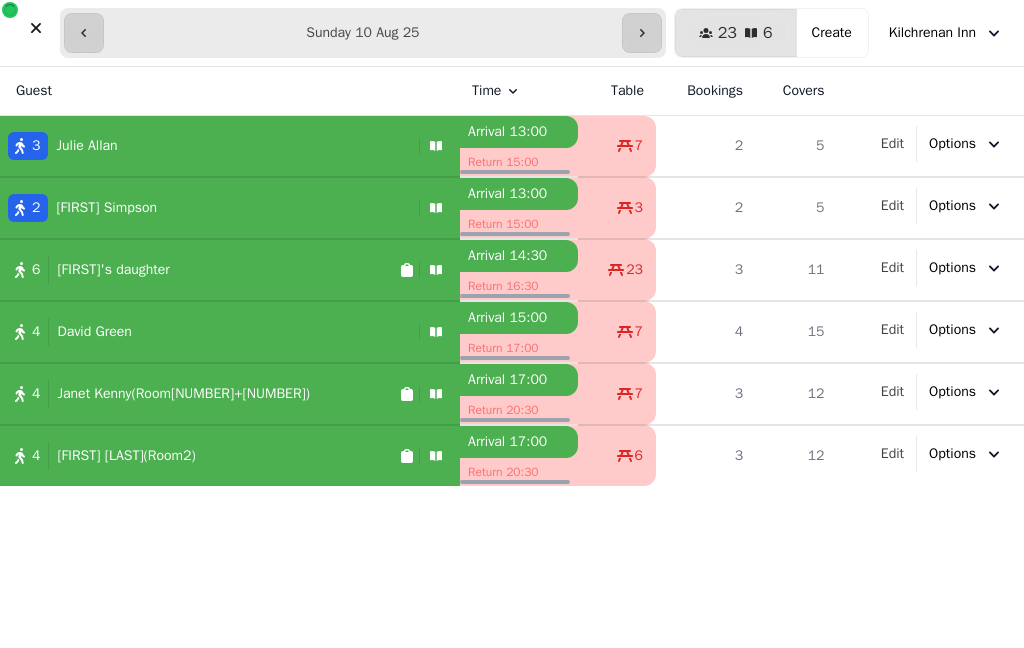 scroll, scrollTop: 0, scrollLeft: 0, axis: both 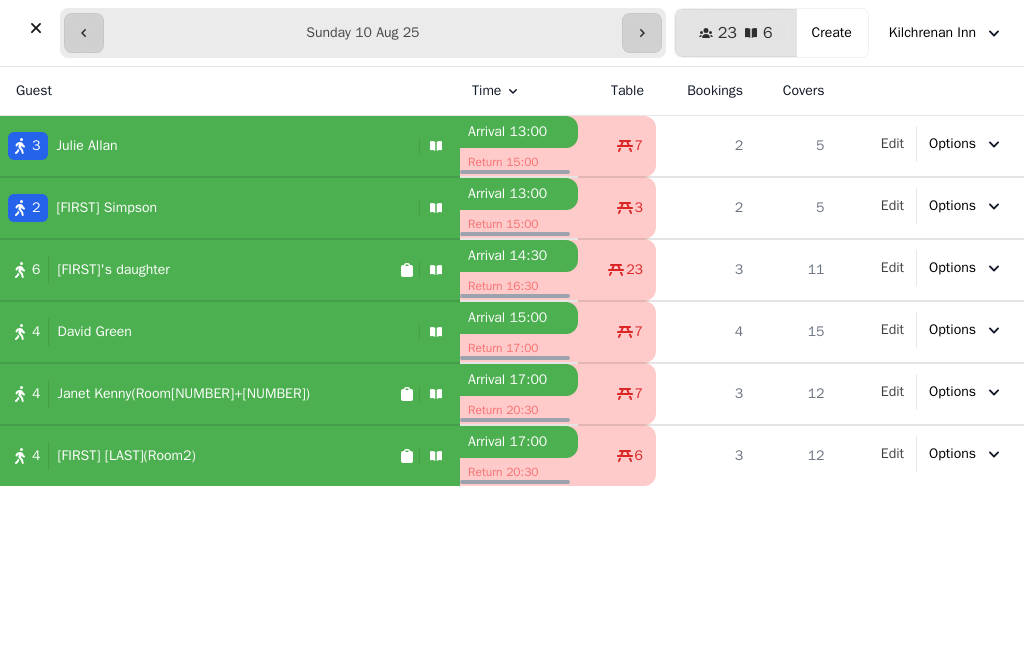 click on "**********" at bounding box center [363, 33] 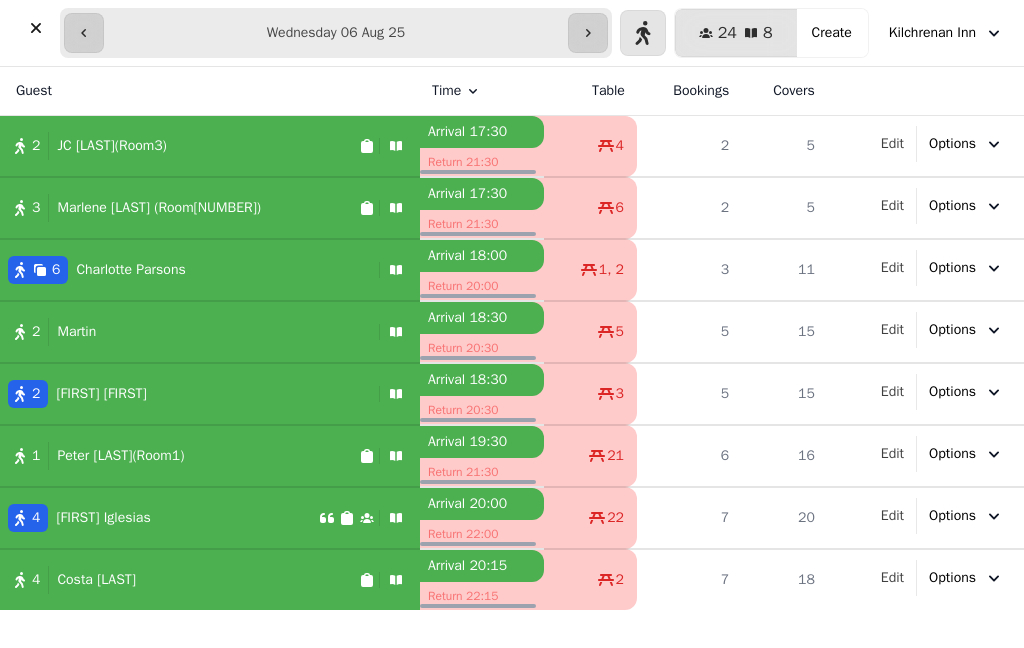 click at bounding box center (588, 33) 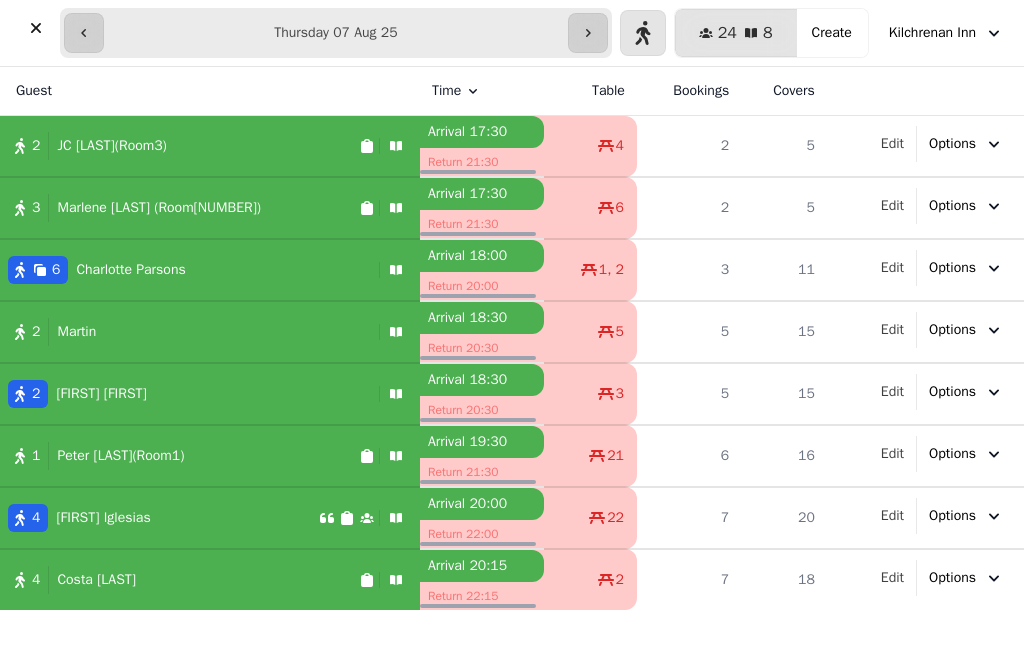 type on "**********" 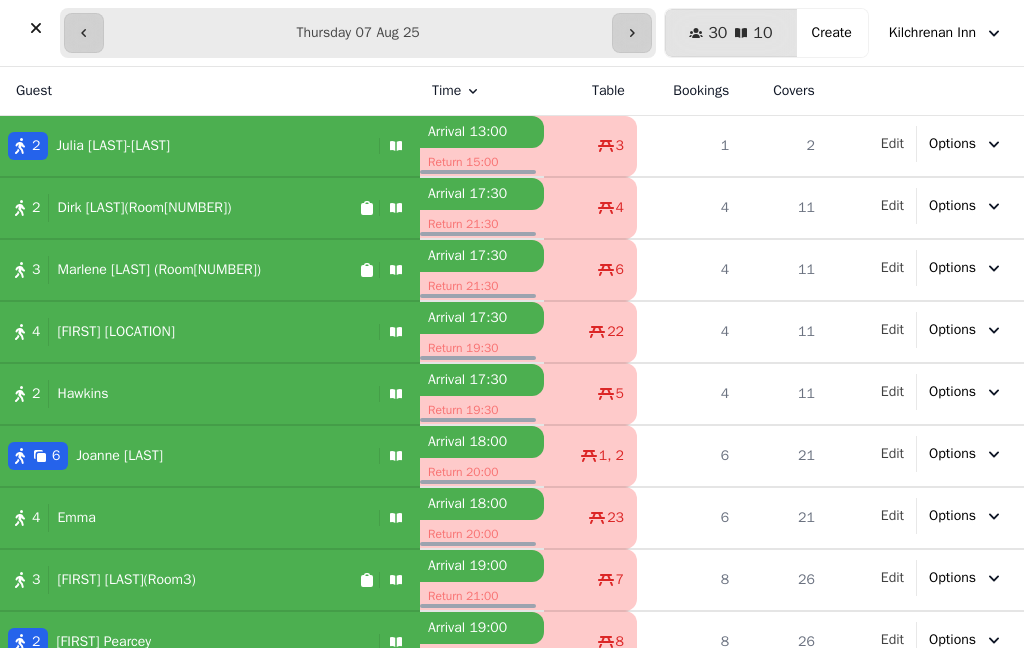 click on "Create" at bounding box center (832, 33) 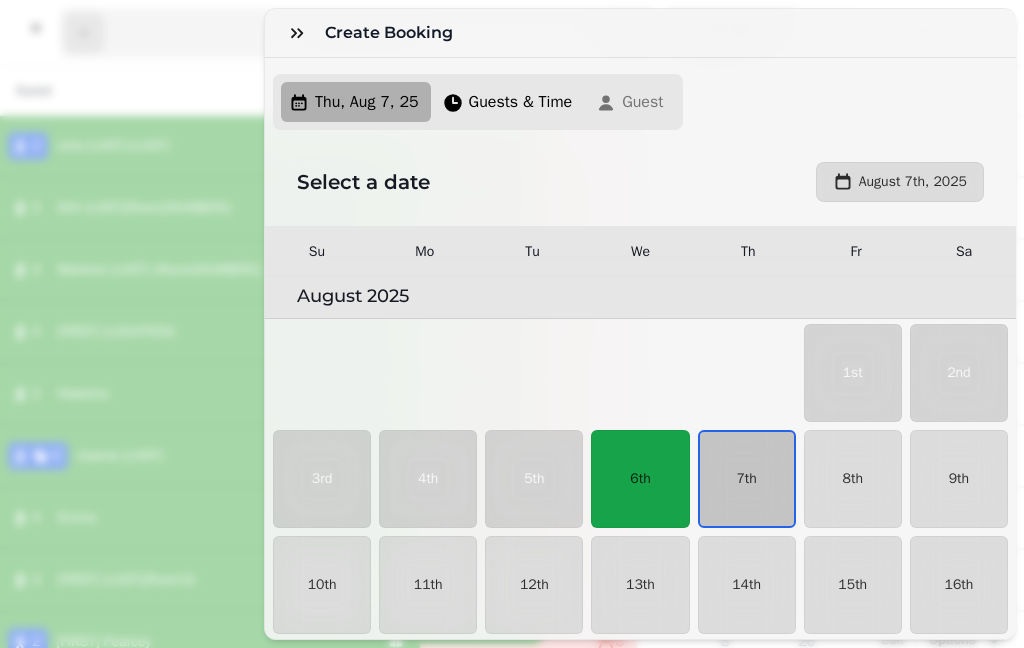 scroll, scrollTop: 54, scrollLeft: 0, axis: vertical 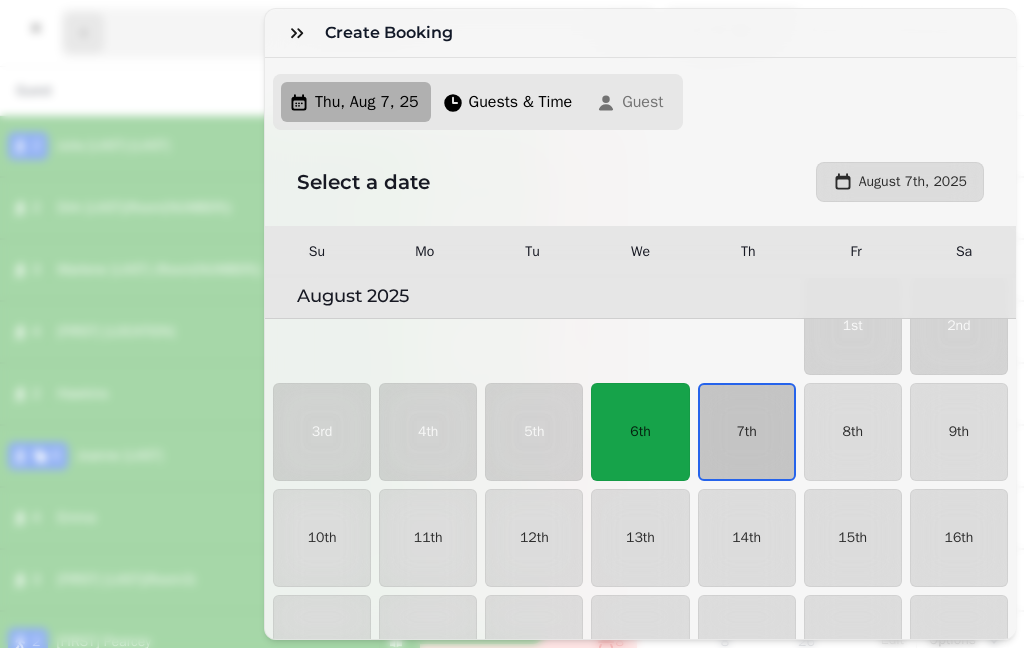 click on "7th" at bounding box center (746, 432) 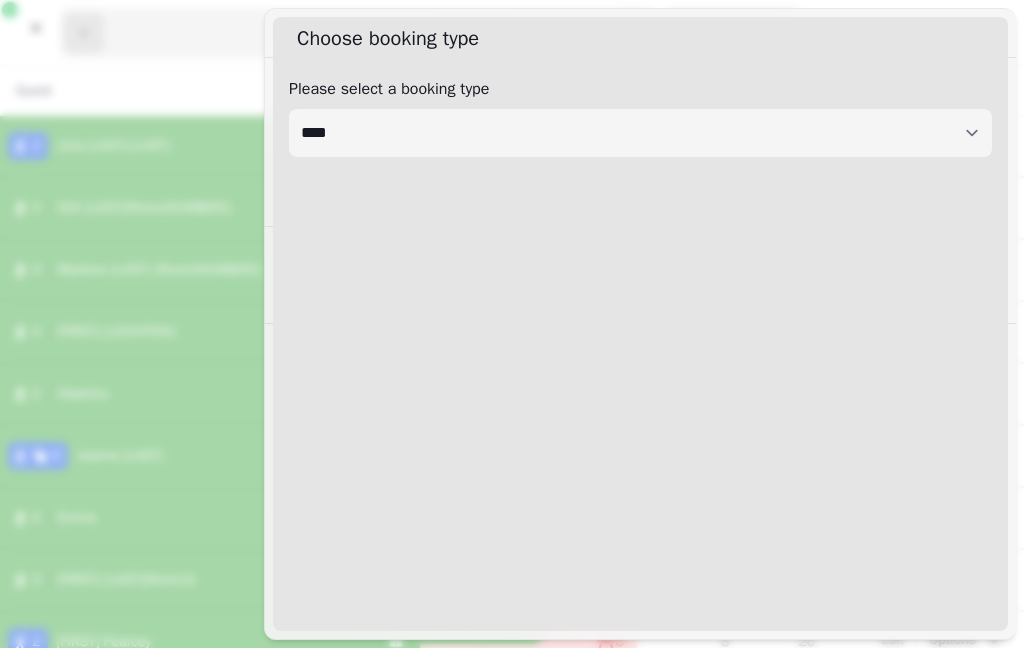 select on "****" 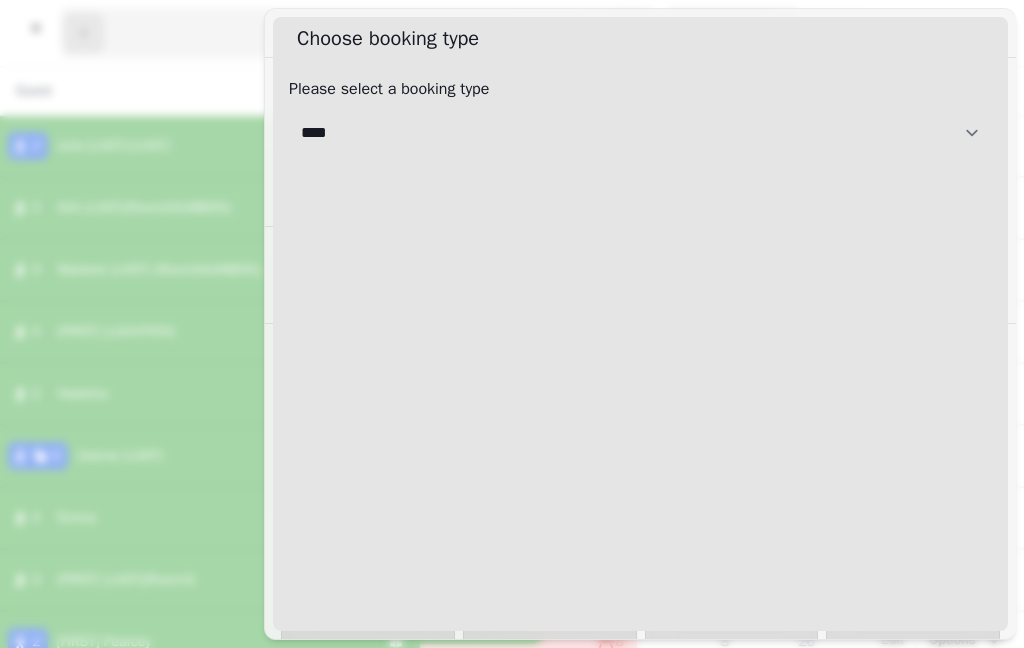 click on "**********" at bounding box center (640, 133) 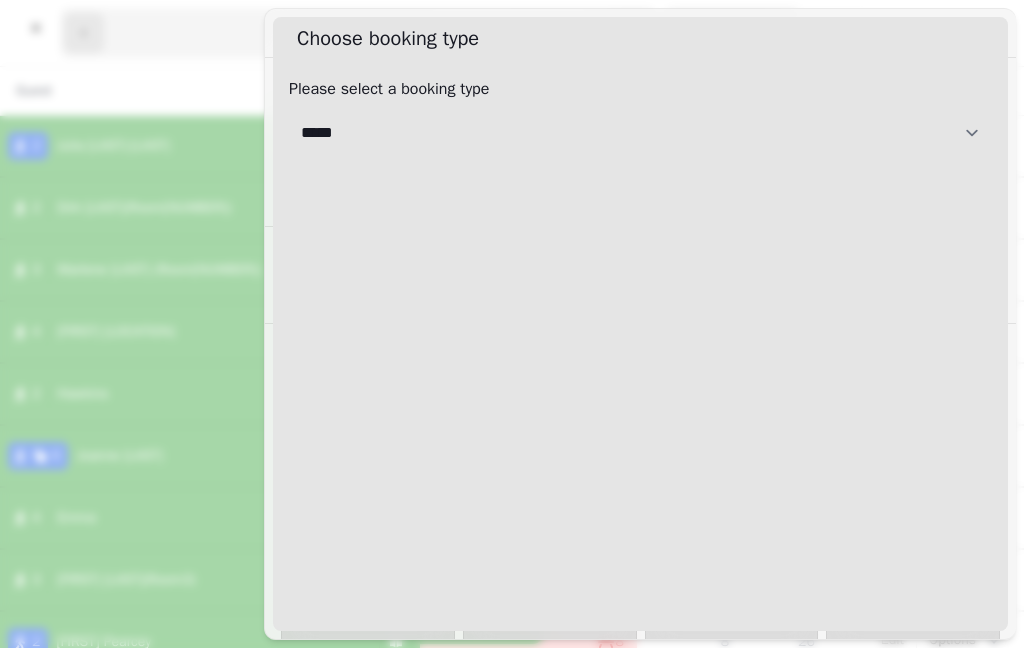 select on "**********" 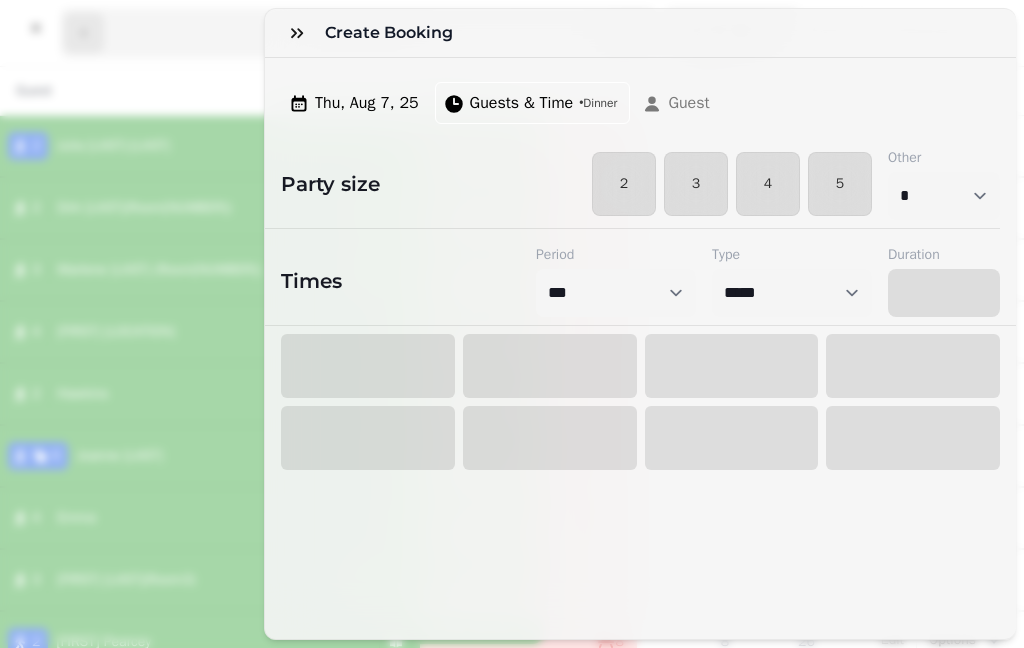 select on "****" 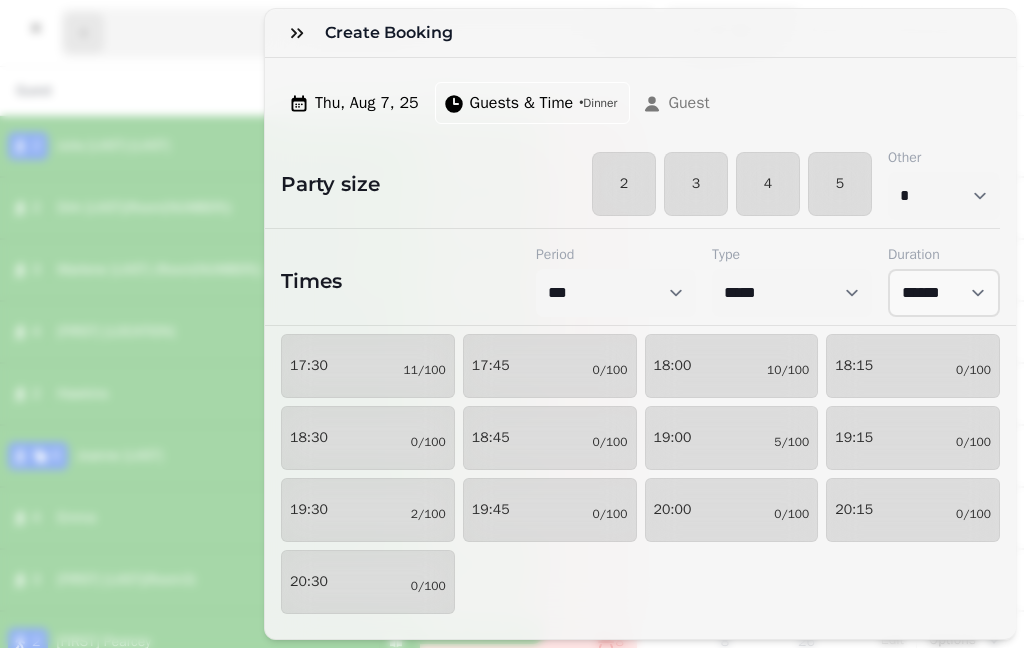 click on "2" at bounding box center [624, 184] 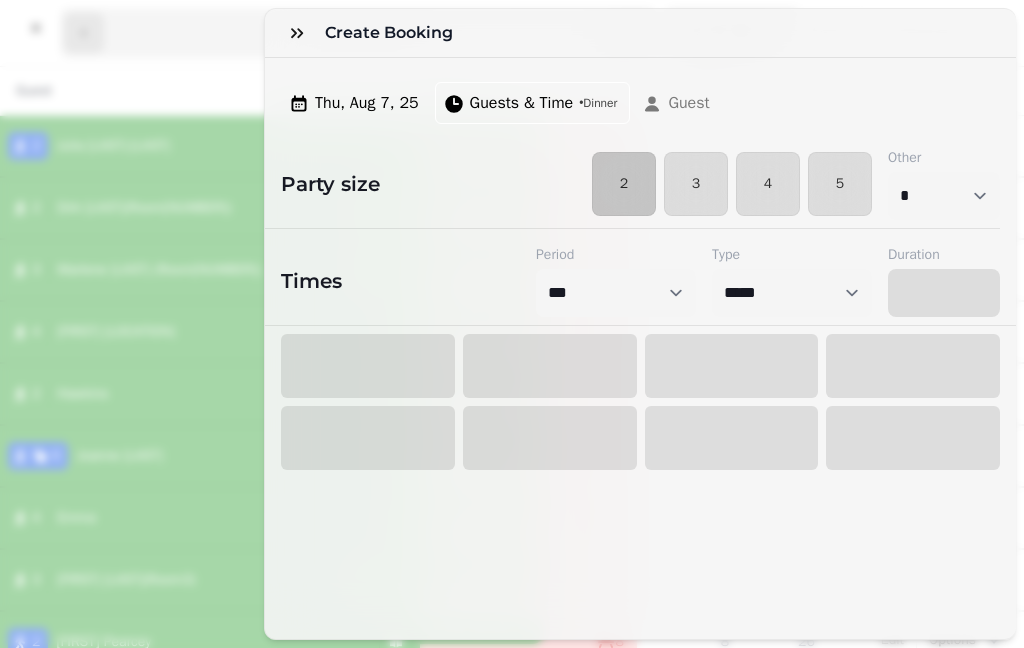 select on "****" 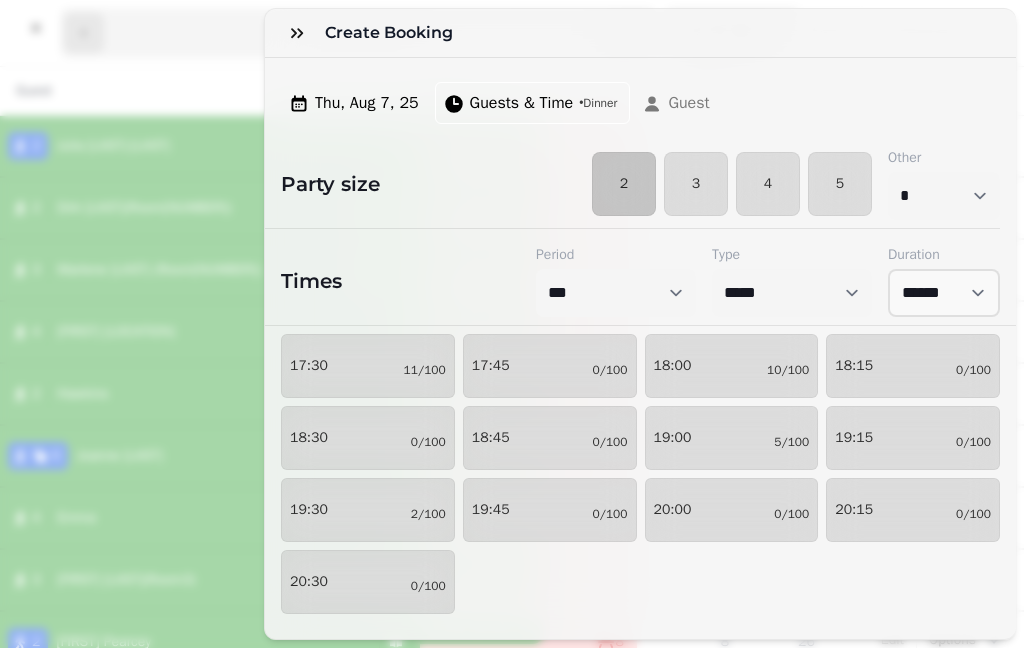 click on "19:00 5/100" at bounding box center (732, 438) 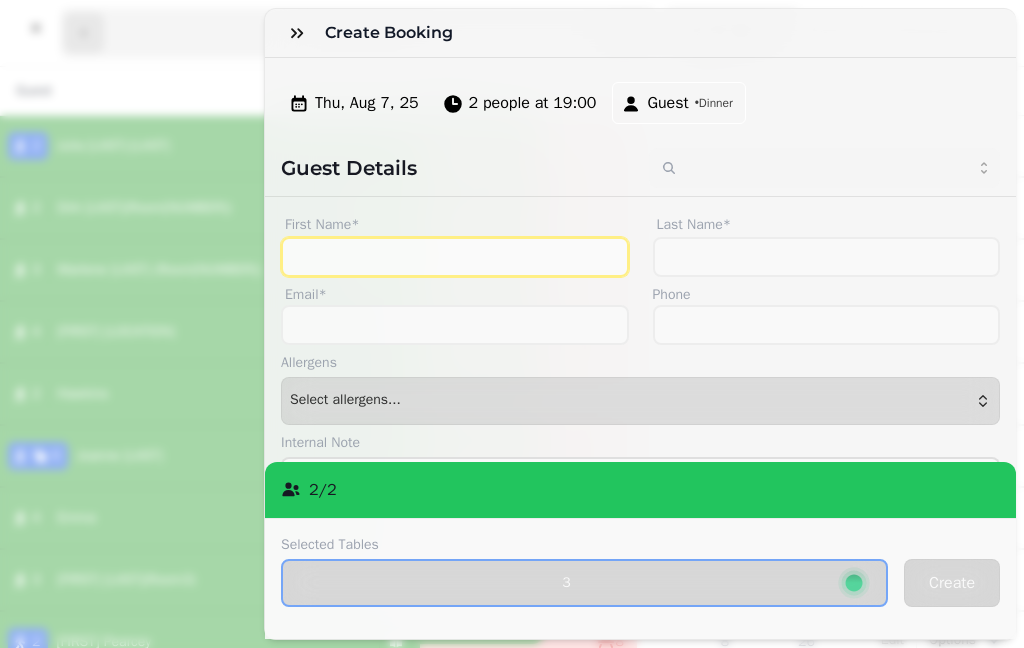click on "First Name*" at bounding box center (455, 257) 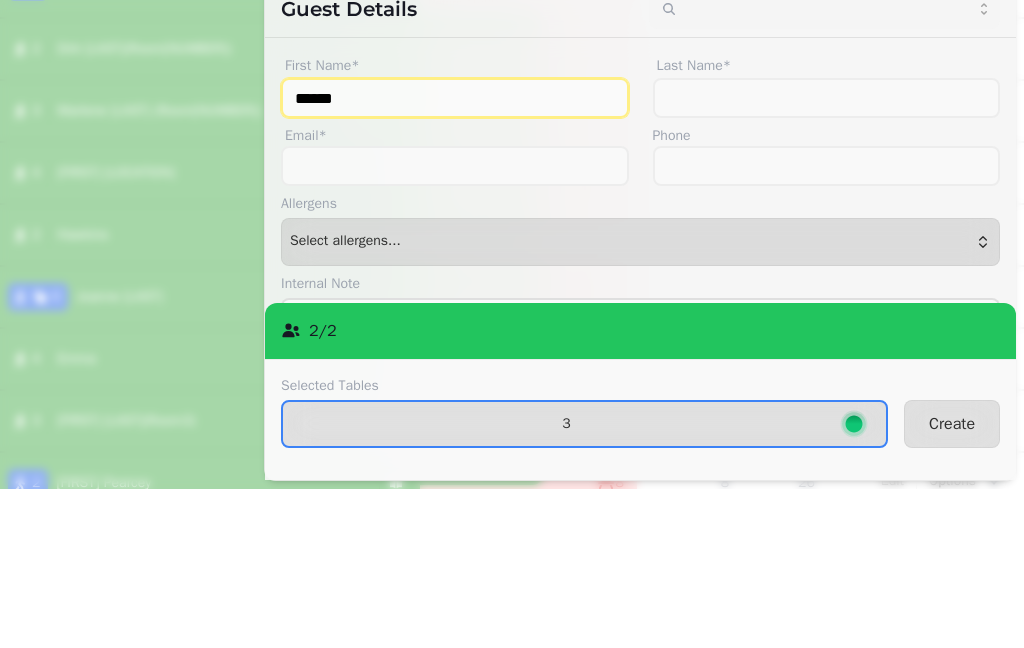 type on "******" 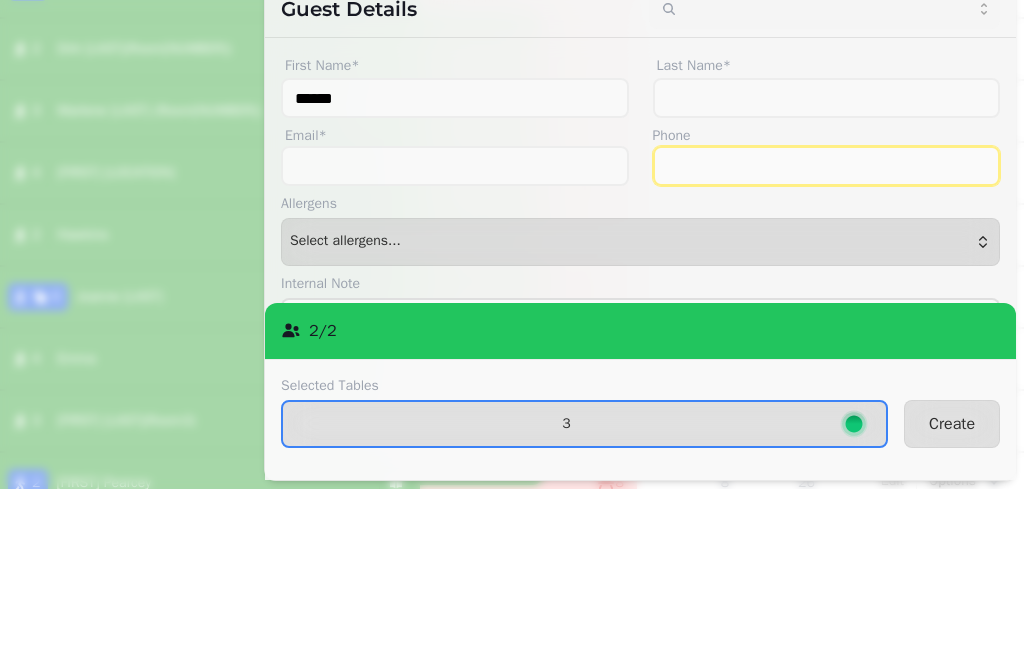 click on "Phone" at bounding box center [827, 325] 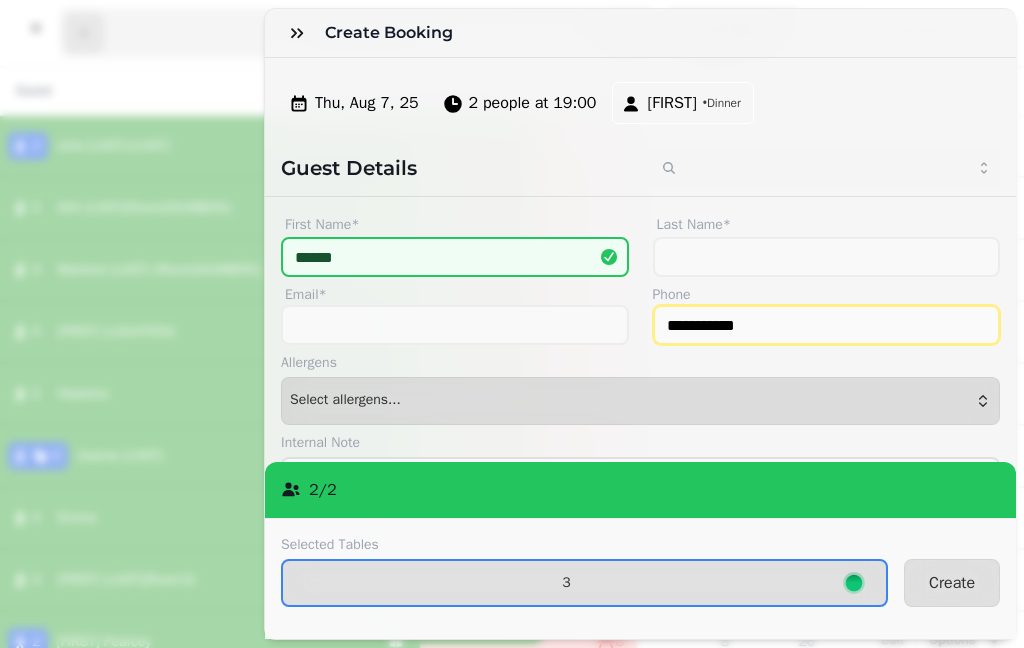 type on "**********" 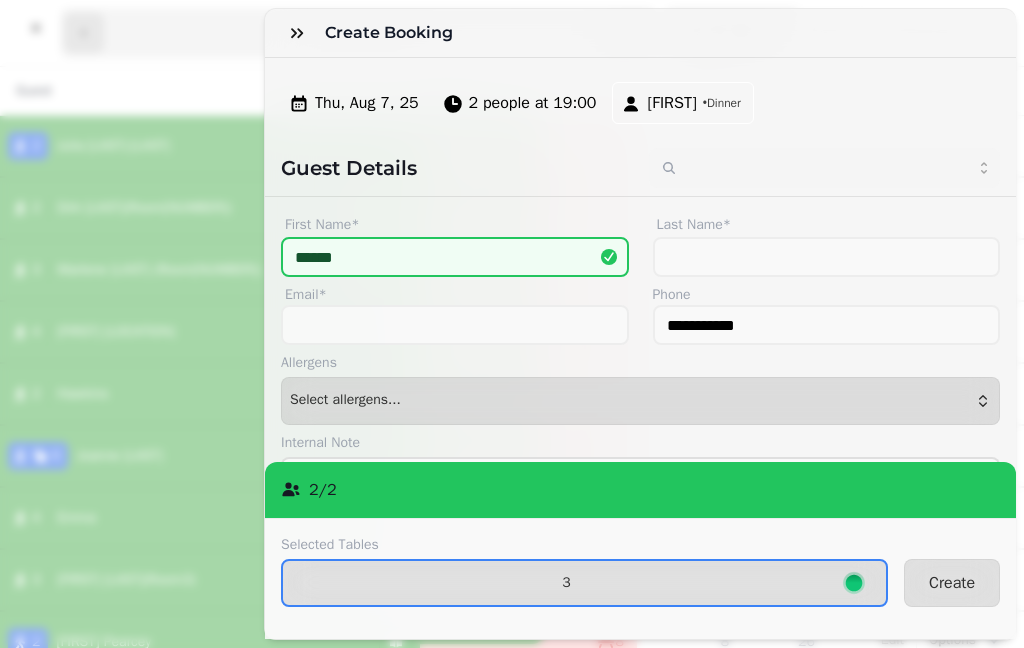 click on "Create" at bounding box center (952, 583) 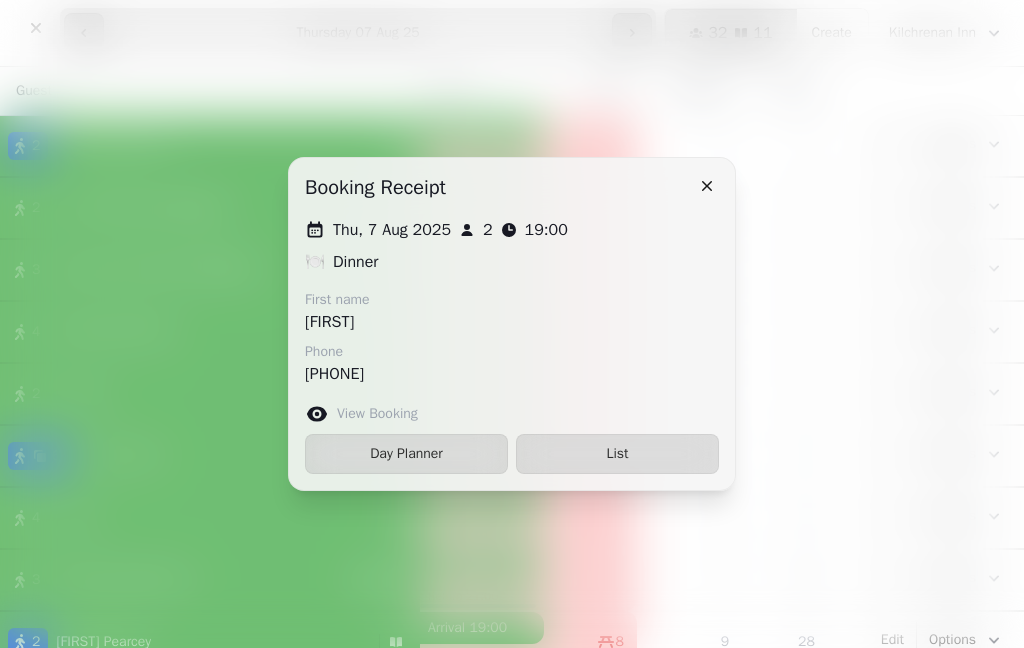 click 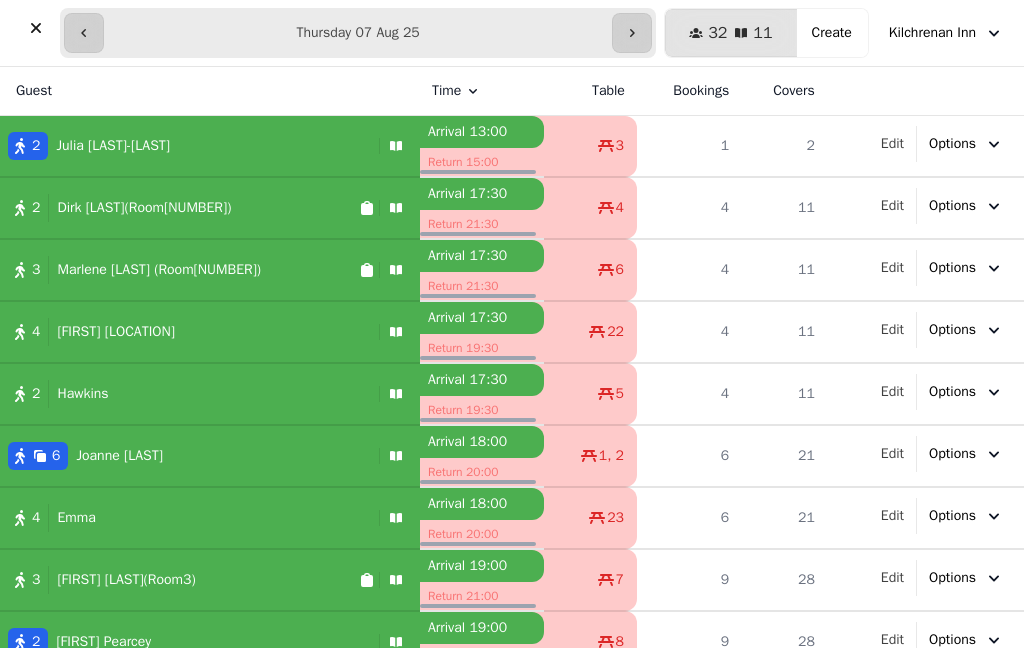 click at bounding box center [84, 33] 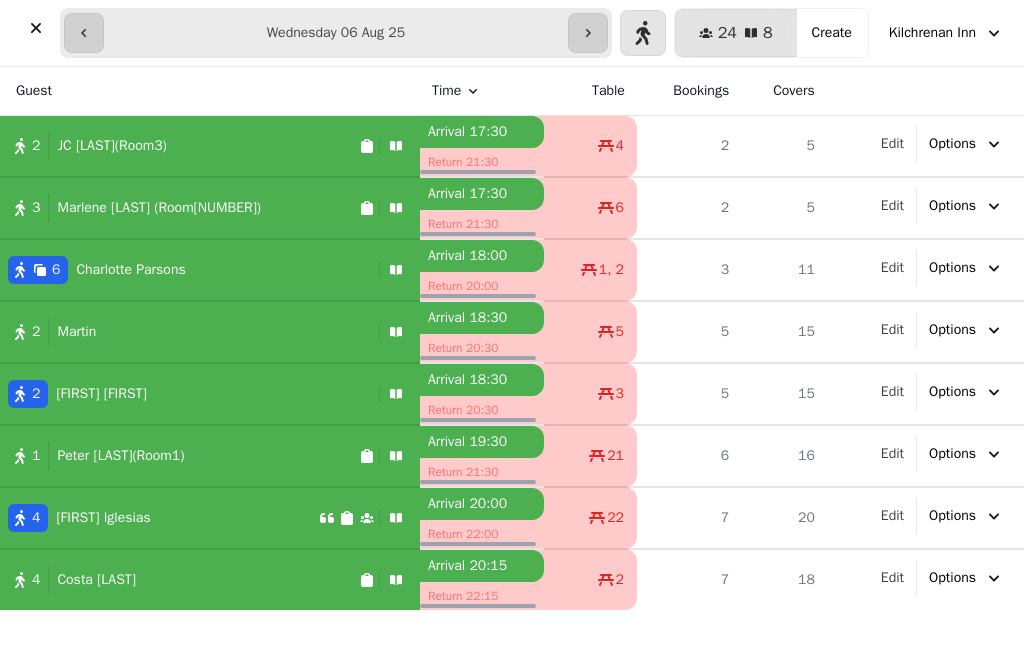 click 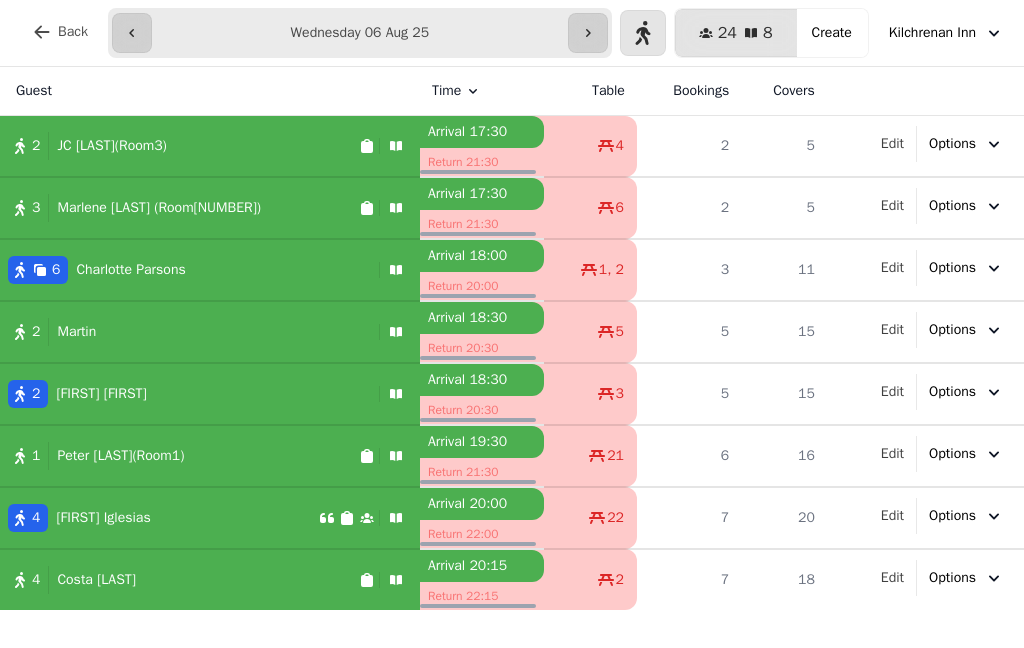 click on "Back" at bounding box center (60, 32) 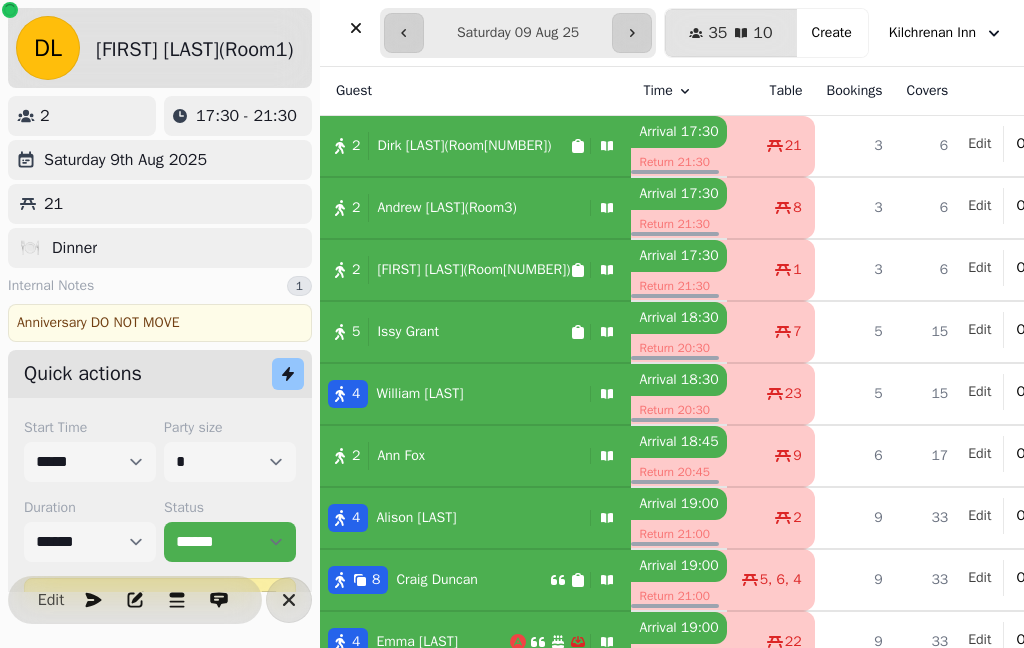 select on "**********" 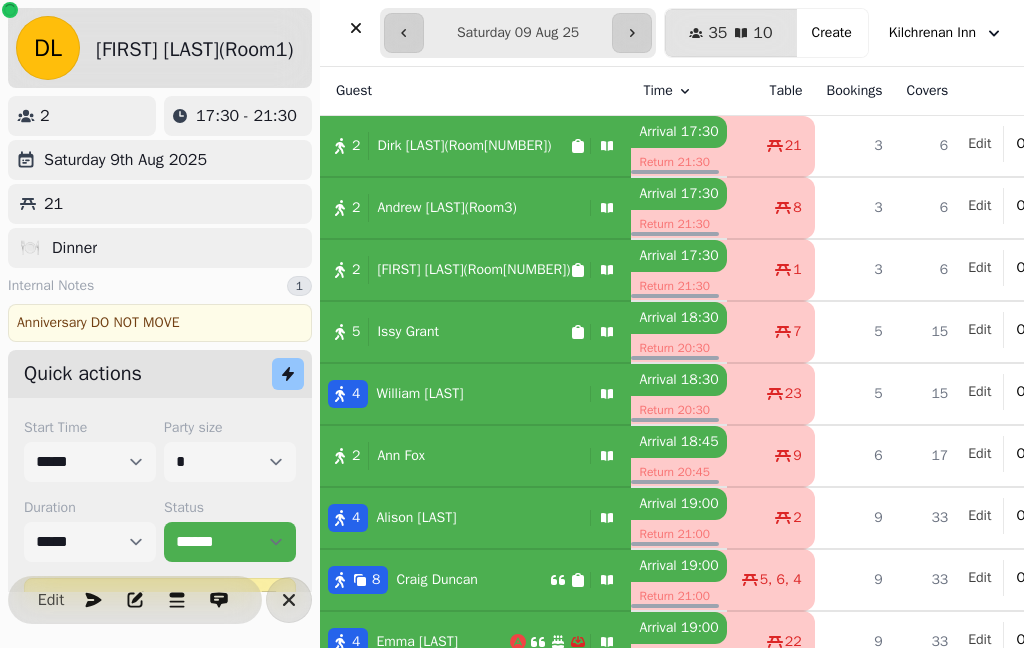 scroll, scrollTop: 86, scrollLeft: 0, axis: vertical 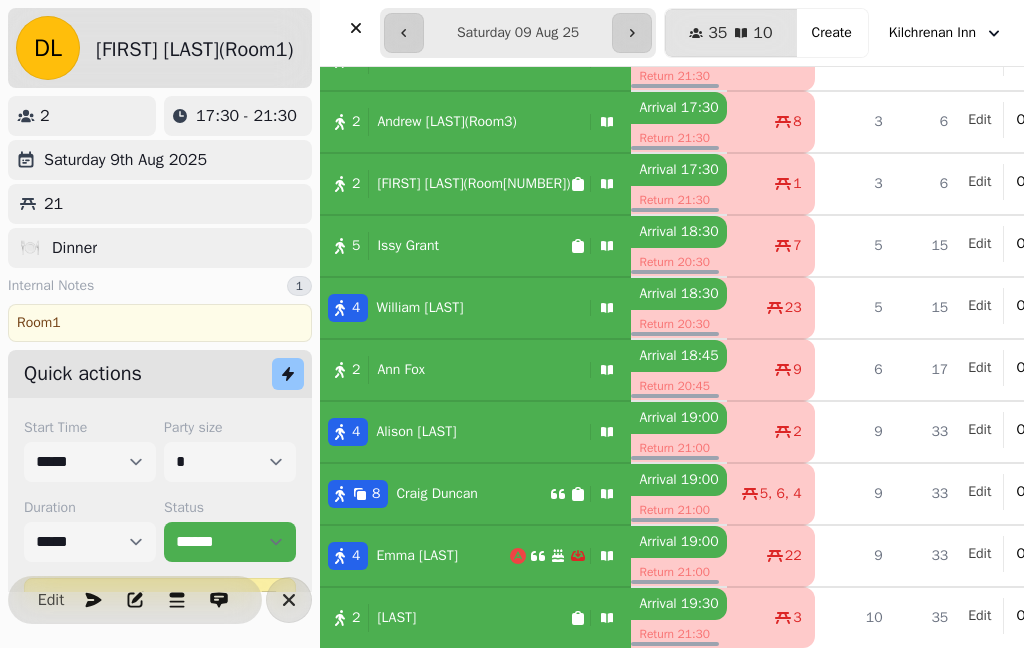 click at bounding box center (356, 28) 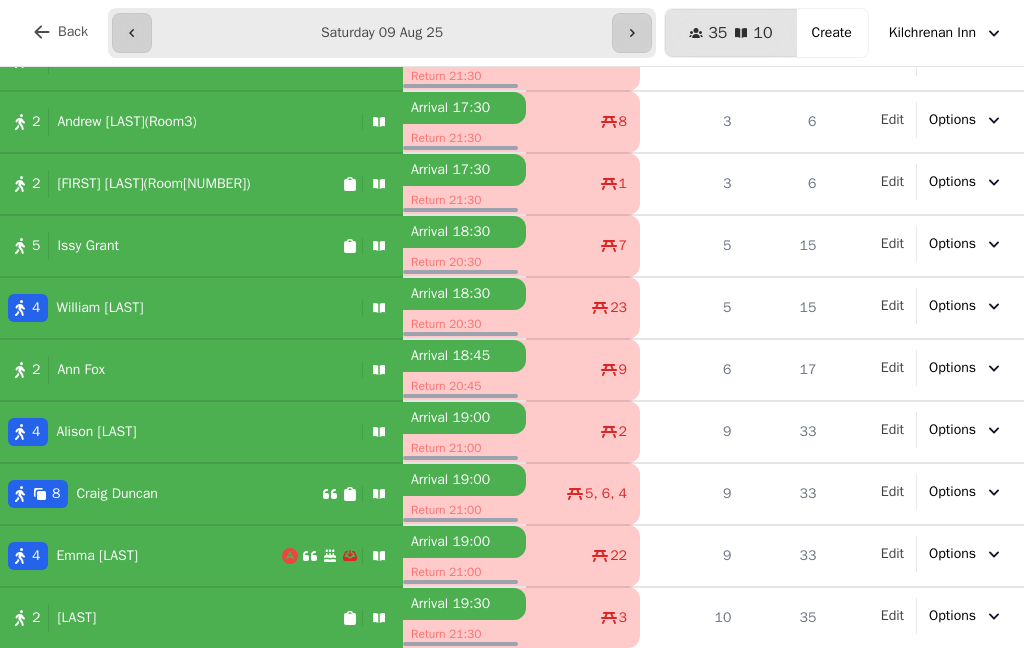 click on "Back" at bounding box center [60, 32] 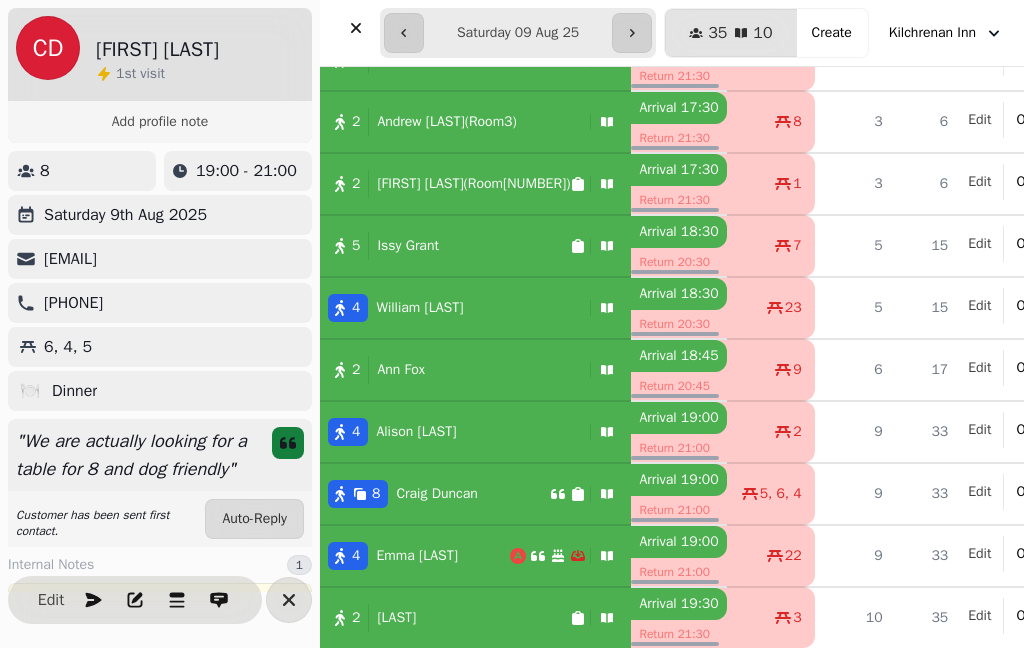 select on "**********" 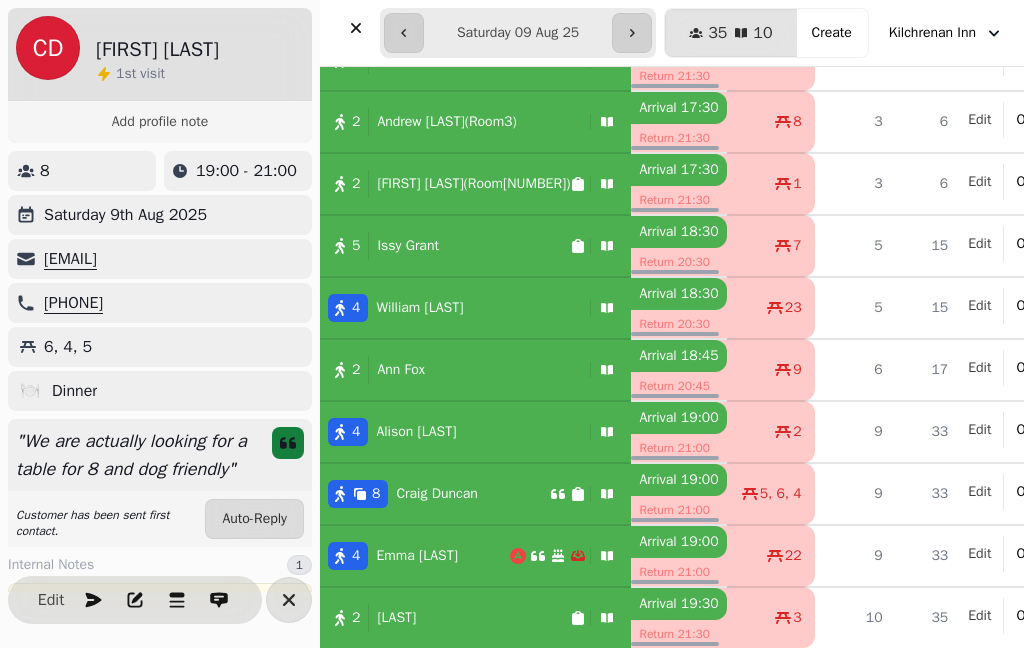 click 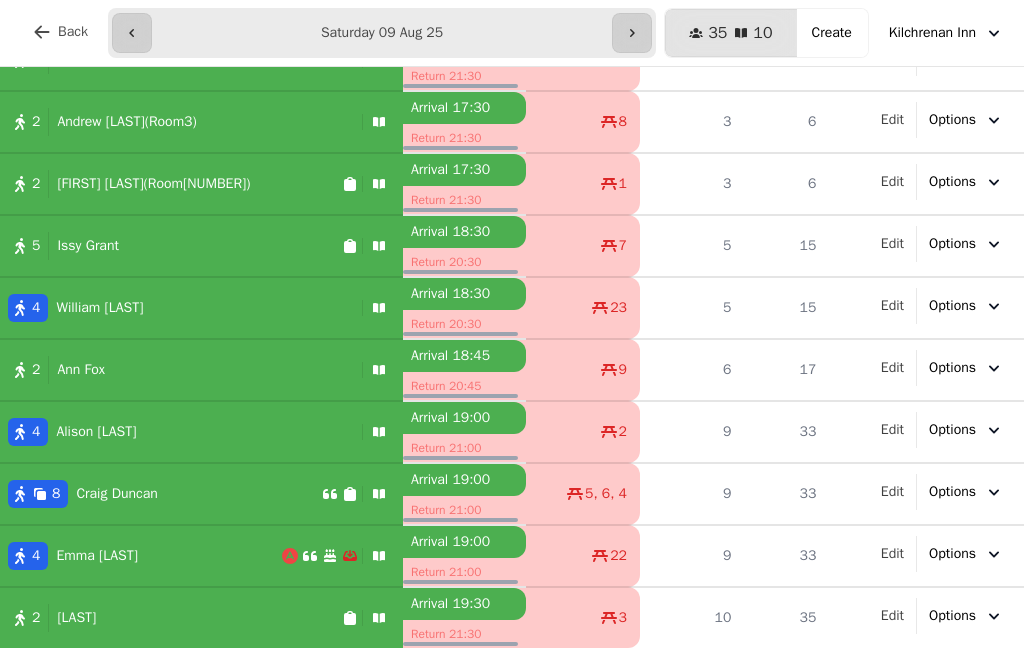 click on "Kilchrenan Inn" at bounding box center (932, 33) 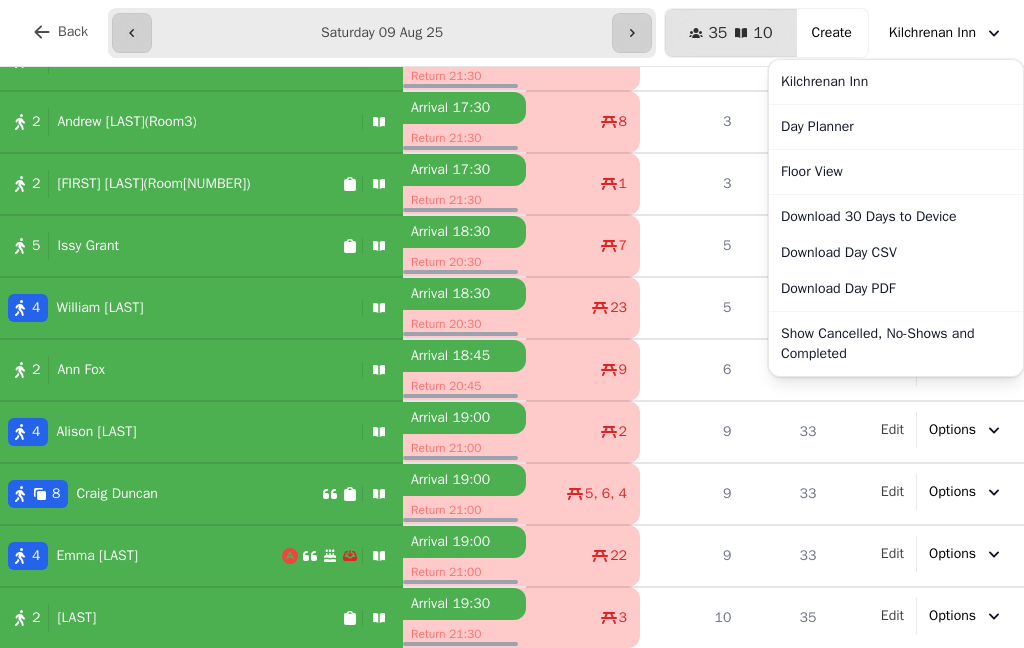 click on "Day Planner" at bounding box center [896, 127] 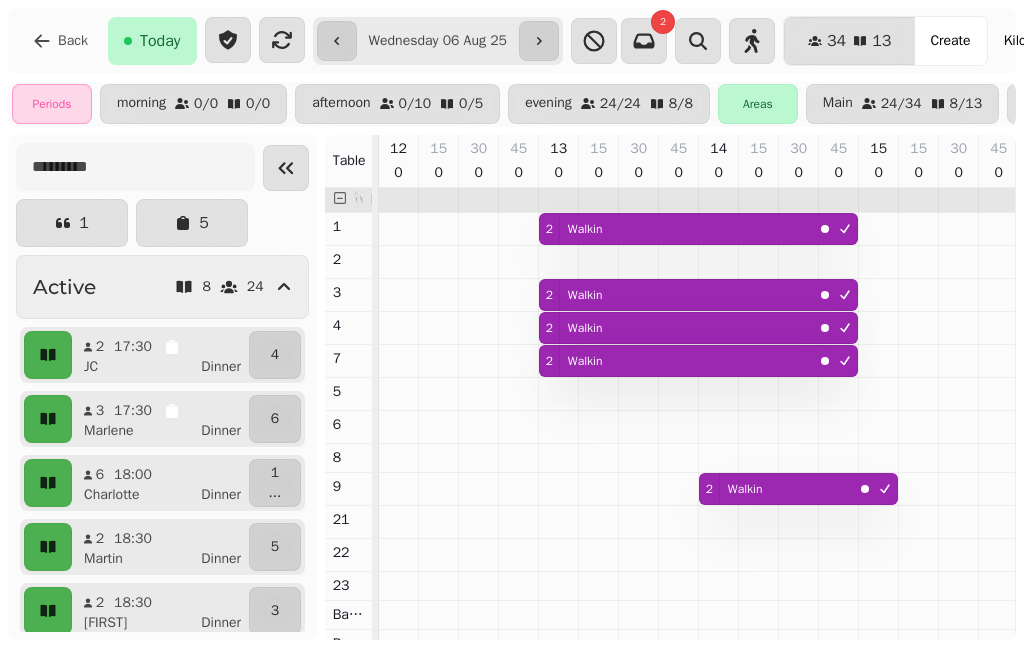click 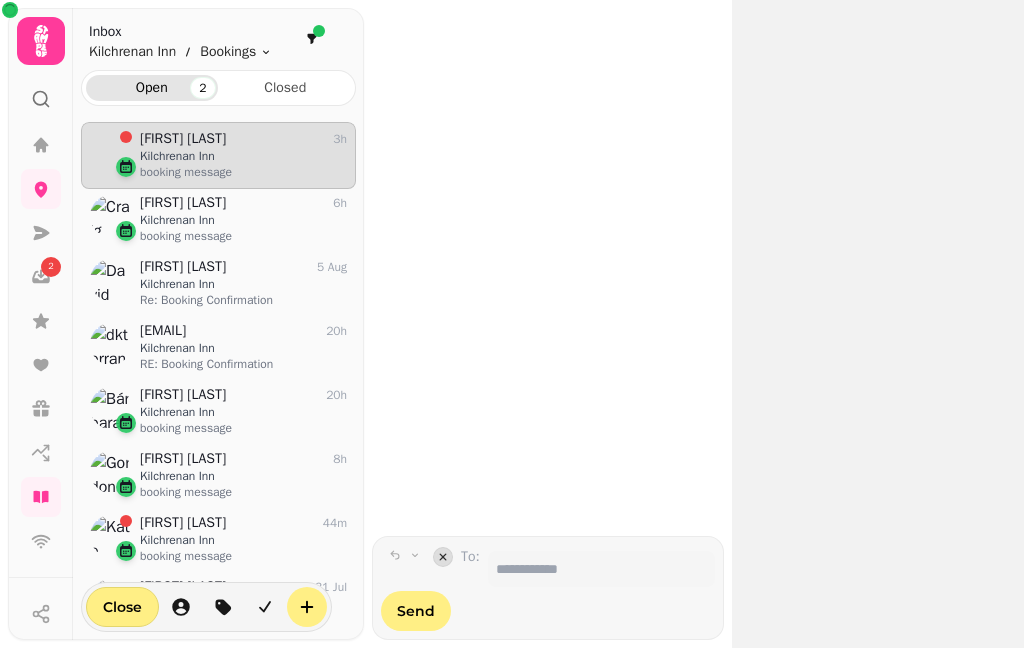 scroll, scrollTop: 509, scrollLeft: 275, axis: both 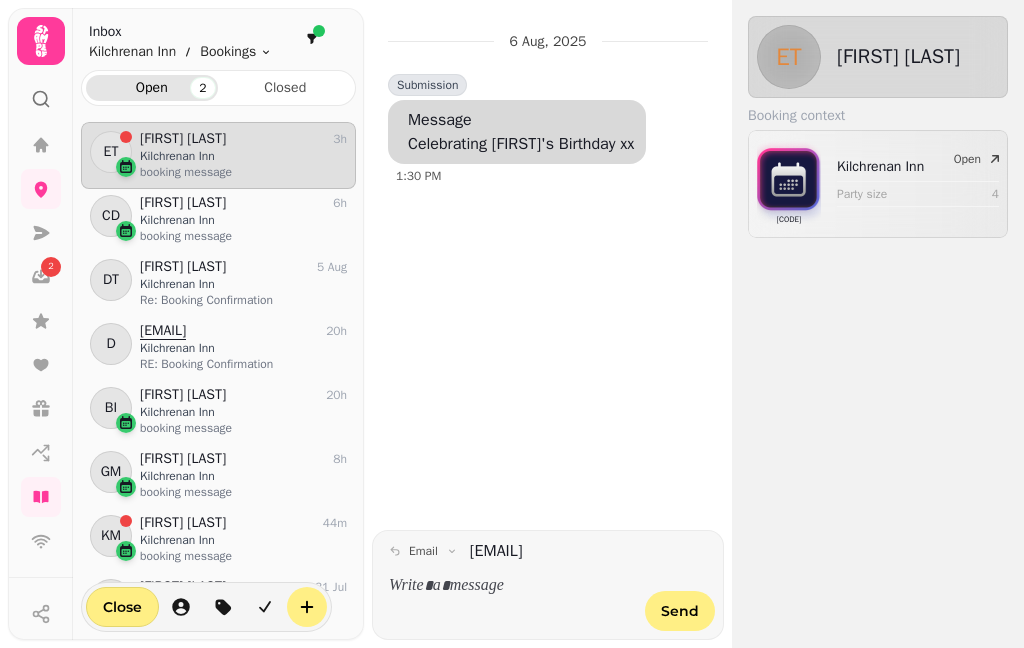 click on "Kilchrenan Inn" at bounding box center [243, 220] 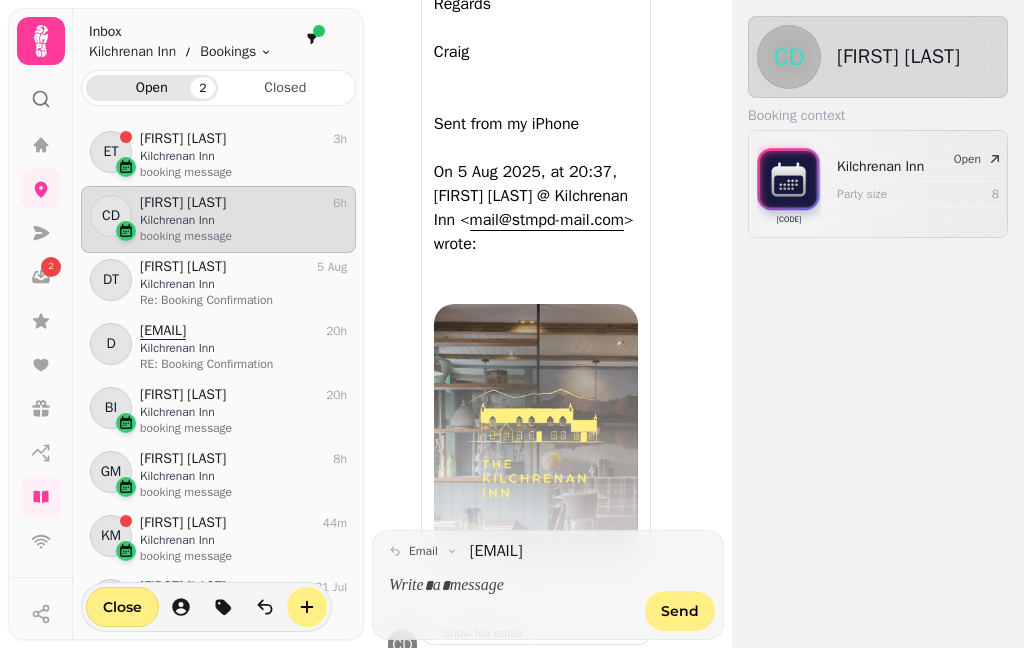 scroll, scrollTop: 1114, scrollLeft: 0, axis: vertical 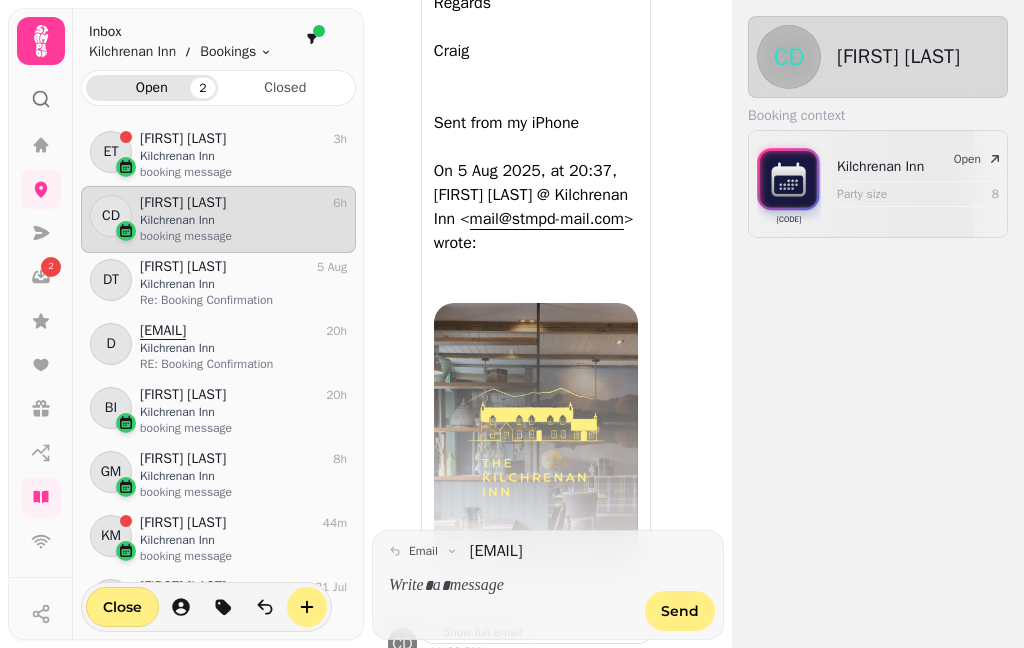 click on "[FIRST] [LAST]" at bounding box center (183, 139) 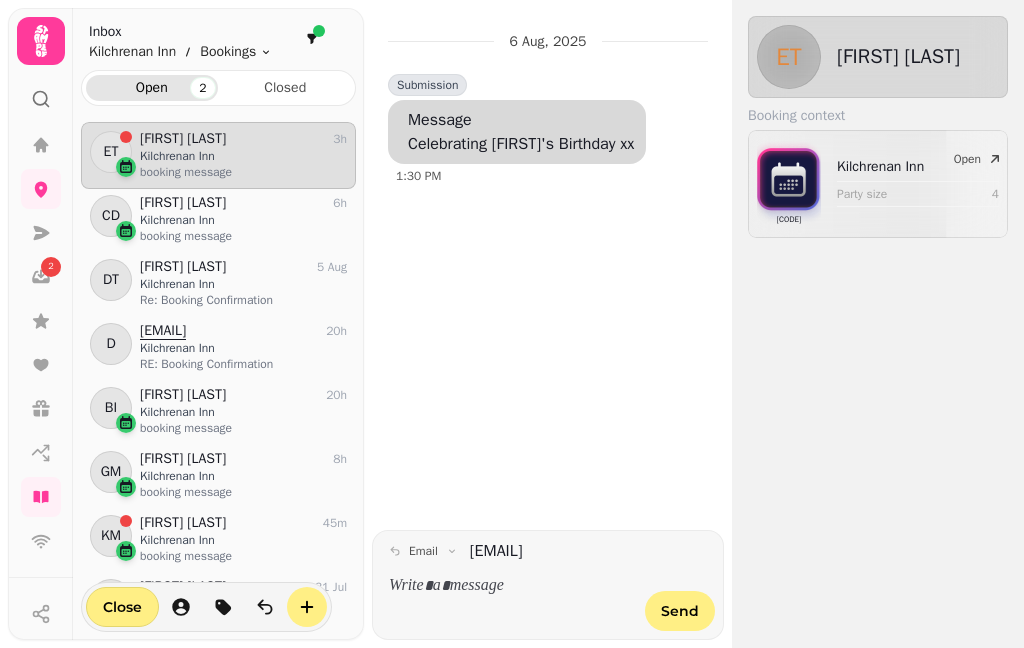 scroll, scrollTop: 0, scrollLeft: 0, axis: both 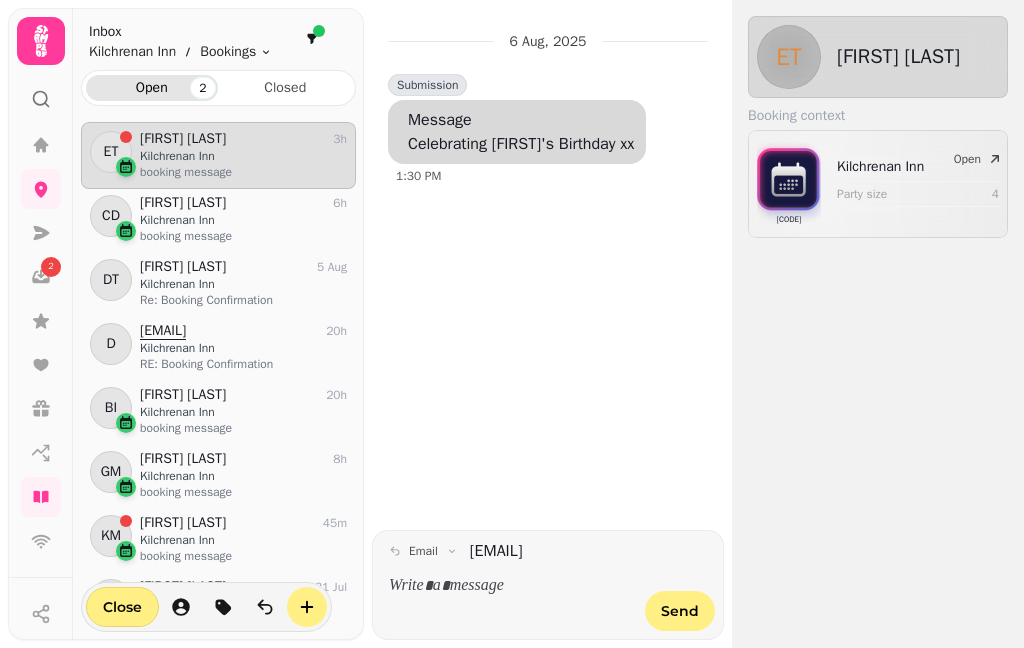 click on "Open" at bounding box center [978, 159] 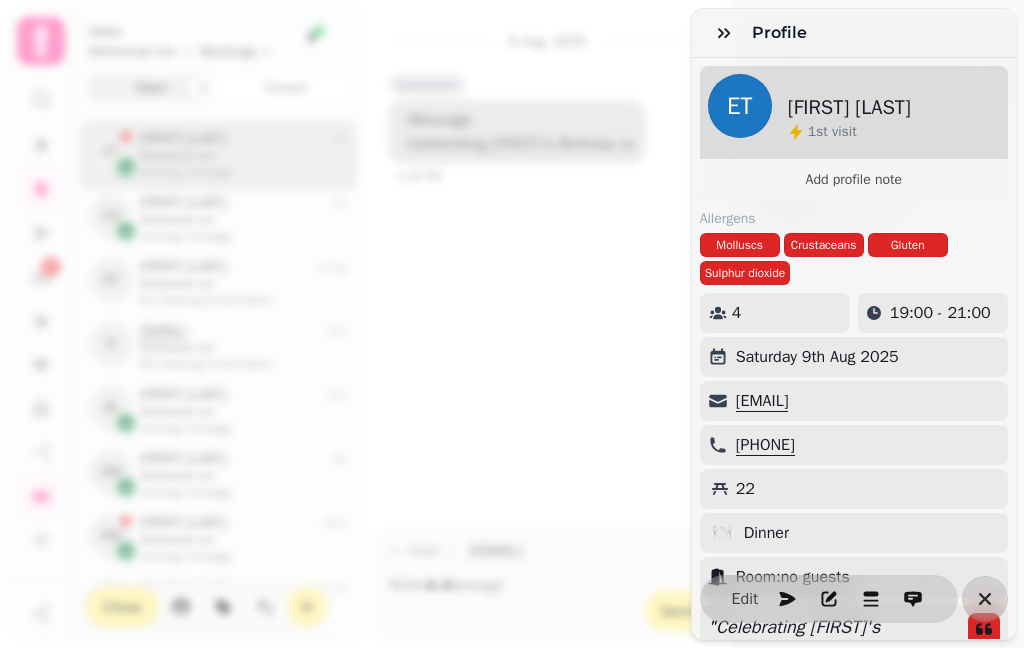 scroll, scrollTop: 0, scrollLeft: 0, axis: both 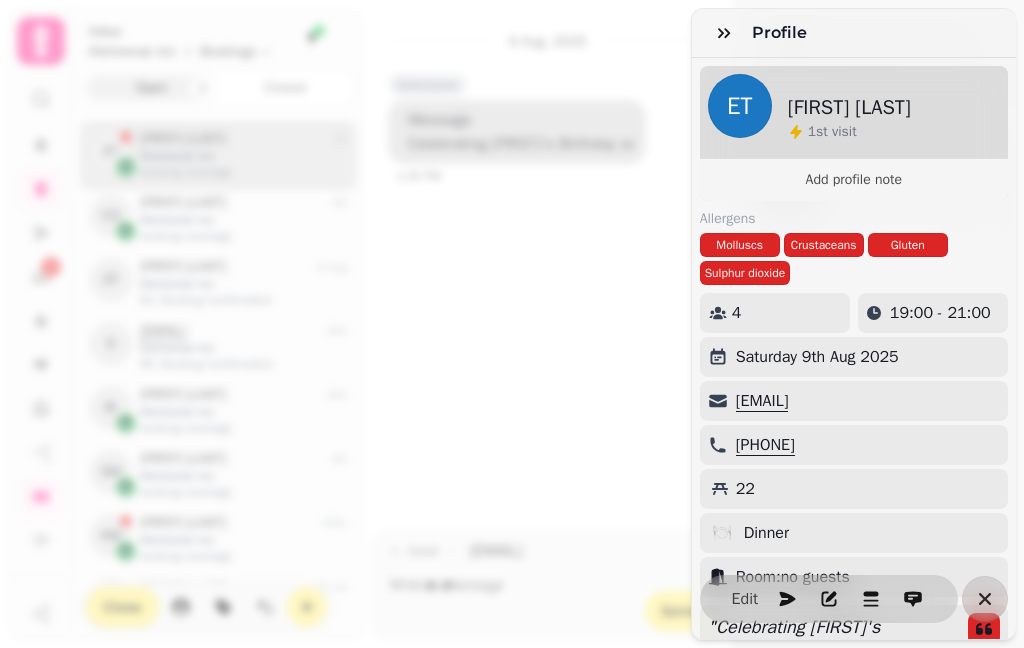 click 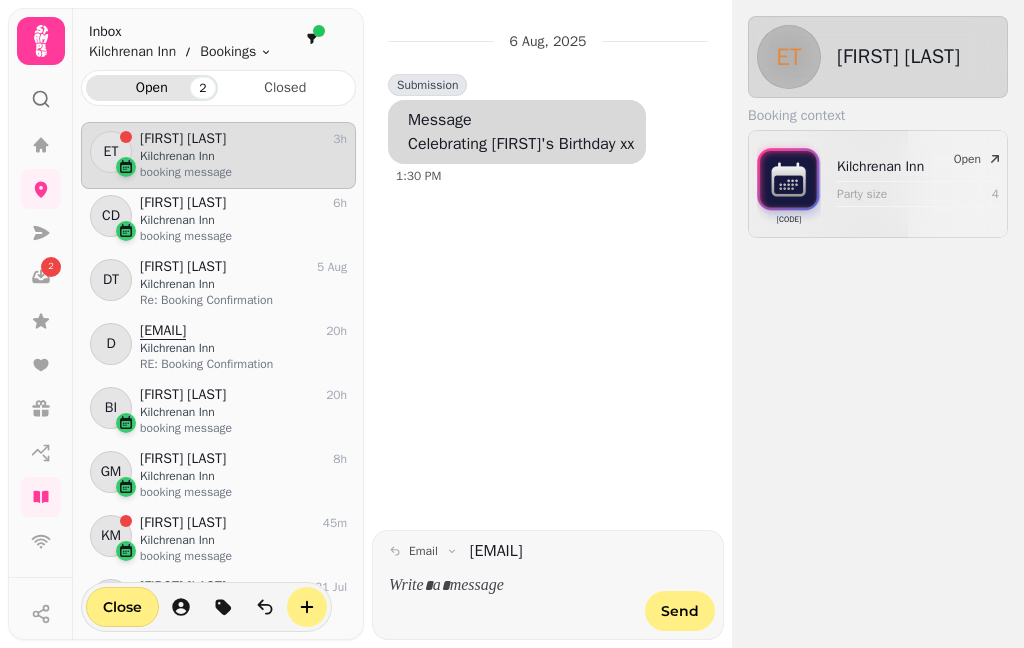 click 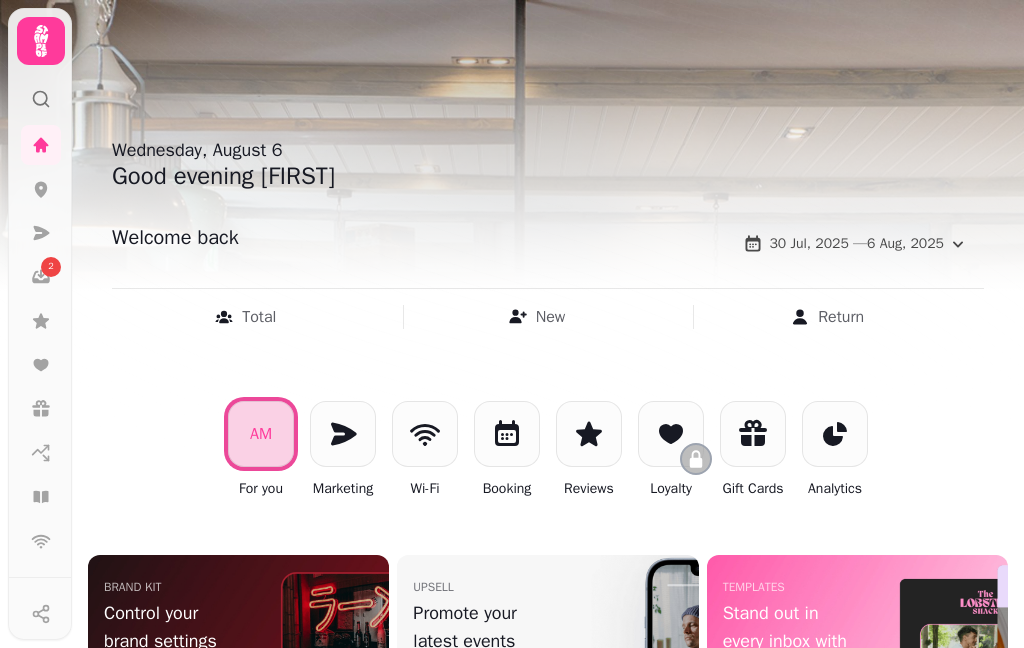 click on "2" at bounding box center (51, 267) 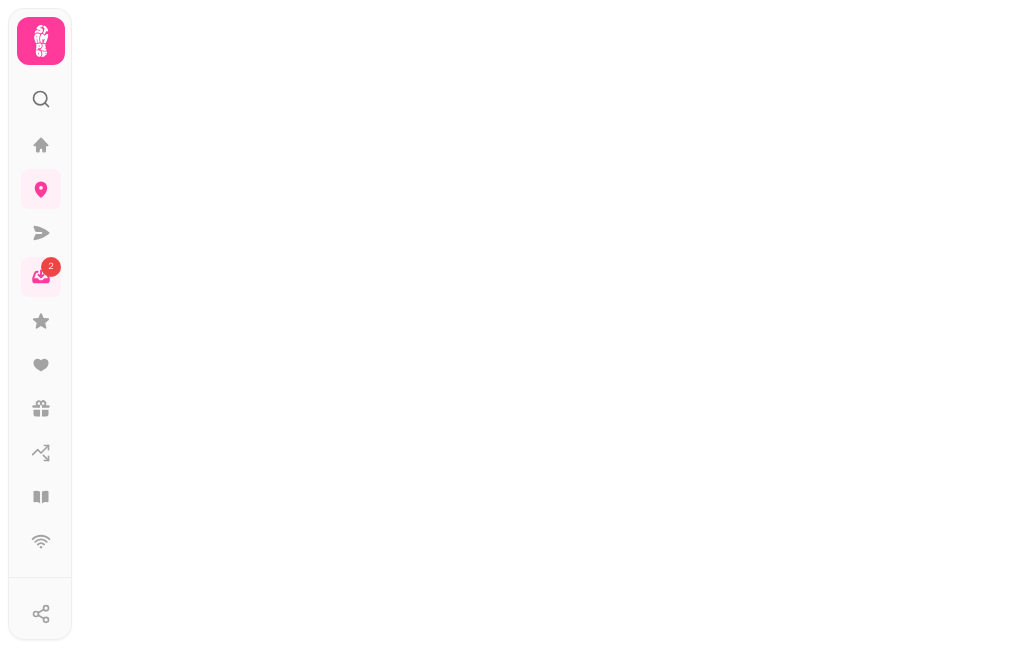 click on "2" at bounding box center [51, 267] 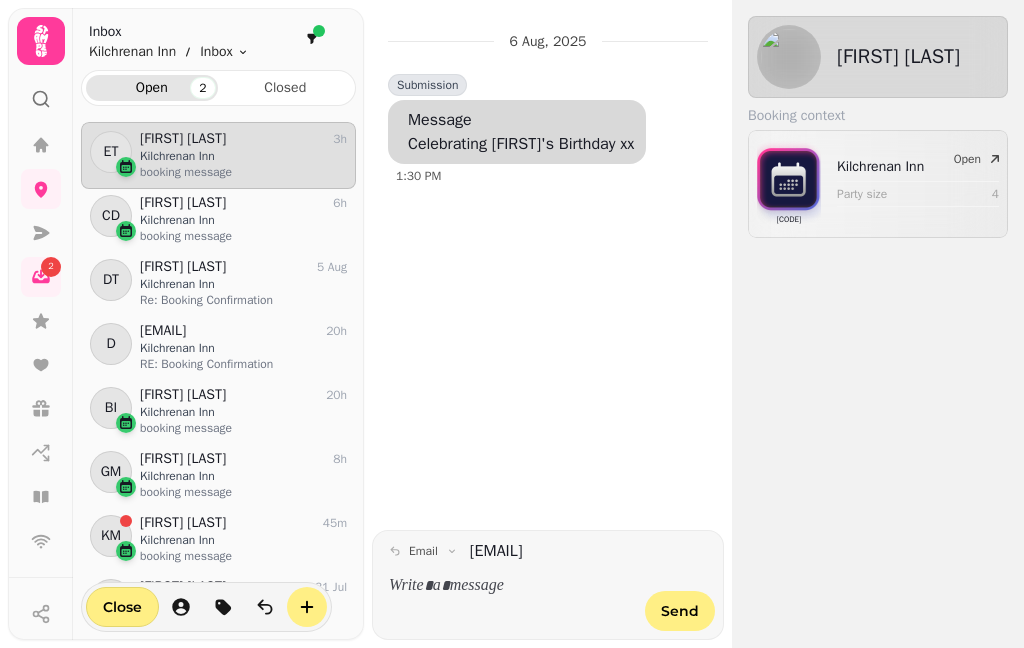 scroll, scrollTop: 1, scrollLeft: 1, axis: both 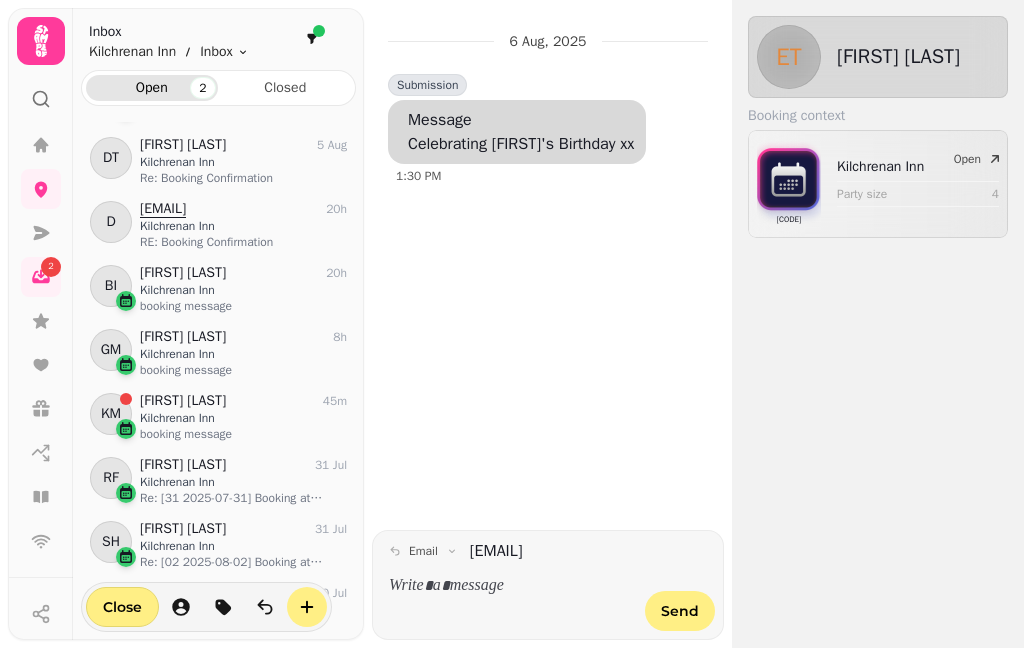 click on "[FIRST] [LAST]" at bounding box center (183, 401) 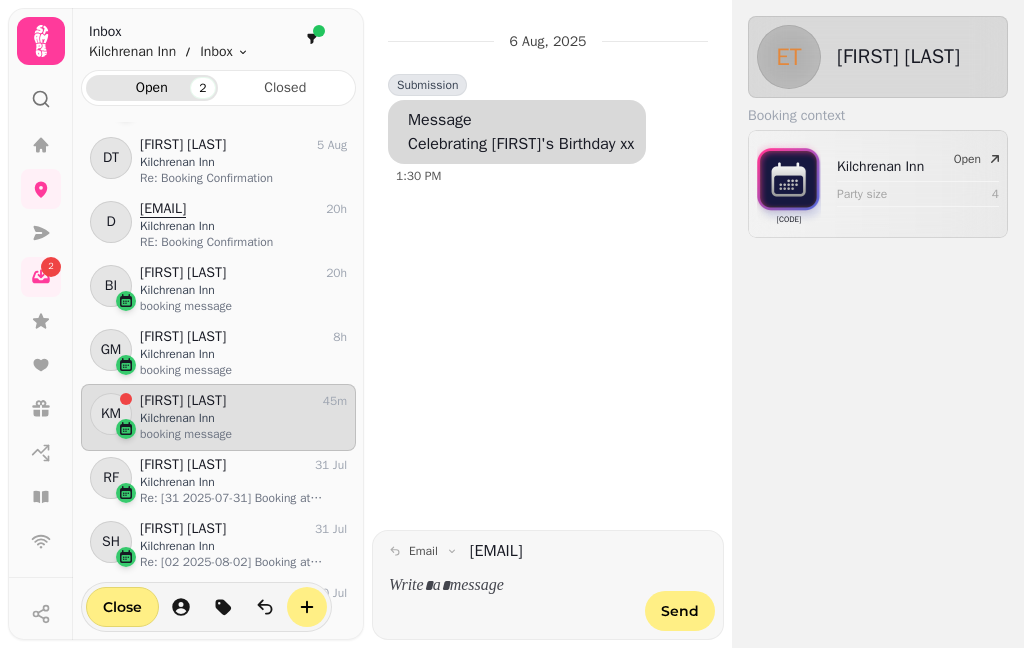 scroll, scrollTop: 122, scrollLeft: 0, axis: vertical 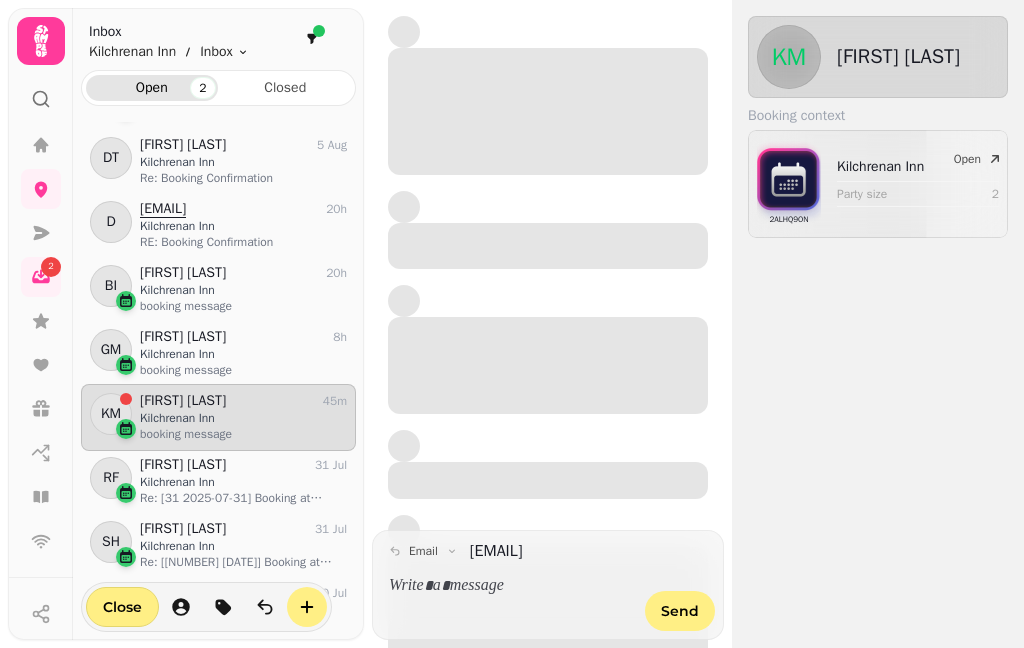 click on "[FIRST] [LAST]" at bounding box center [183, 401] 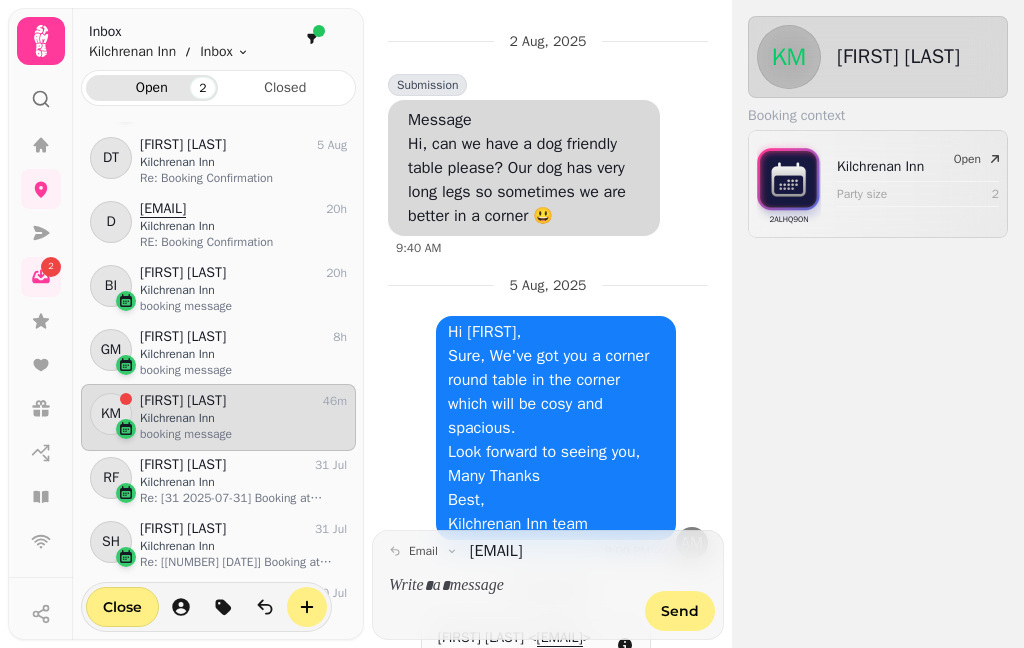 scroll, scrollTop: 0, scrollLeft: 0, axis: both 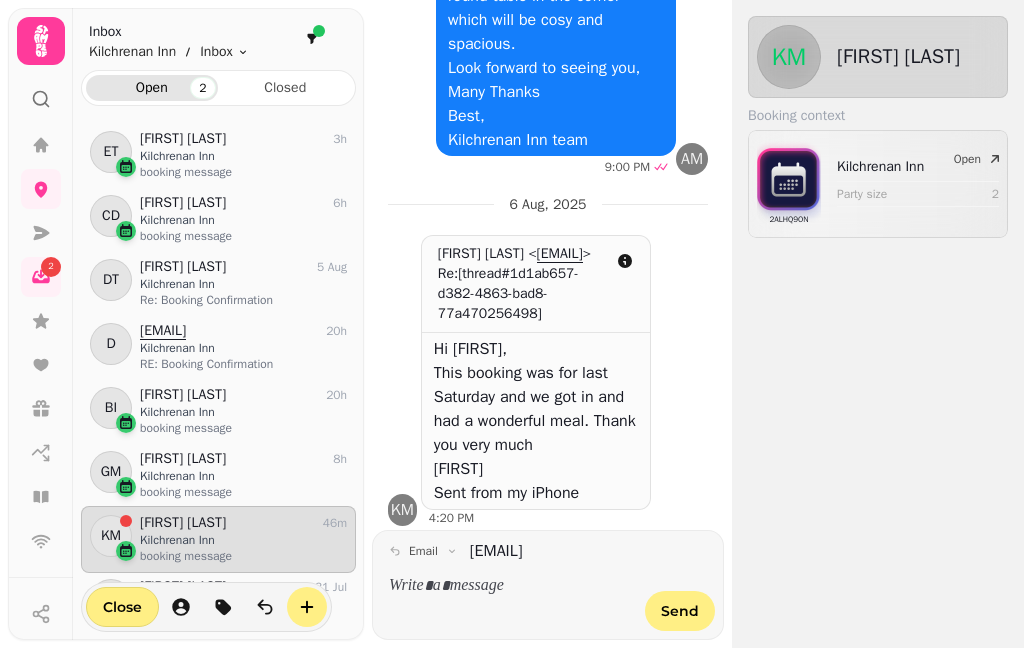 click on "Open [NUMBER]" at bounding box center (152, 88) 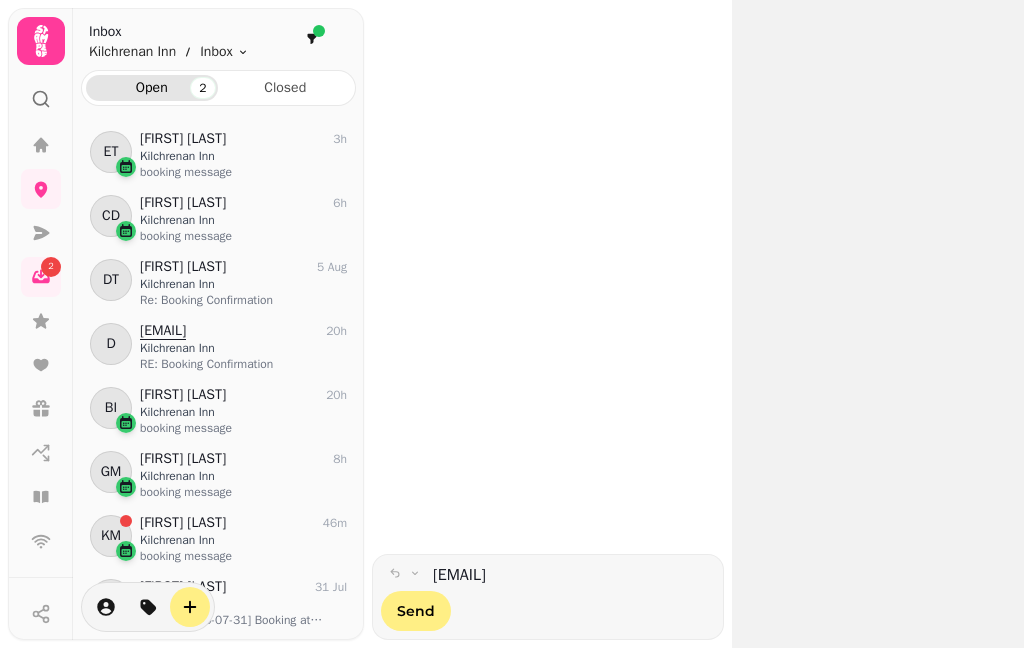 scroll, scrollTop: 0, scrollLeft: 0, axis: both 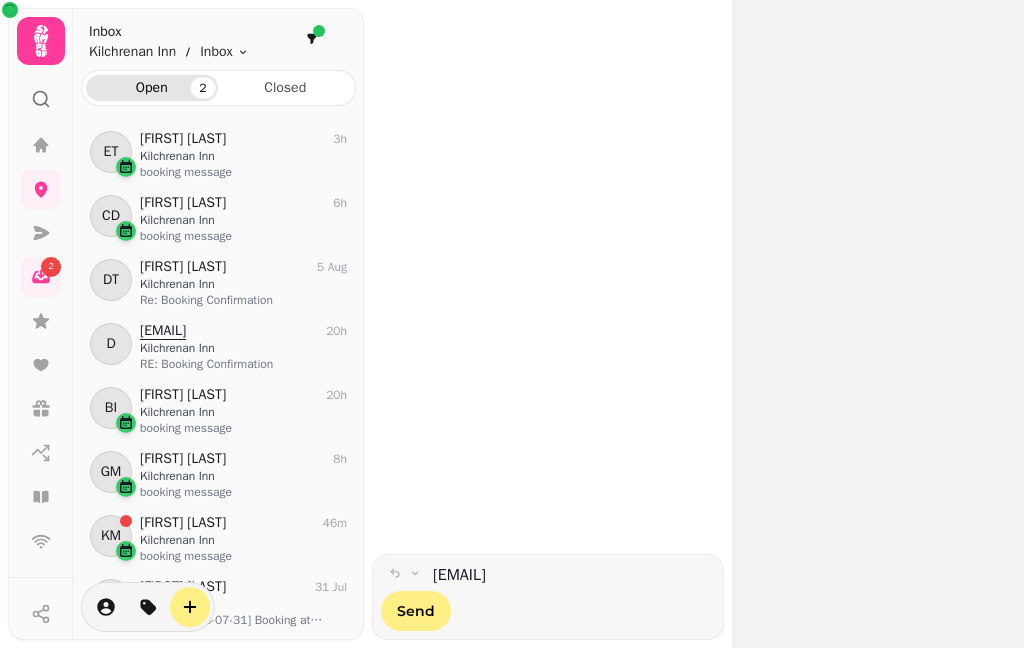 click on "Open [NUMBER]" at bounding box center [152, 88] 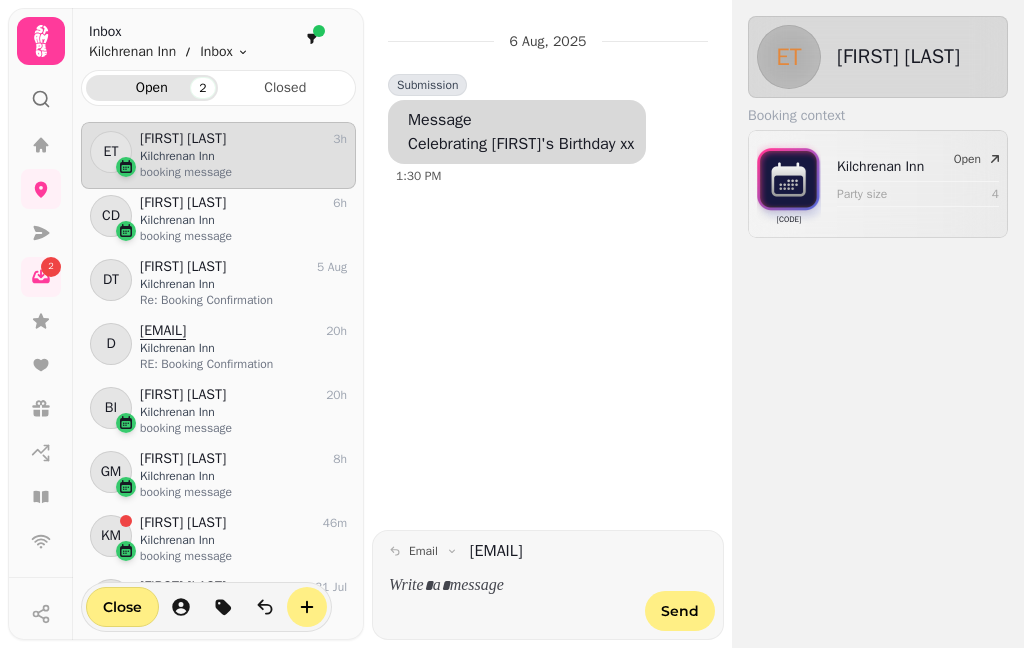 click on "Open [NUMBER]" at bounding box center (152, 88) 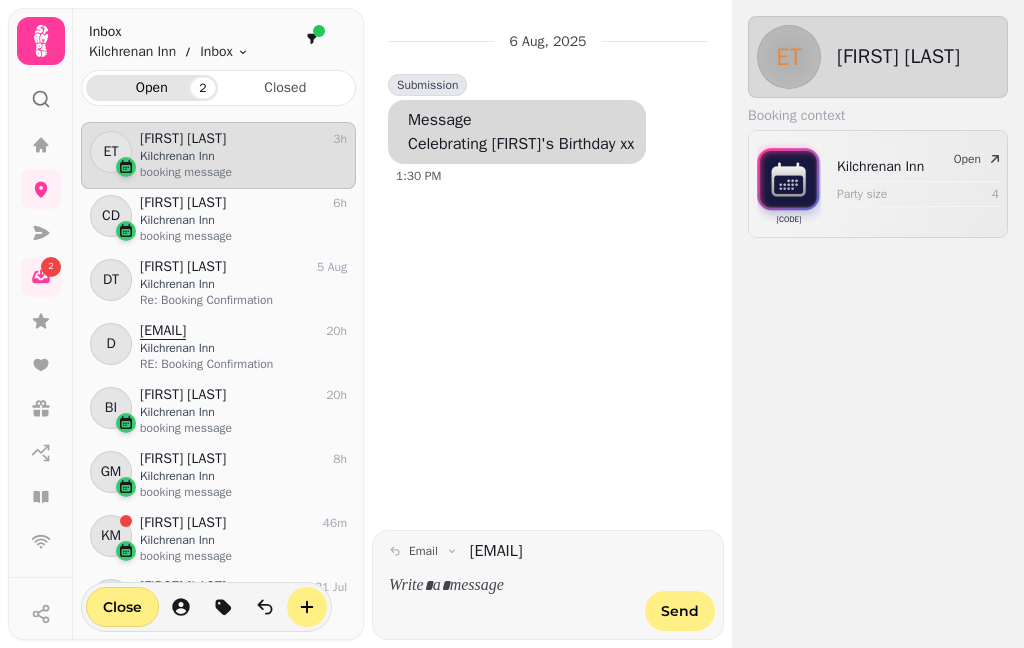 click on "Inbox Kilchrenan Inn Inbox Toggle menu" at bounding box center (218, 39) 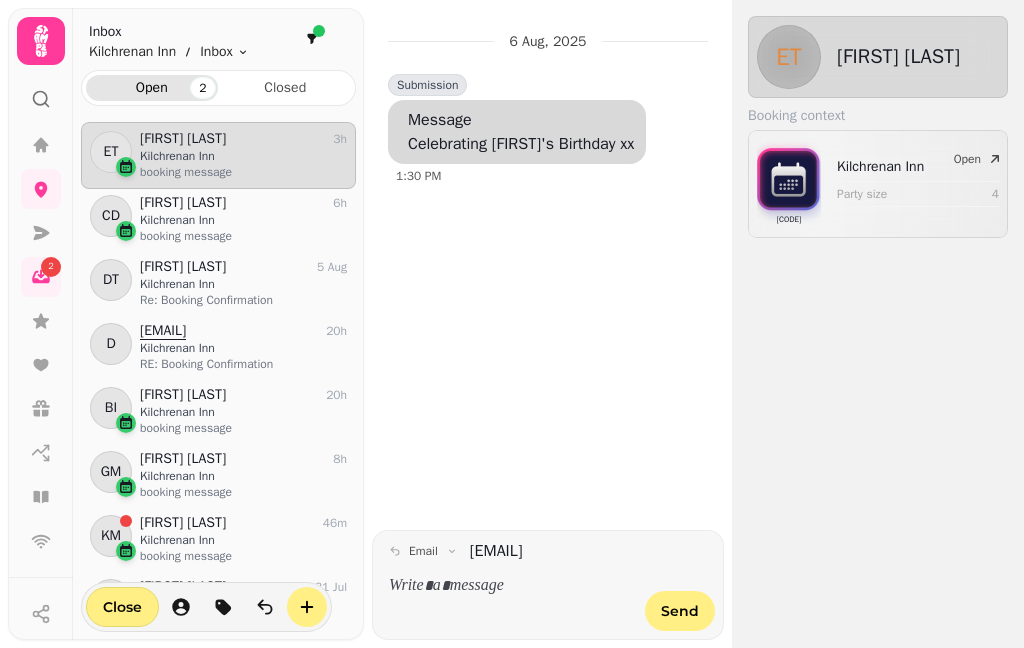 click on "booking message" at bounding box center (243, 556) 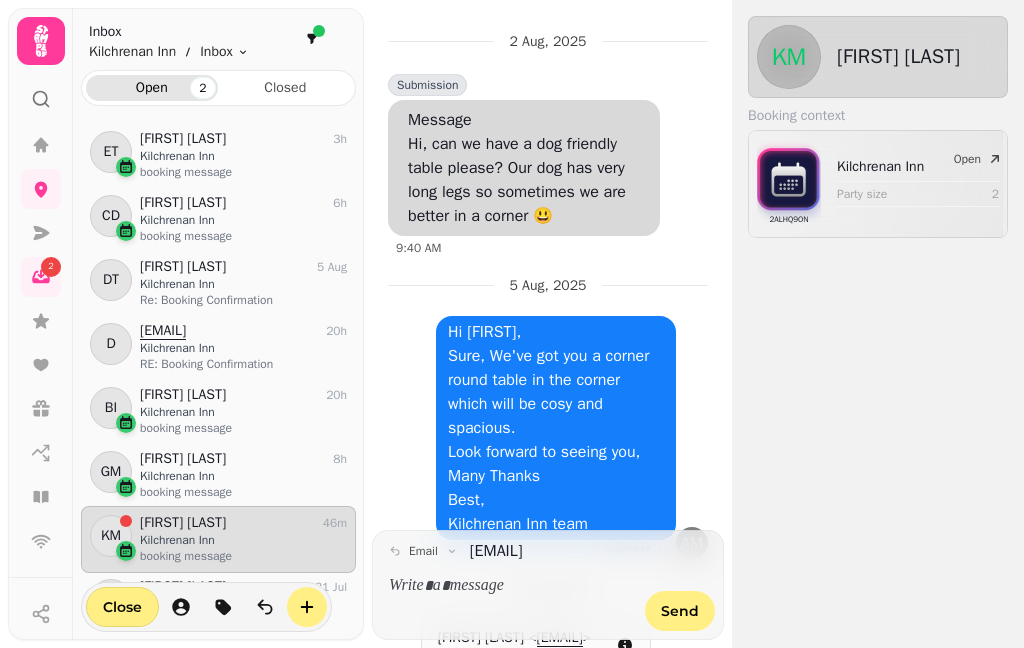 click on "Kilchrenan Inn Party size 2" at bounding box center (918, 184) 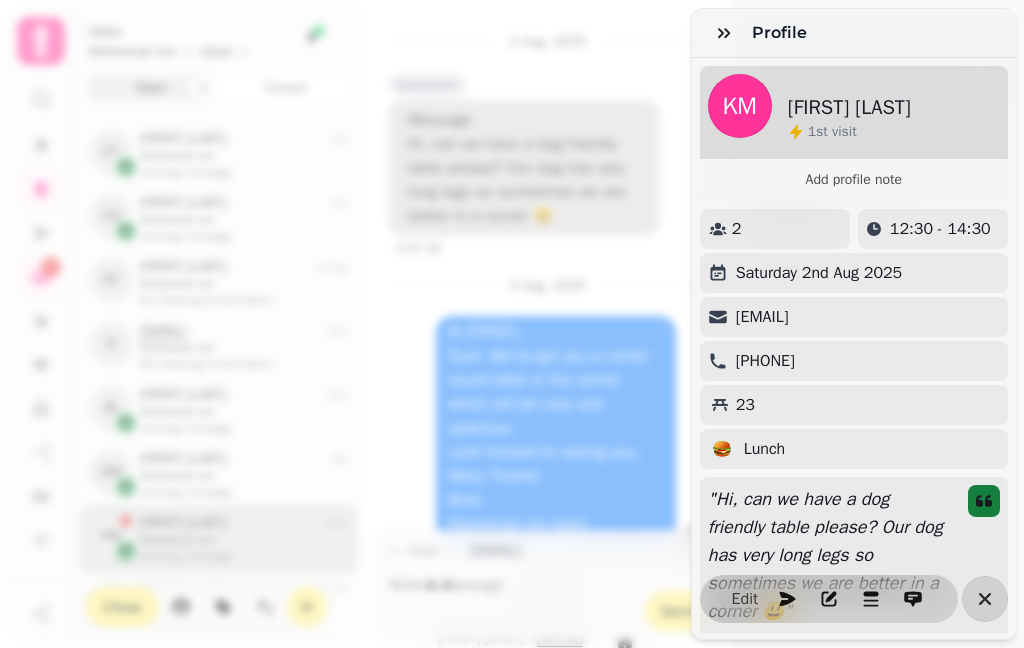 click on "[PHONE]" at bounding box center (765, 361) 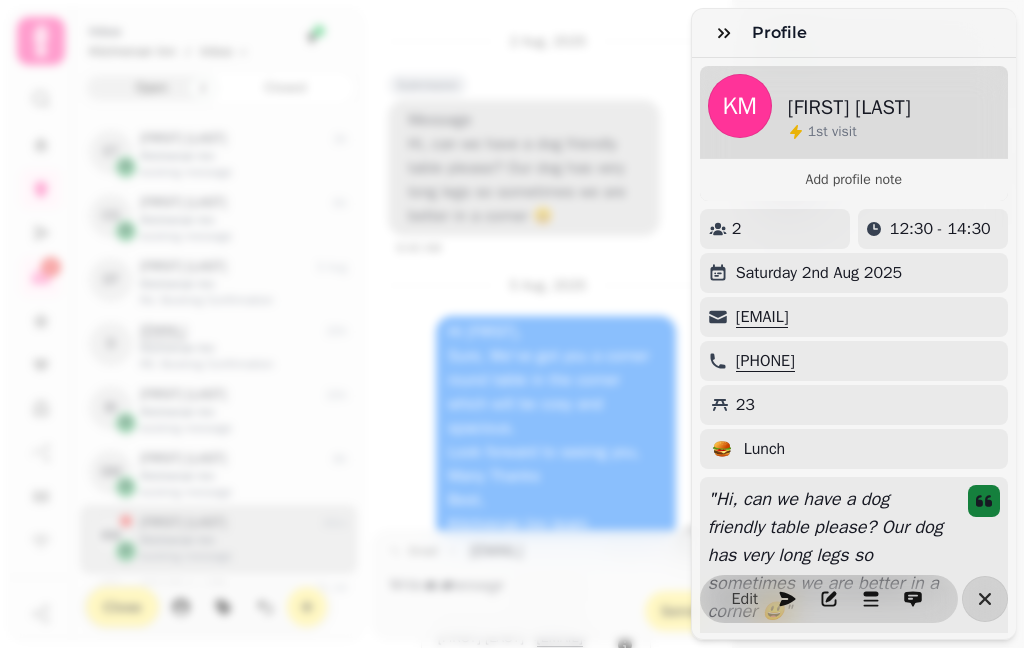 click 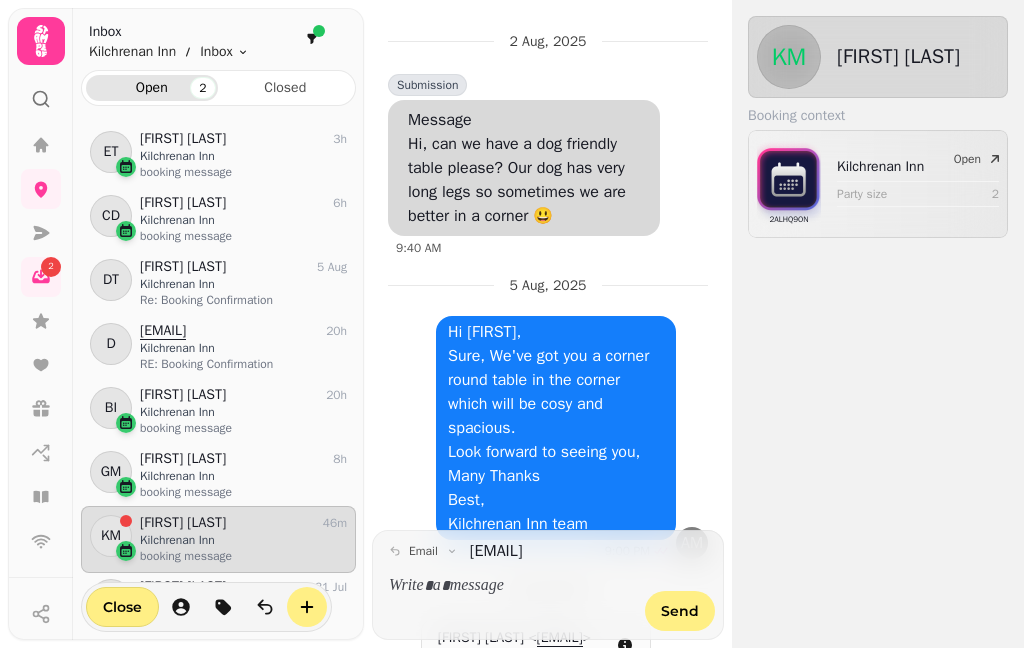 click 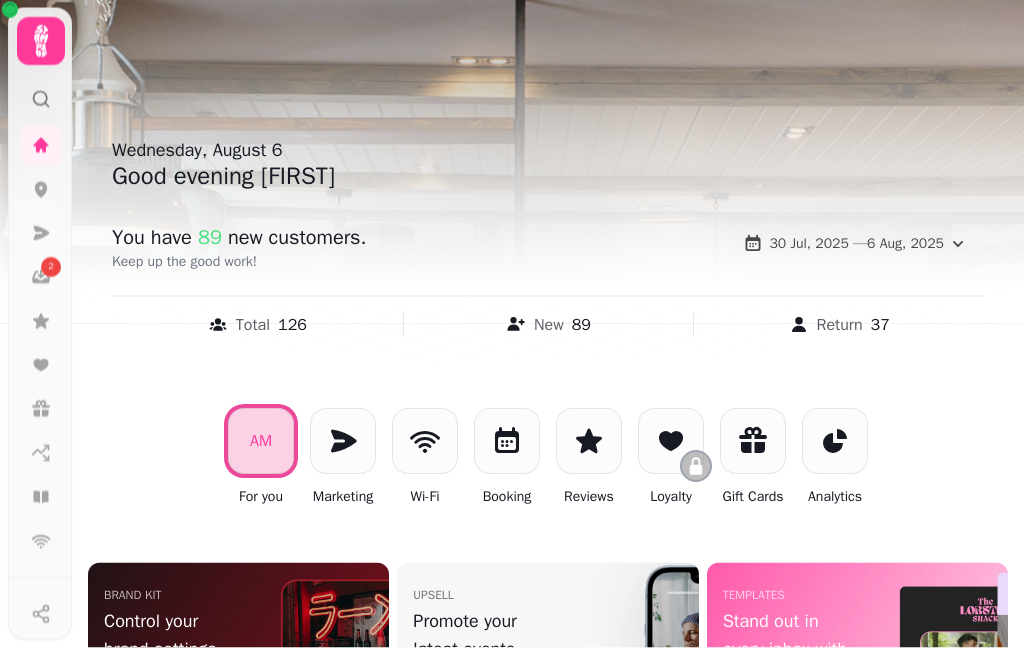 scroll, scrollTop: 72, scrollLeft: 0, axis: vertical 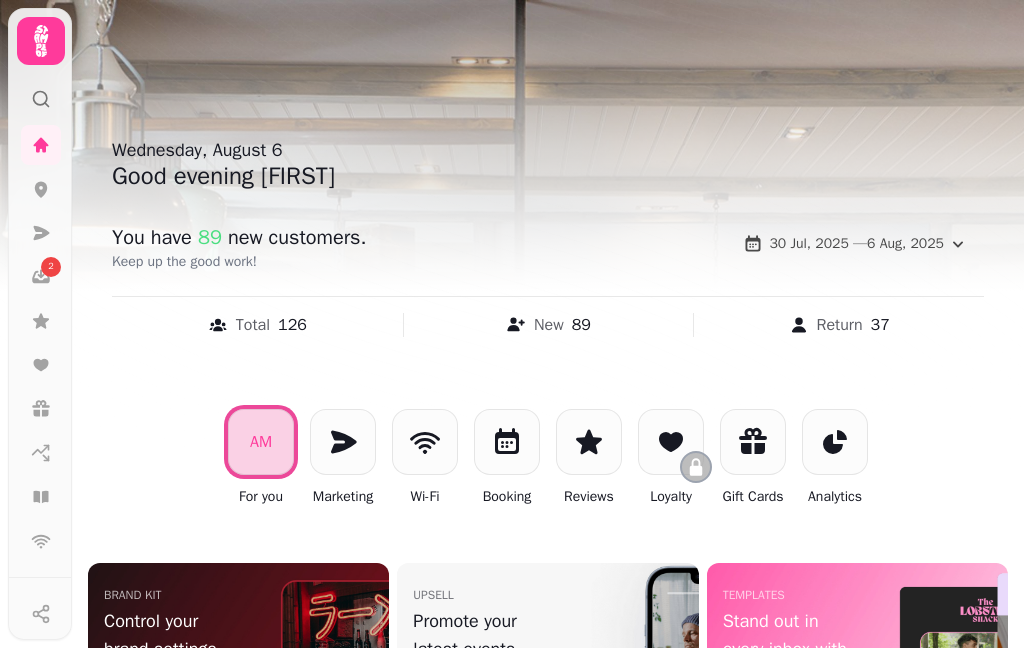 click on "2" at bounding box center [41, 277] 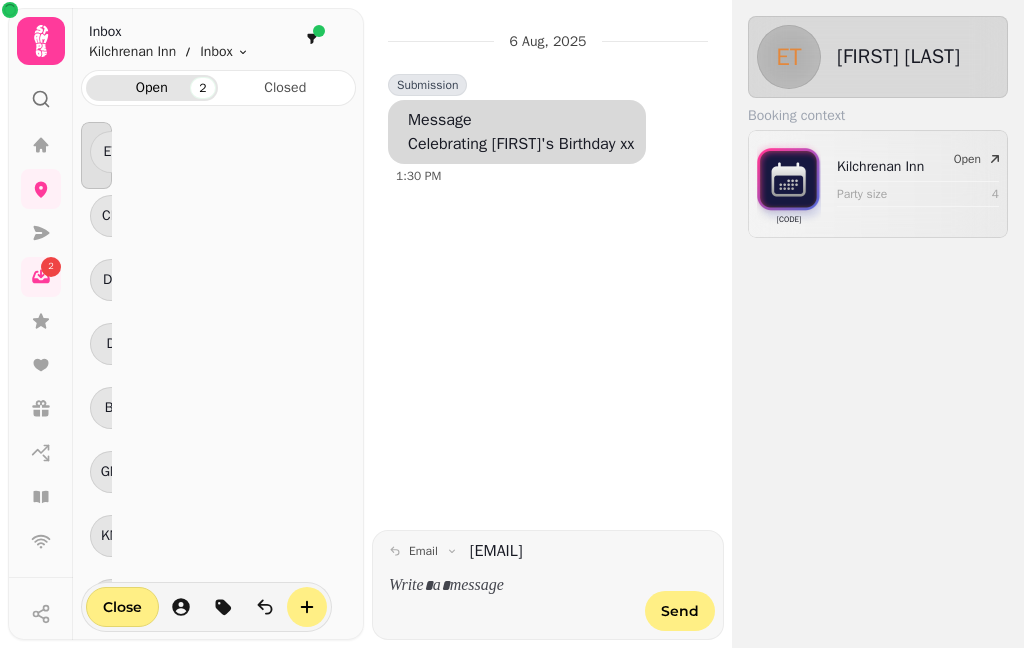scroll, scrollTop: 509, scrollLeft: 275, axis: both 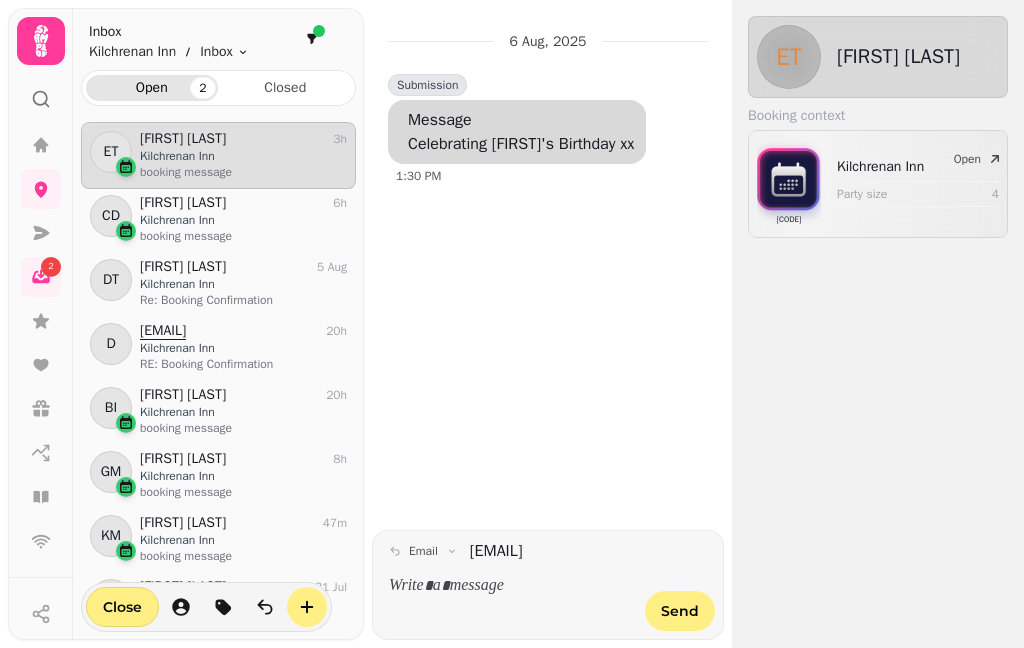 click 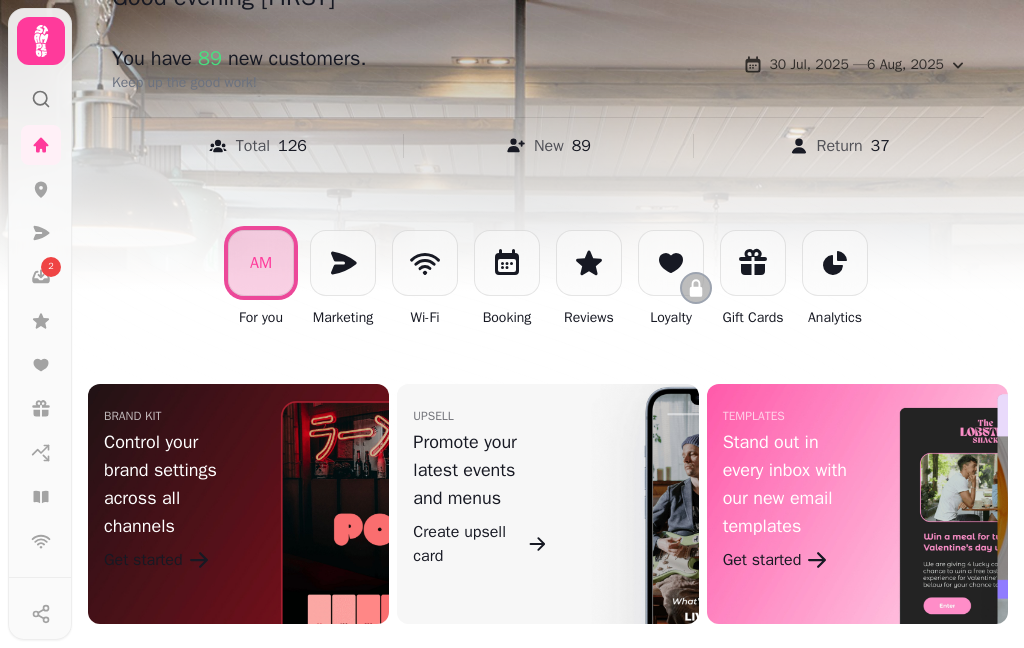 scroll, scrollTop: 179, scrollLeft: 0, axis: vertical 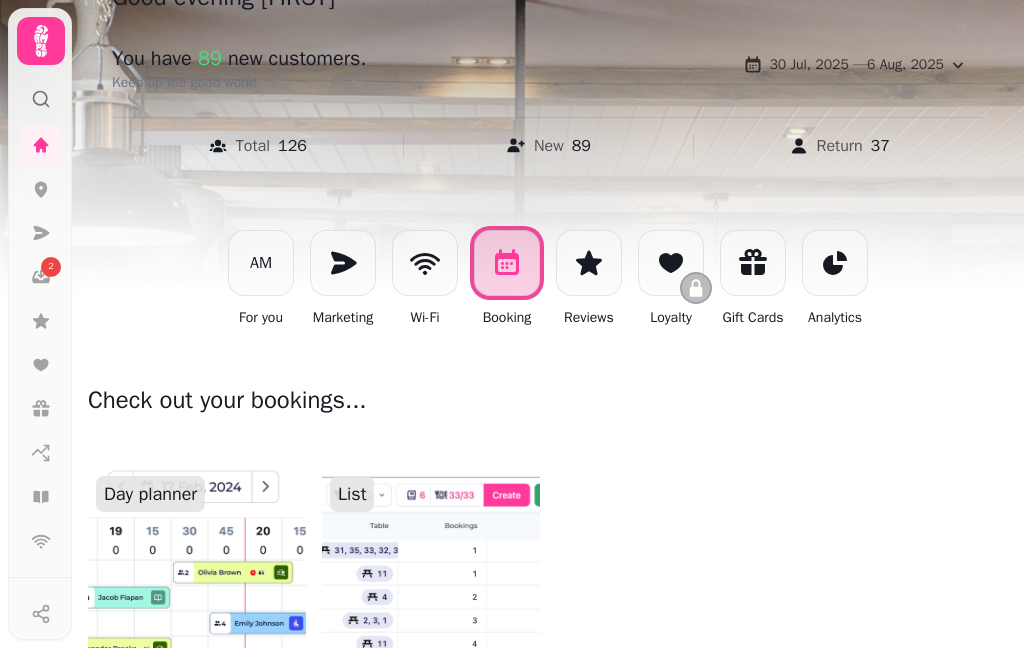 click at bounding box center (197, 552) 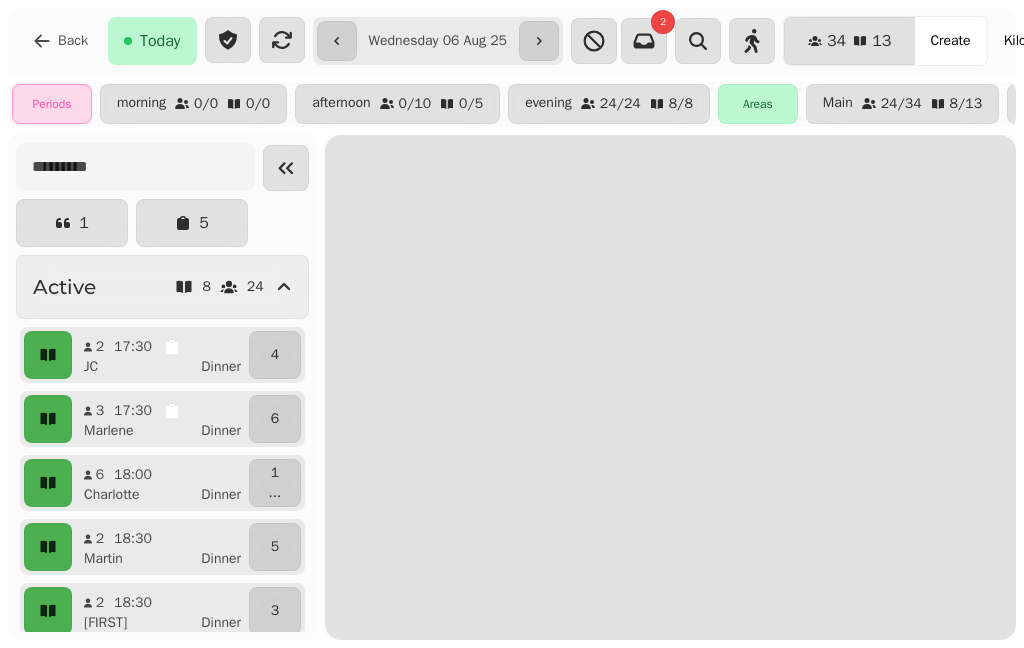 scroll, scrollTop: 0, scrollLeft: 0, axis: both 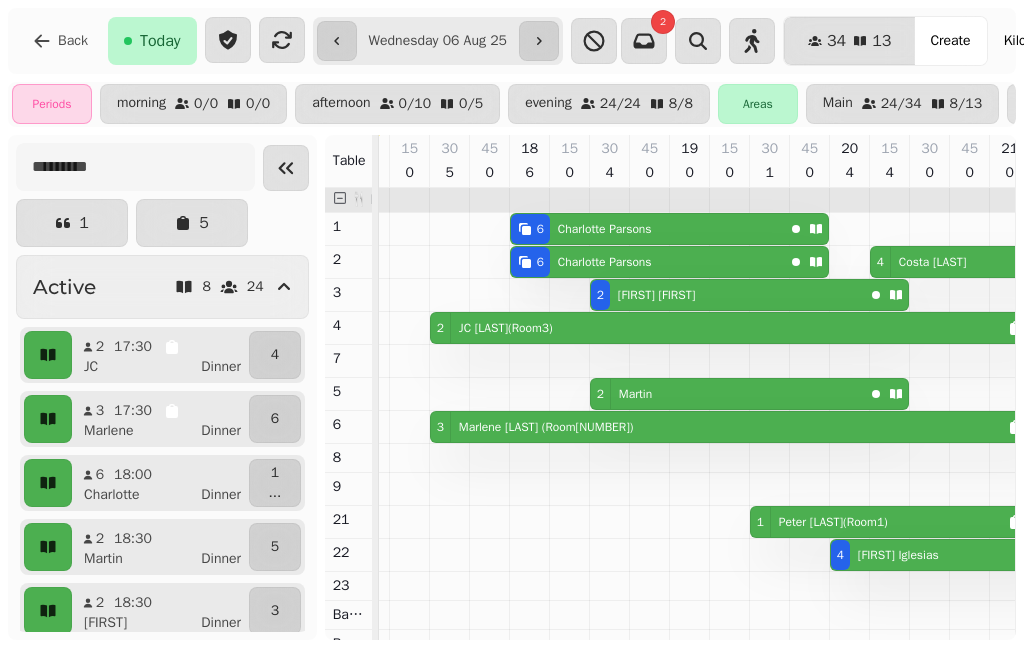click 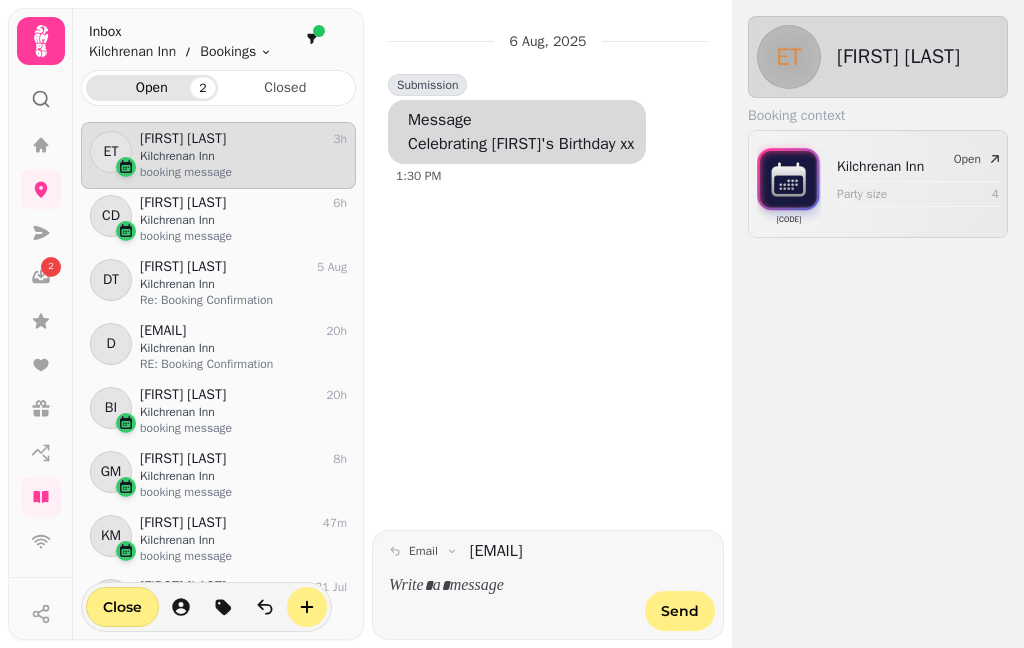 scroll, scrollTop: 1, scrollLeft: 1, axis: both 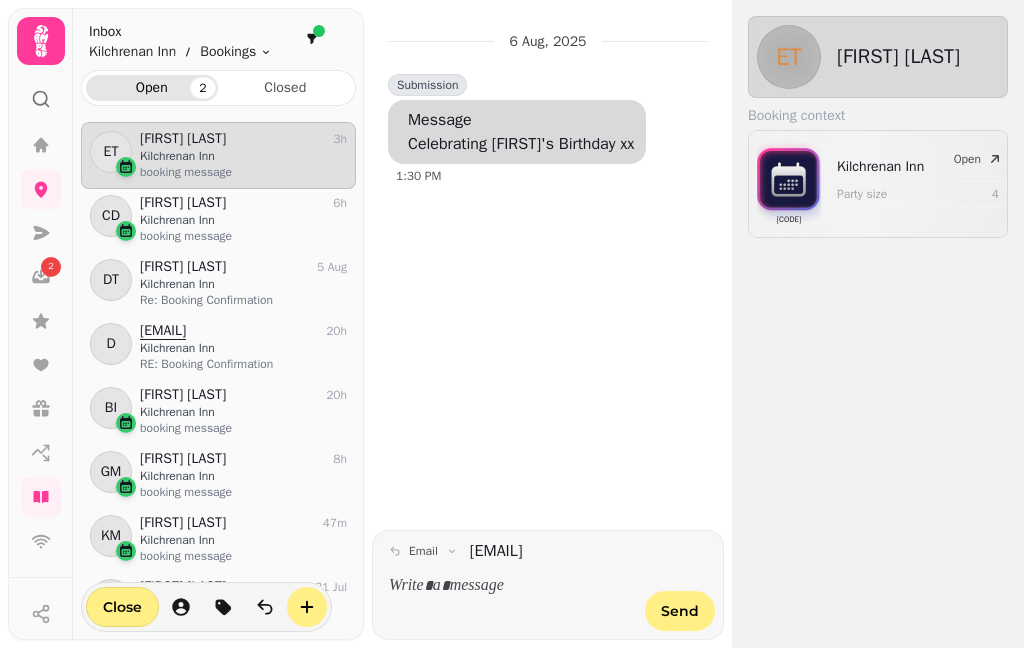 click 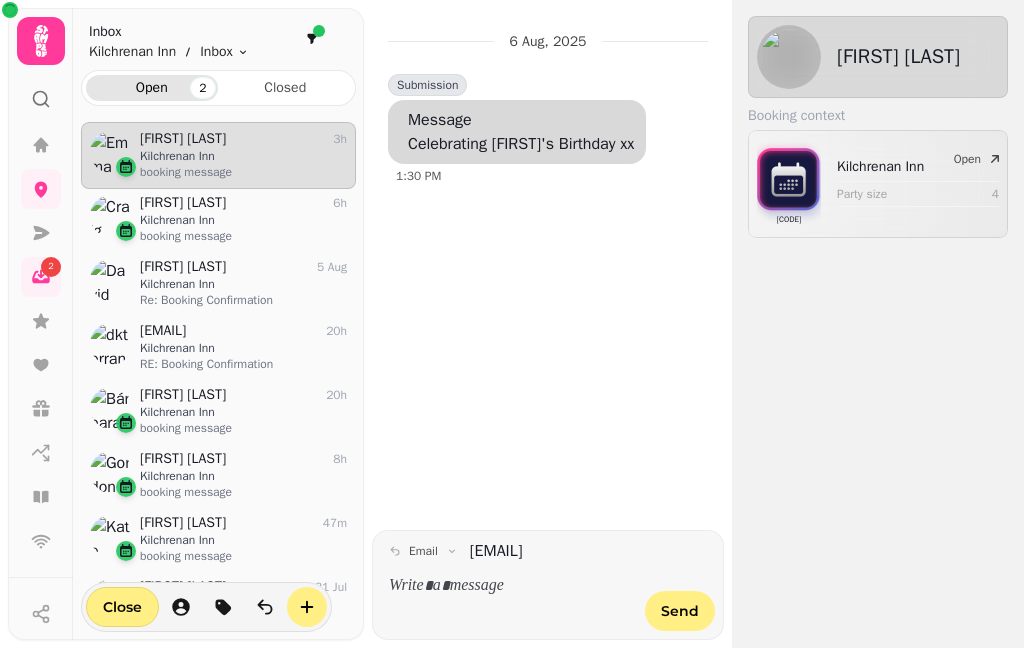 scroll, scrollTop: 1, scrollLeft: 1, axis: both 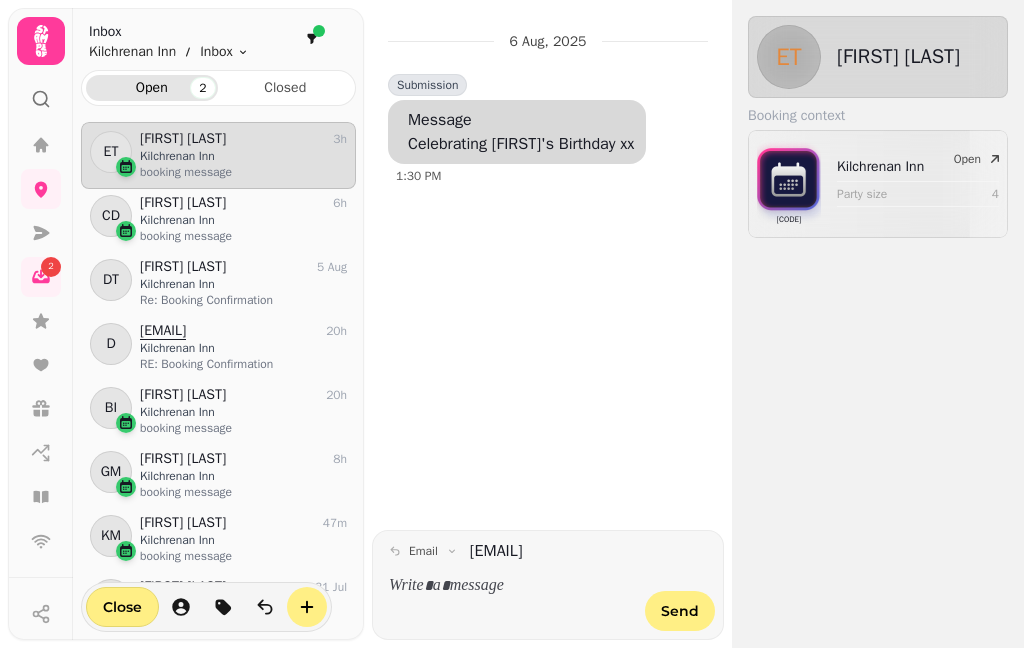 click 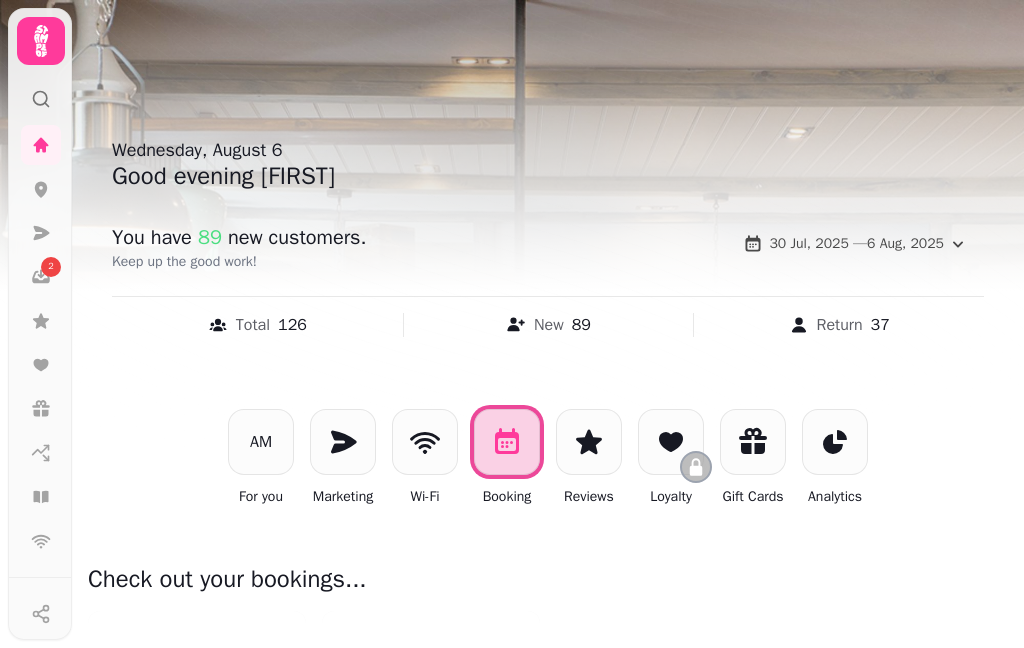 scroll, scrollTop: 72, scrollLeft: 0, axis: vertical 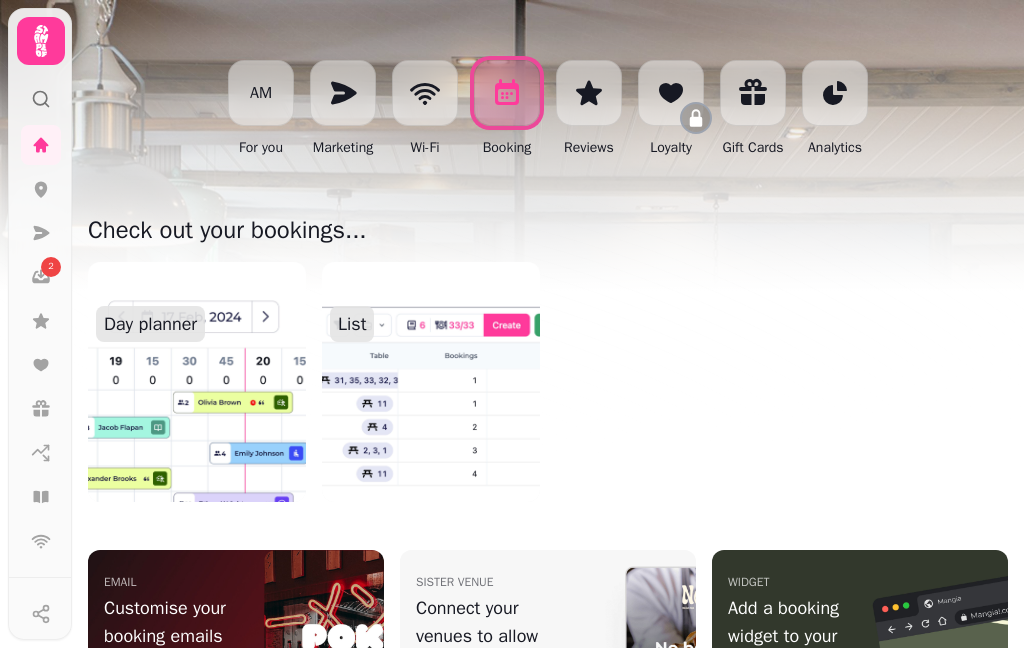 click at bounding box center [197, 382] 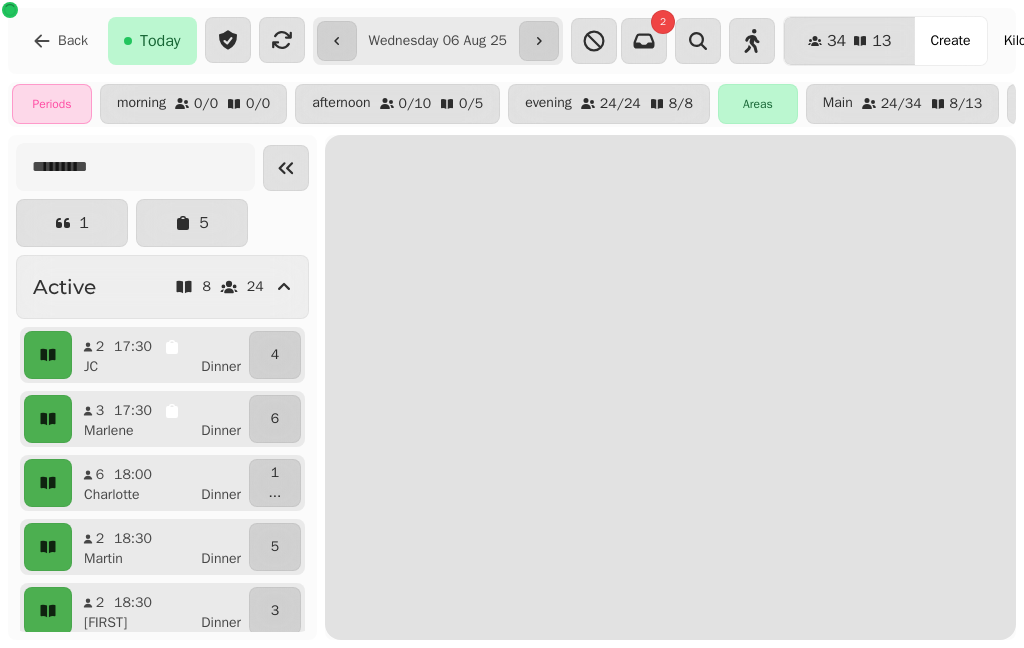 scroll, scrollTop: 0, scrollLeft: 0, axis: both 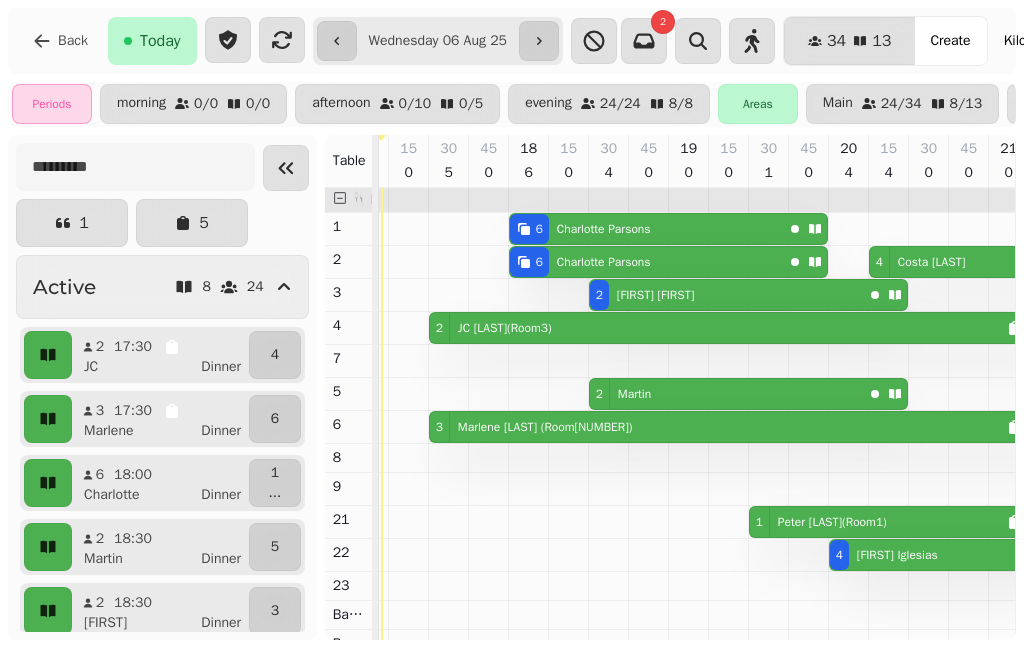 click on "Create" at bounding box center (950, 41) 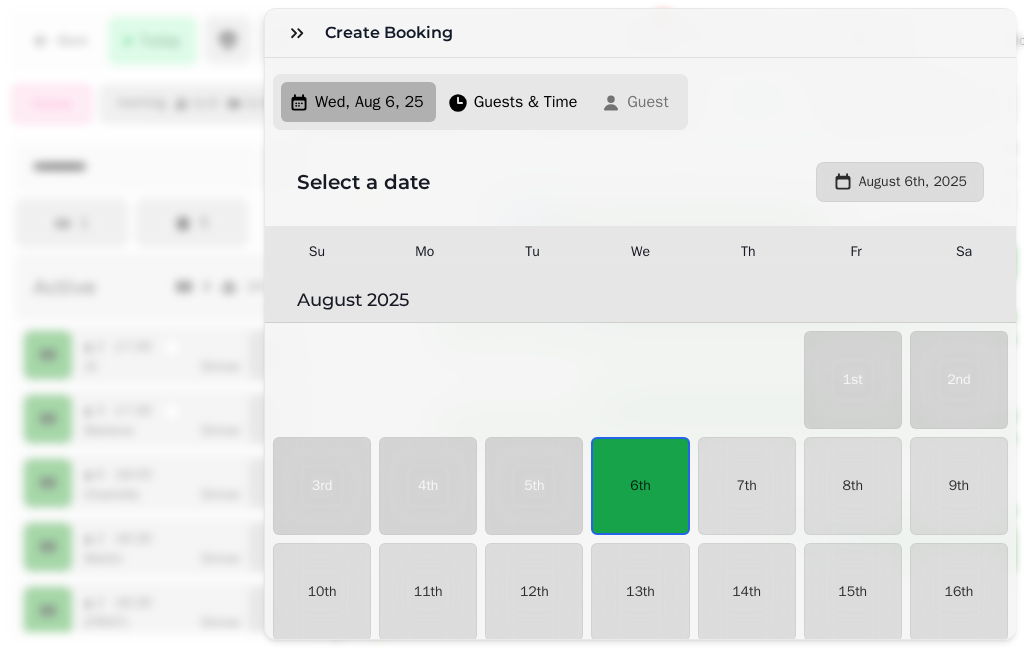 click on "6th" at bounding box center (640, 486) 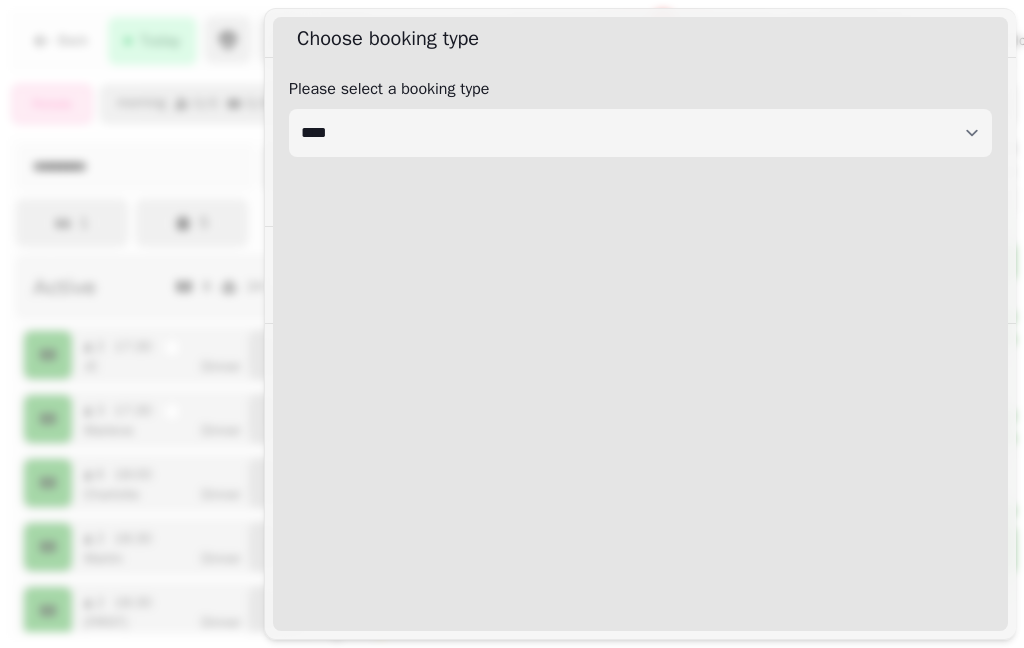 select on "****" 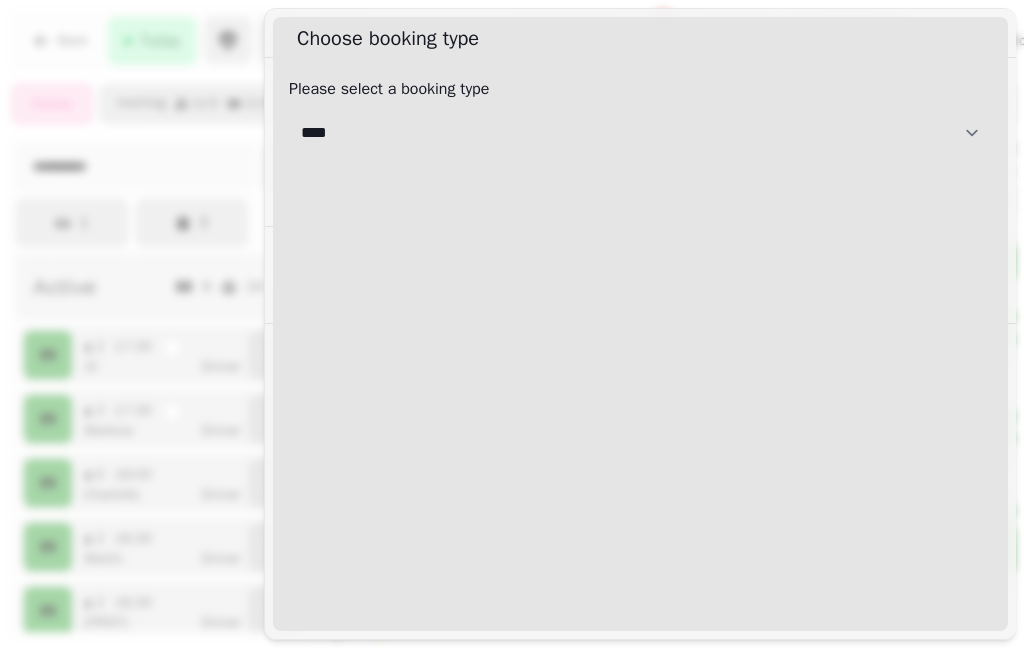 click on "**********" at bounding box center [640, 133] 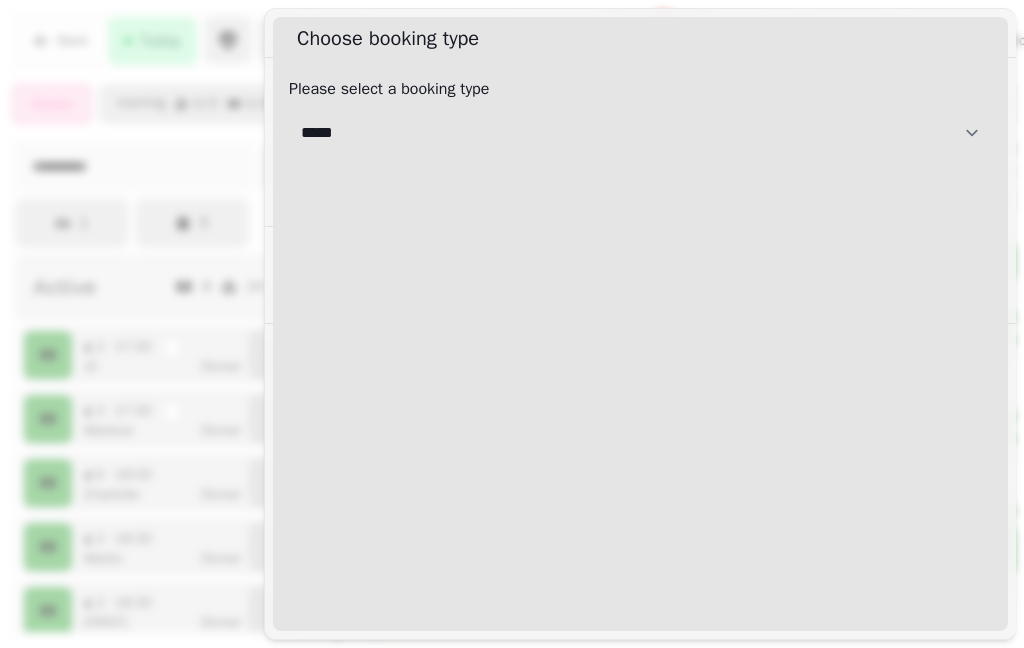 select on "**********" 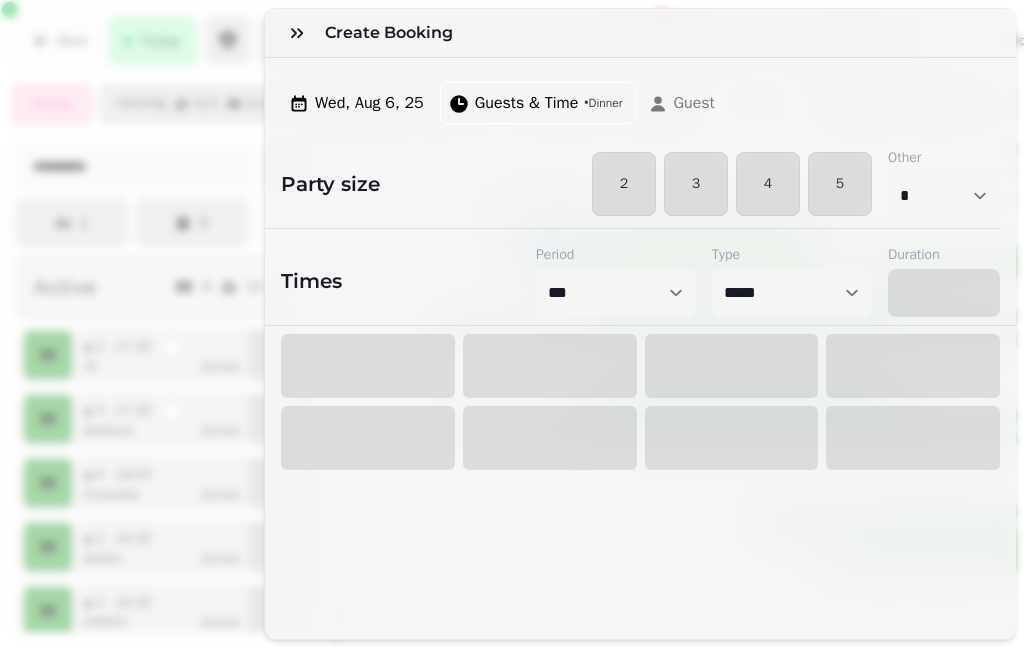 select on "****" 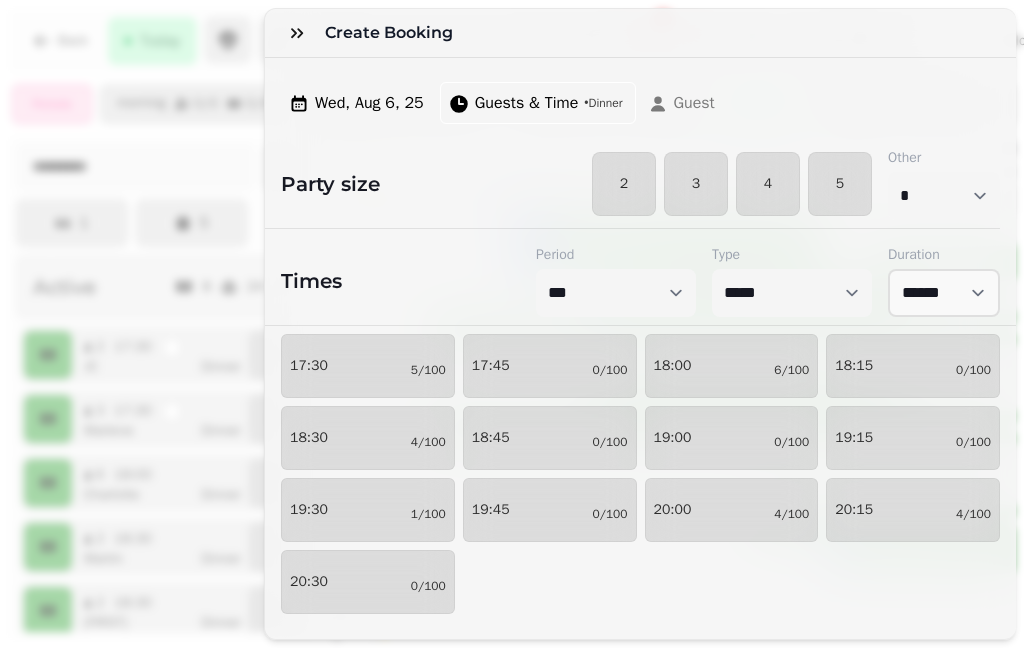 click on "4" at bounding box center [768, 184] 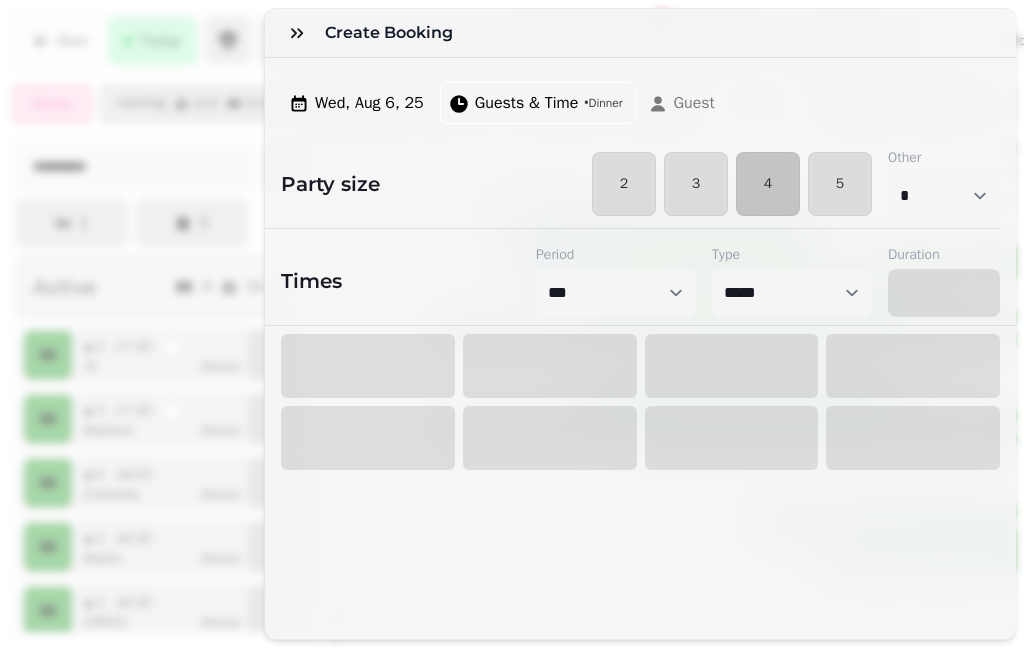 select on "*" 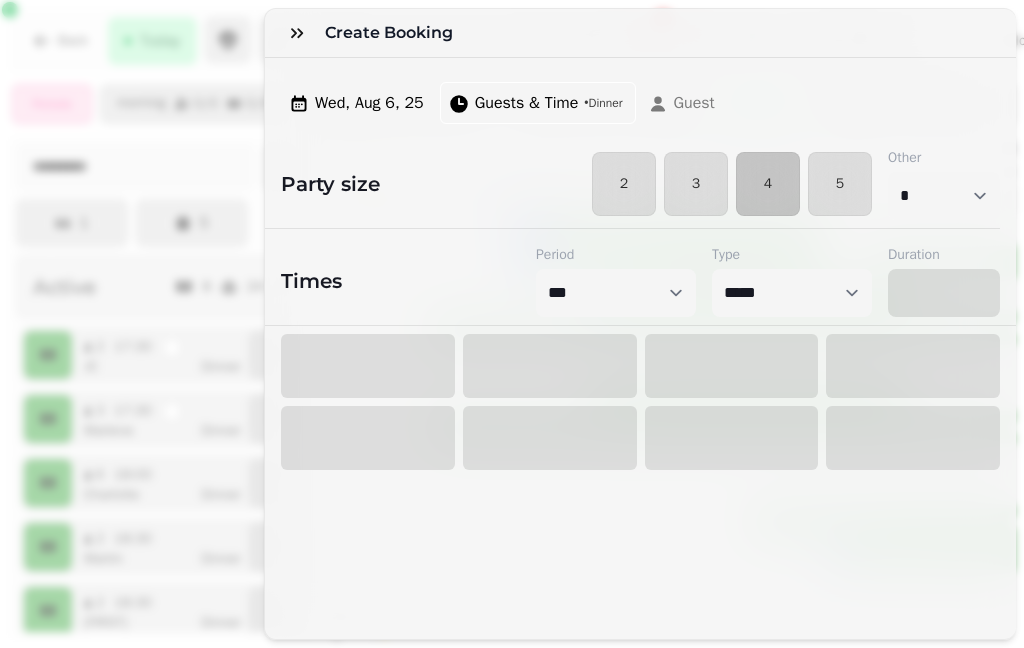 select on "****" 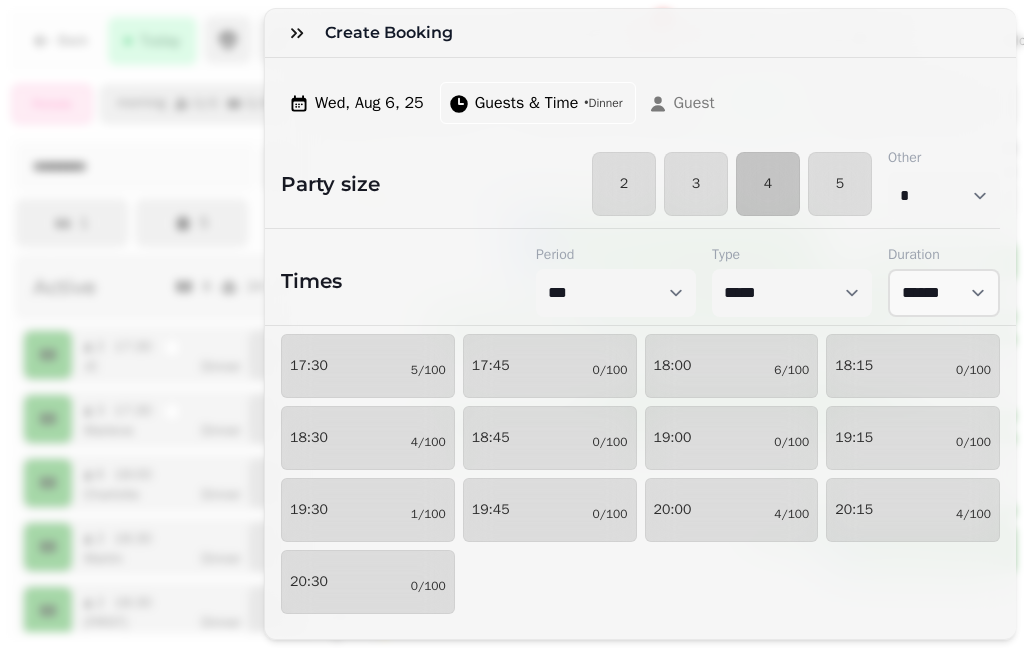 click on "19:00 0/100" at bounding box center [732, 438] 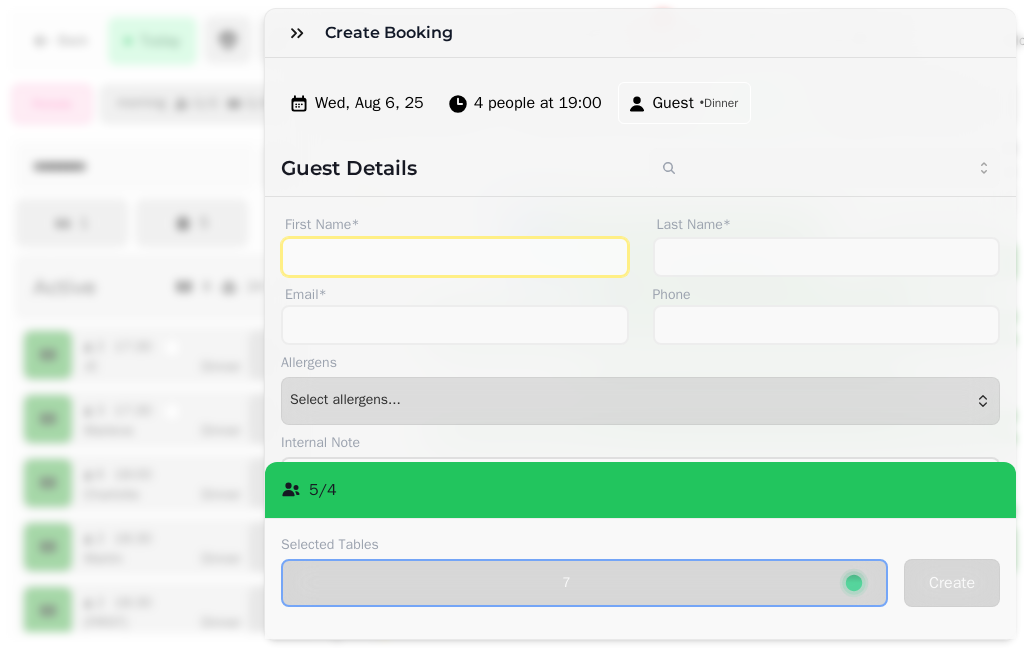 click on "First Name*" at bounding box center (455, 257) 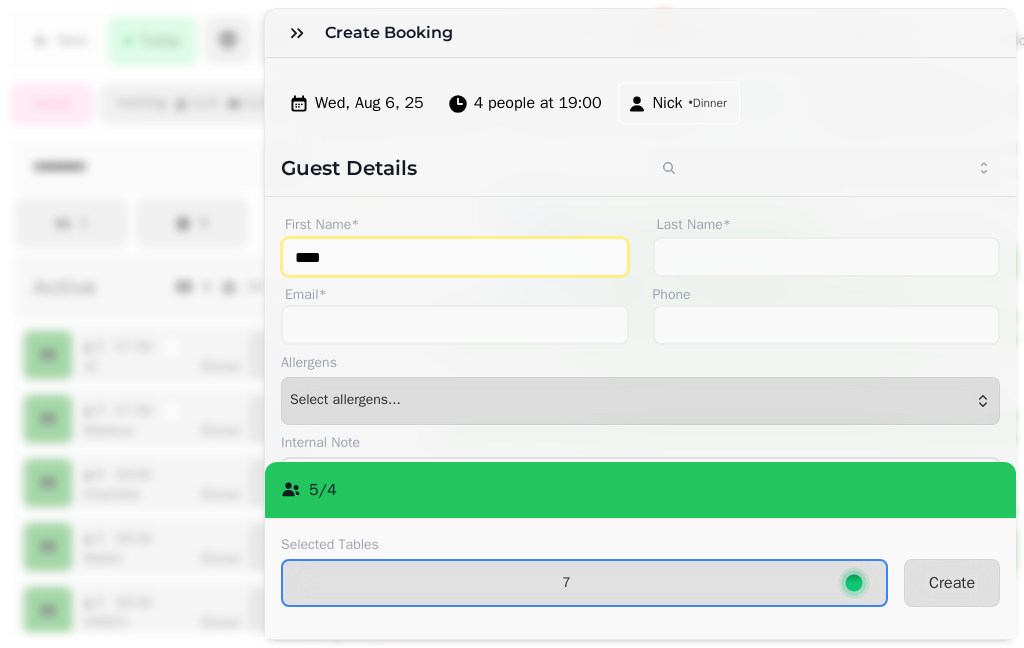 type on "****" 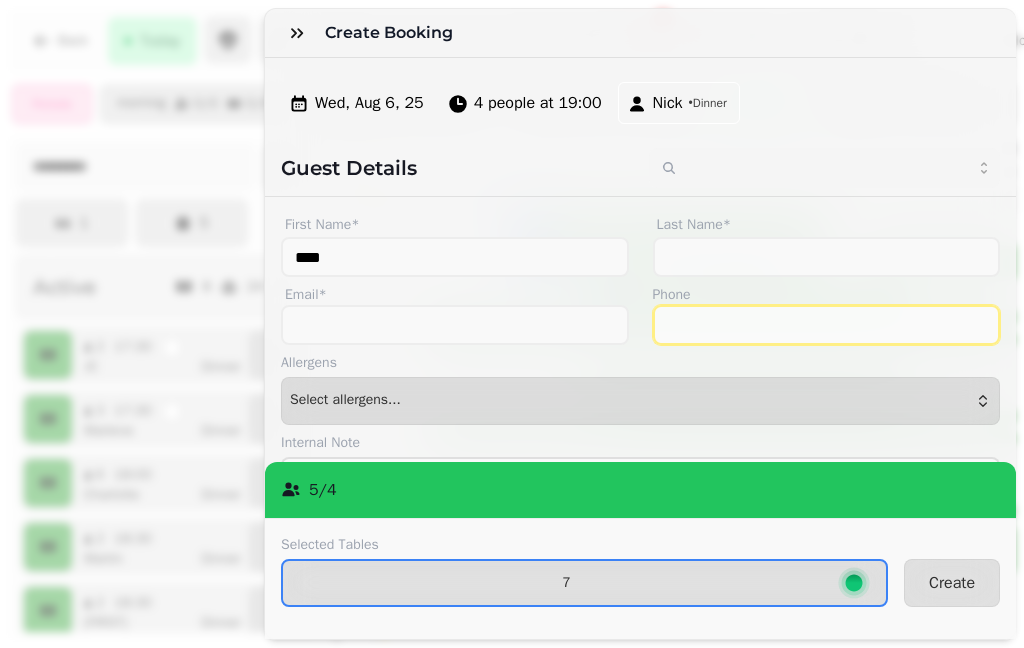 click on "Phone" at bounding box center [827, 325] 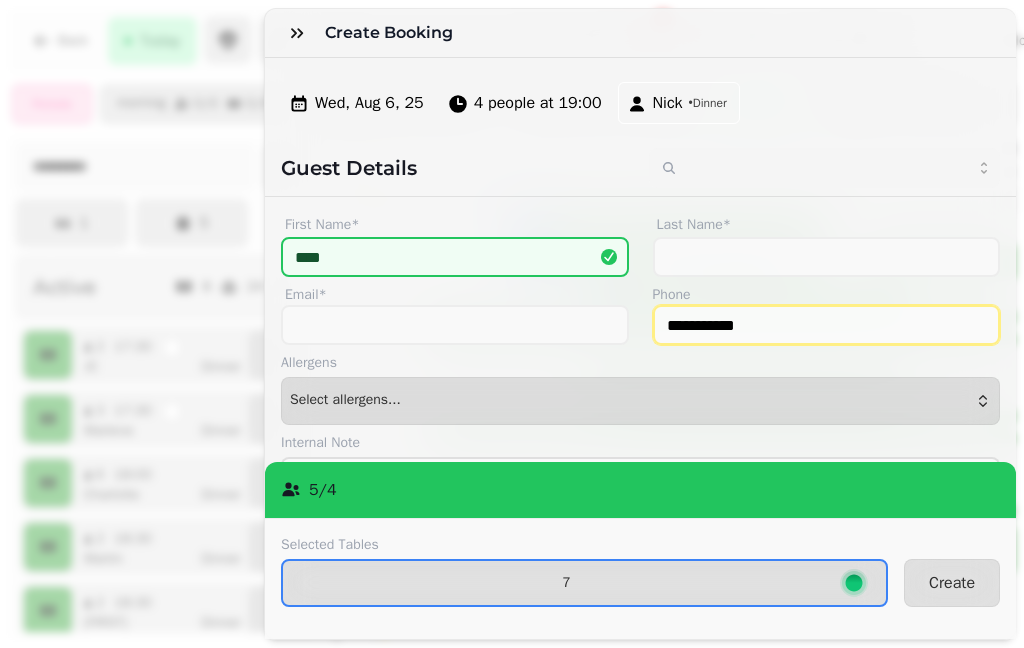 type on "**********" 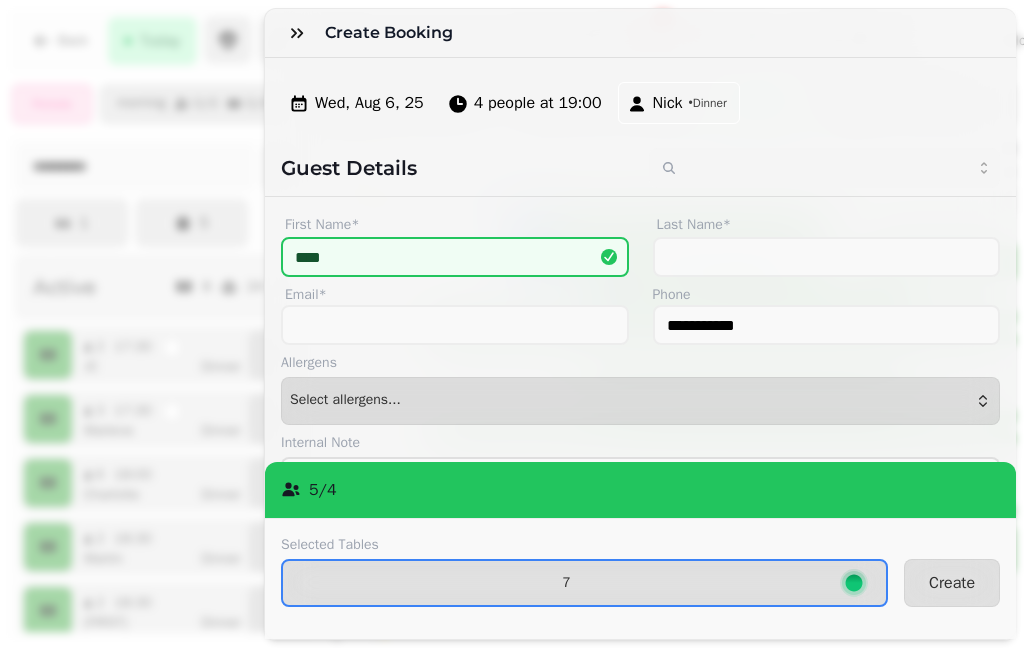 click on "Create" at bounding box center [952, 583] 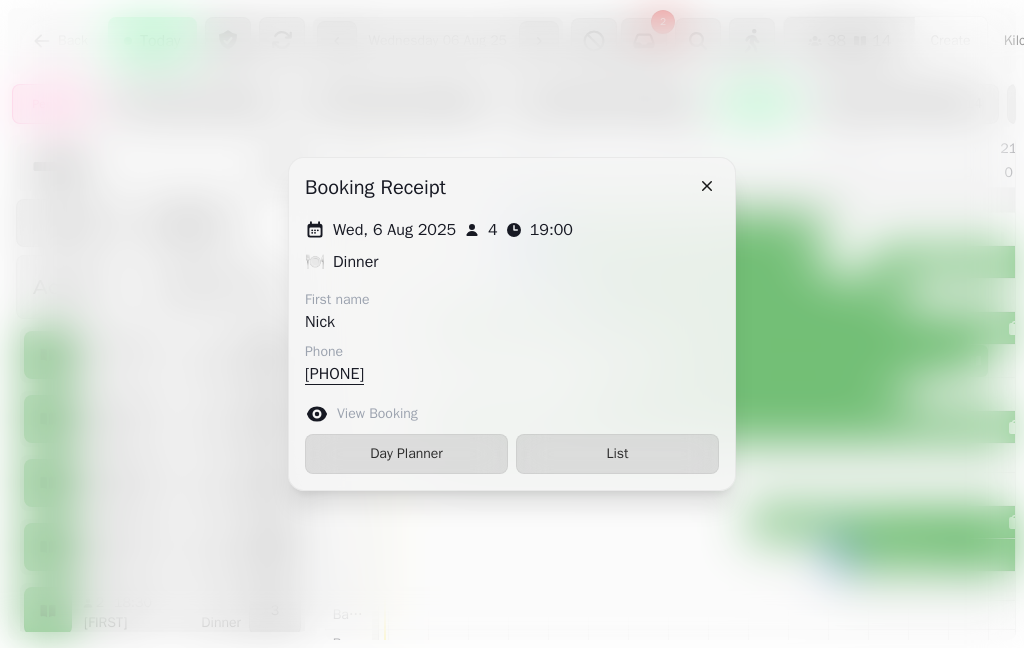 click 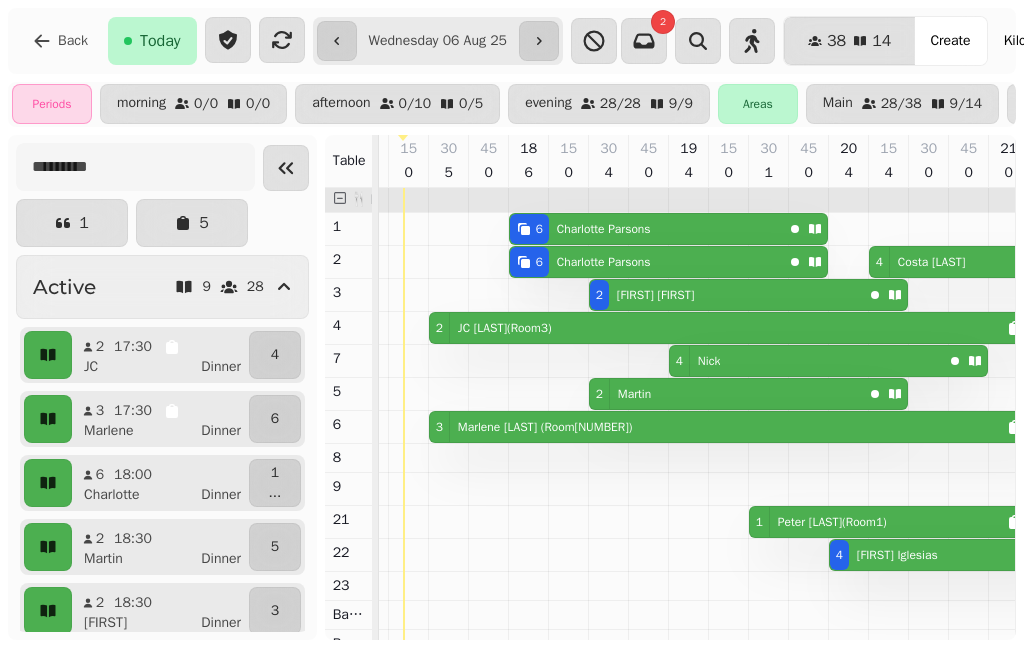 click on "Create" at bounding box center [950, 41] 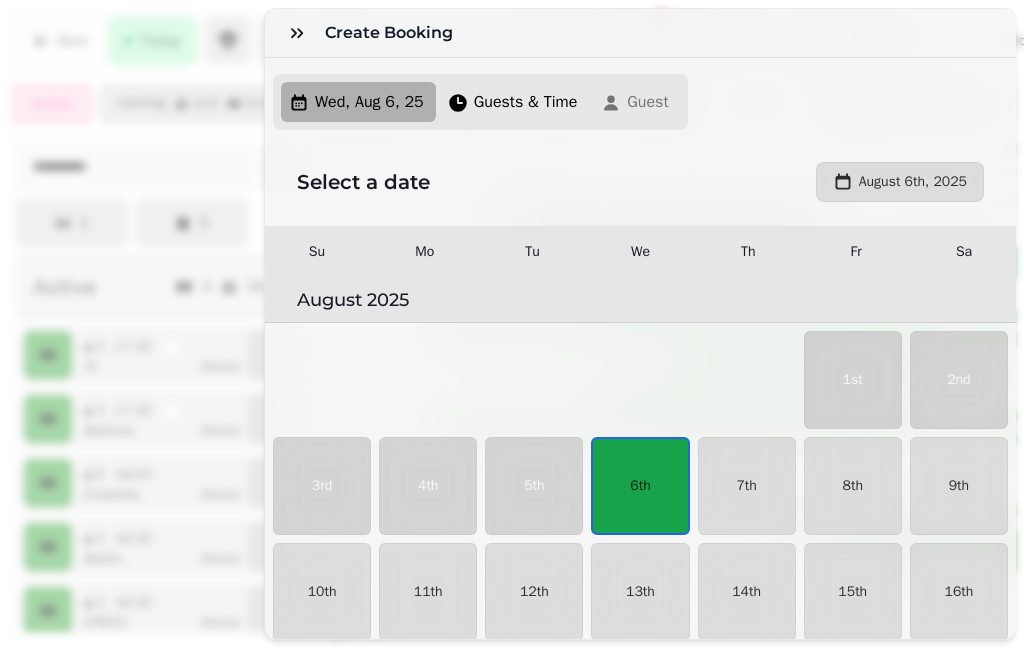 click 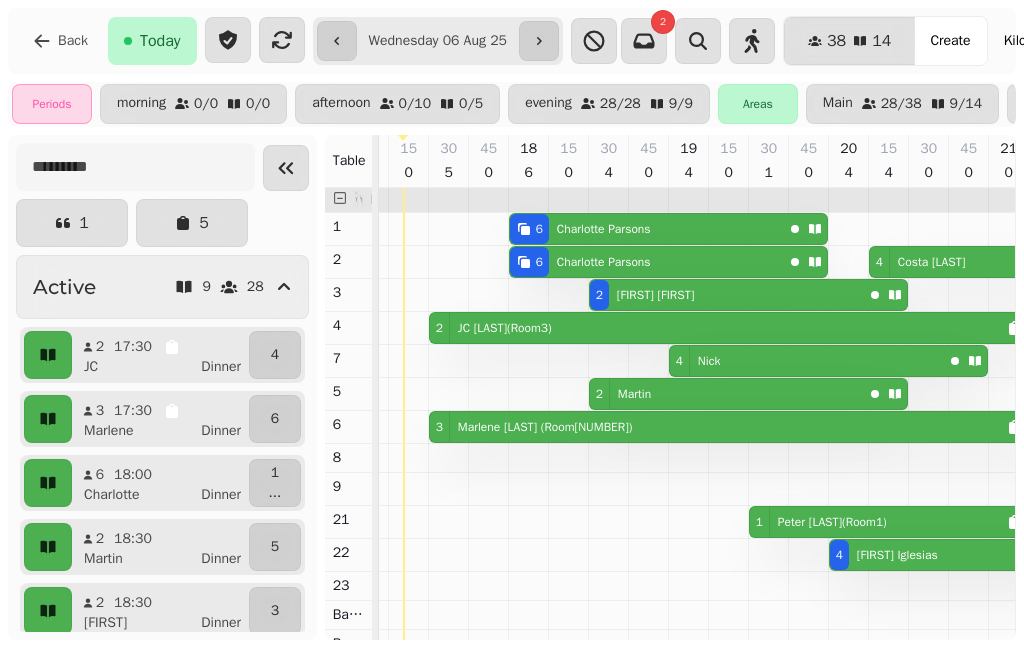 click on "Back" at bounding box center [60, 41] 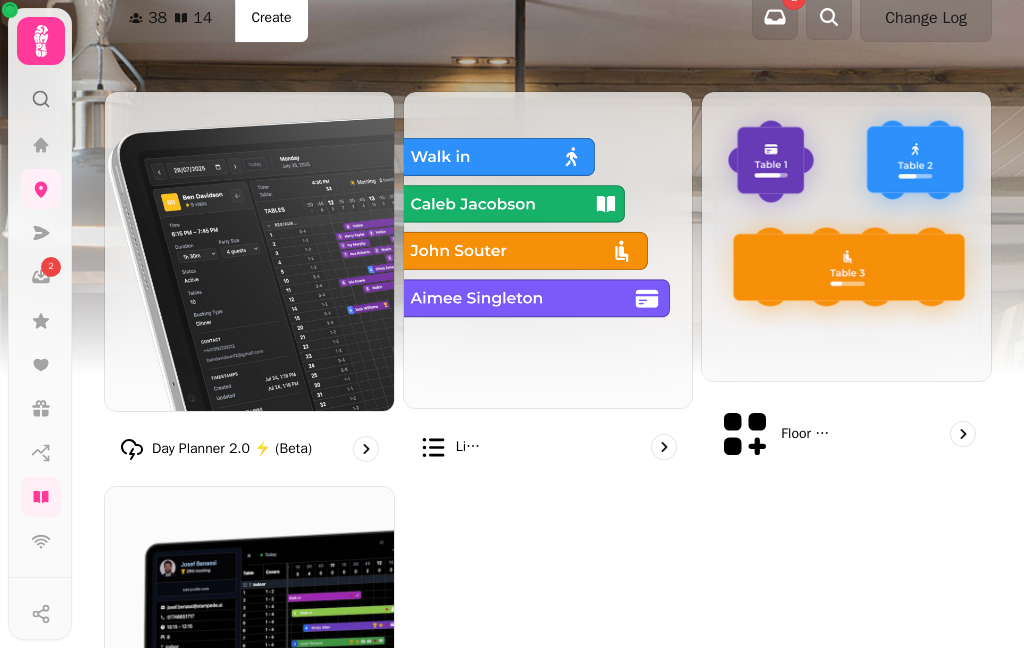 scroll, scrollTop: 346, scrollLeft: 0, axis: vertical 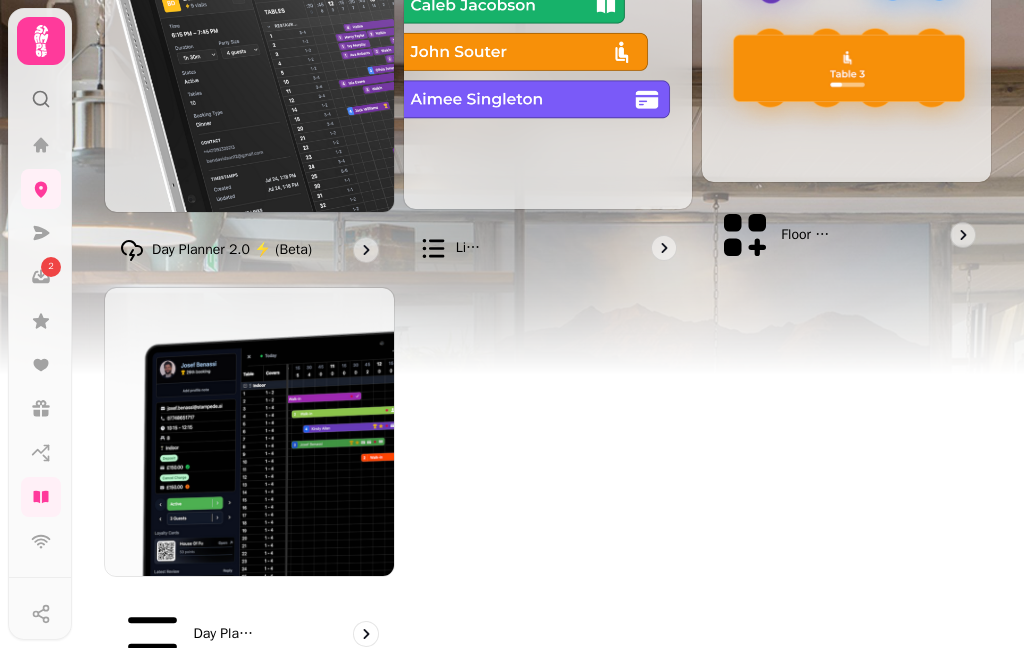 click at bounding box center [249, 432] 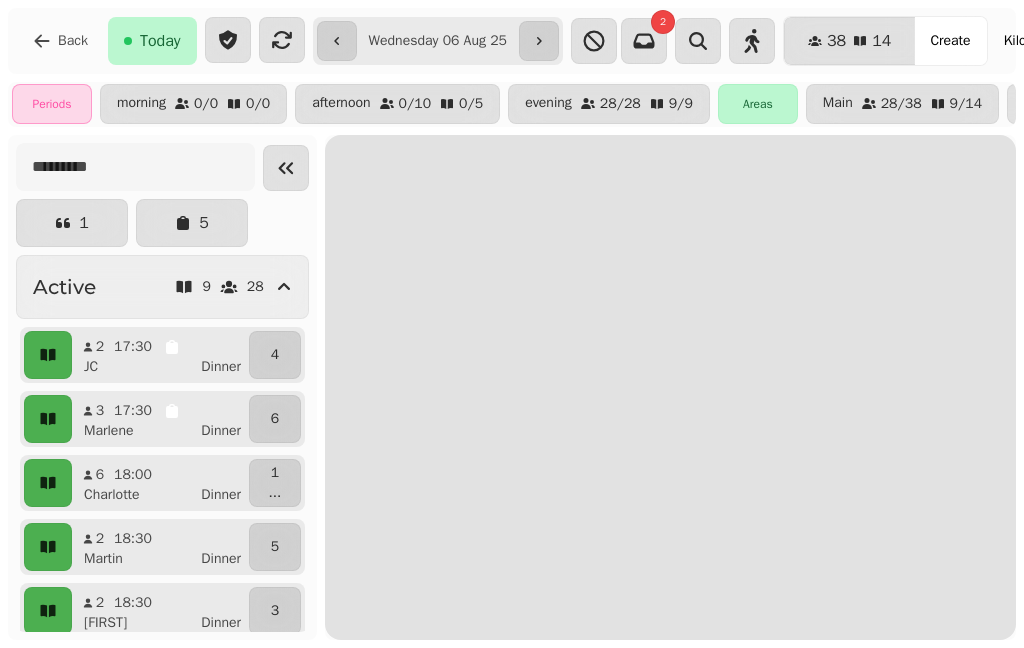 scroll, scrollTop: 0, scrollLeft: 0, axis: both 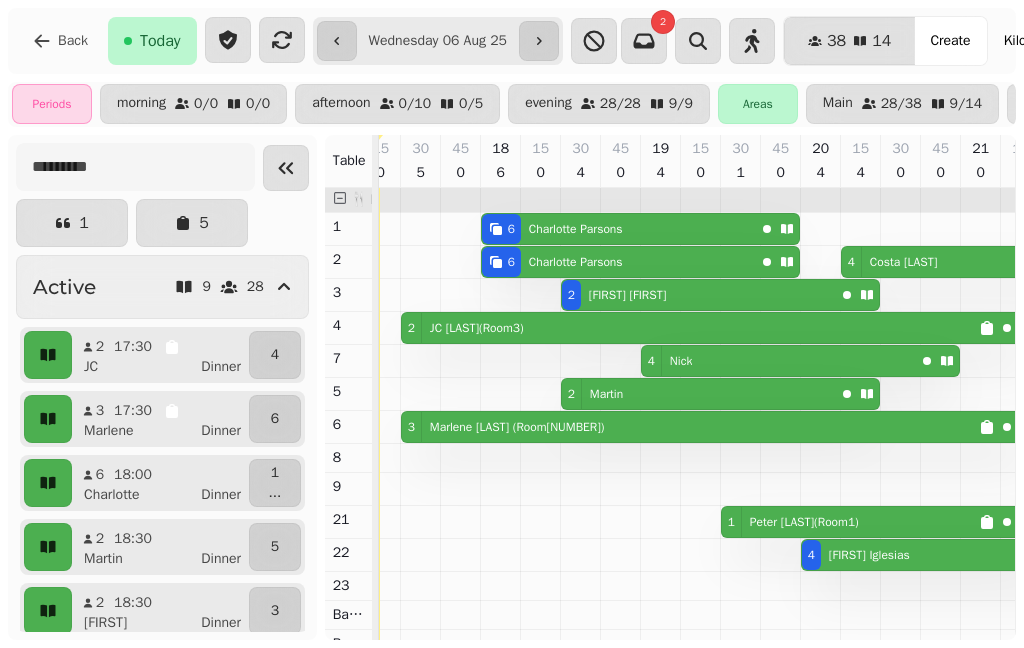 click on "[NUMBER] Covers" at bounding box center (849, 41) 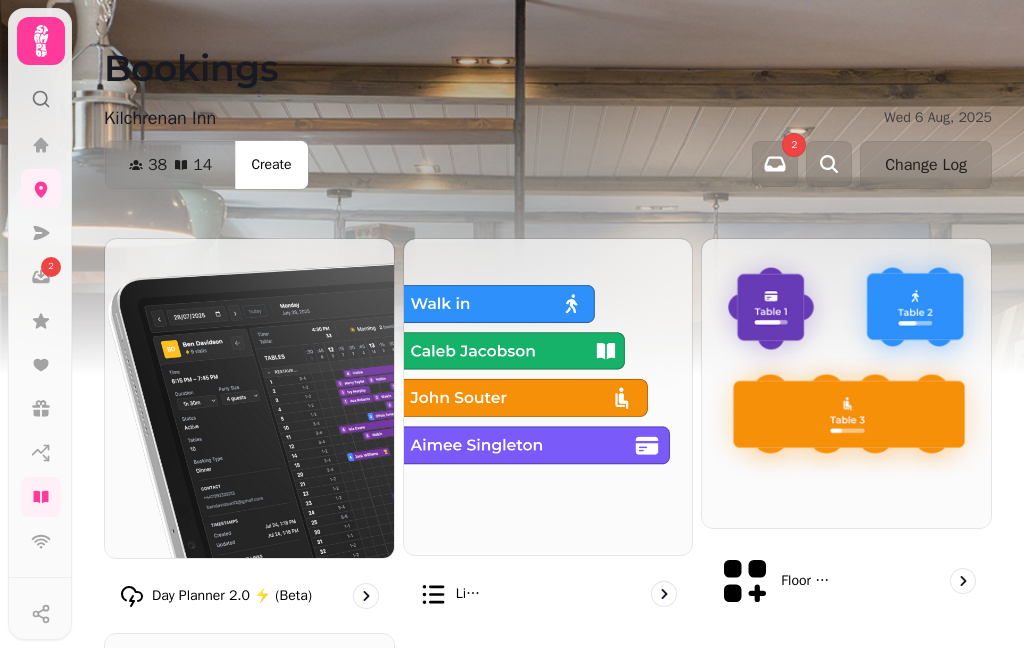 click at bounding box center (548, 397) 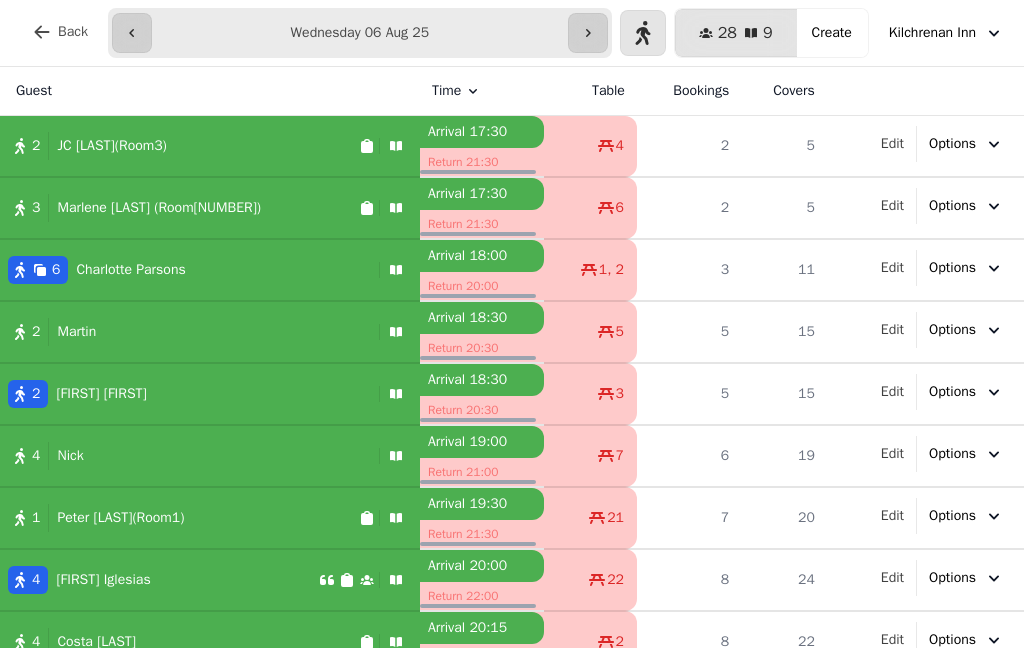 scroll, scrollTop: 0, scrollLeft: 0, axis: both 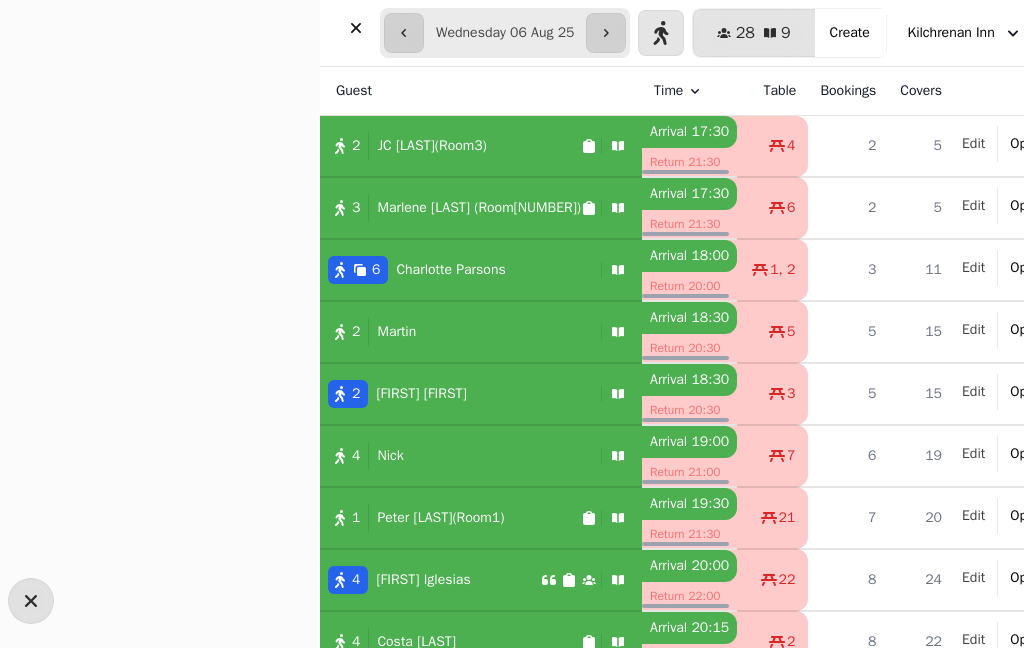 select on "**********" 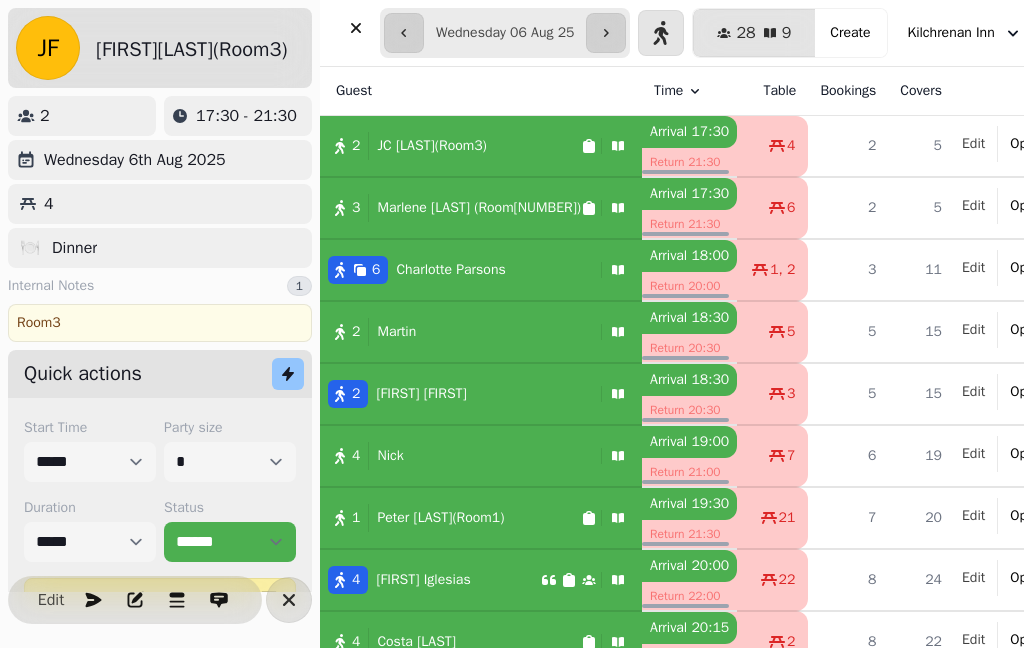click on "Edit" at bounding box center (51, 600) 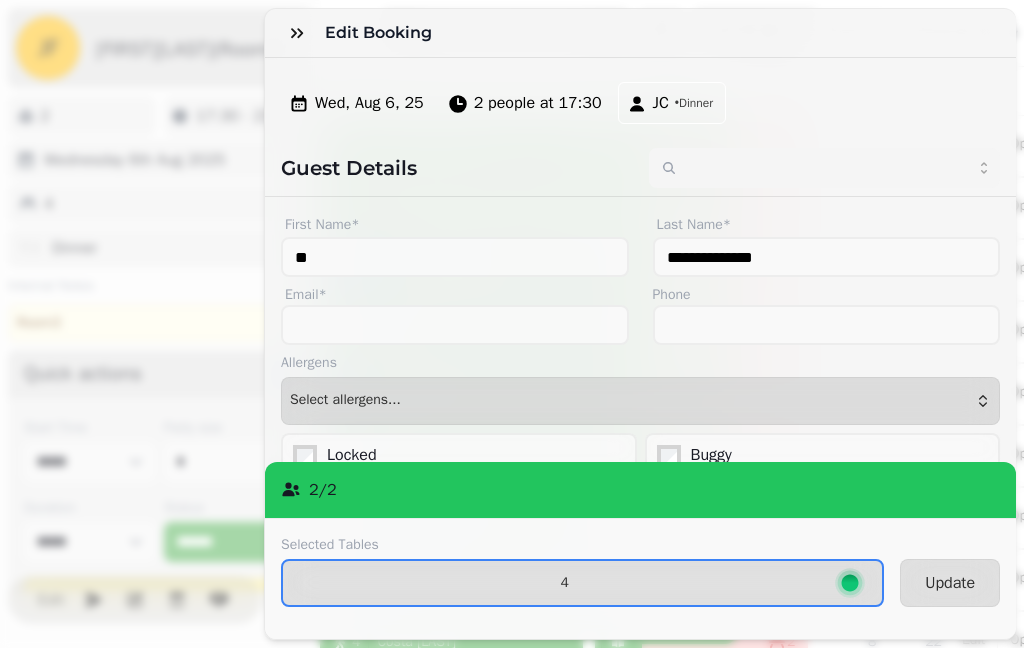 click on "4" at bounding box center [582, 583] 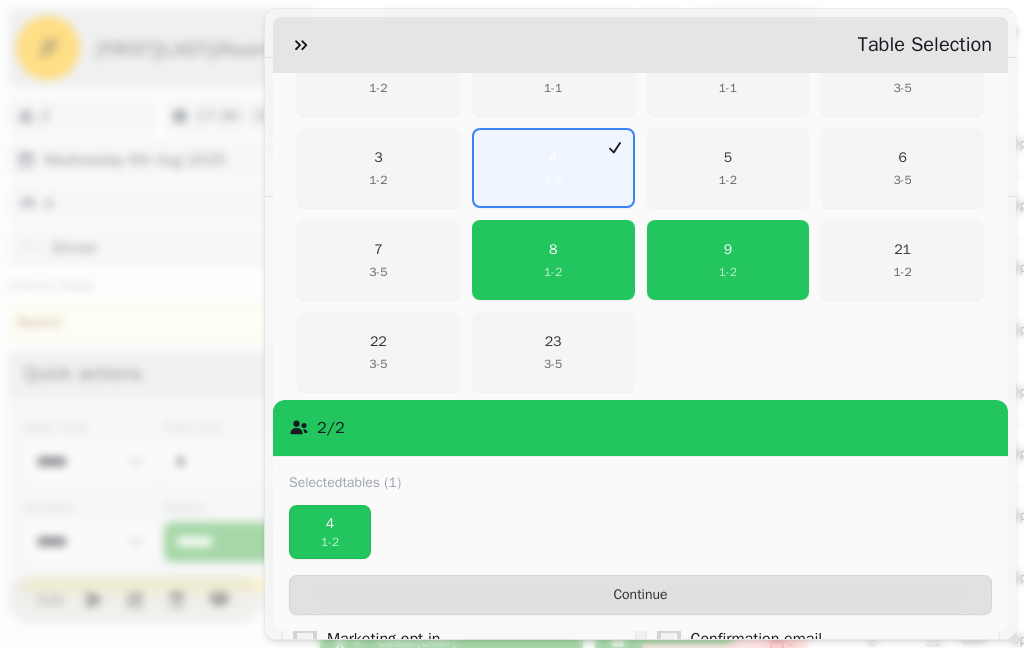 scroll, scrollTop: 481, scrollLeft: 0, axis: vertical 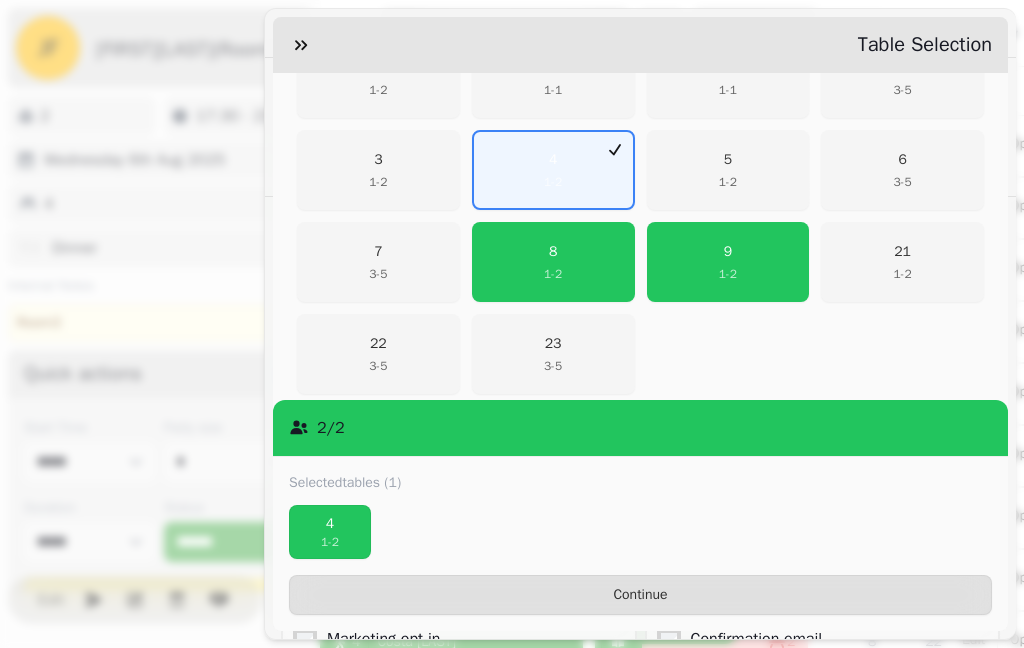 click on "23 3  -  5" at bounding box center (553, 354) 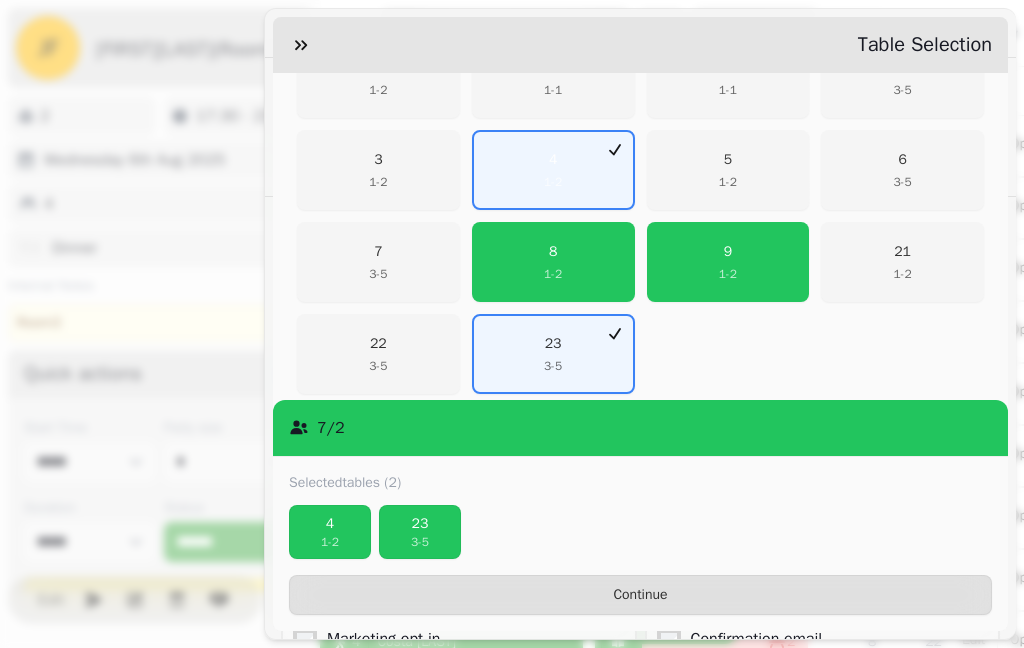 click on "4" at bounding box center [330, 524] 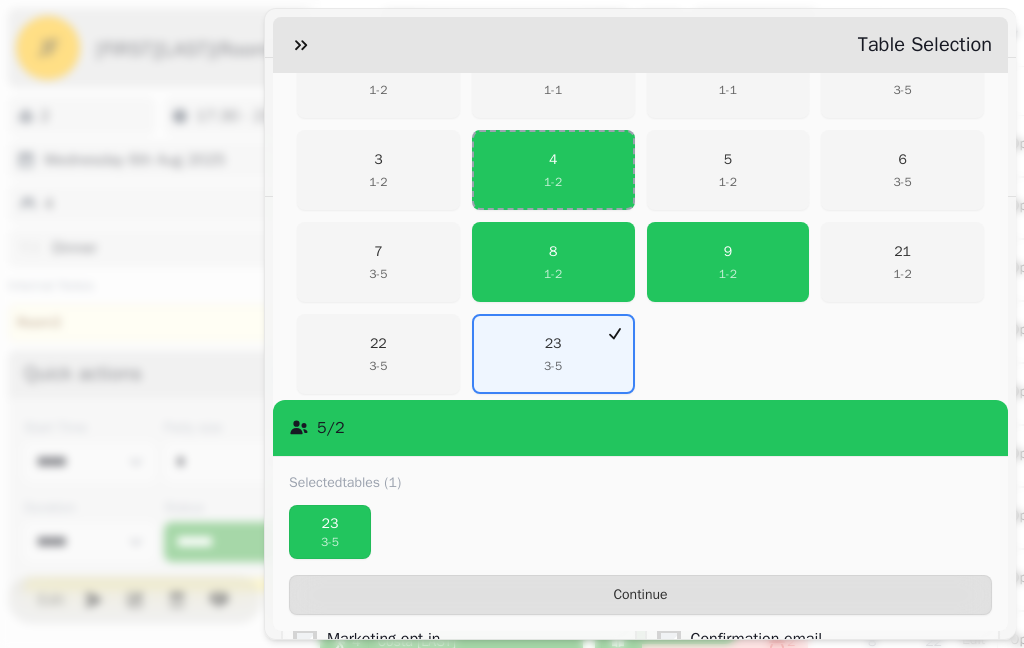 click on "Continue" at bounding box center [640, 595] 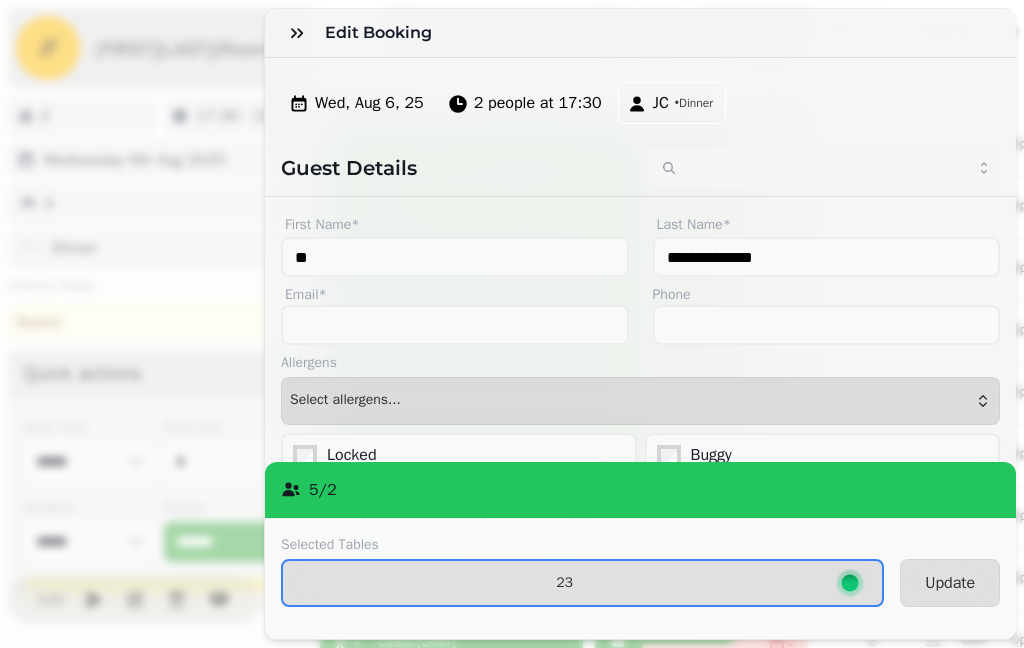 click on "Update" at bounding box center (950, 583) 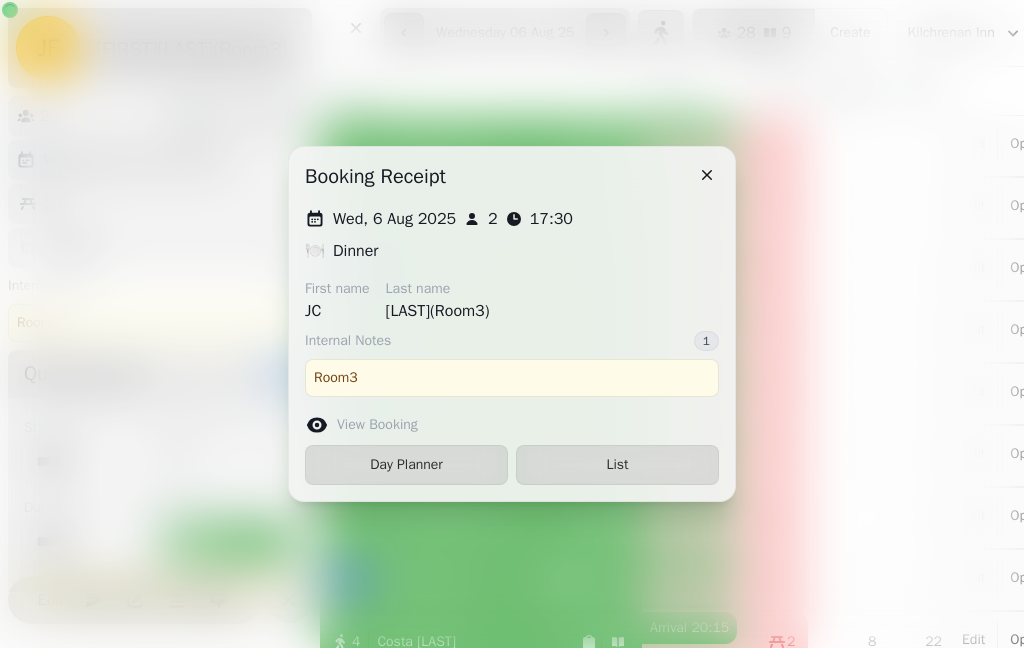 click 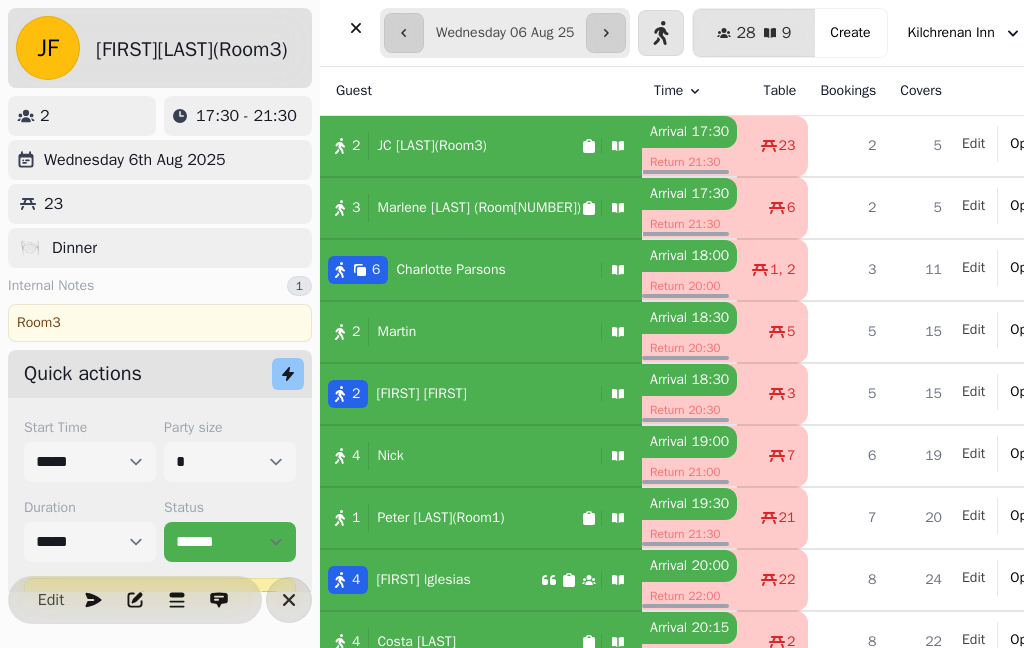 click at bounding box center (606, 33) 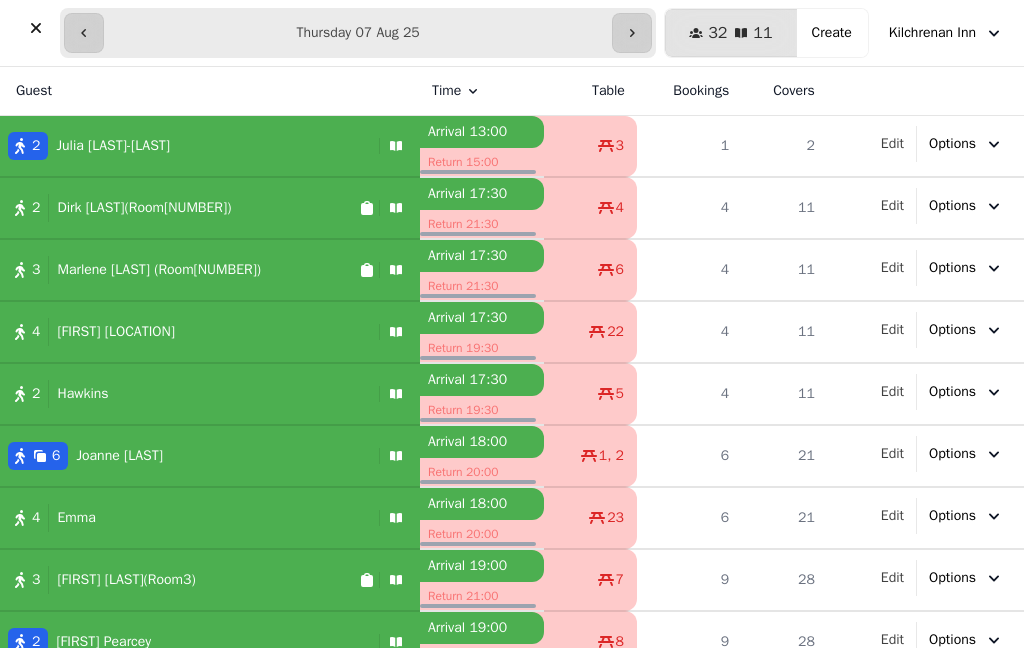 click 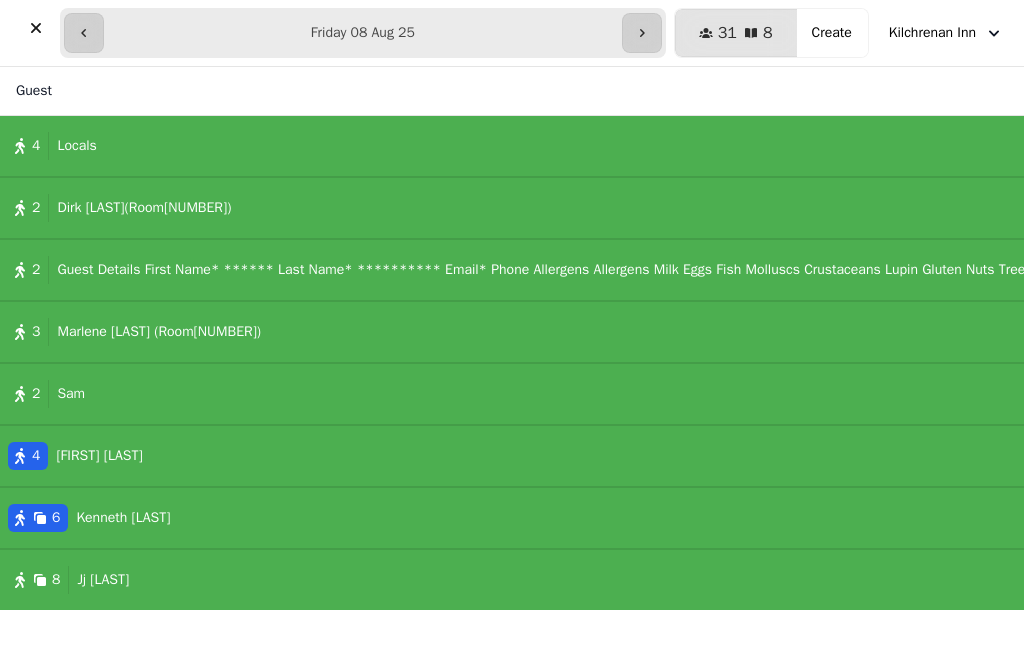 click on "Create" at bounding box center [832, 33] 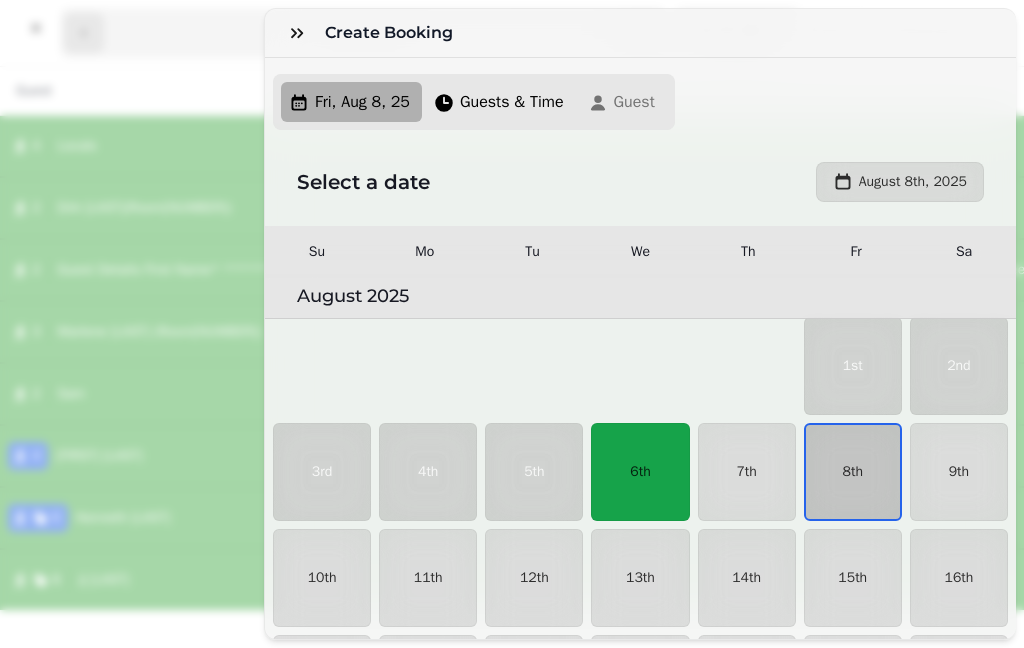 scroll, scrollTop: 54, scrollLeft: 0, axis: vertical 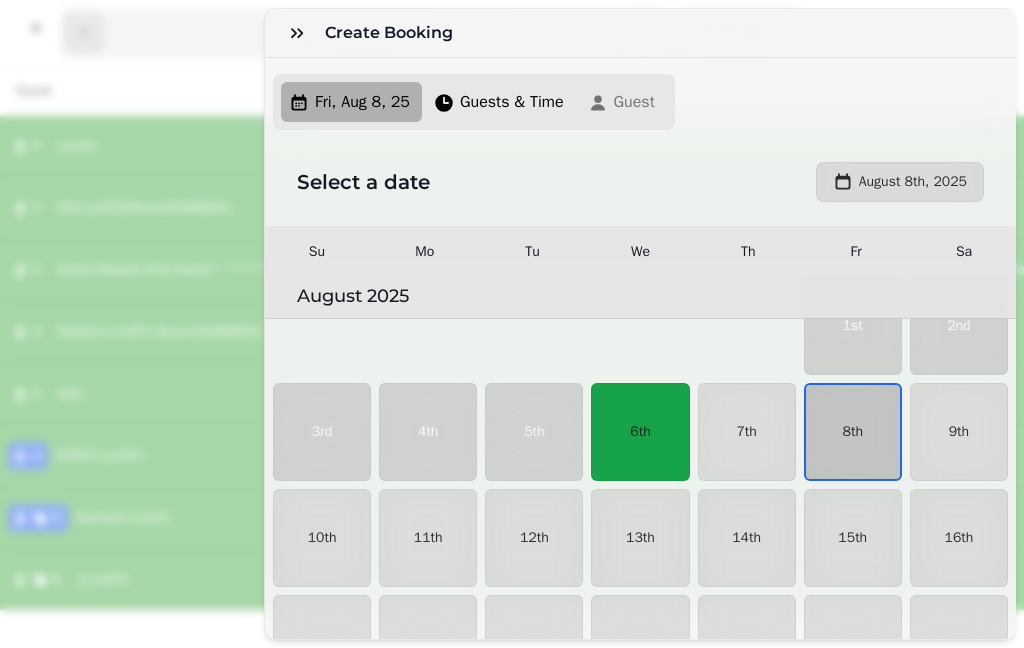click on "8th" at bounding box center (853, 432) 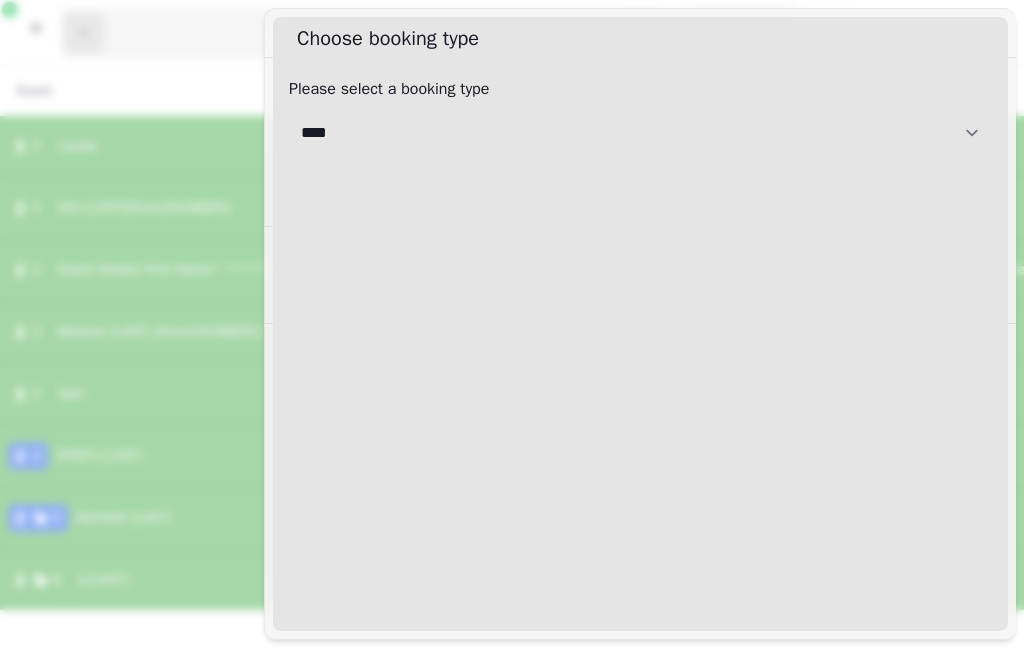 click on "**********" at bounding box center (640, 133) 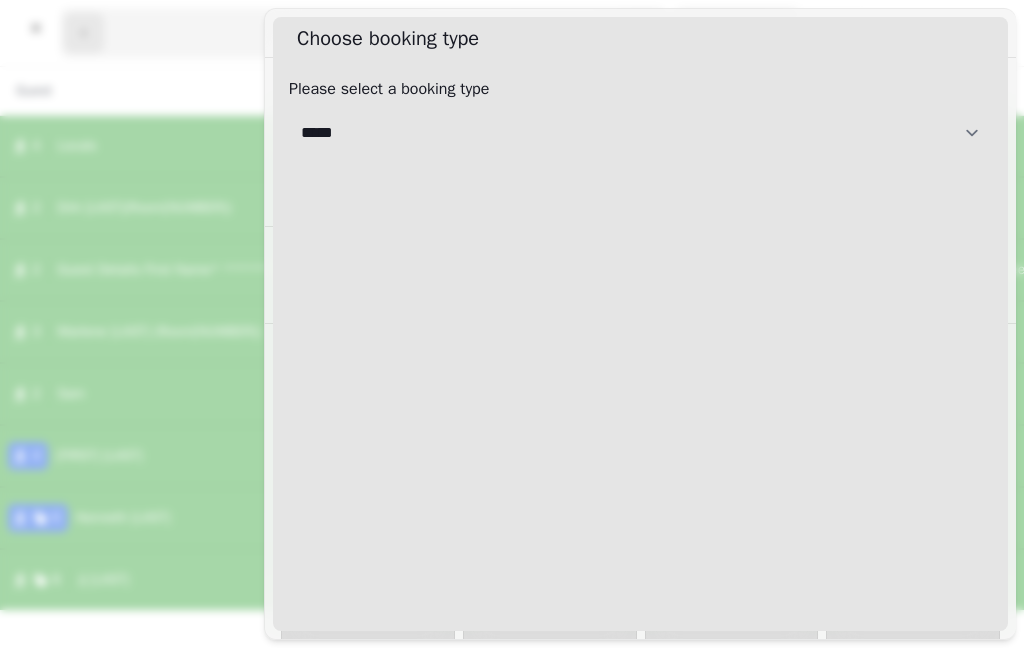 select on "**********" 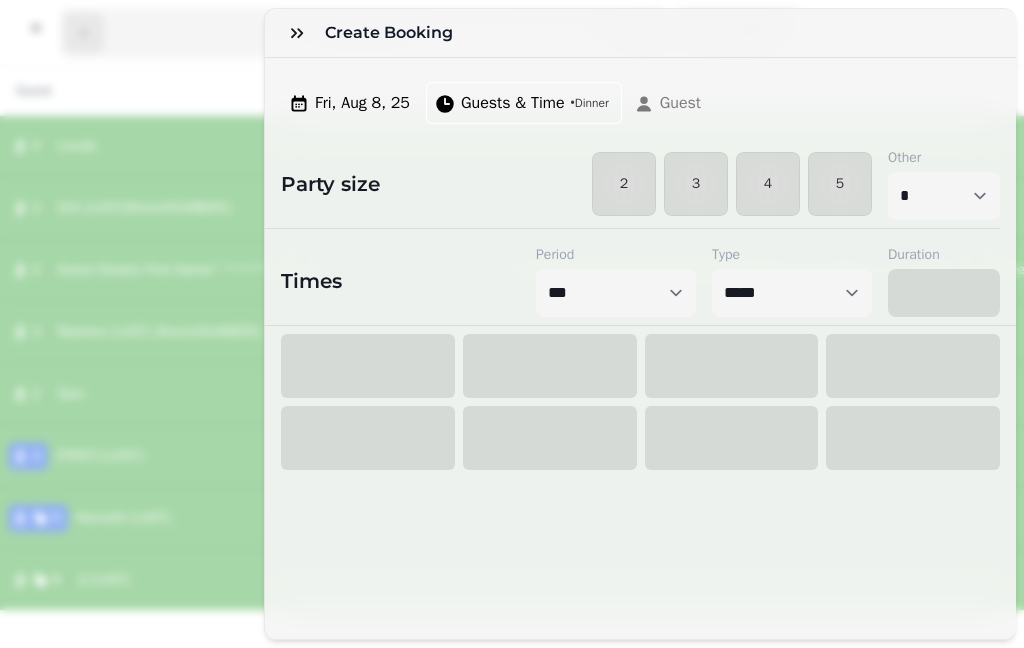 select on "****" 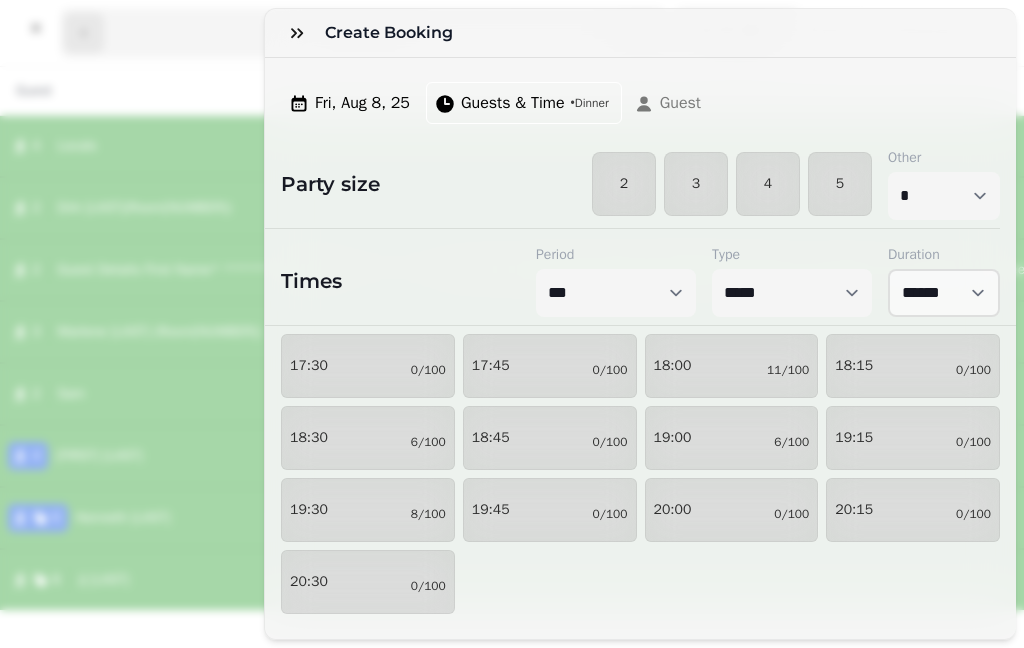 click on "2" at bounding box center (624, 184) 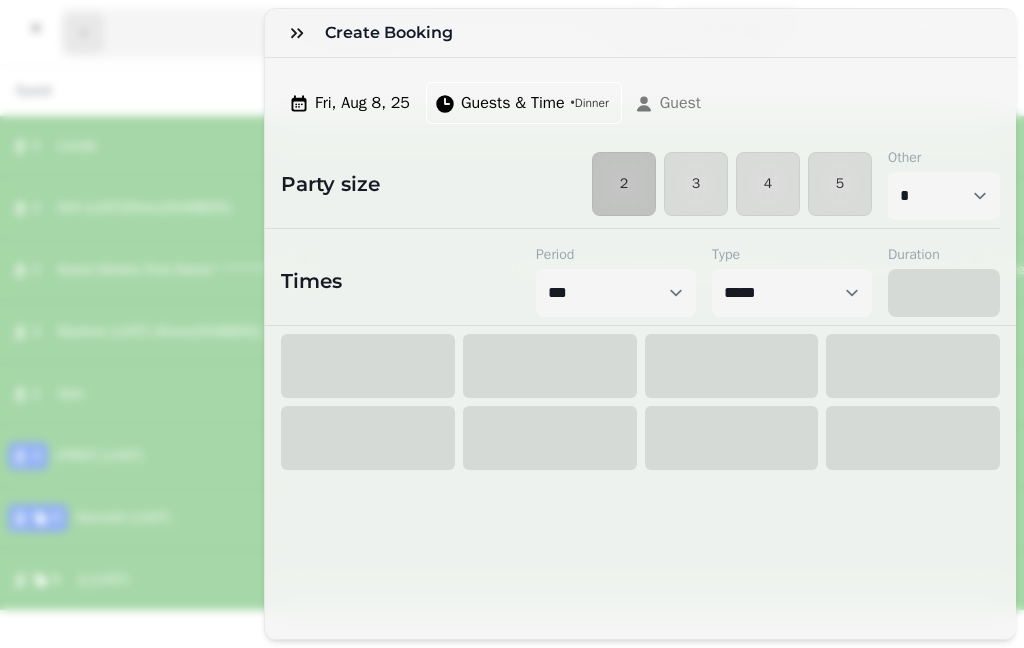 select on "*" 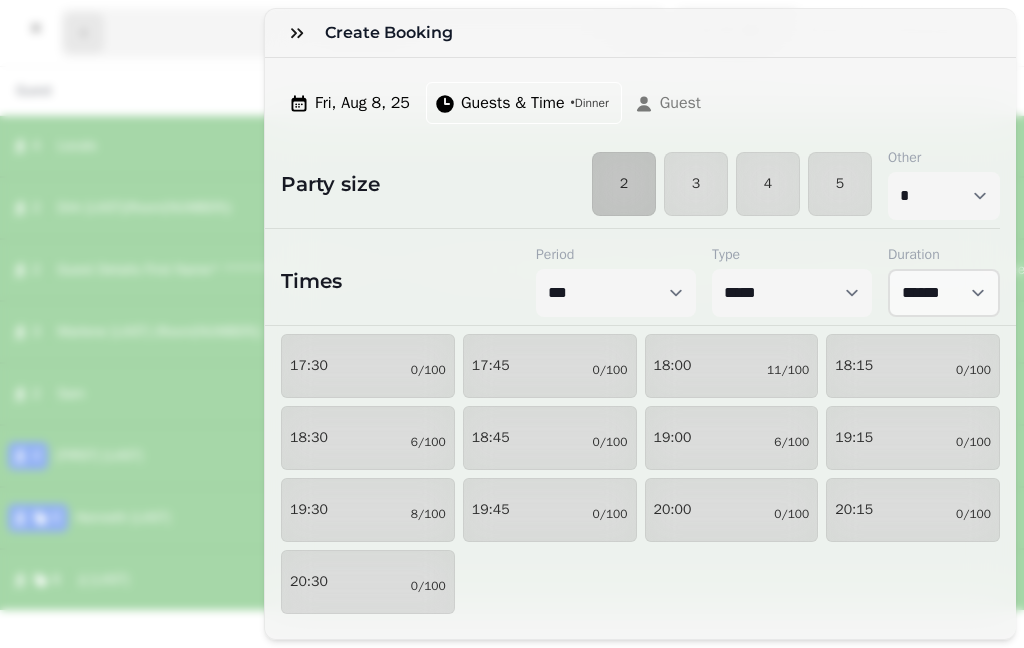 click on "[TIME] [NUMBER]/[NUMBER]" at bounding box center [732, 366] 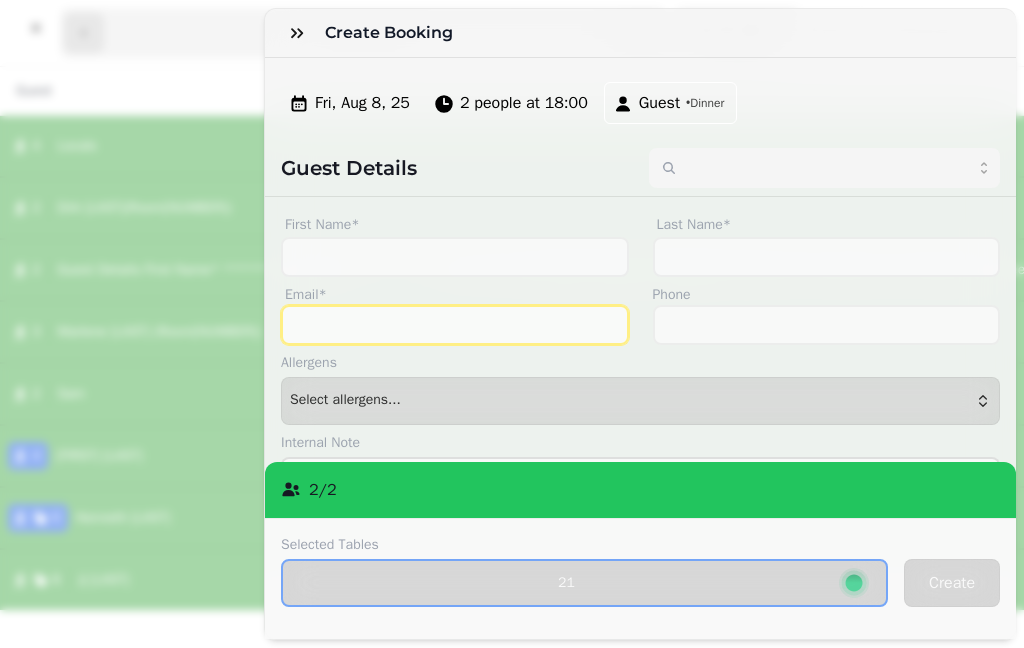 click on "Email*" at bounding box center [455, 325] 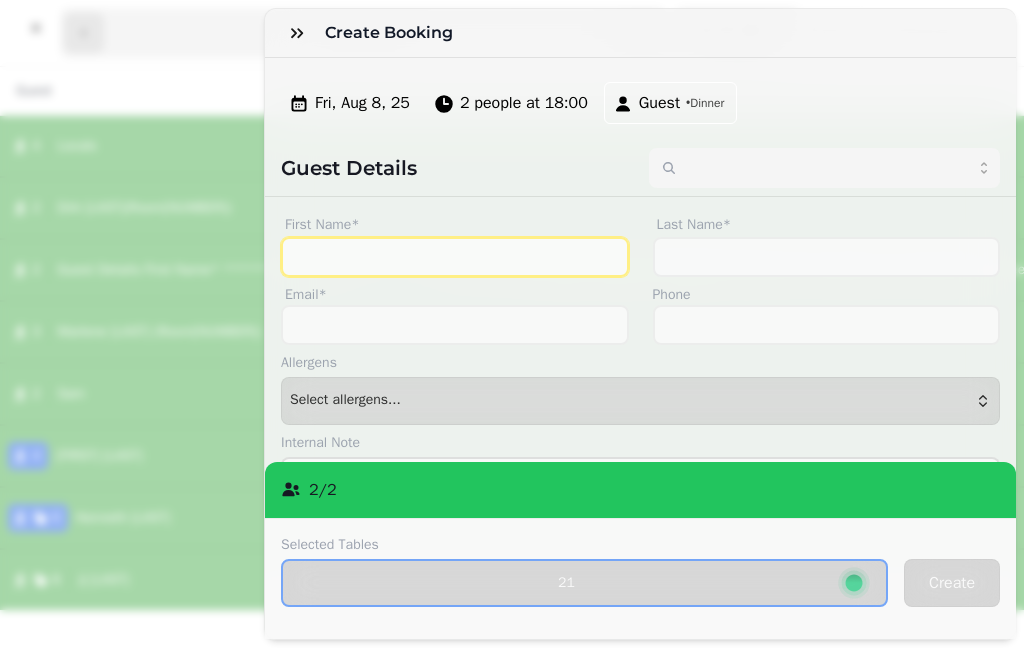 click on "First Name*" at bounding box center [455, 257] 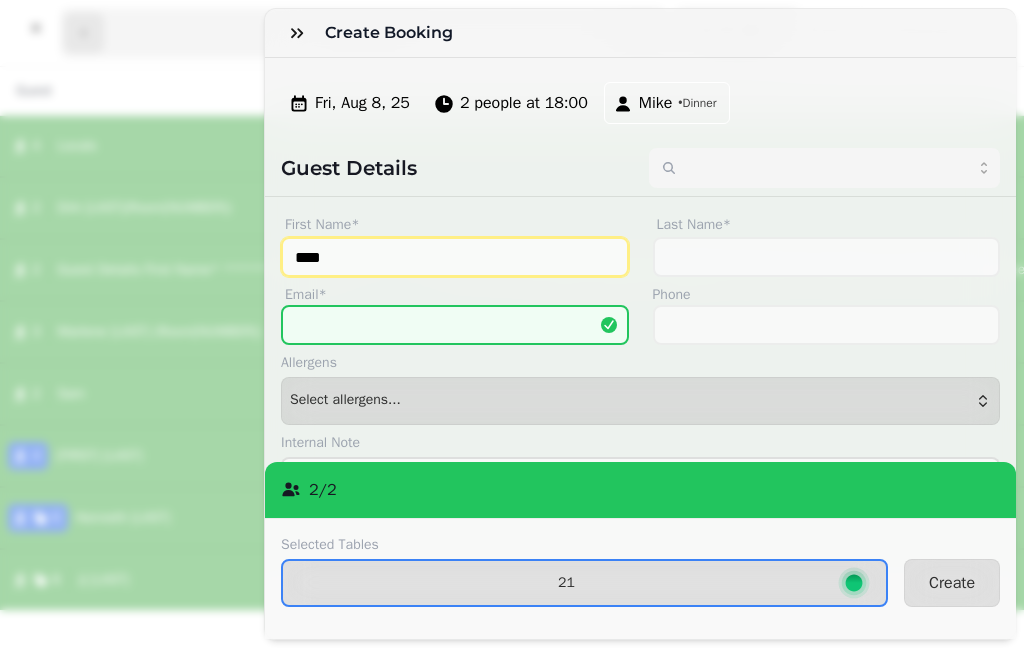 type on "****" 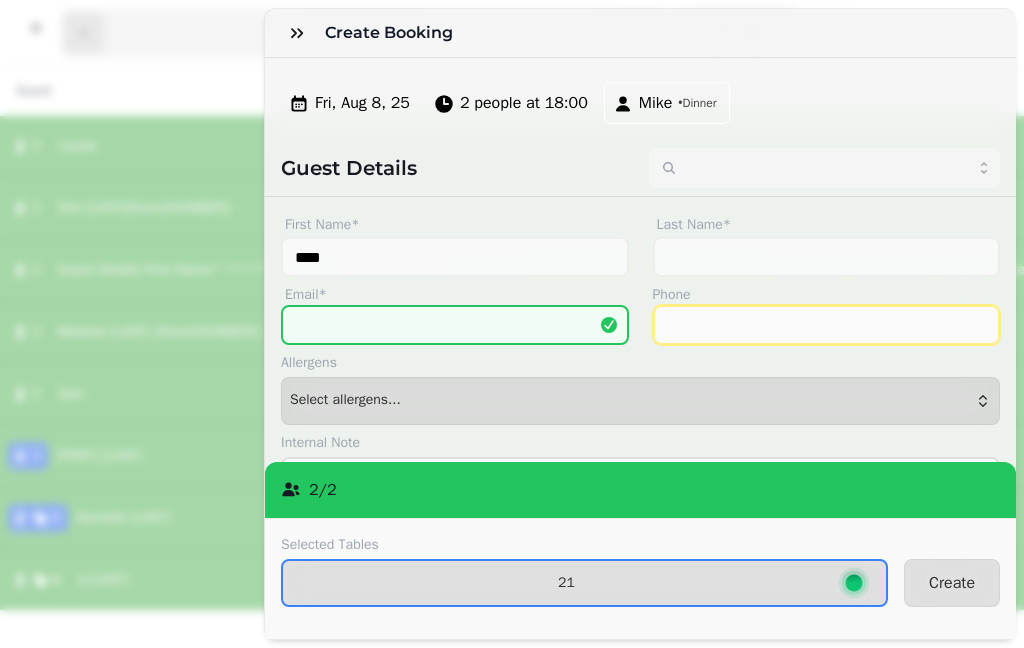click on "Phone" at bounding box center (827, 325) 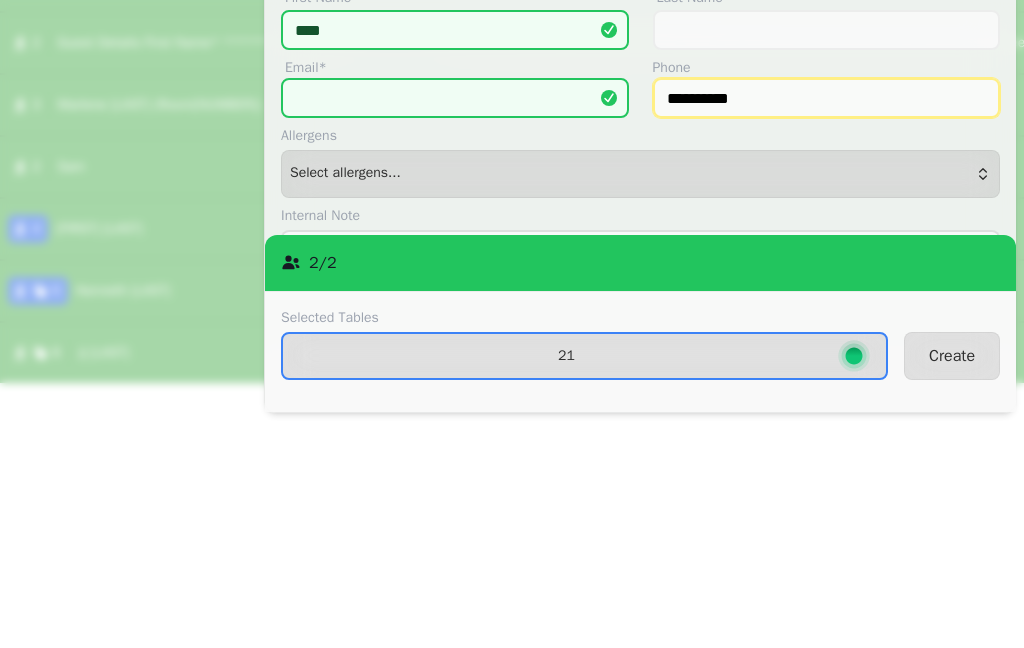 type on "**********" 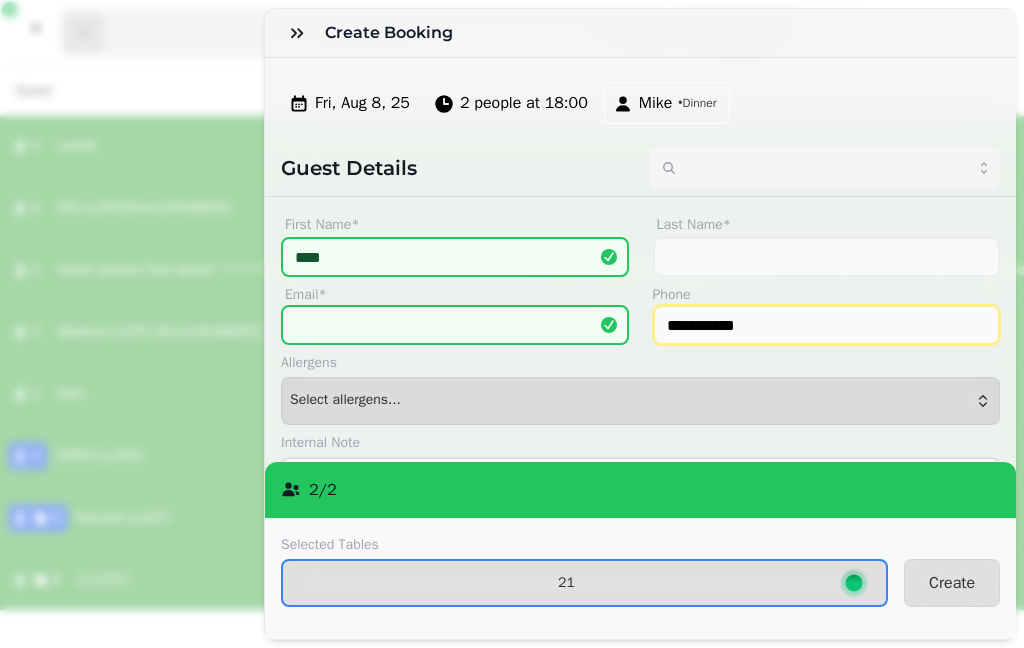 click on "2 people at 18:00" at bounding box center [524, 103] 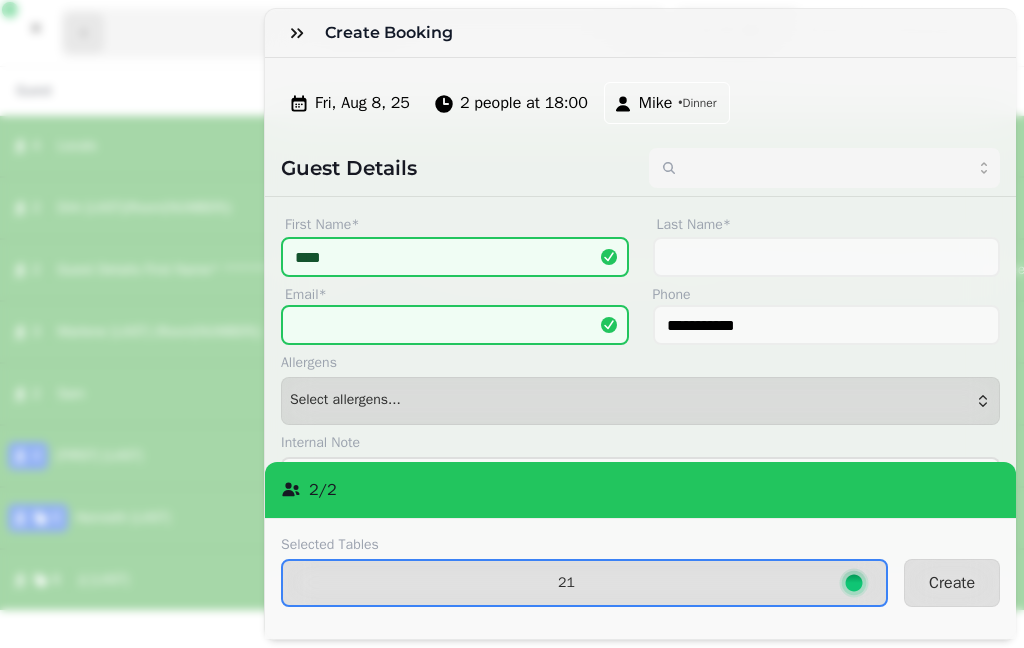 select on "*" 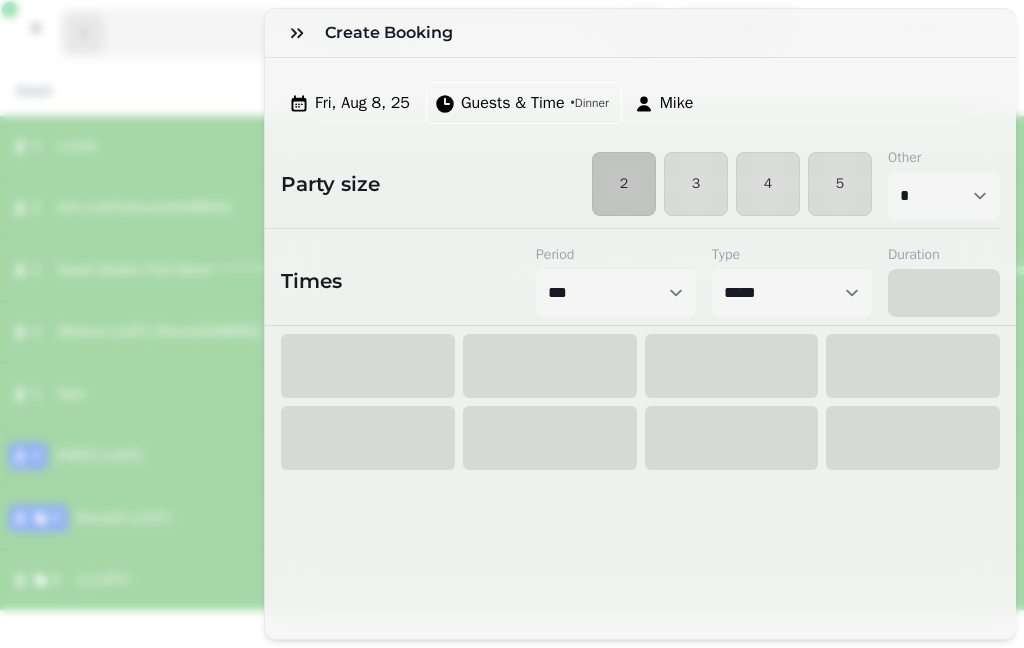select on "****" 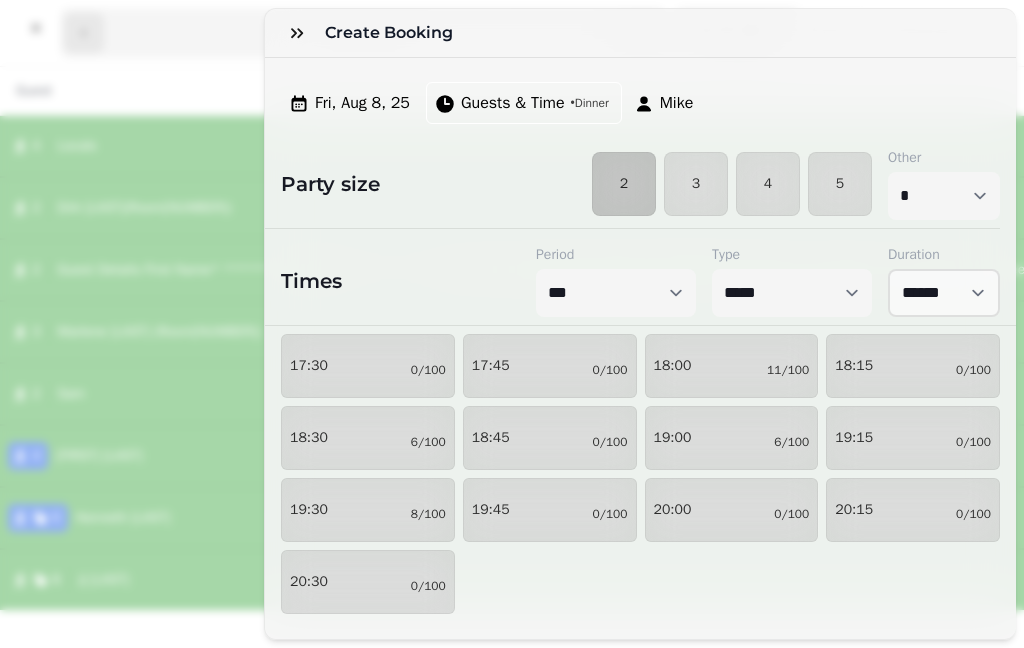 click on "19:00 6/100" at bounding box center [732, 438] 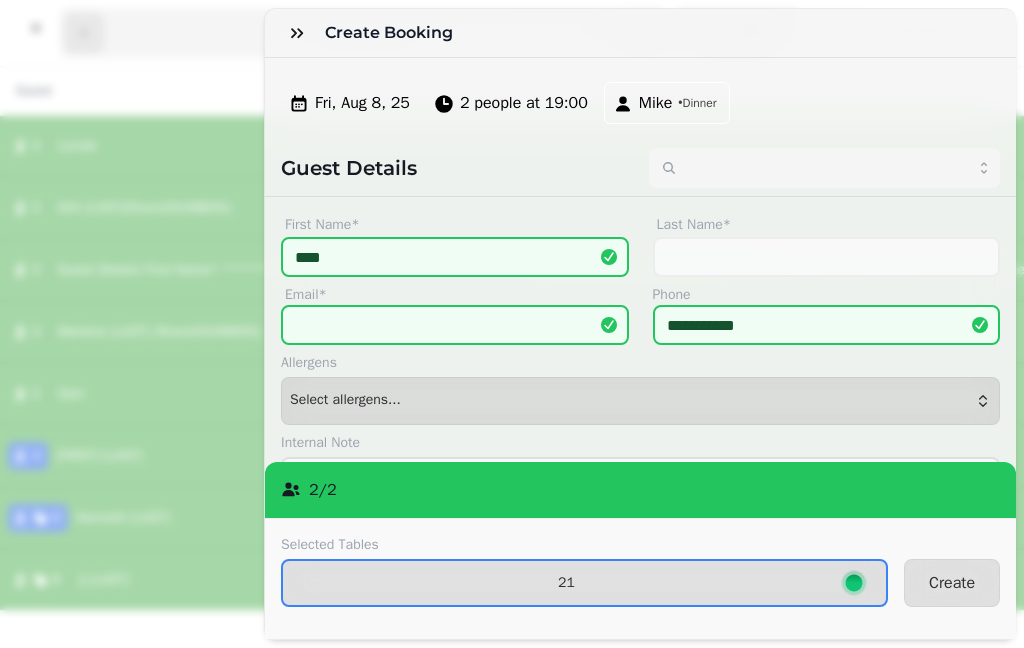 click on "Create" at bounding box center [952, 583] 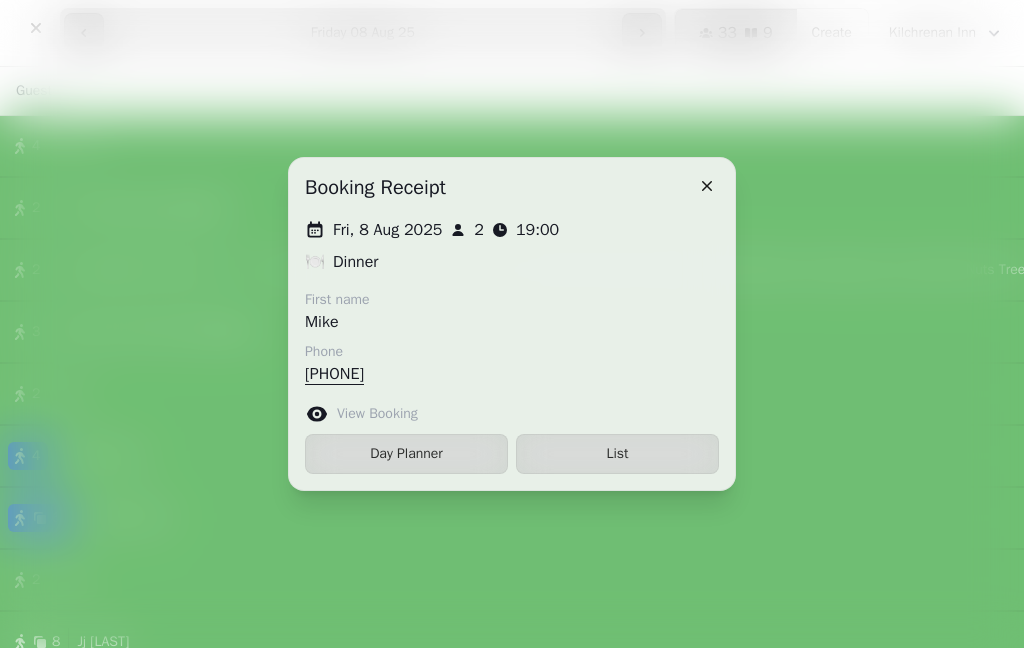 click at bounding box center (707, 186) 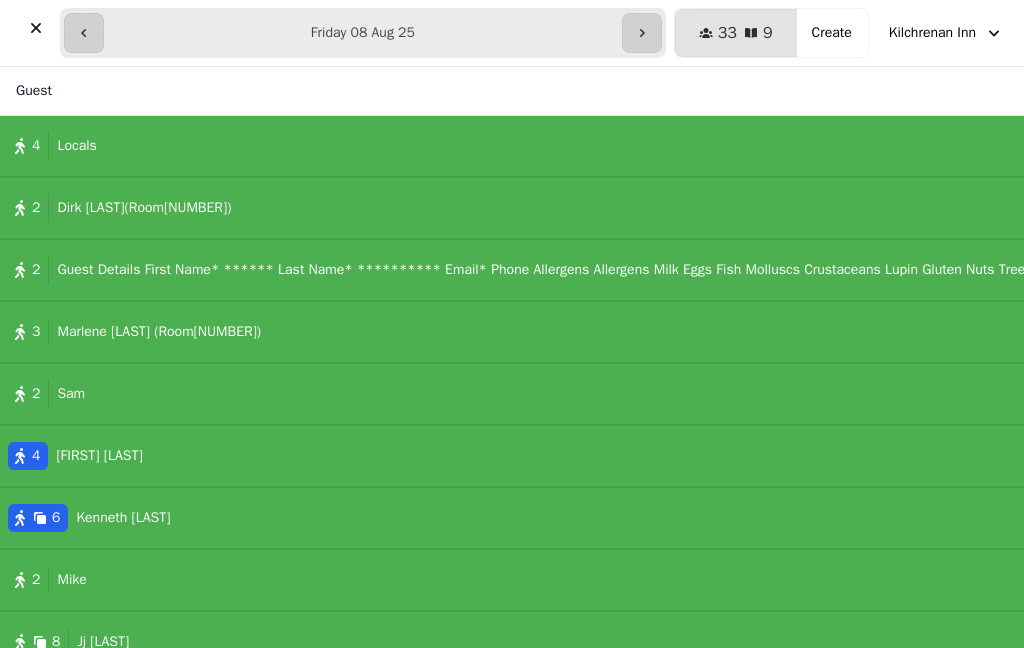 click at bounding box center (84, 33) 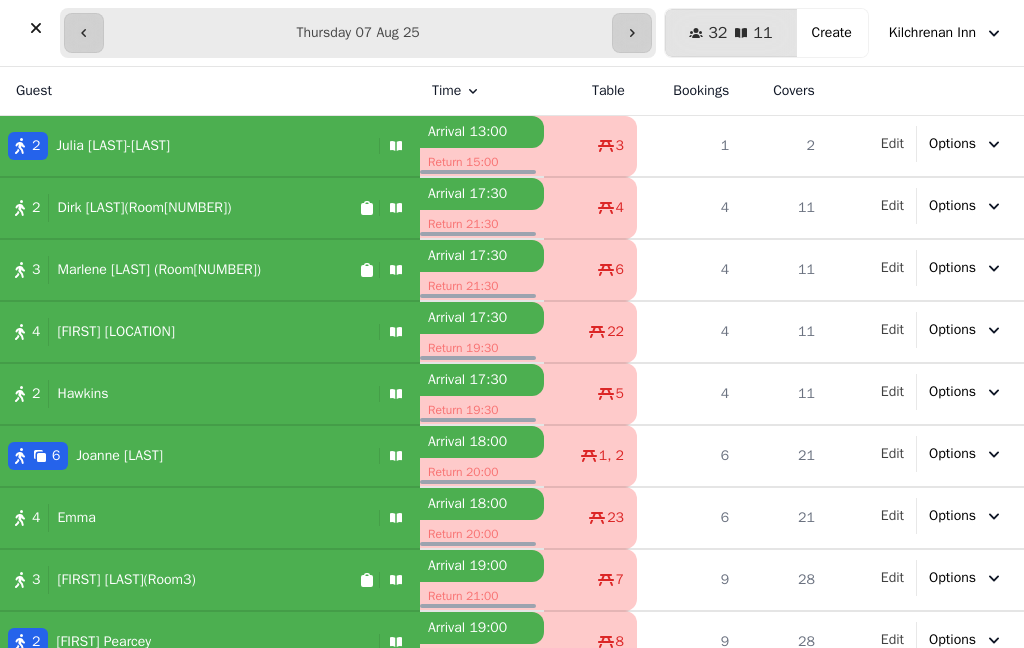 click at bounding box center (84, 33) 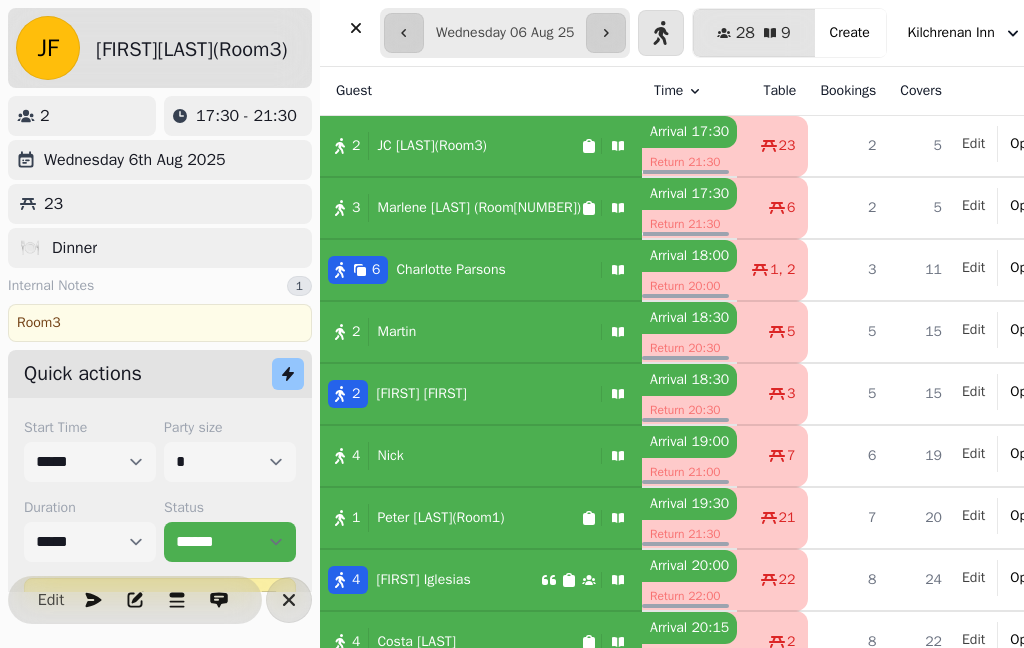 click 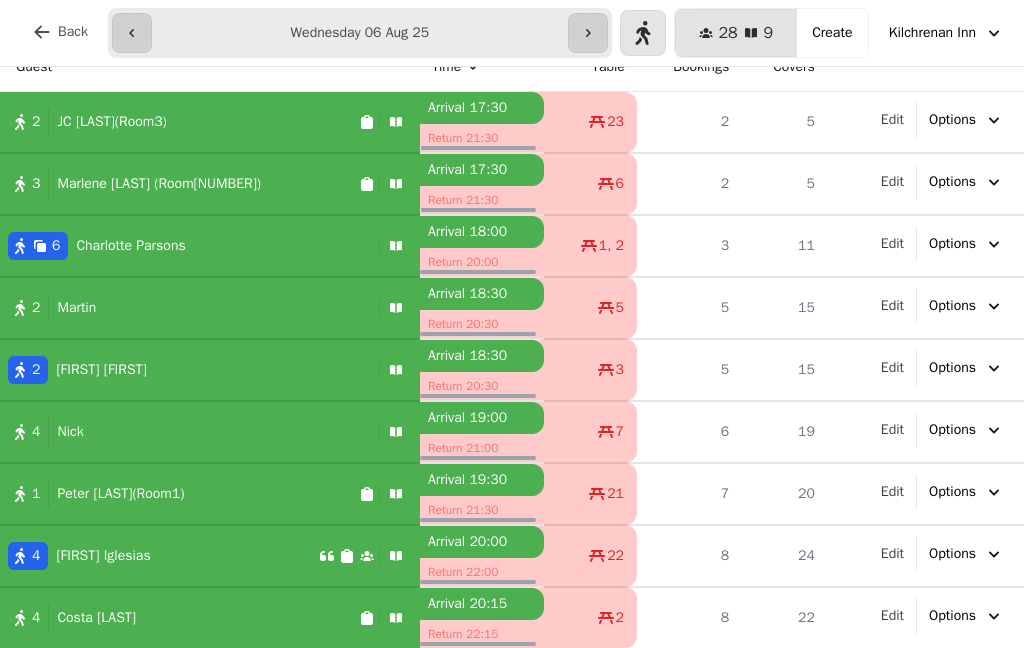 scroll, scrollTop: 24, scrollLeft: 0, axis: vertical 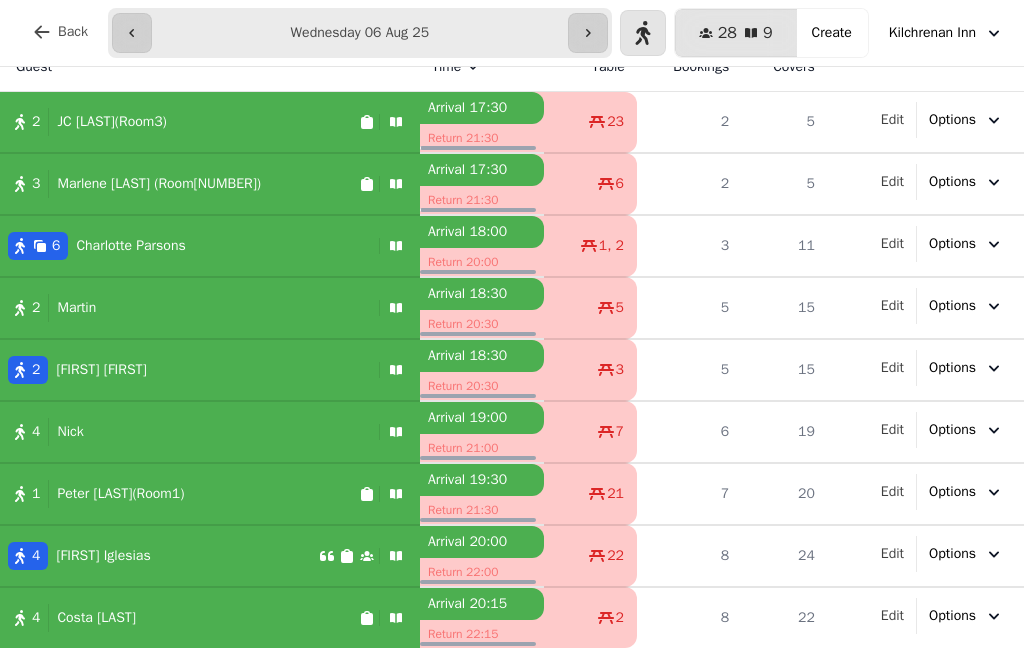 click at bounding box center (588, 33) 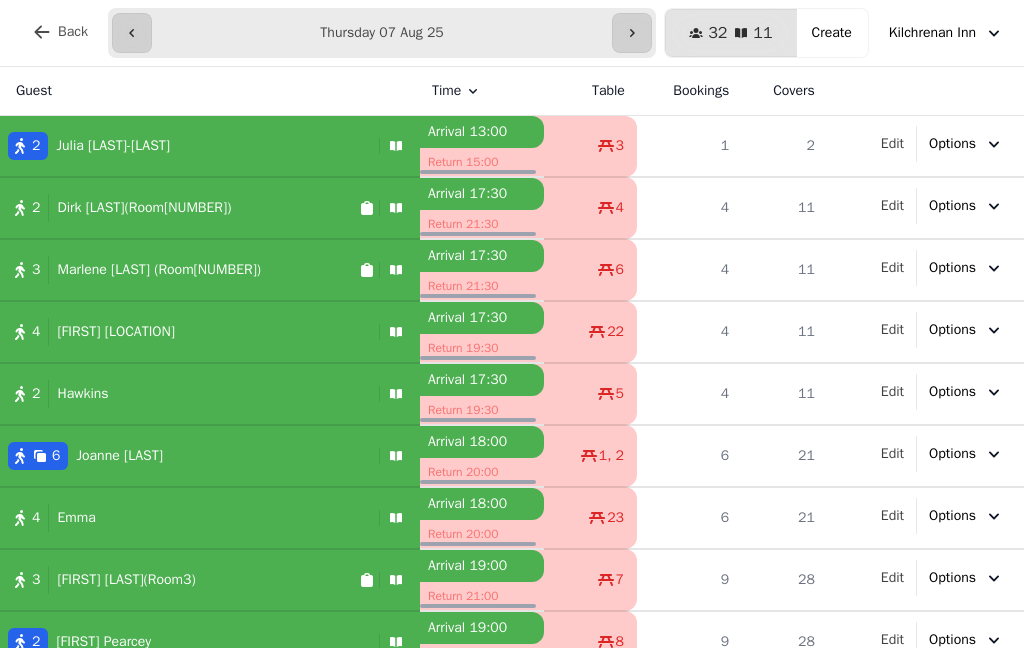scroll, scrollTop: 0, scrollLeft: 0, axis: both 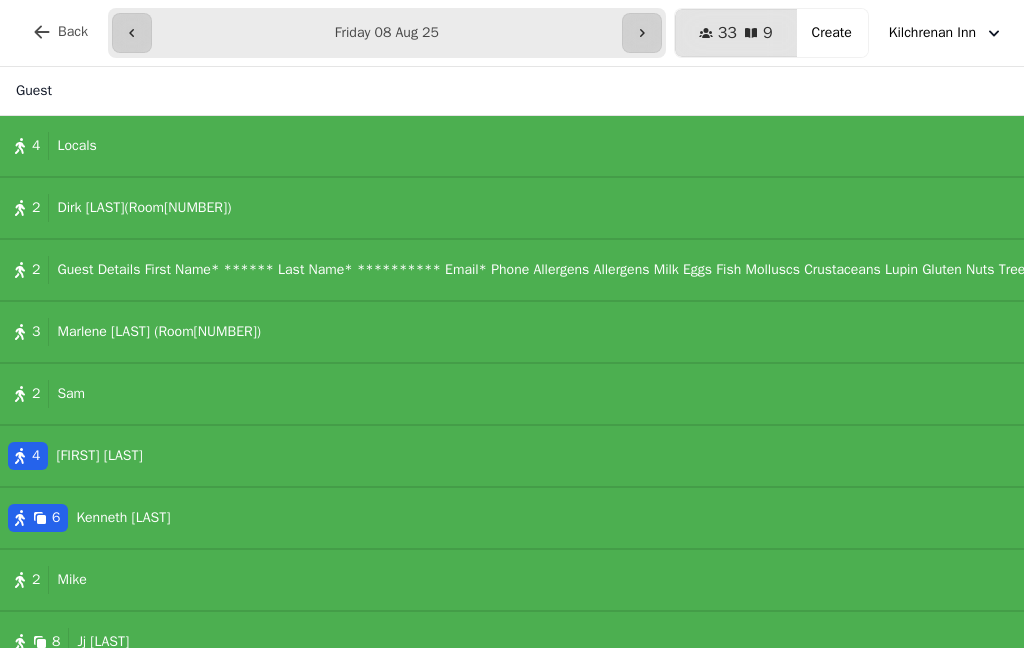 click 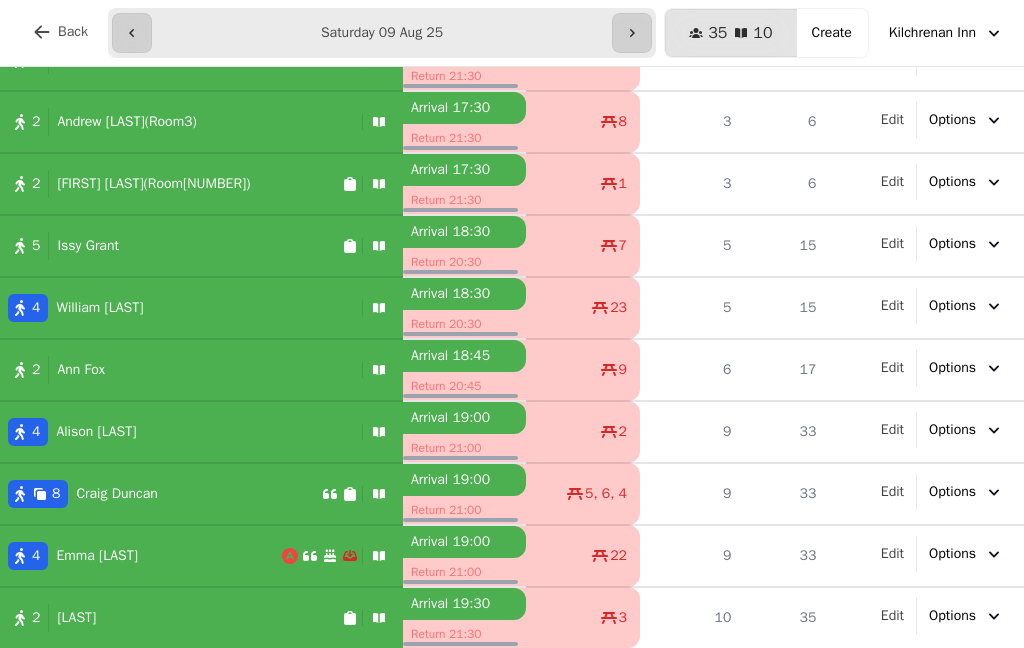scroll, scrollTop: 86, scrollLeft: 0, axis: vertical 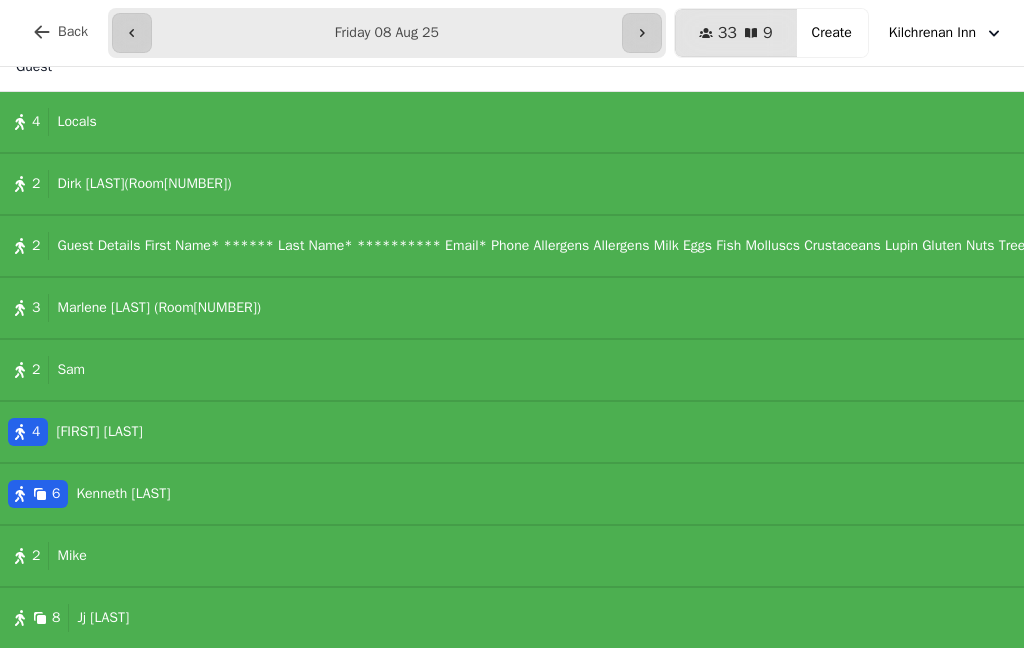 click at bounding box center [132, 33] 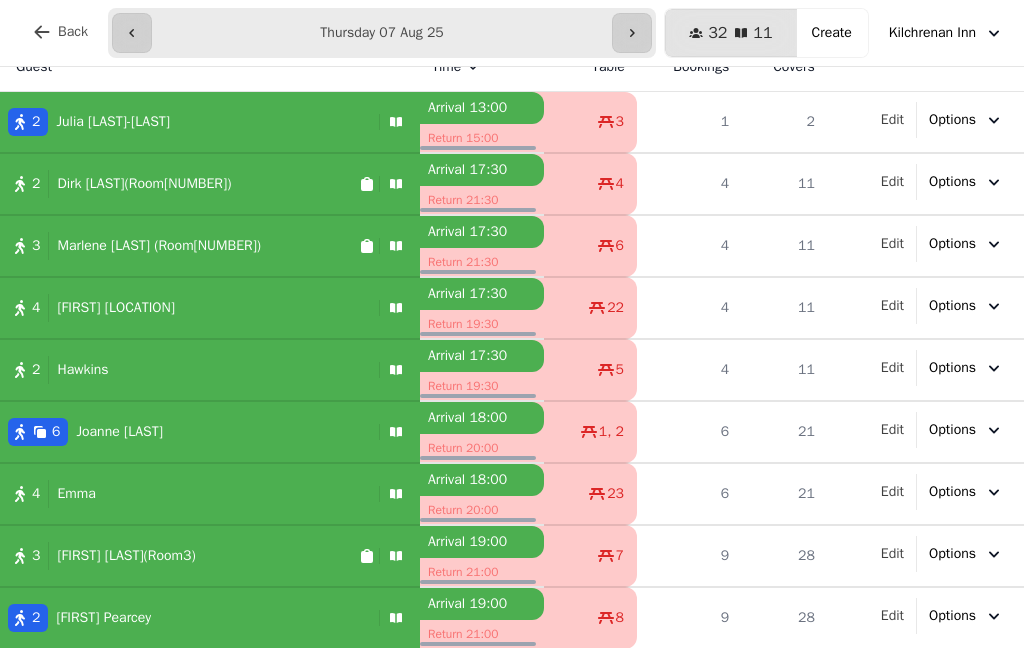 click 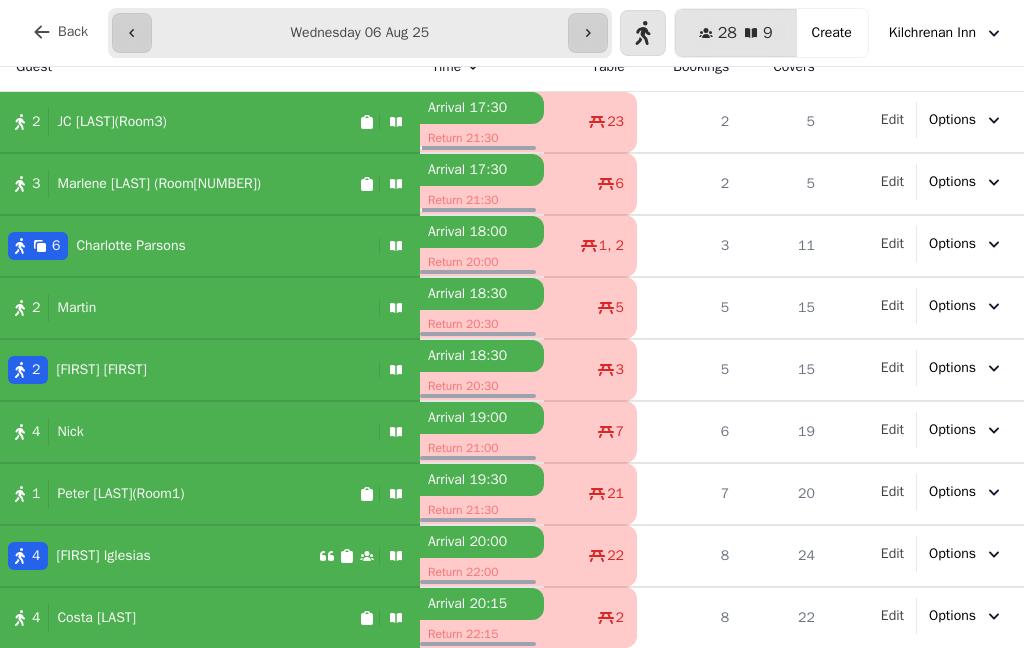 scroll, scrollTop: 24, scrollLeft: 0, axis: vertical 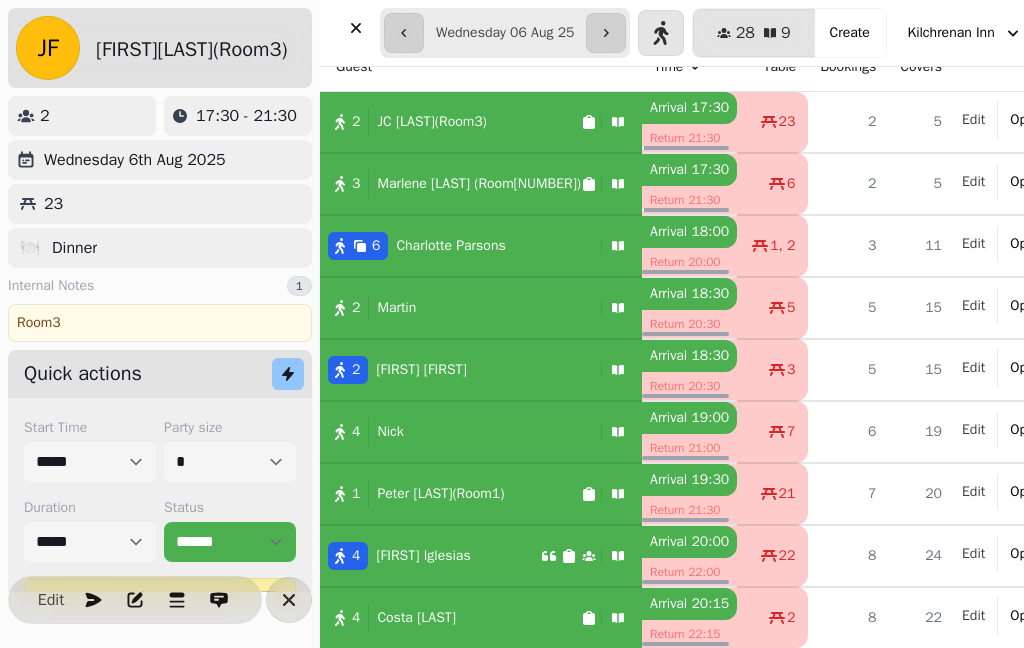 select on "**********" 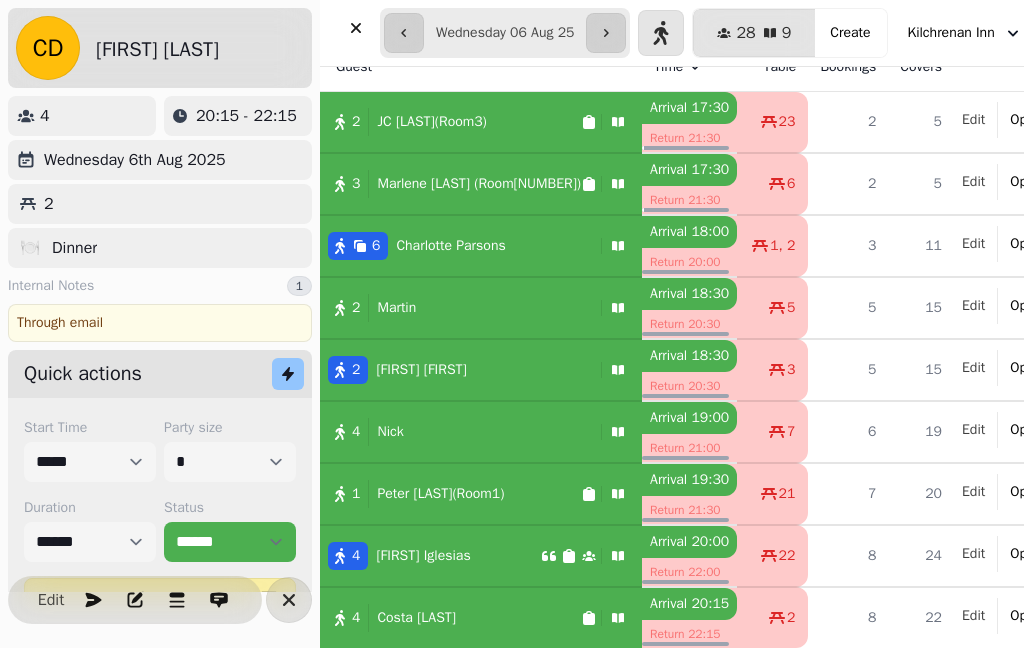scroll, scrollTop: 0, scrollLeft: 0, axis: both 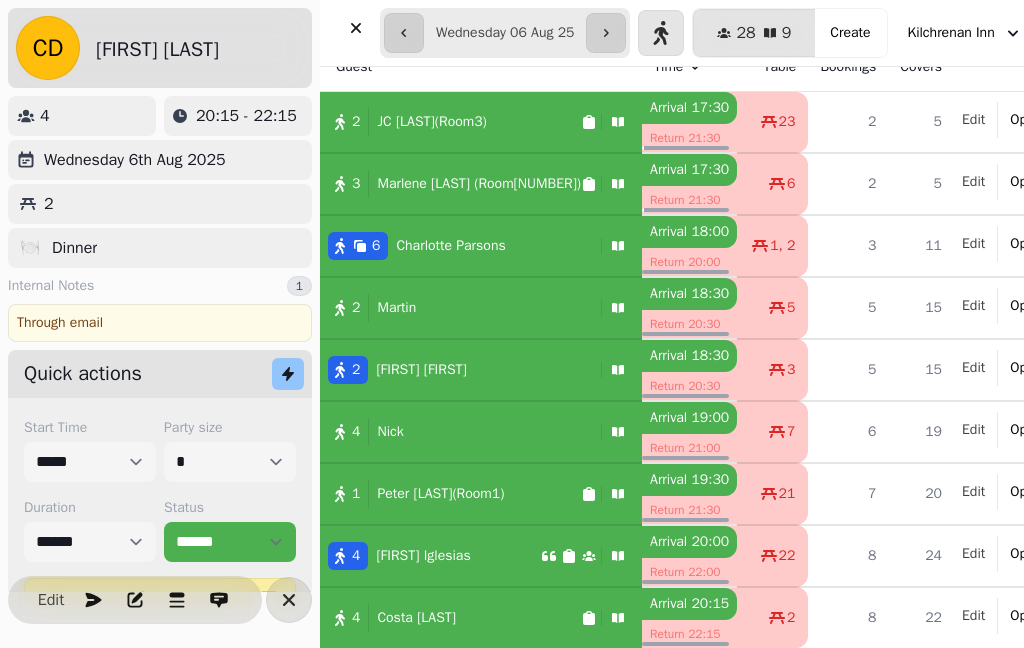 click 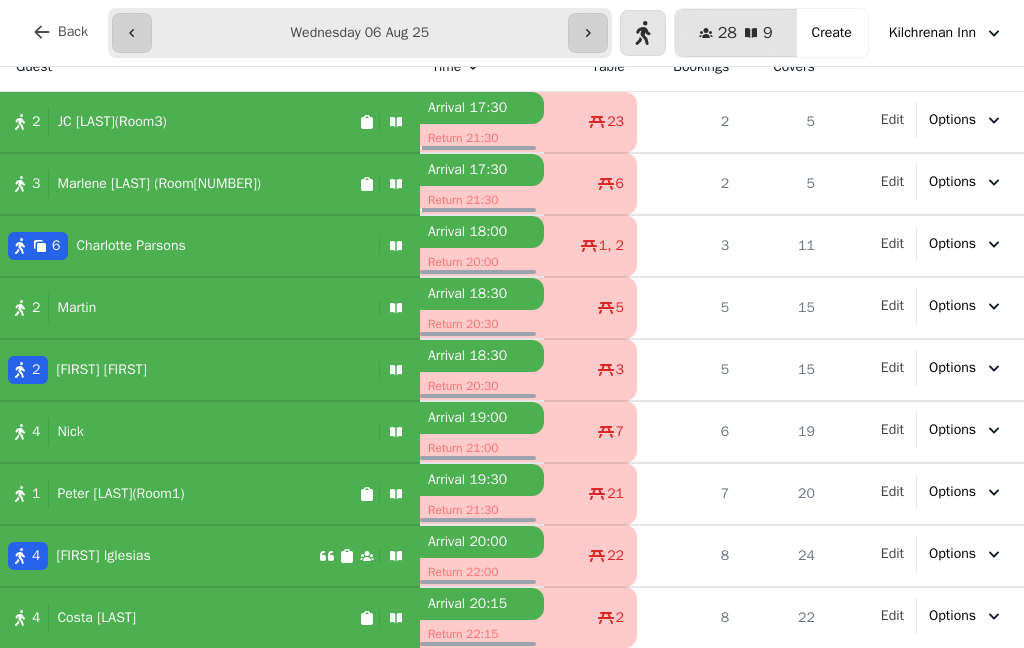 scroll, scrollTop: 24, scrollLeft: 0, axis: vertical 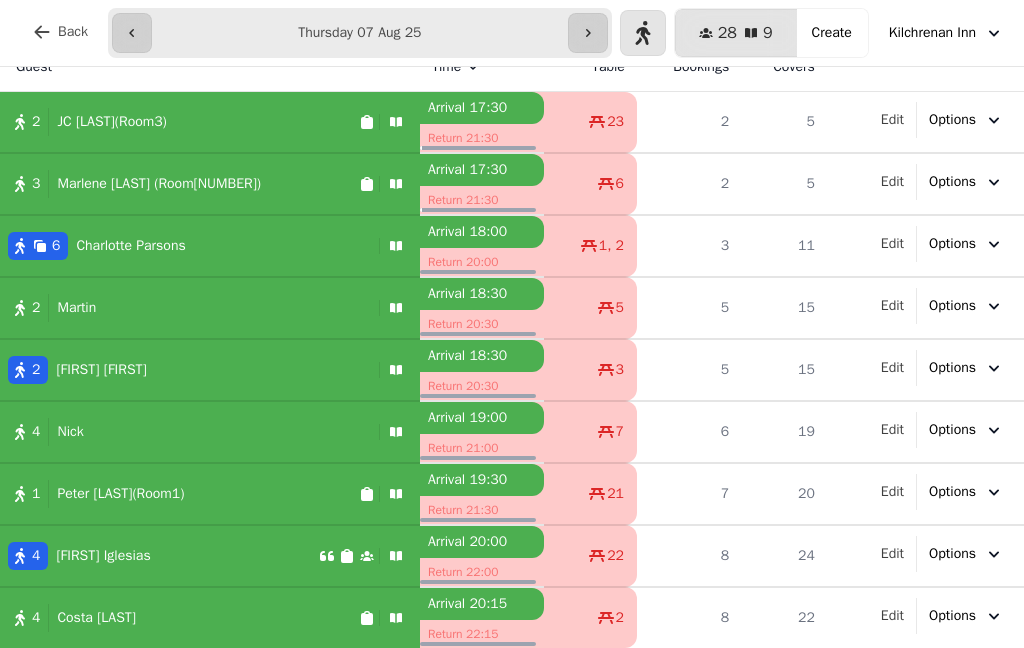 type on "**********" 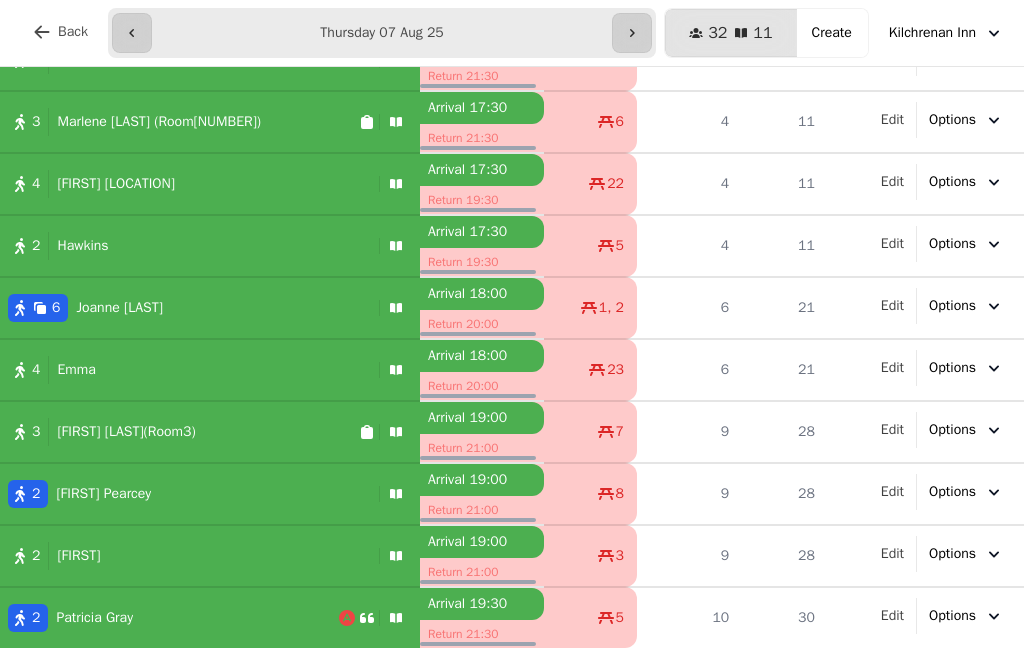 scroll, scrollTop: 148, scrollLeft: 0, axis: vertical 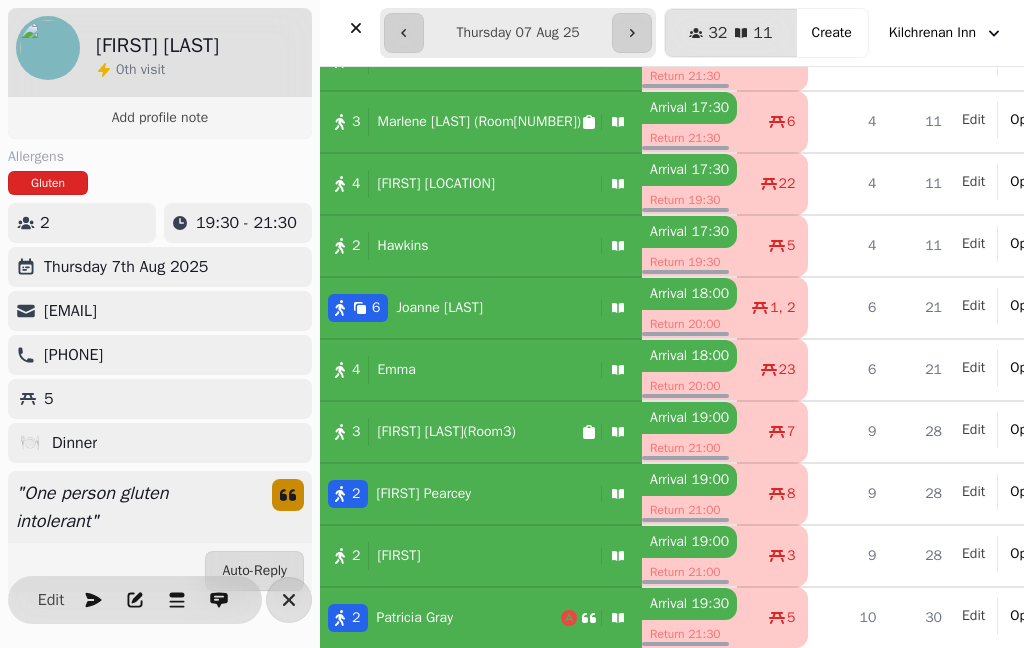 select on "**********" 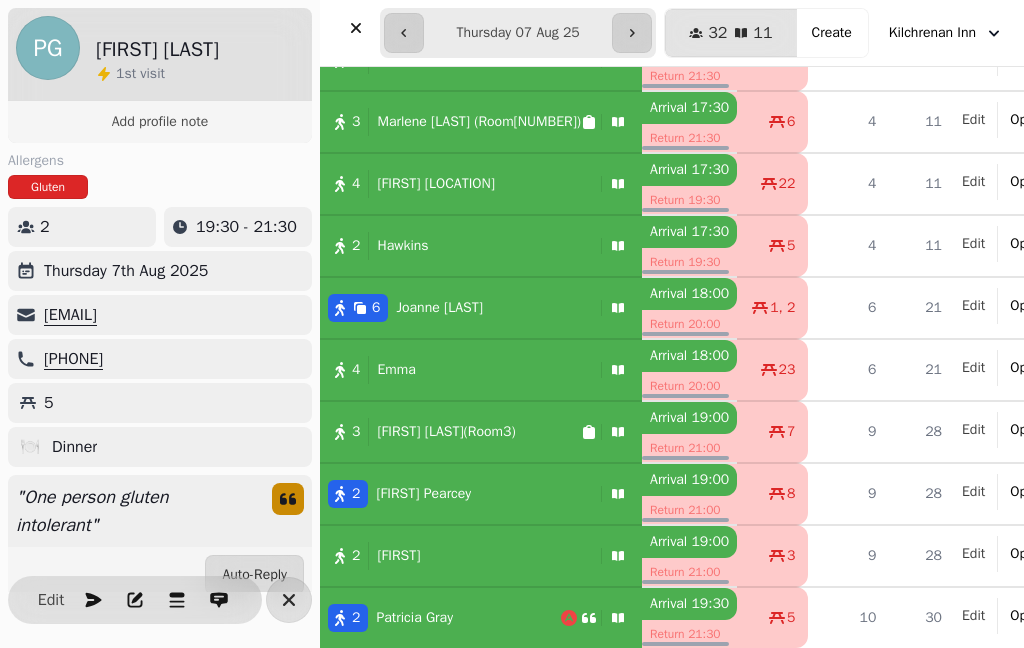 scroll, scrollTop: 0, scrollLeft: 0, axis: both 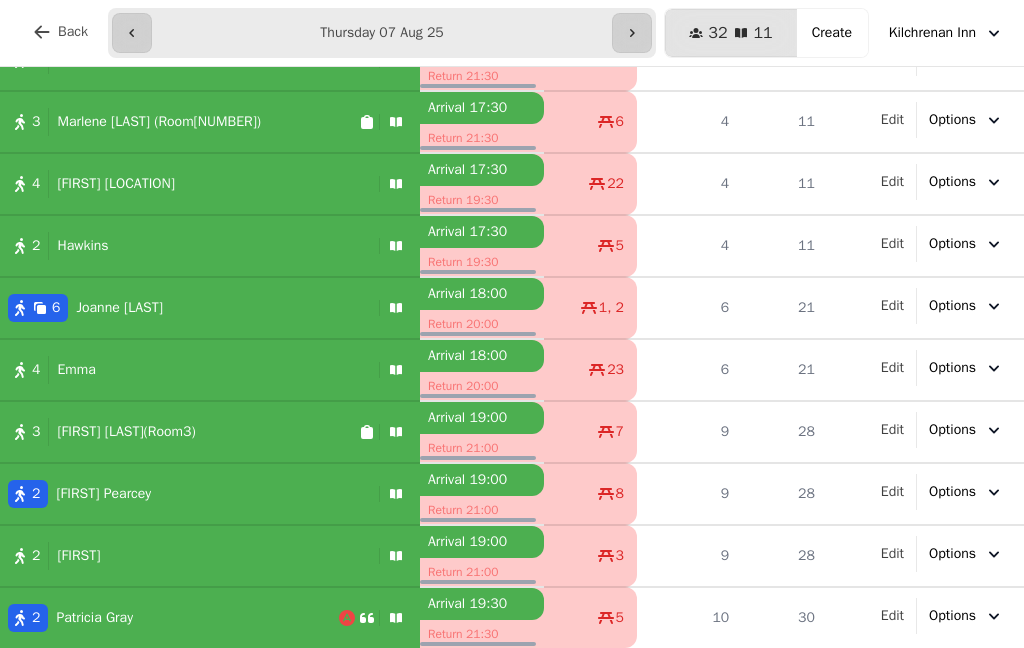 click 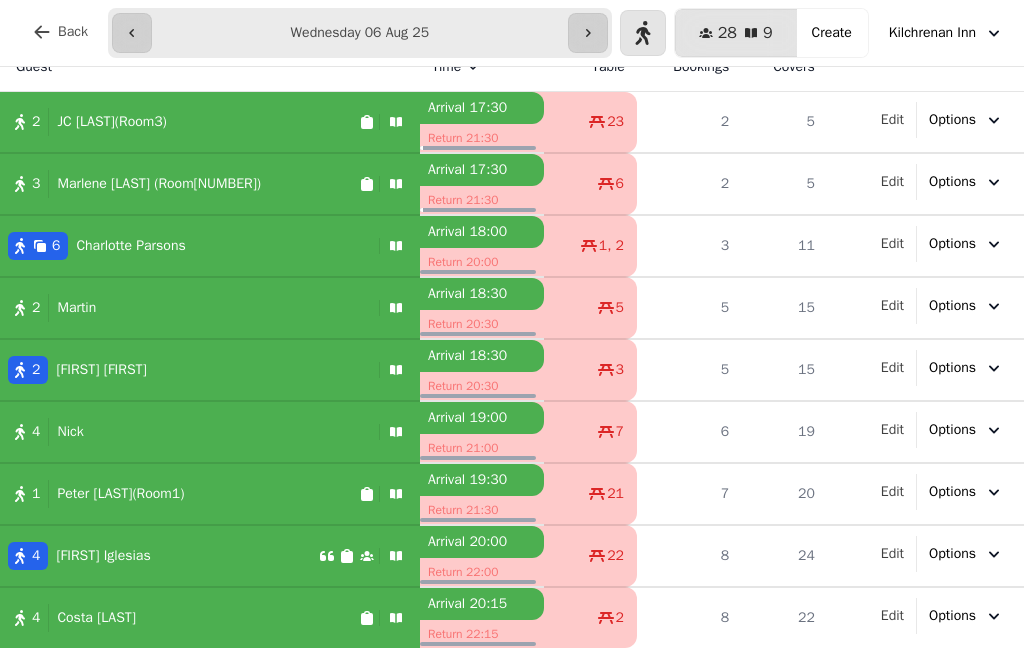 scroll, scrollTop: 24, scrollLeft: 0, axis: vertical 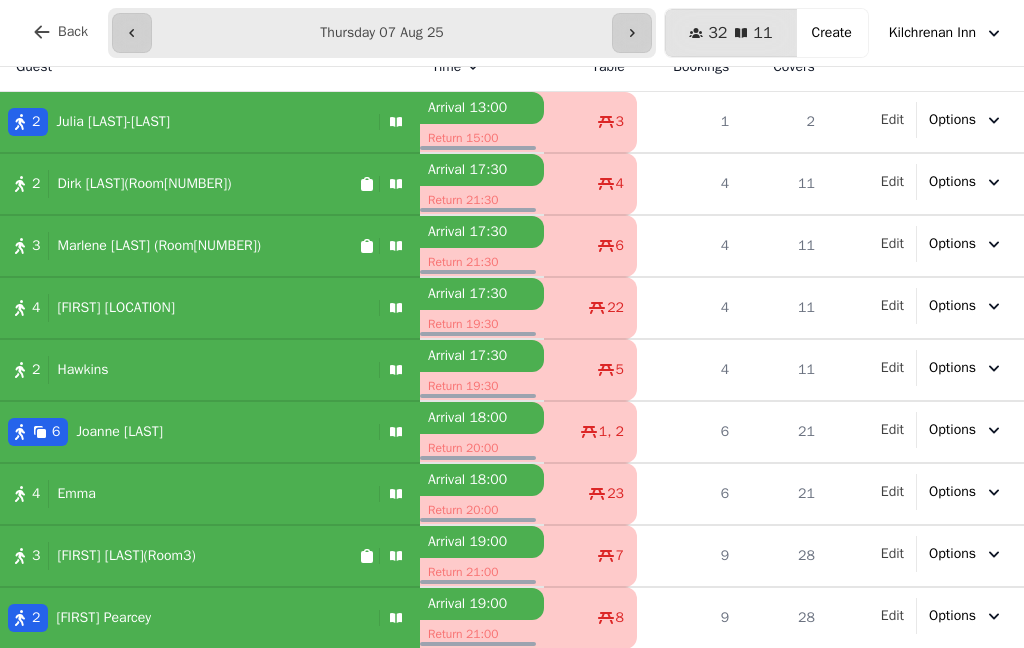 click 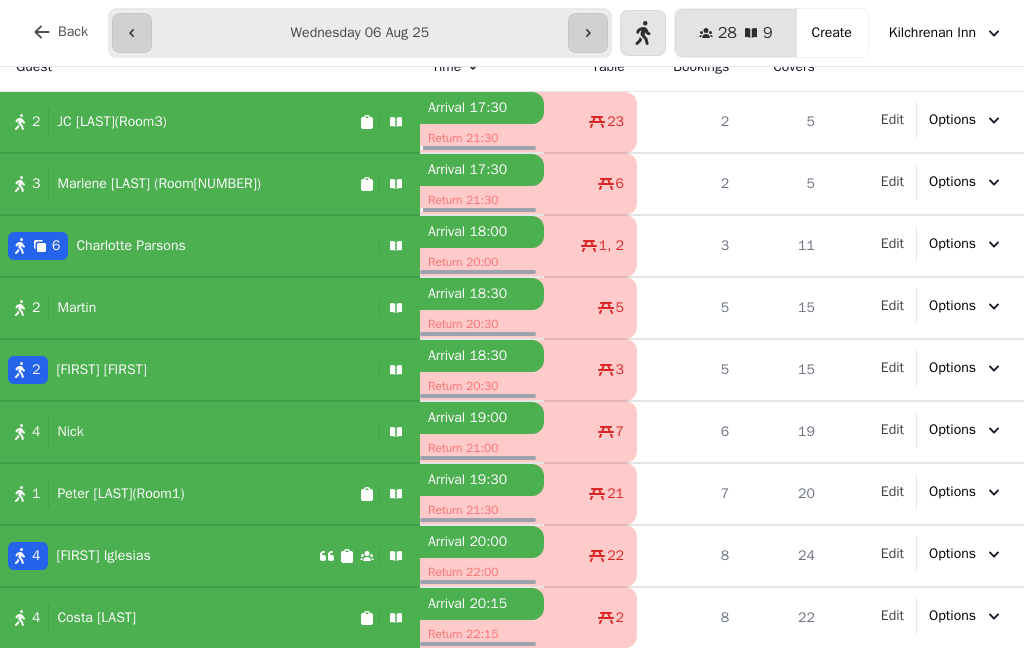 click 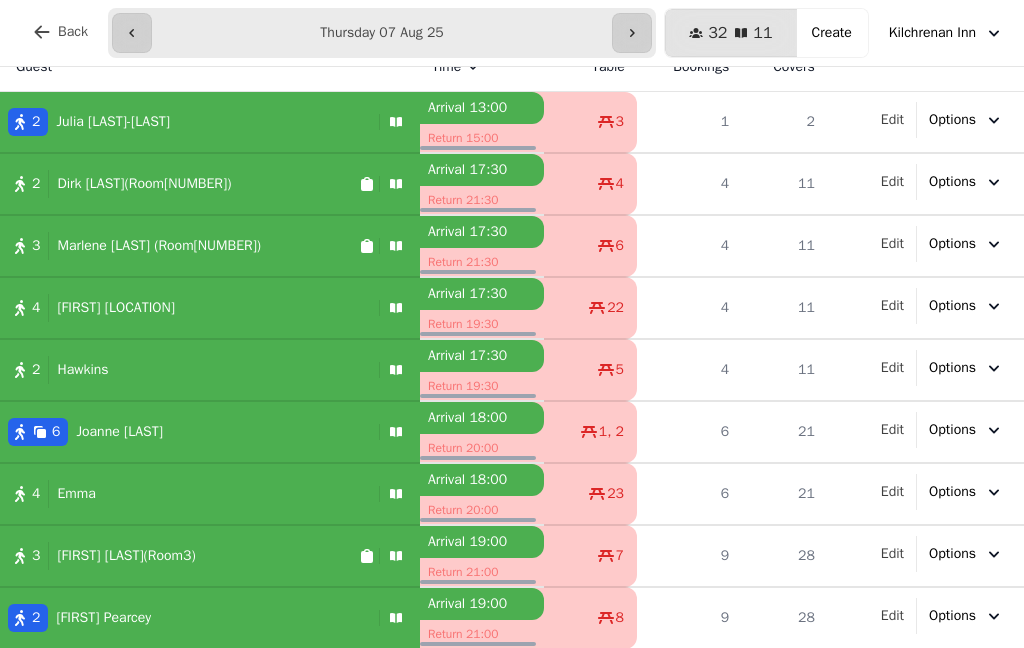 click on "**********" at bounding box center [382, 33] 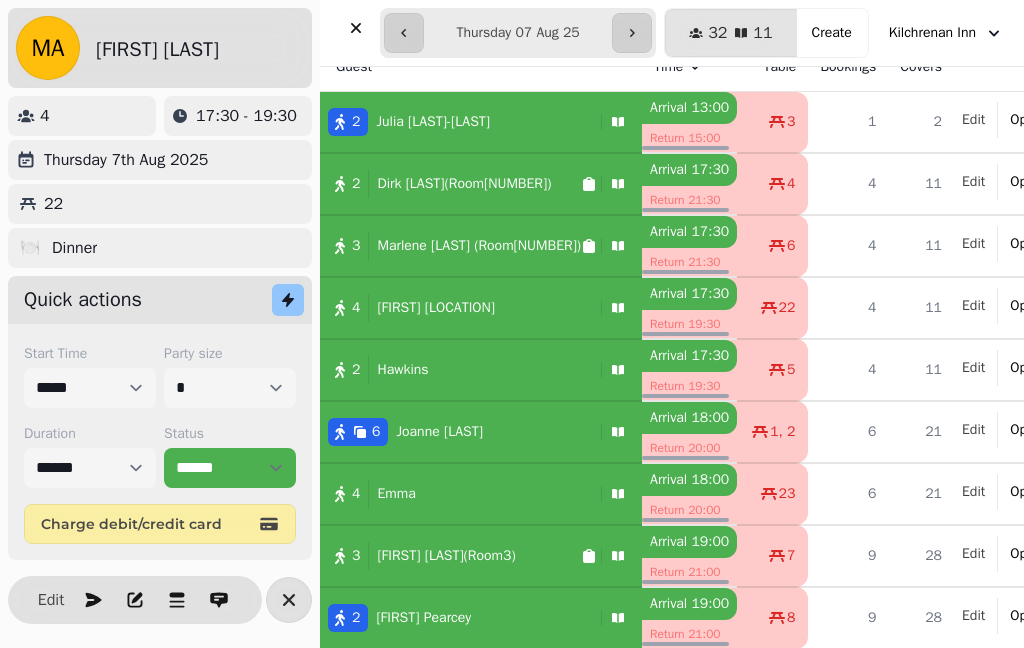 click on "Edit" at bounding box center [973, 430] 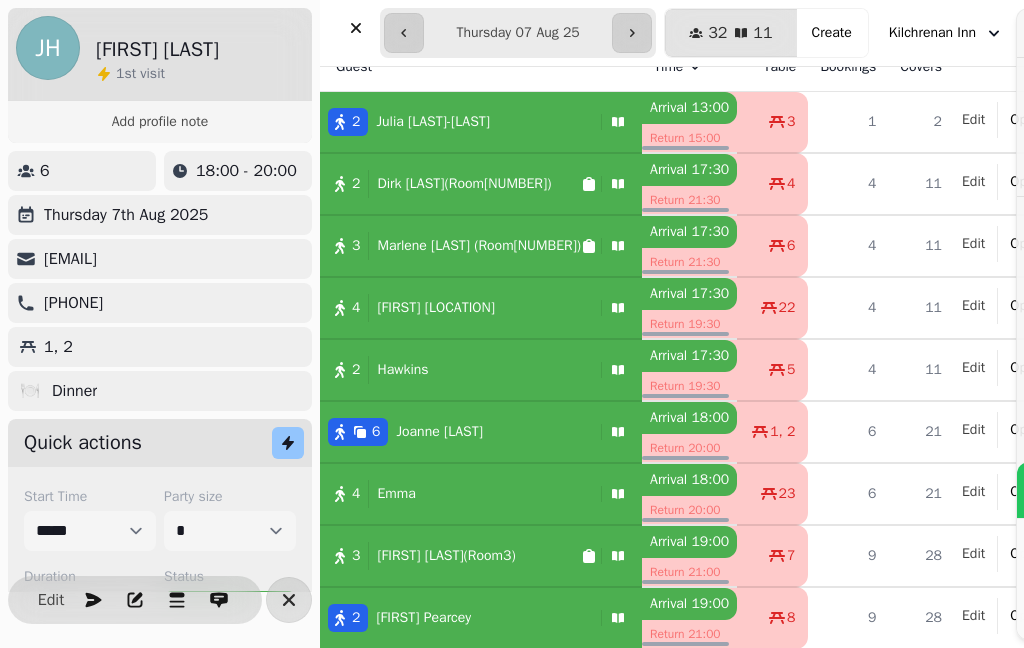 select on "*" 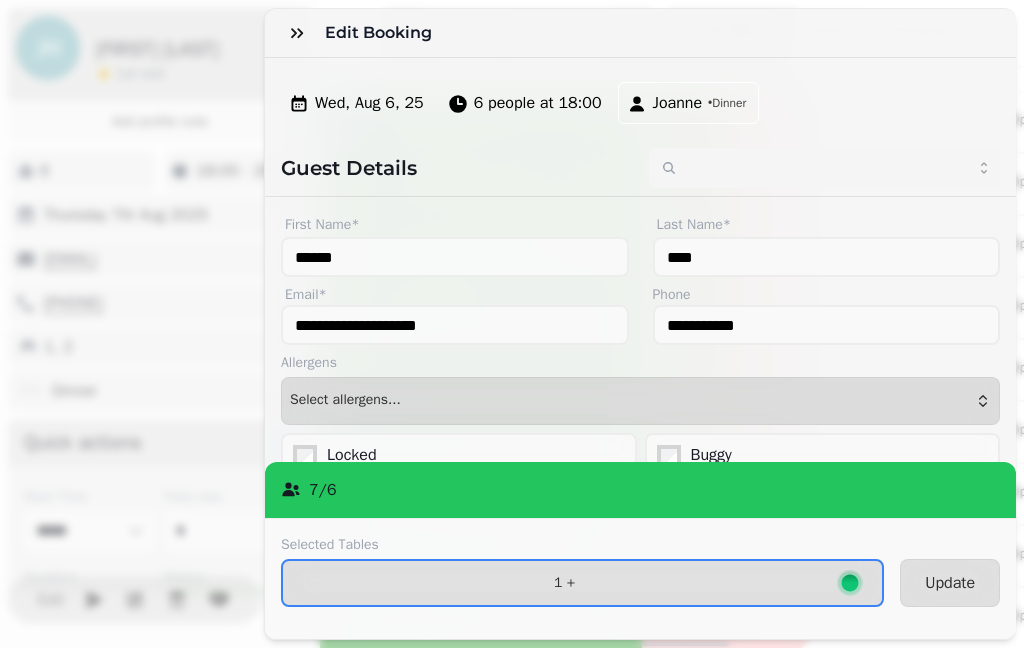 click 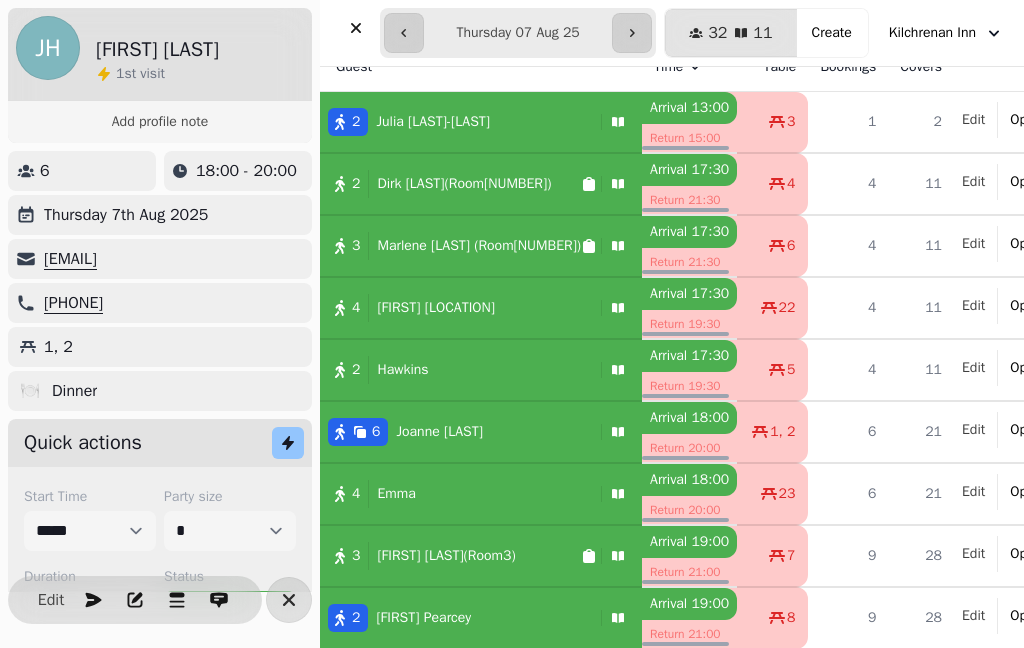 click at bounding box center [356, 28] 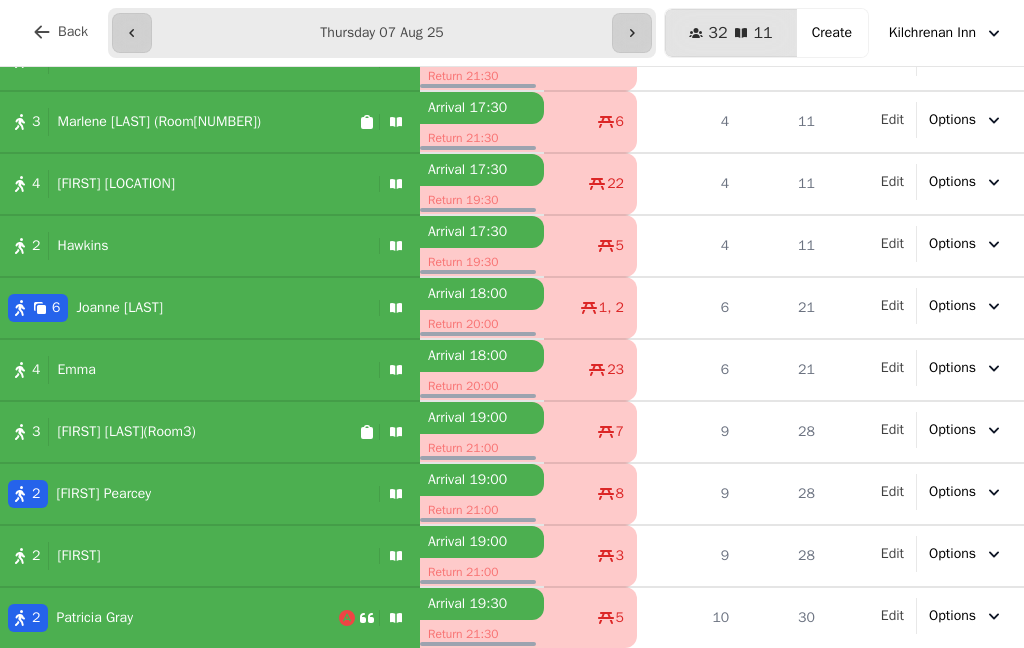 scroll, scrollTop: 148, scrollLeft: 0, axis: vertical 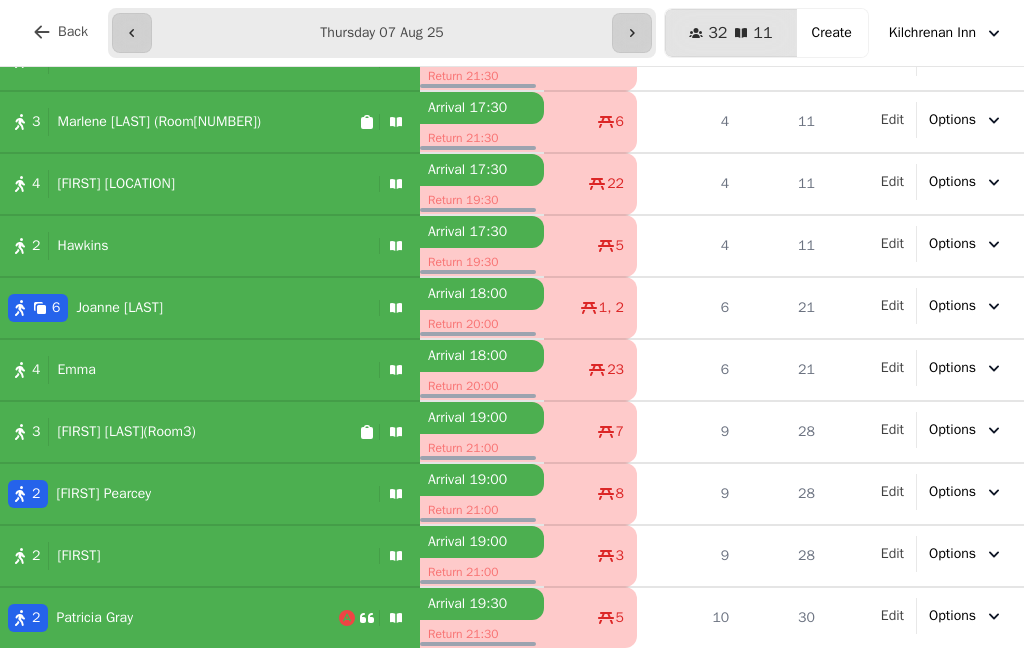 click at bounding box center [632, 33] 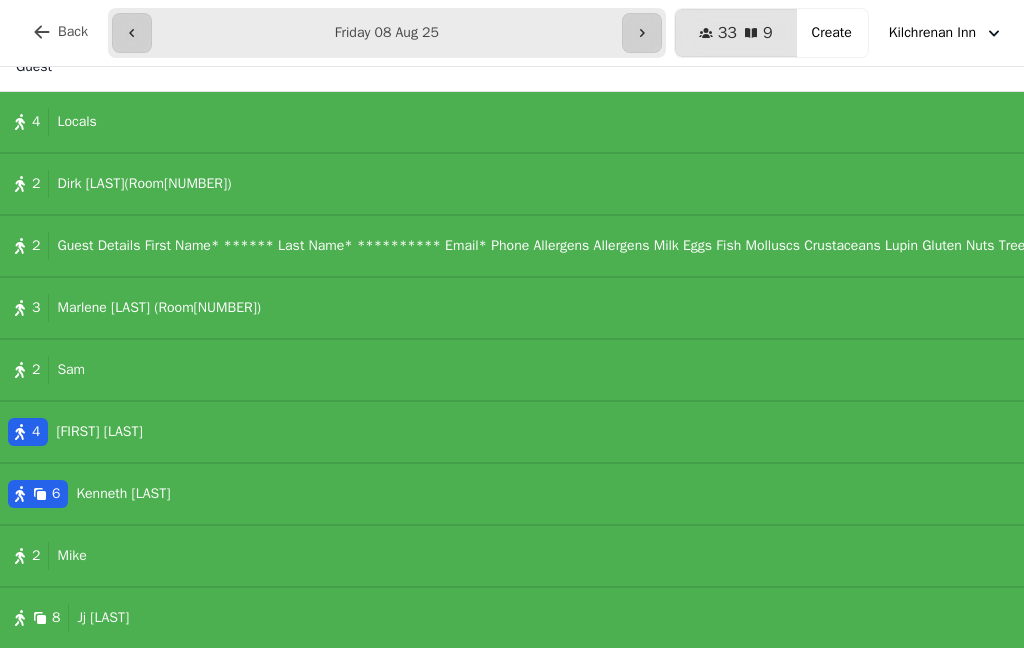 scroll, scrollTop: 24, scrollLeft: 0, axis: vertical 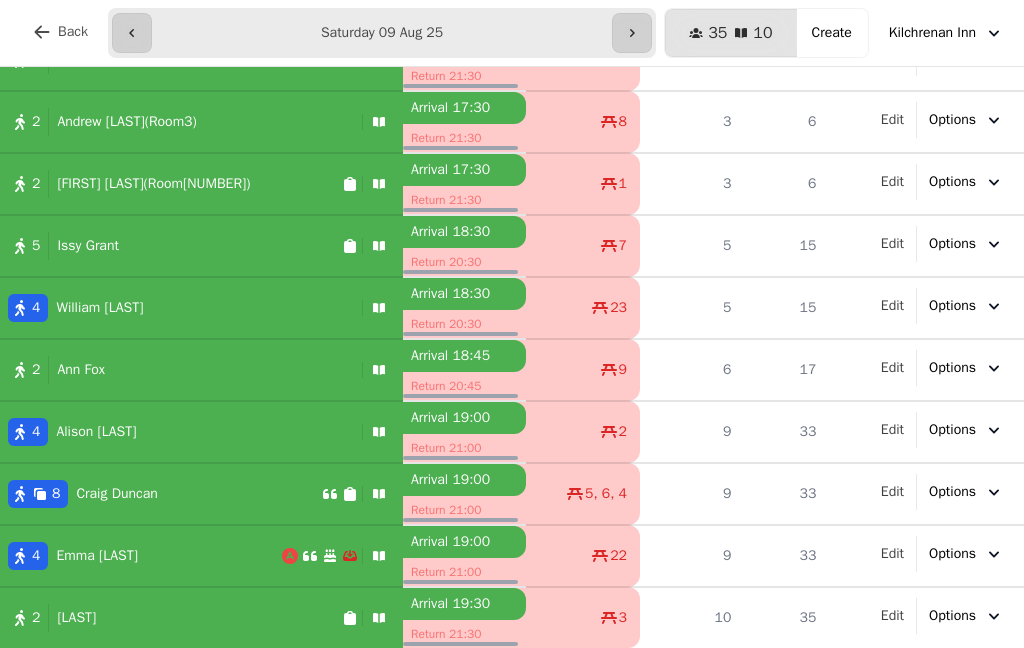 click on "**********" at bounding box center [512, 33] 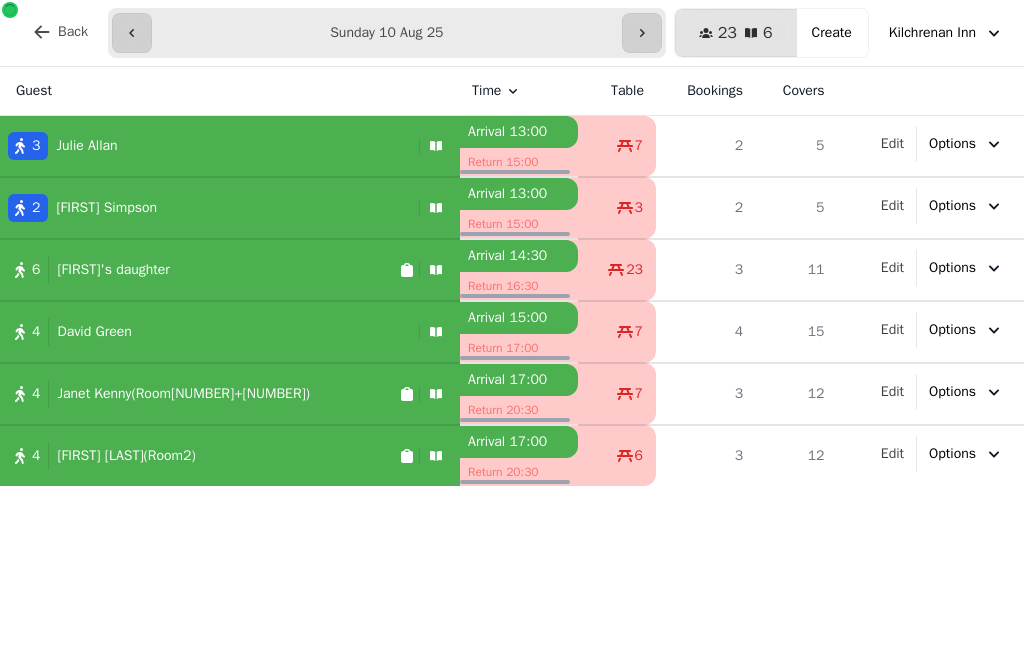 scroll, scrollTop: 0, scrollLeft: 0, axis: both 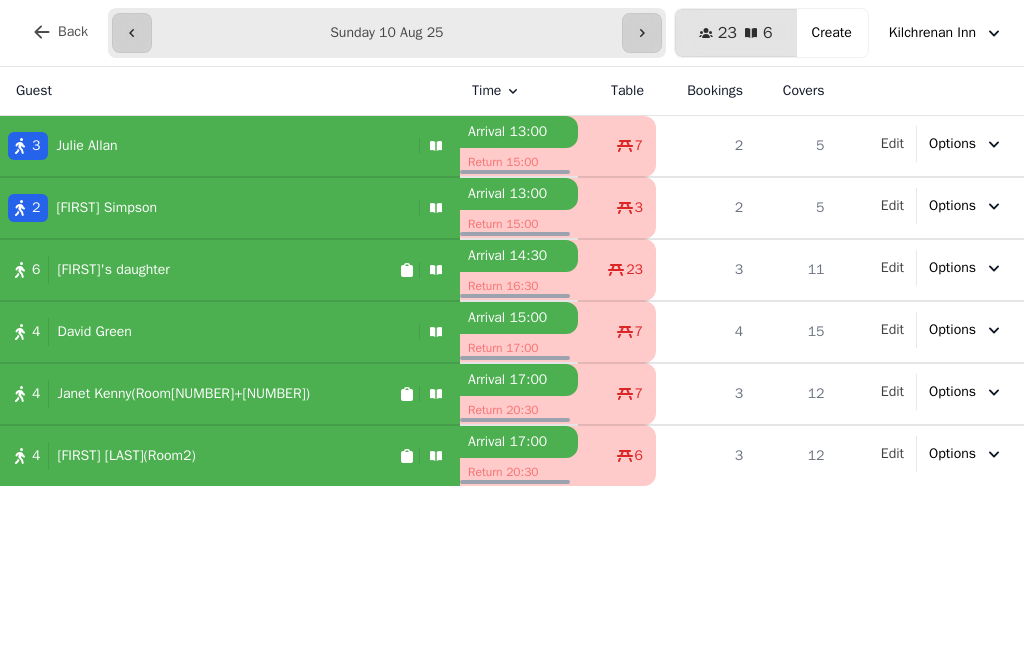 click 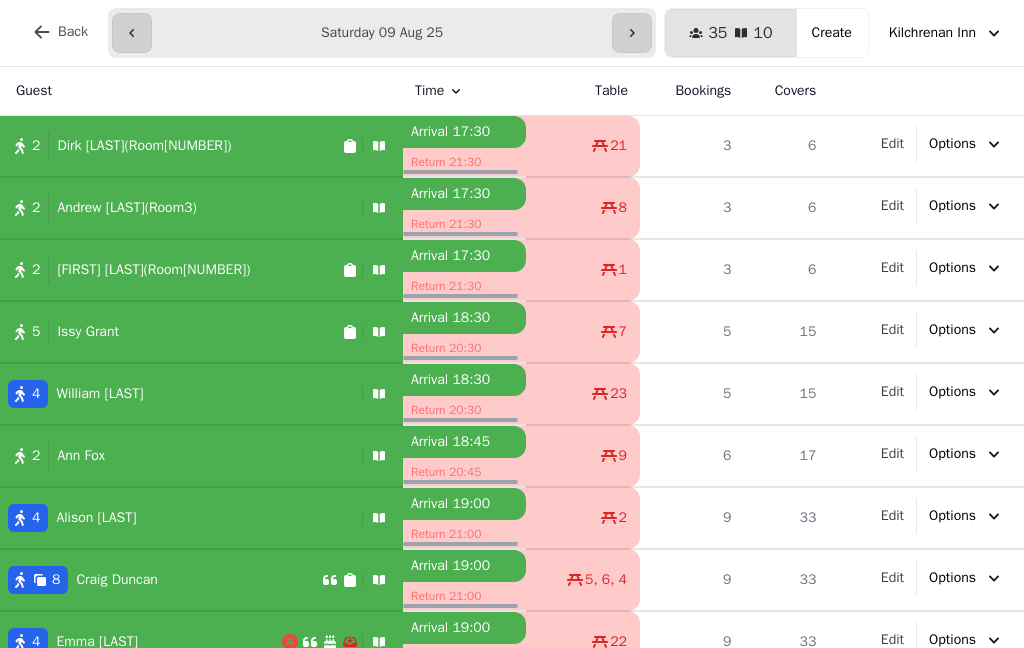 click 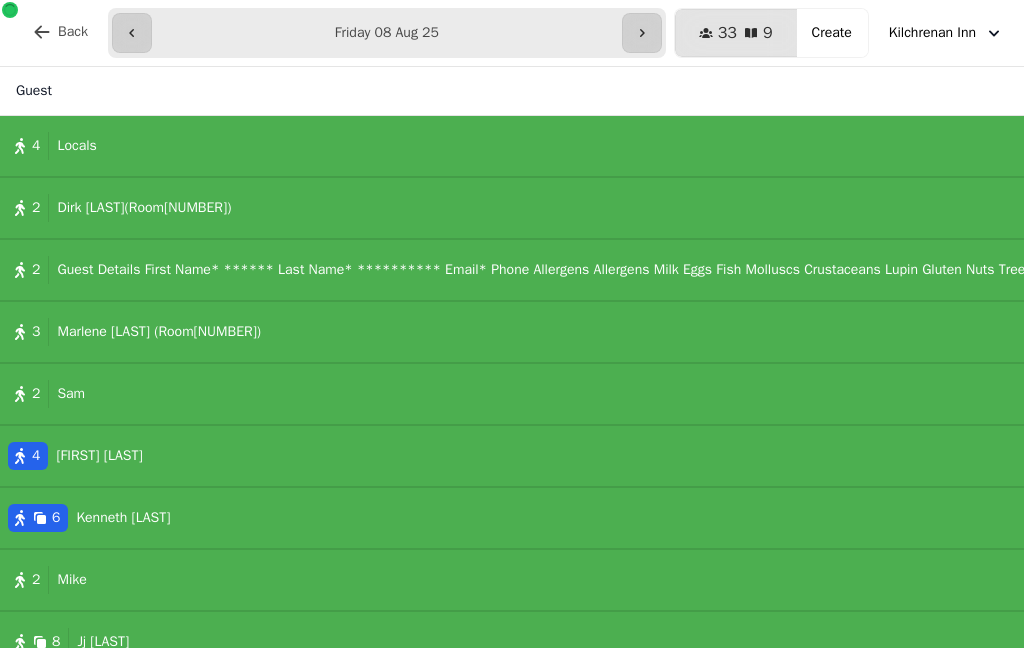 click at bounding box center (132, 33) 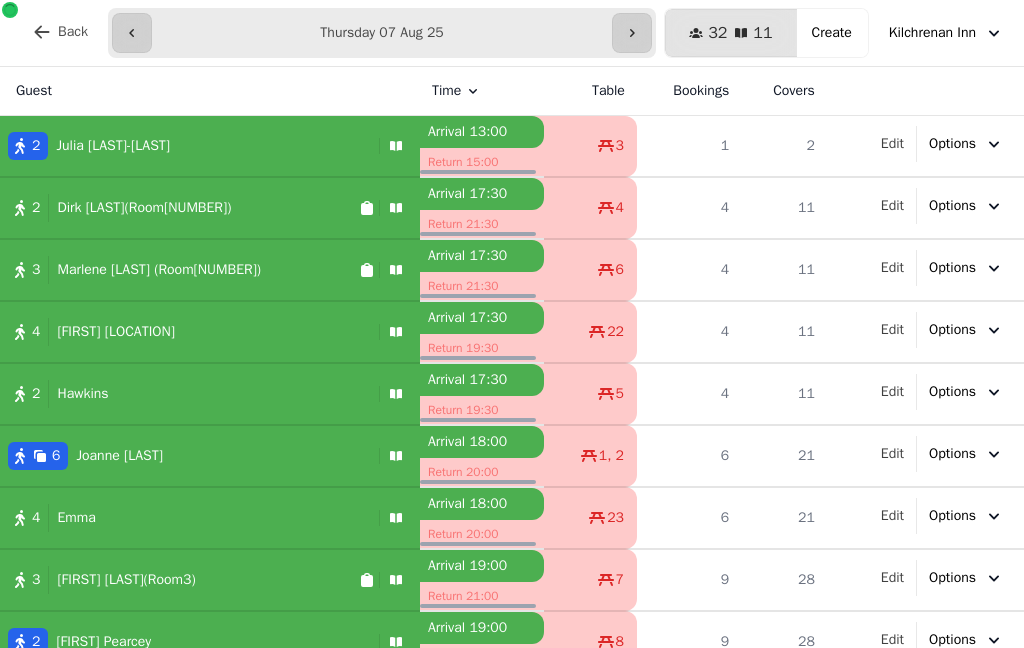 click 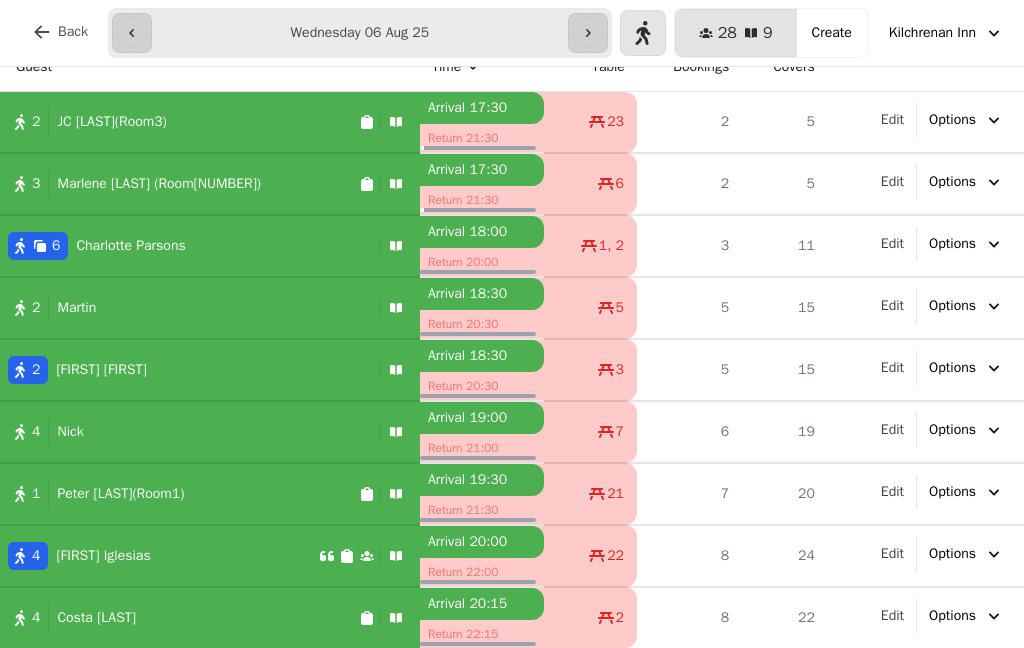 scroll, scrollTop: 24, scrollLeft: 0, axis: vertical 